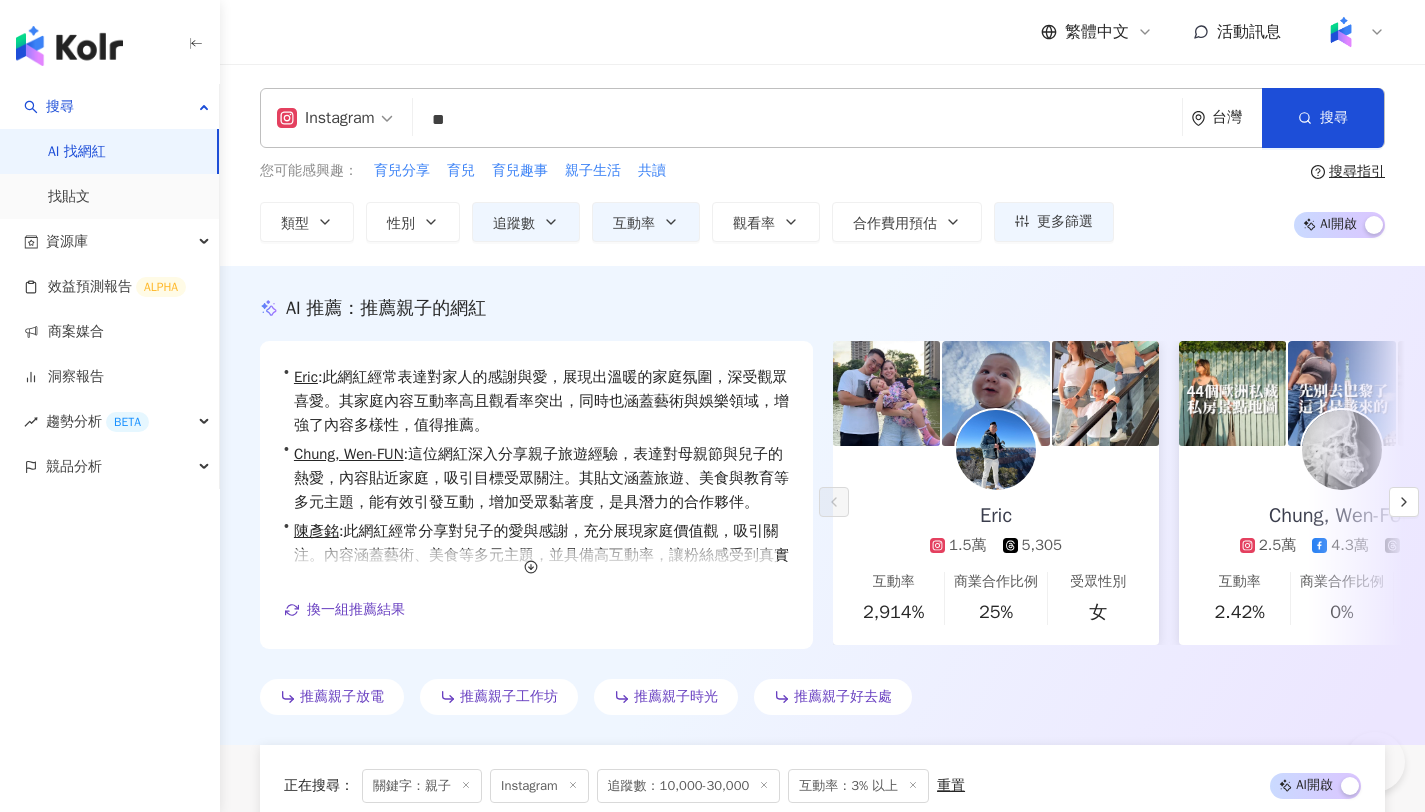 scroll, scrollTop: 2341, scrollLeft: 0, axis: vertical 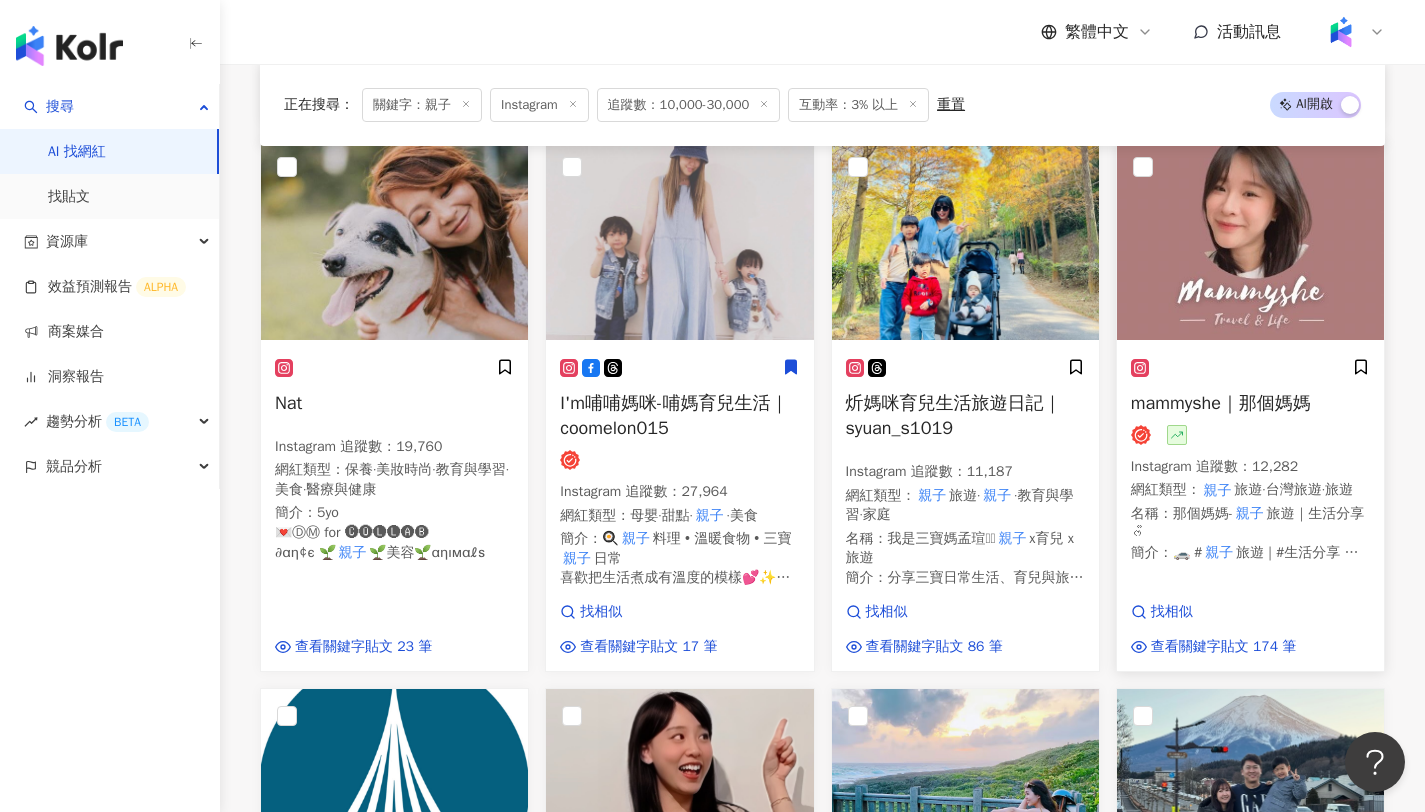 click on "mammyshe｜那個媽媽" at bounding box center [1221, 403] 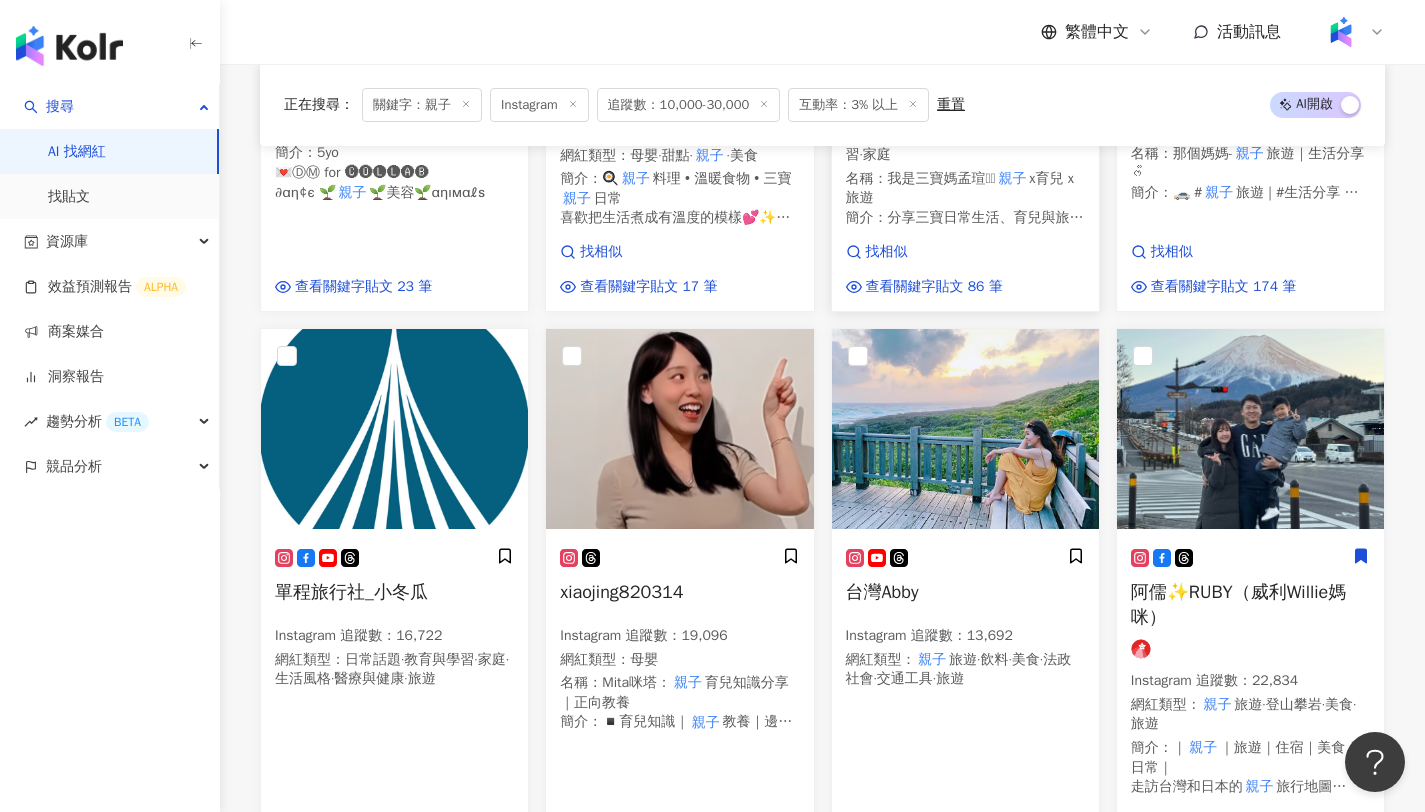 scroll, scrollTop: 2981, scrollLeft: 0, axis: vertical 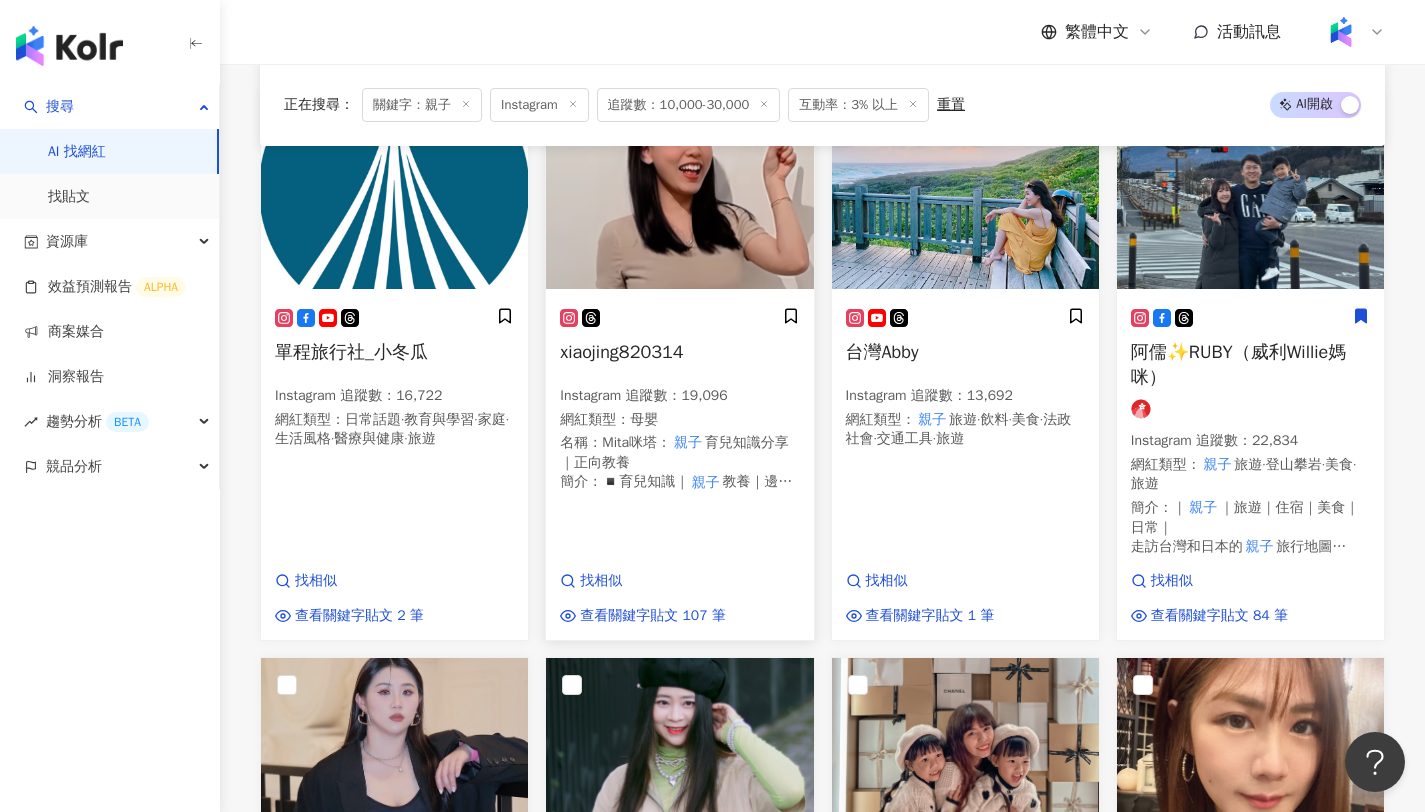click on "xiaojing820314" at bounding box center (679, 352) 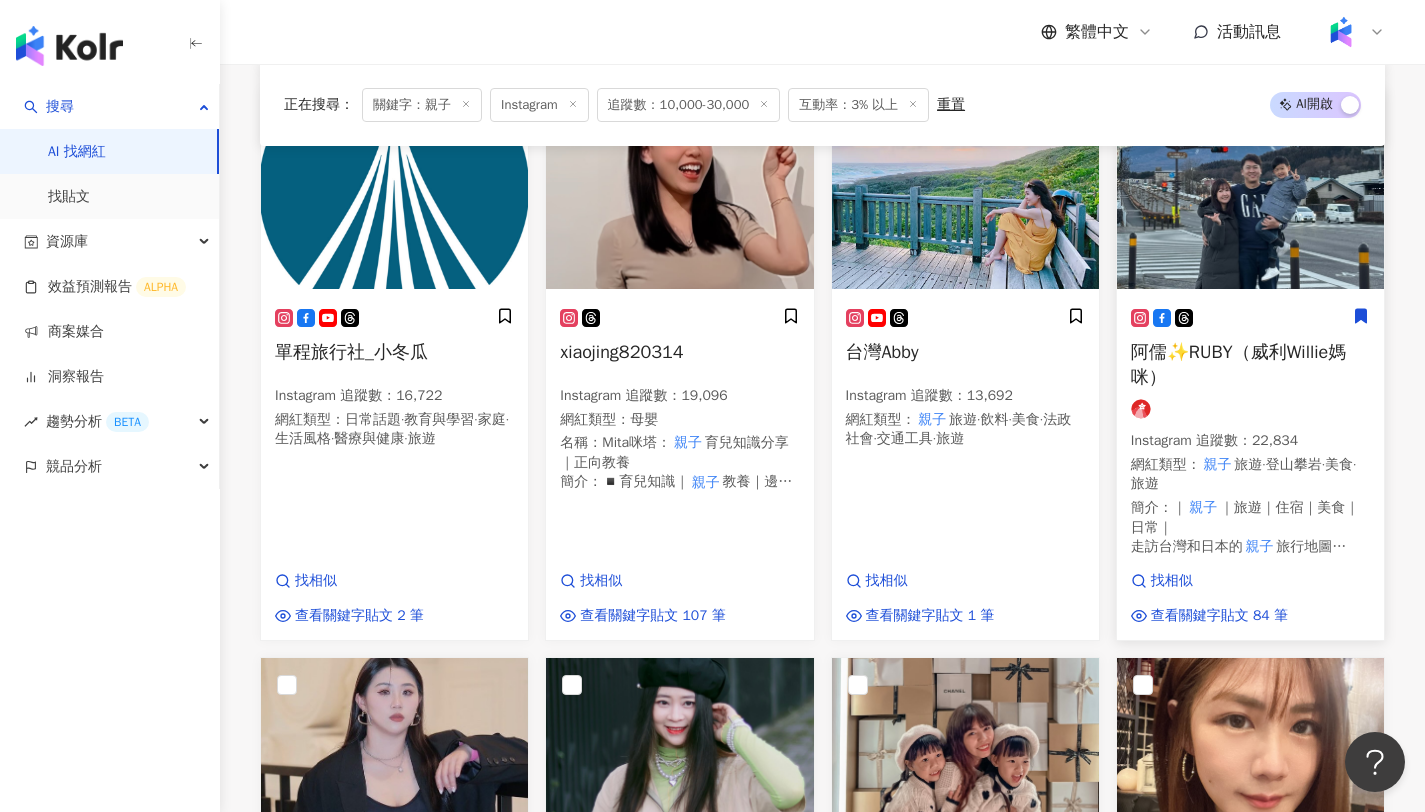 click on "阿儒✨RUBY（威利Willie媽咪）" at bounding box center [1239, 364] 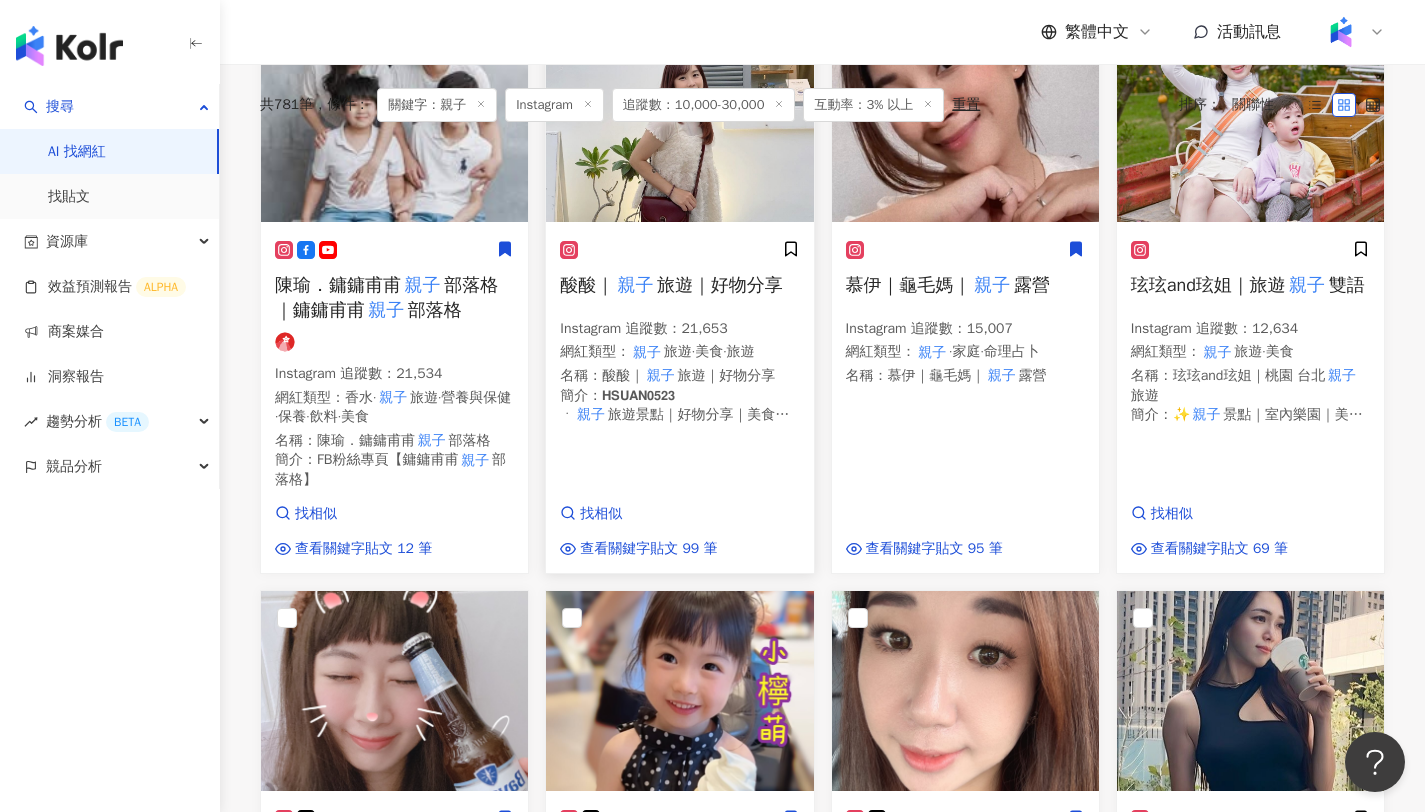 scroll, scrollTop: 0, scrollLeft: 0, axis: both 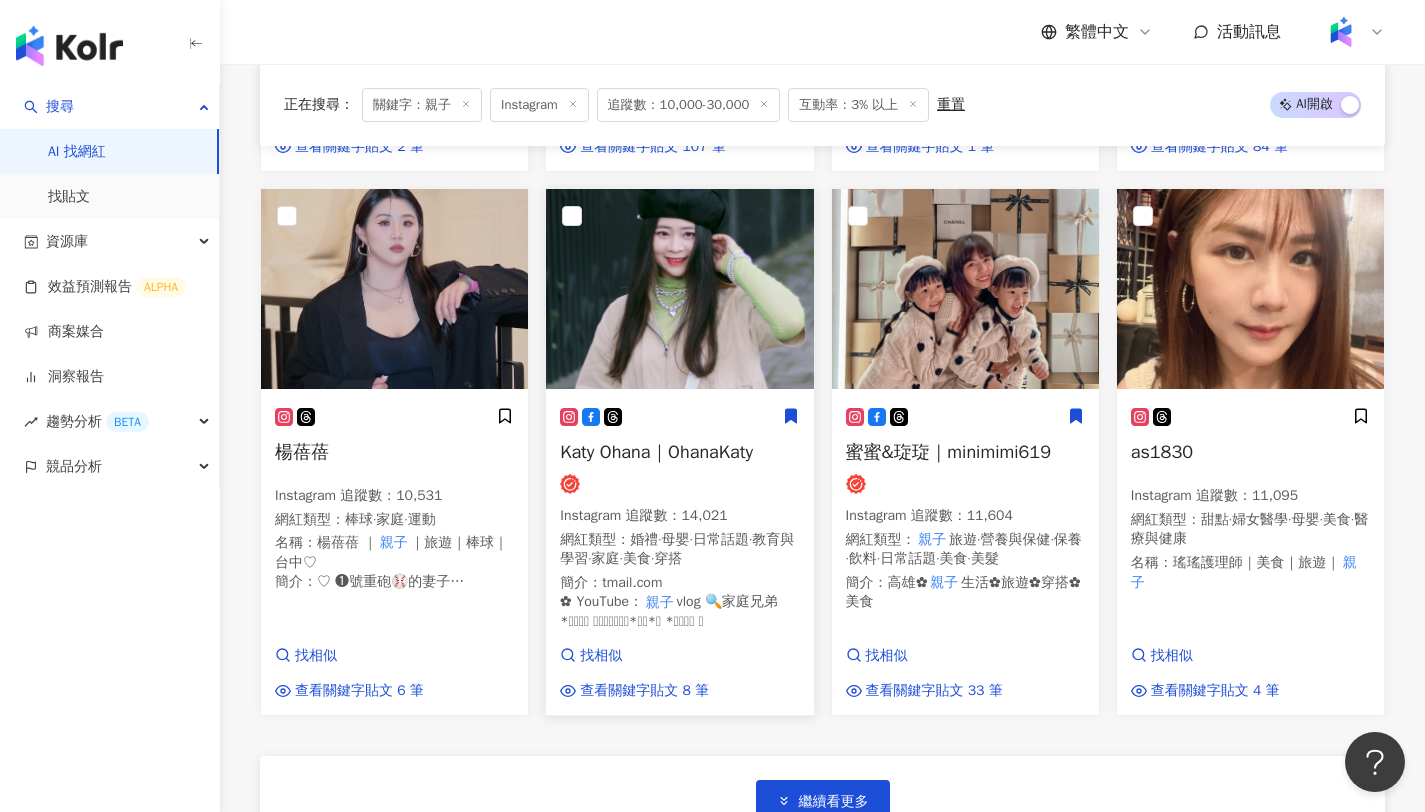 click on "Katy Ohana｜OhanaKaty" at bounding box center [656, 452] 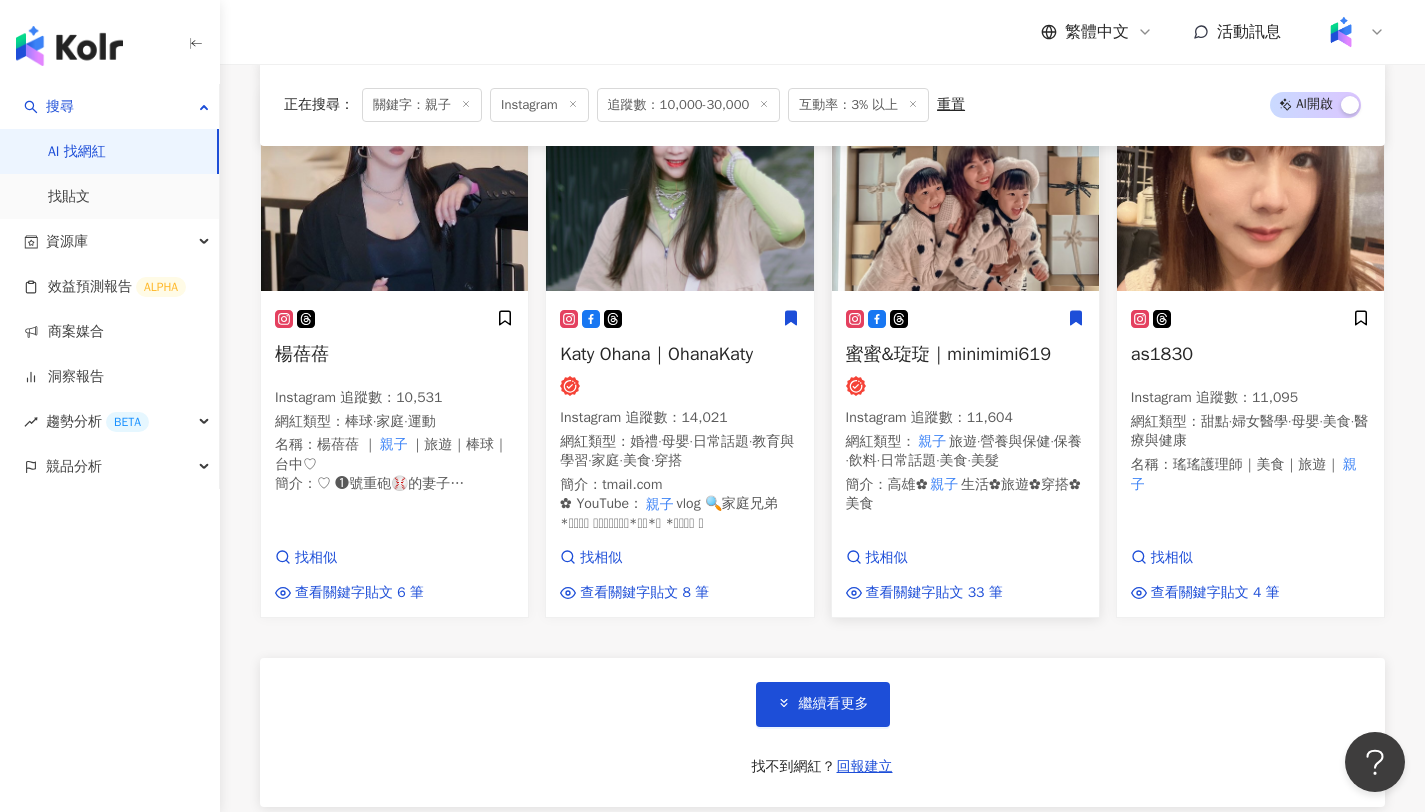 scroll, scrollTop: 3570, scrollLeft: 0, axis: vertical 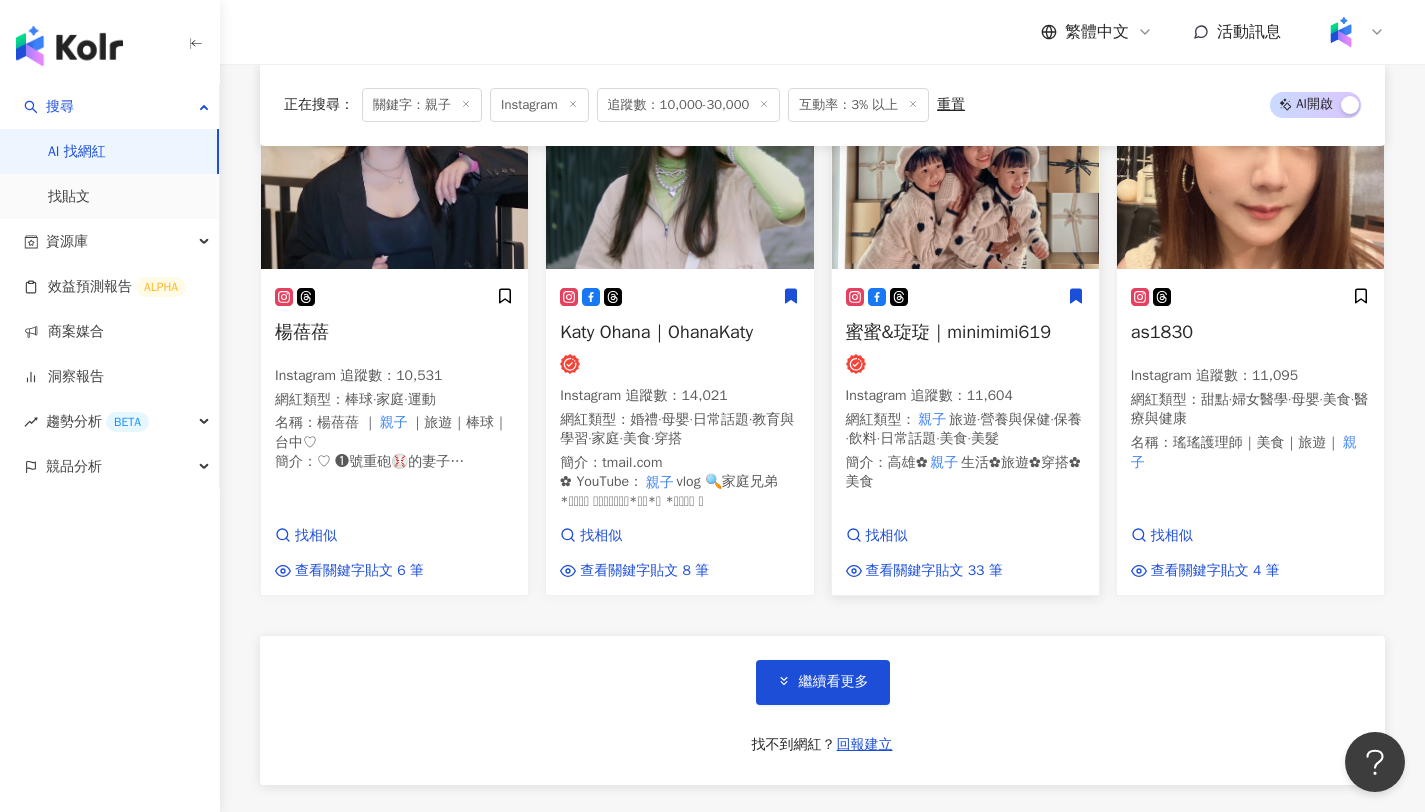 click on "蜜蜜&琁琁｜minimimi619" at bounding box center (948, 332) 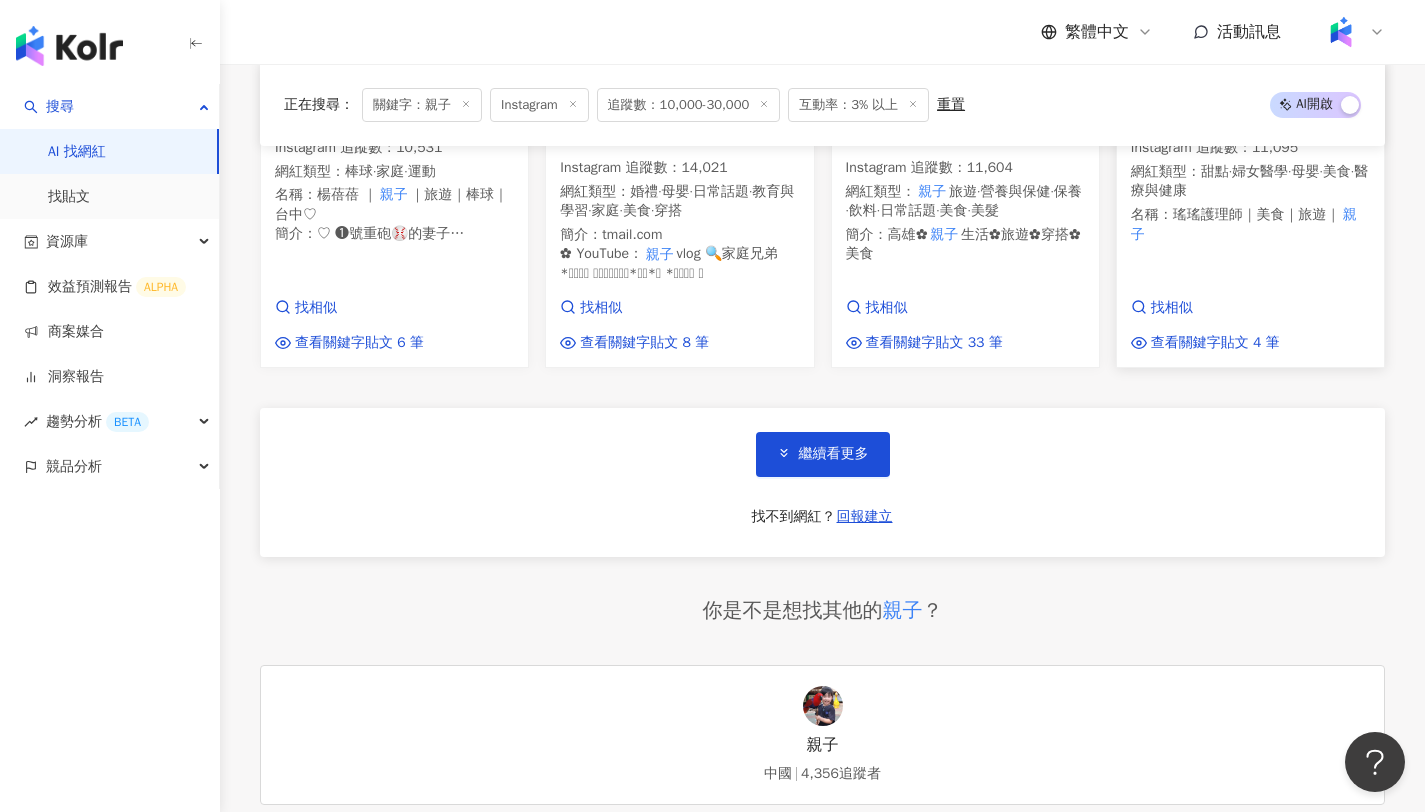 scroll, scrollTop: 3810, scrollLeft: 0, axis: vertical 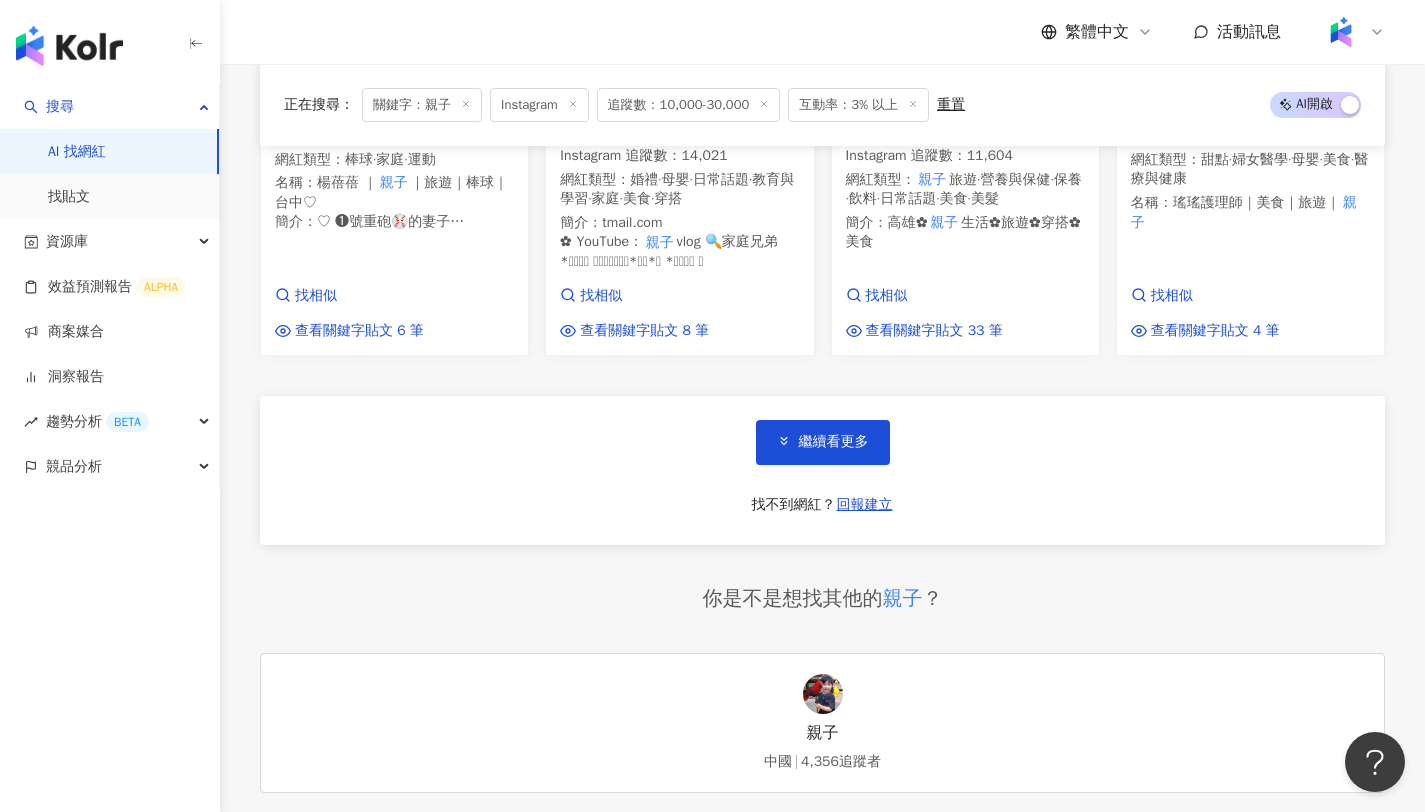 click on "繼續看更多 找不到網紅？ 回報建立" at bounding box center [822, 470] 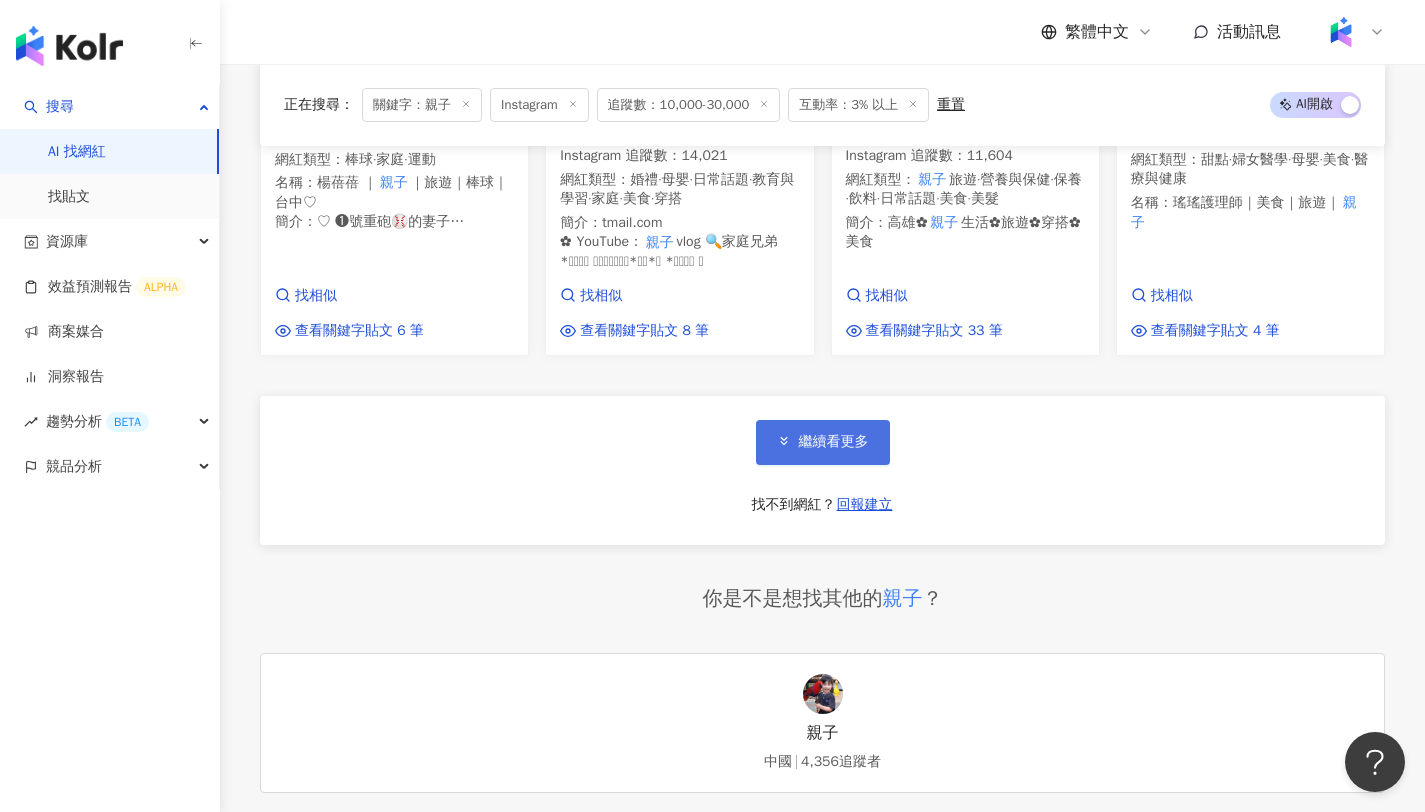 click on "繼續看更多" at bounding box center [823, 442] 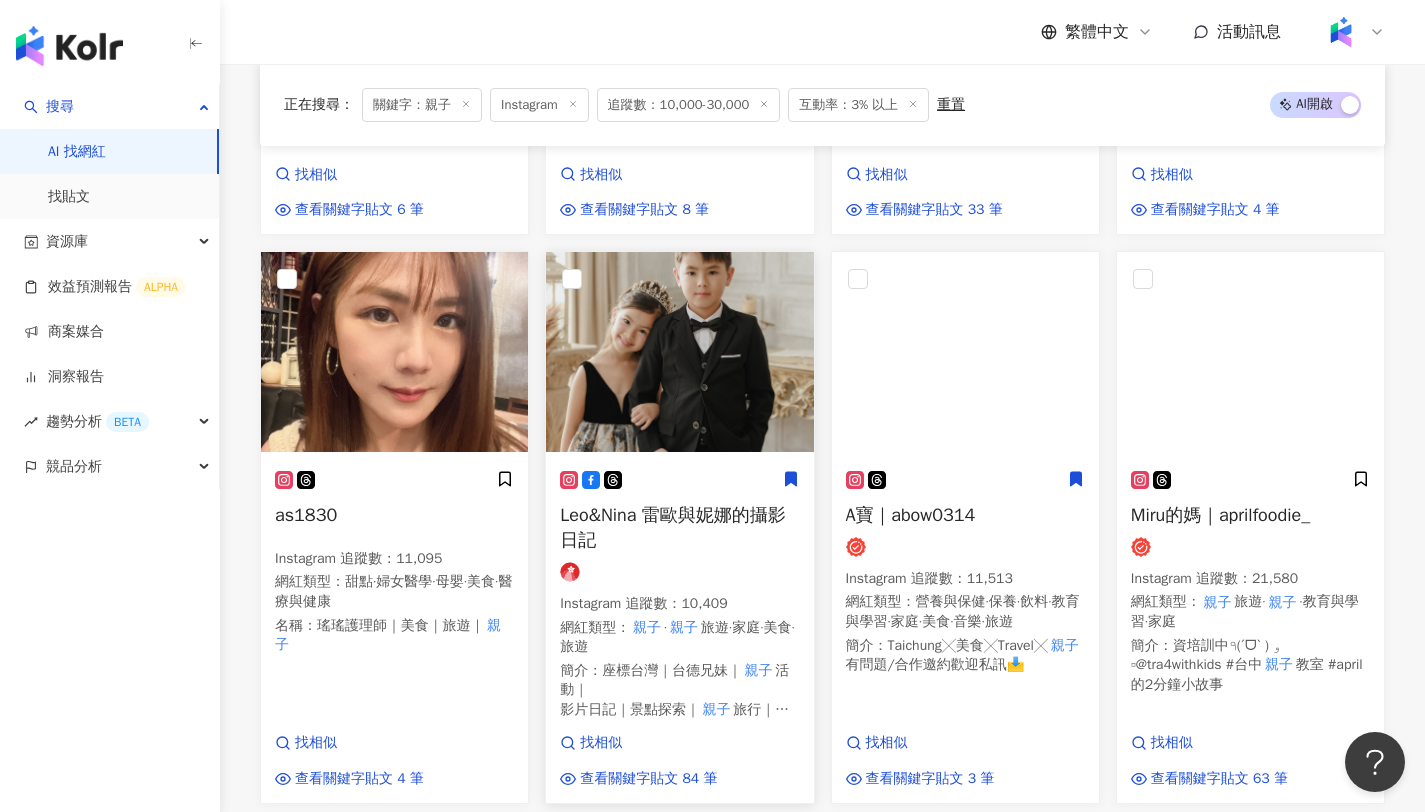 scroll, scrollTop: 4050, scrollLeft: 0, axis: vertical 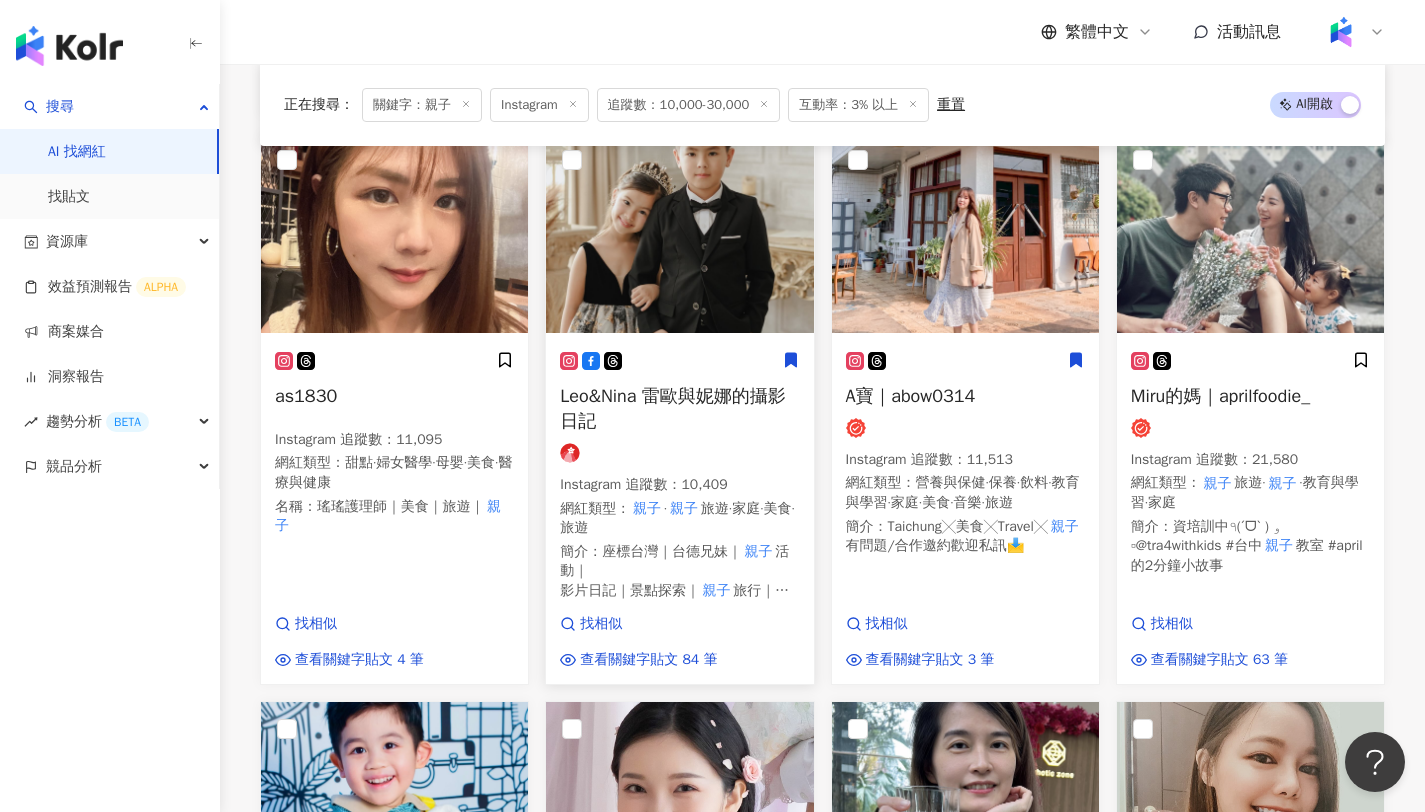 click on "Leo&Nina 雷歐與妮娜的攝影日記" at bounding box center (673, 408) 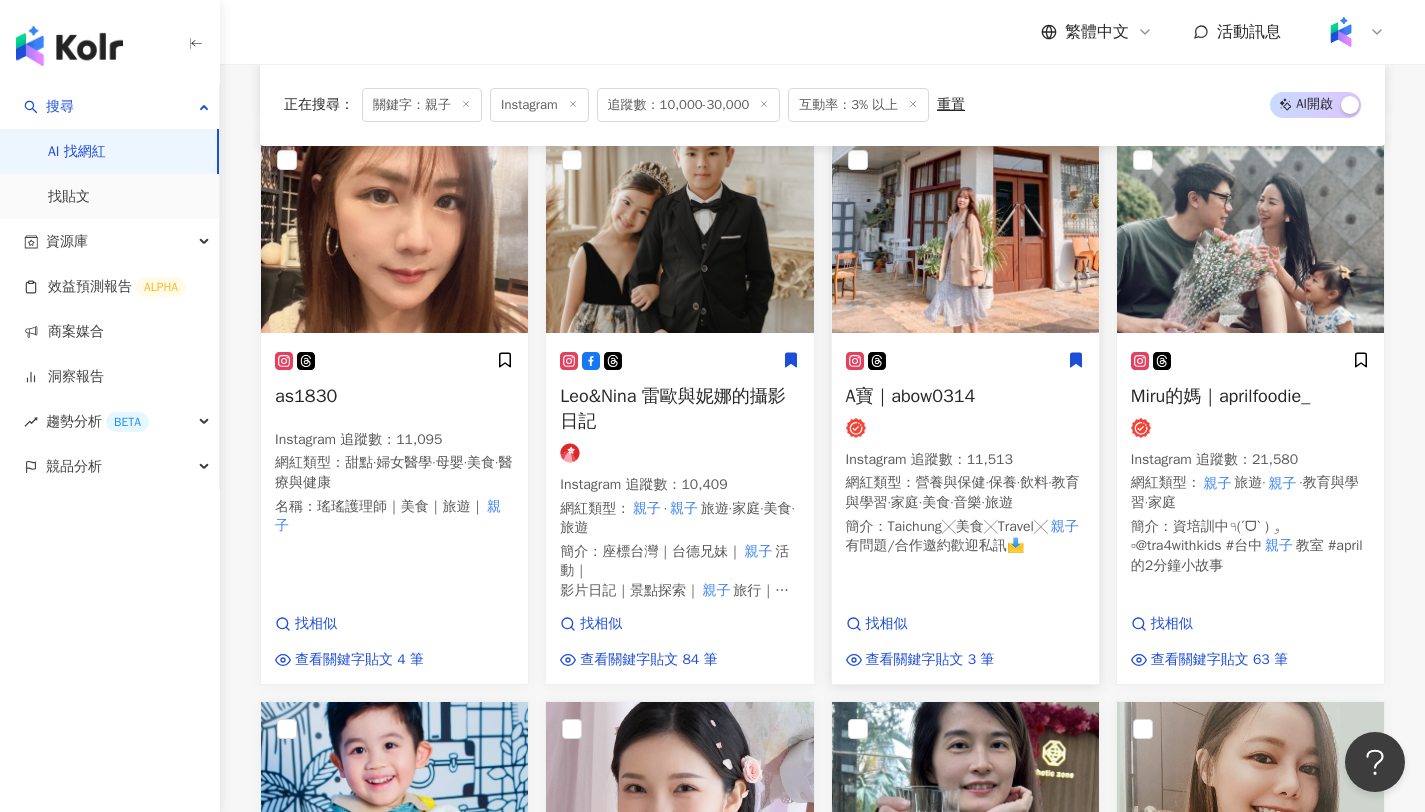 click on "A寶｜abow0314" at bounding box center [911, 396] 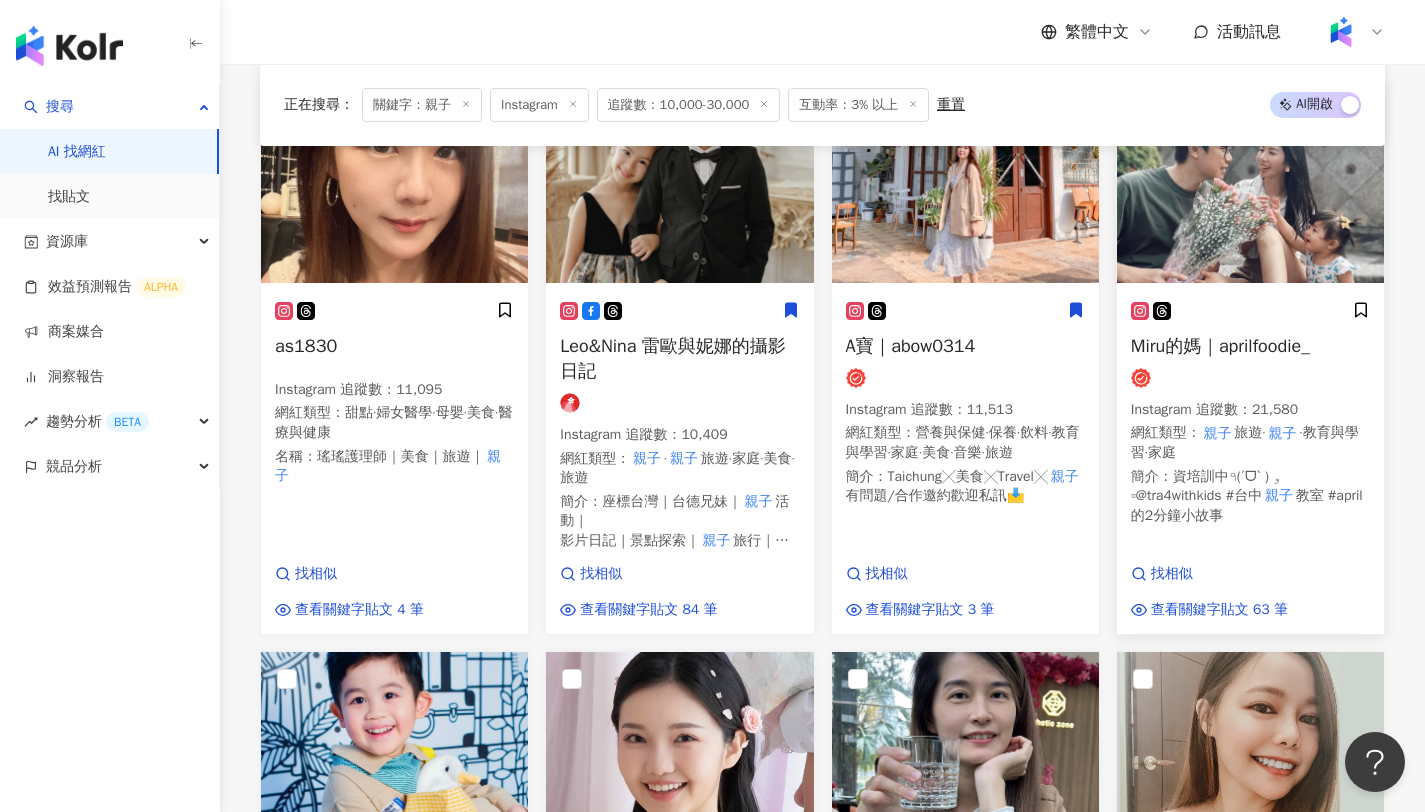 scroll, scrollTop: 4050, scrollLeft: 0, axis: vertical 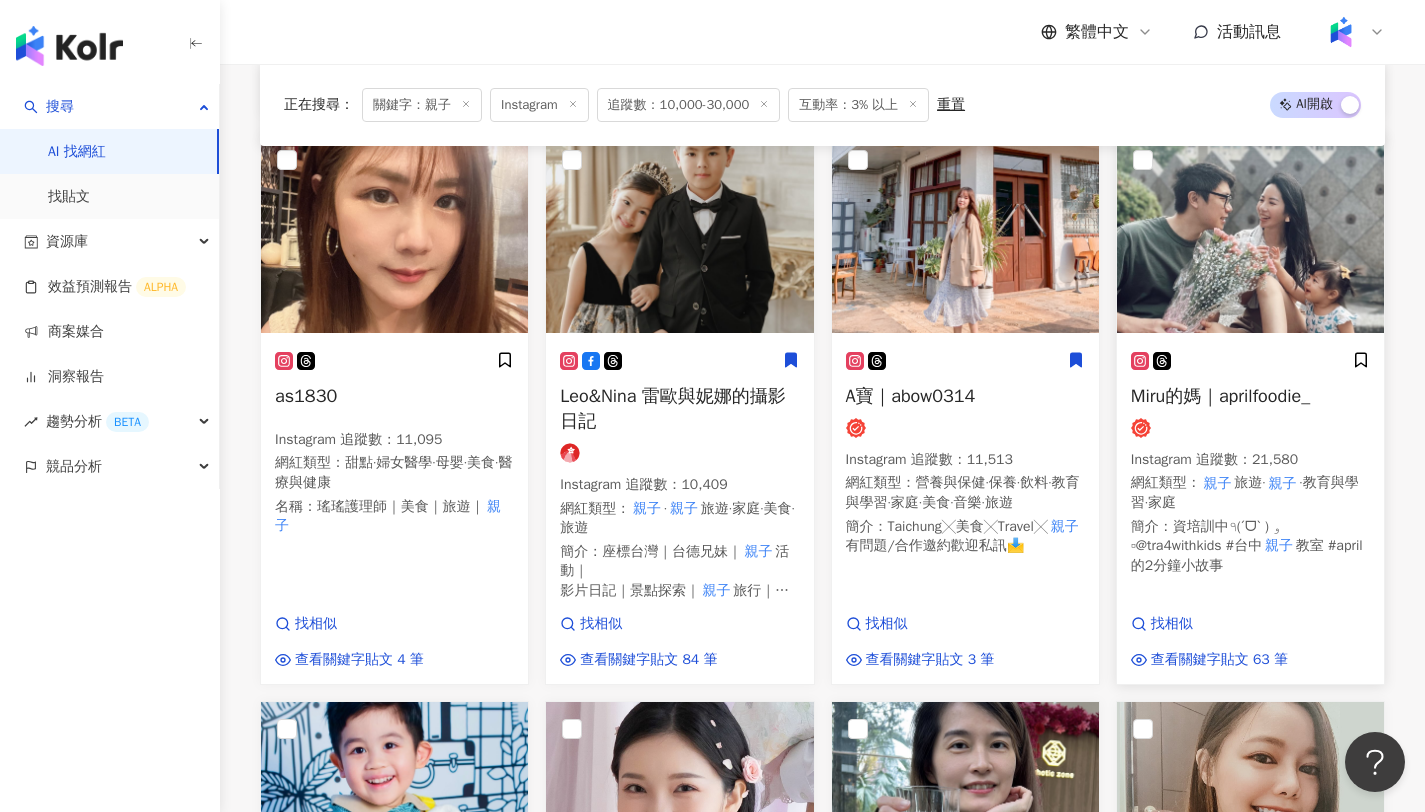 click on "Miru的媽｜aprilfoodie_" at bounding box center [1220, 396] 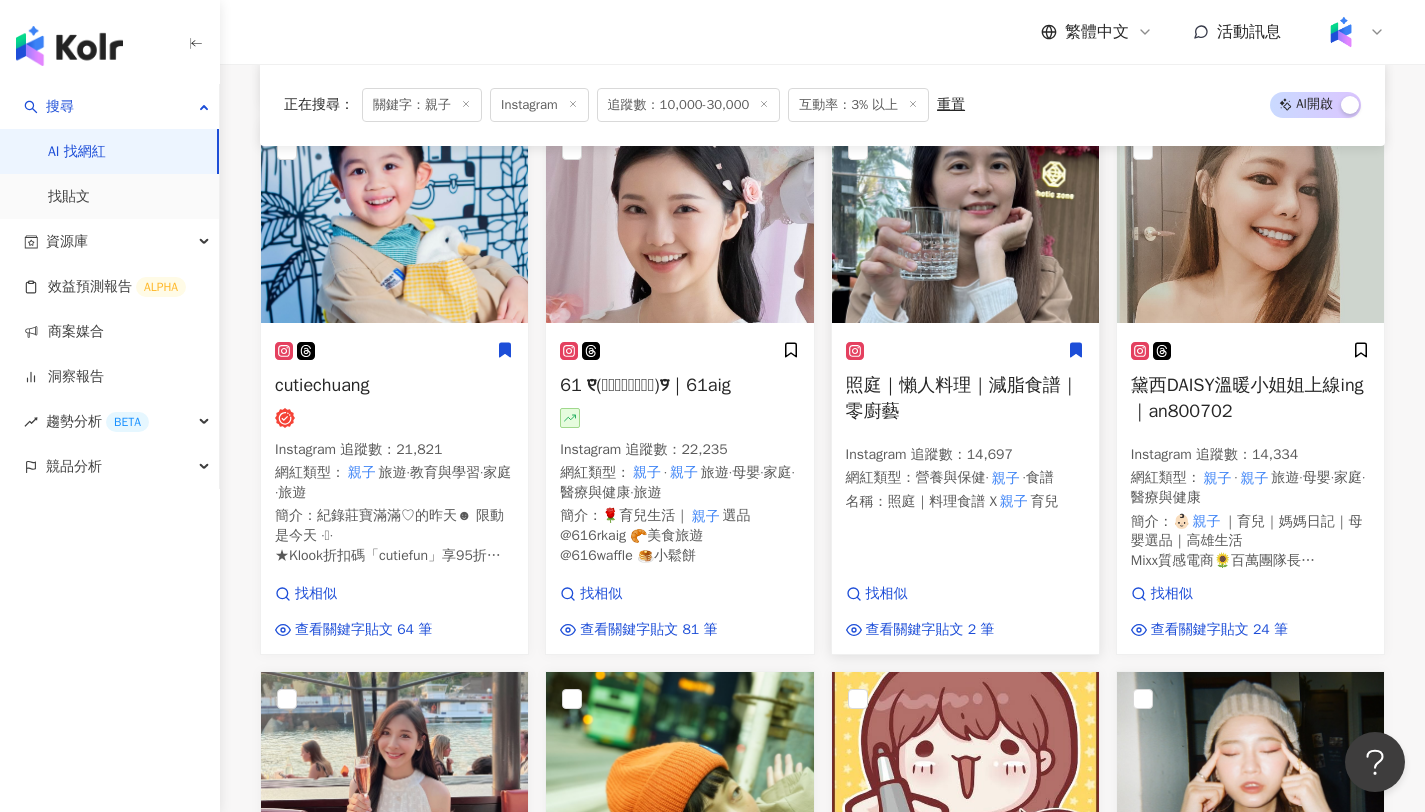 scroll, scrollTop: 4650, scrollLeft: 0, axis: vertical 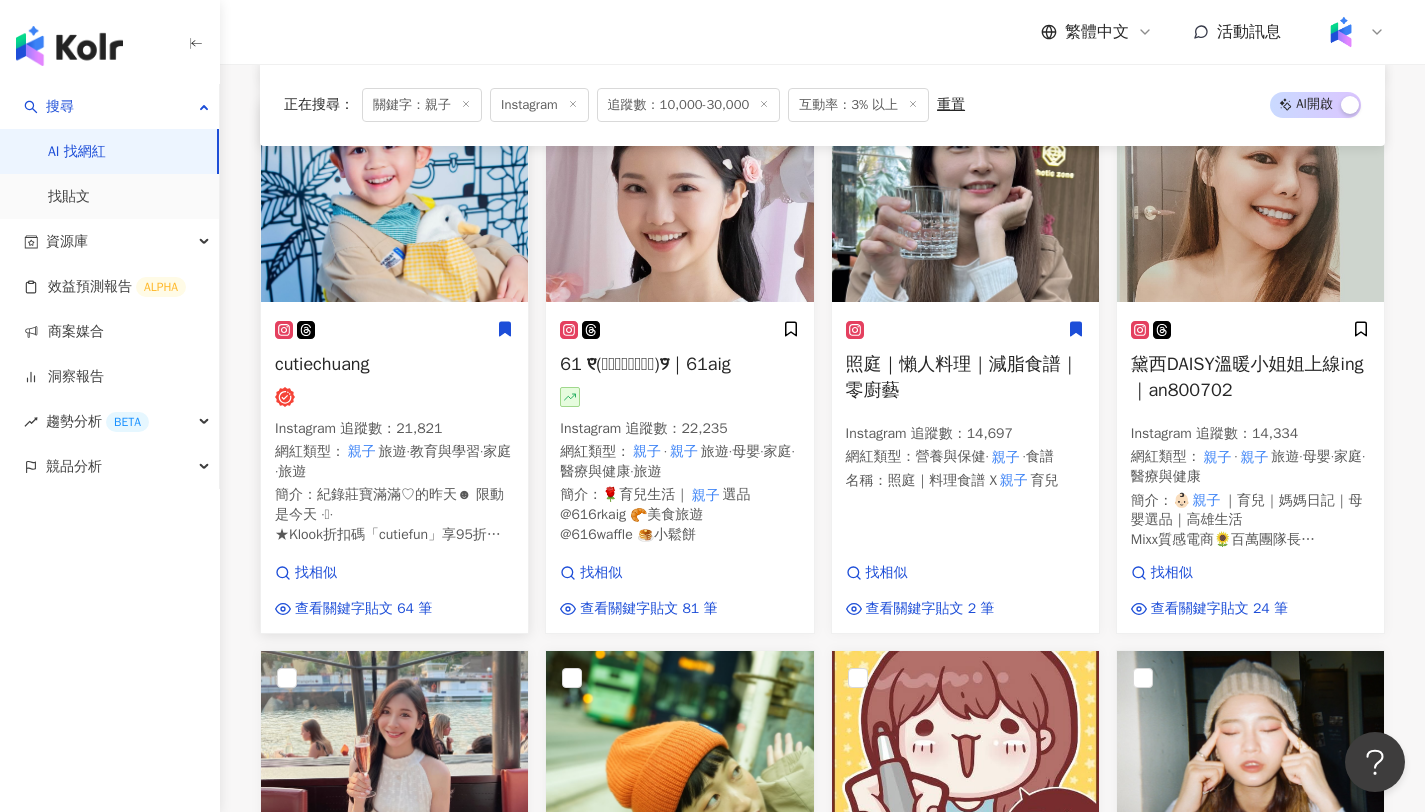 click on "cutiechuang" at bounding box center (322, 364) 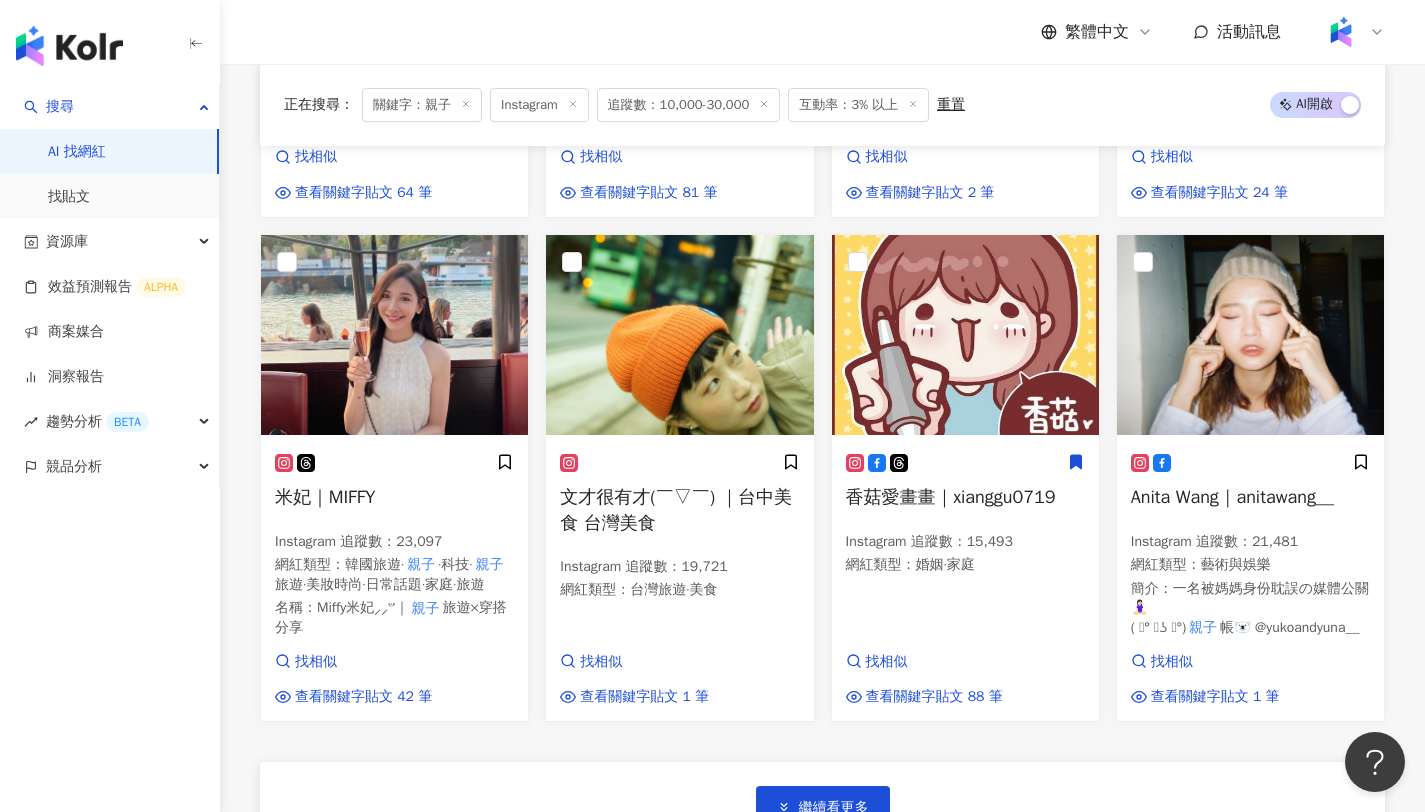 scroll, scrollTop: 5010, scrollLeft: 0, axis: vertical 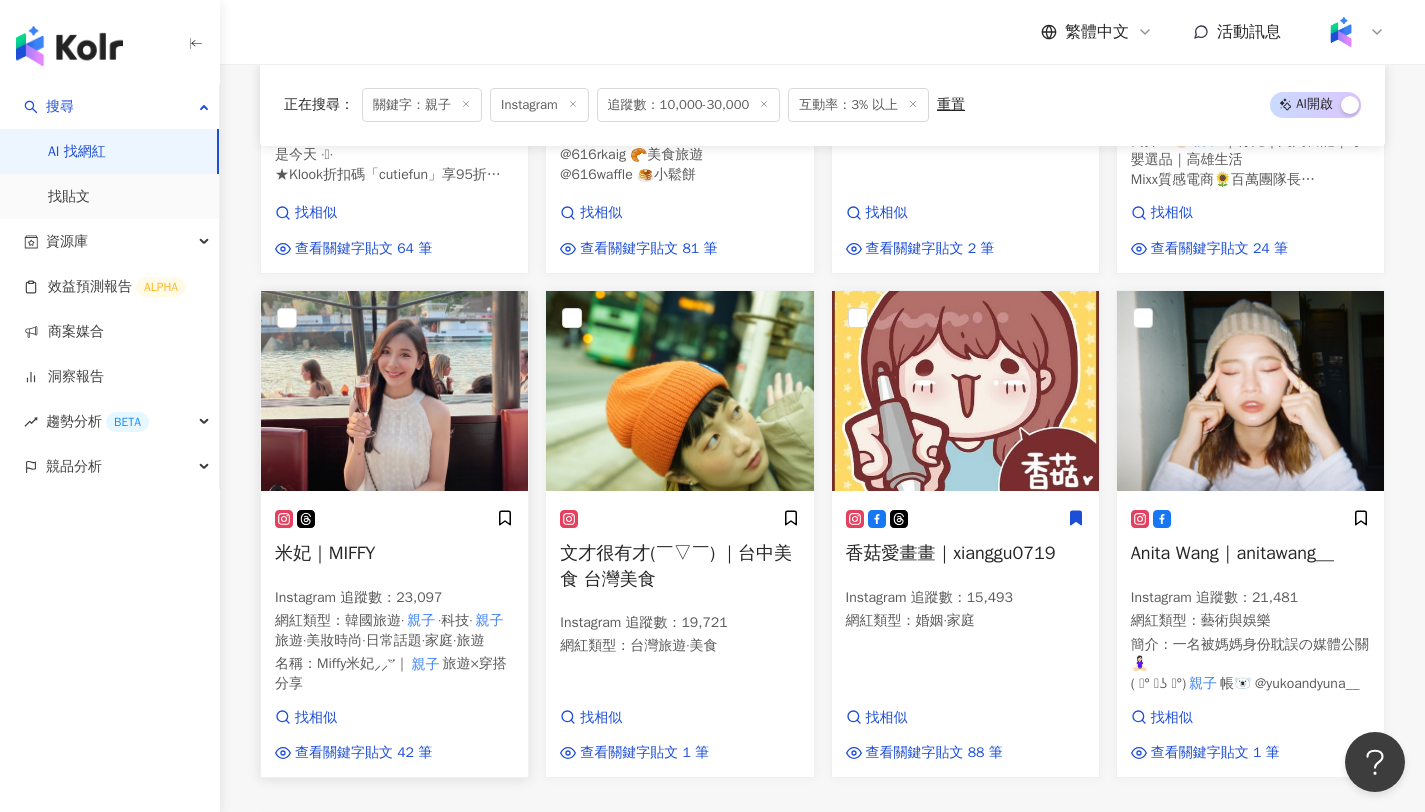 click on "米妃｜MIFFY" at bounding box center [325, 553] 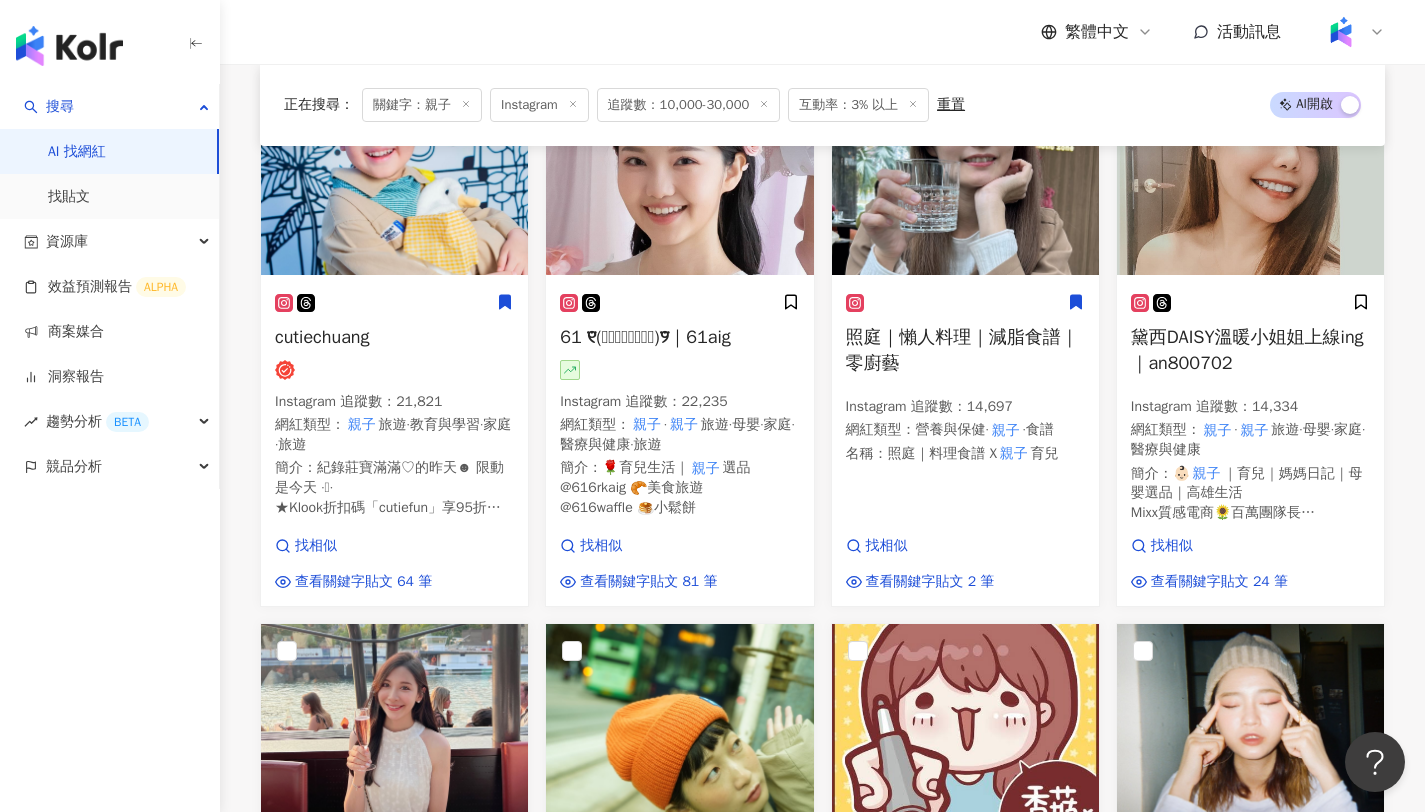 scroll, scrollTop: 4691, scrollLeft: 0, axis: vertical 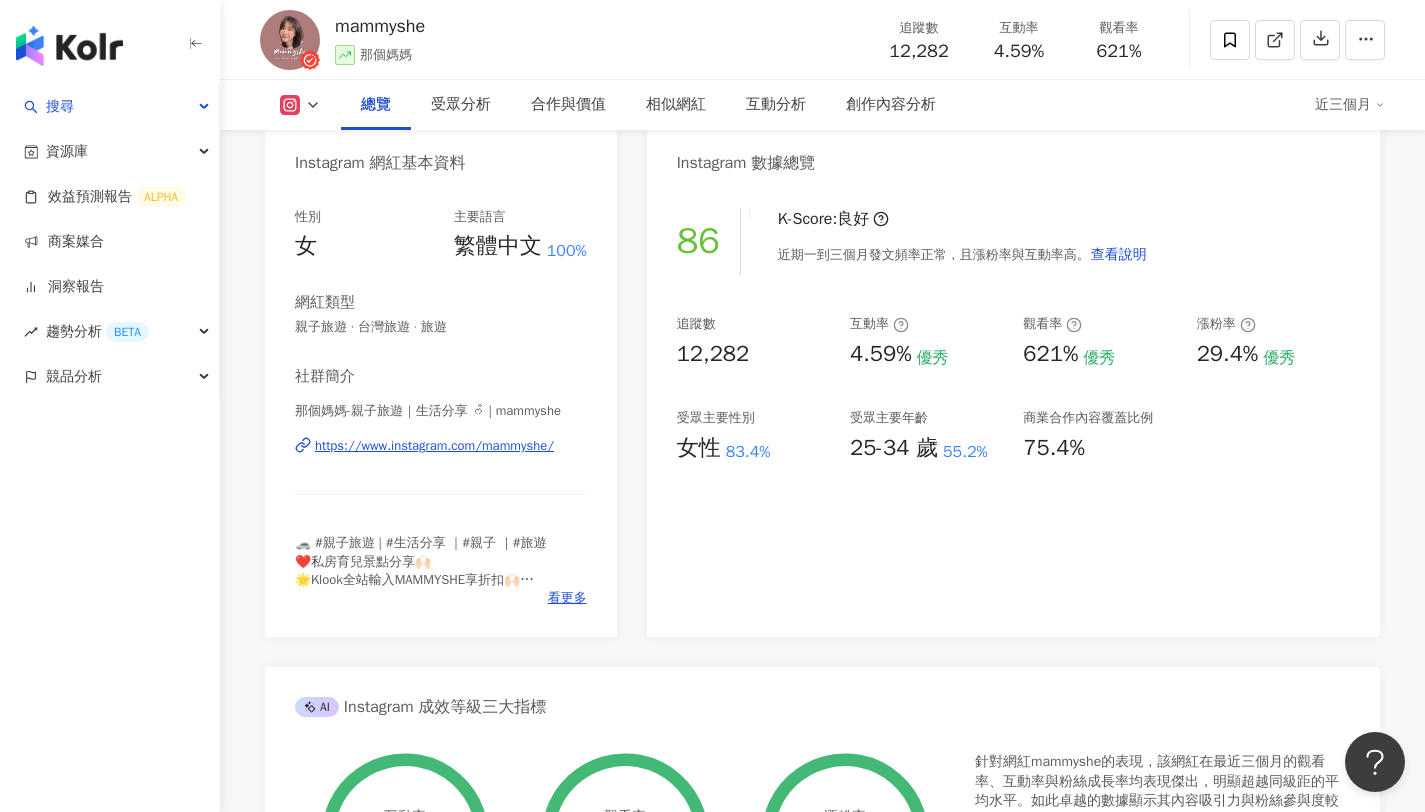 click on "那個媽媽-親子旅遊｜生活分享 ᰔᩚ | mammyshe https://www.instagram.com/mammyshe/" at bounding box center (441, 460) 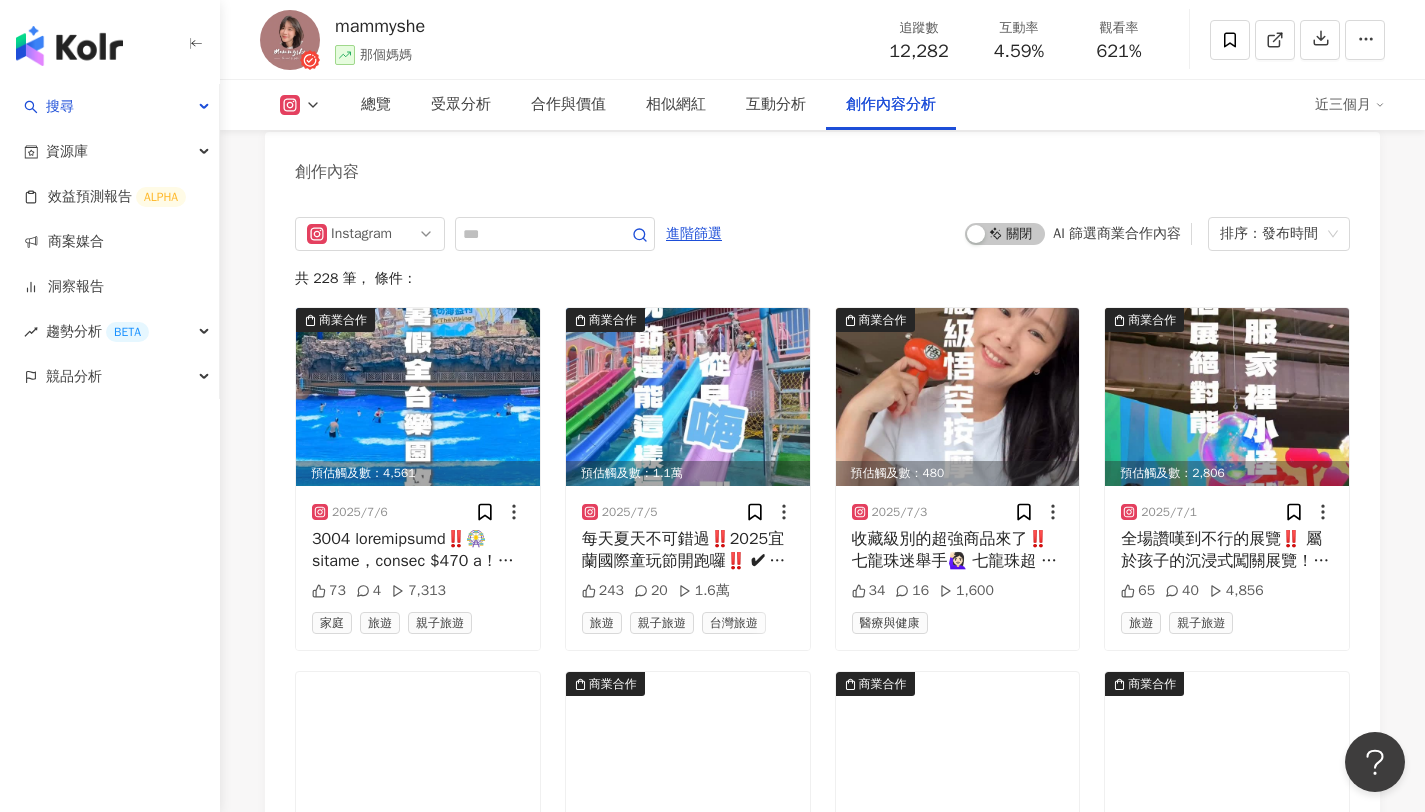 scroll, scrollTop: 6064, scrollLeft: 0, axis: vertical 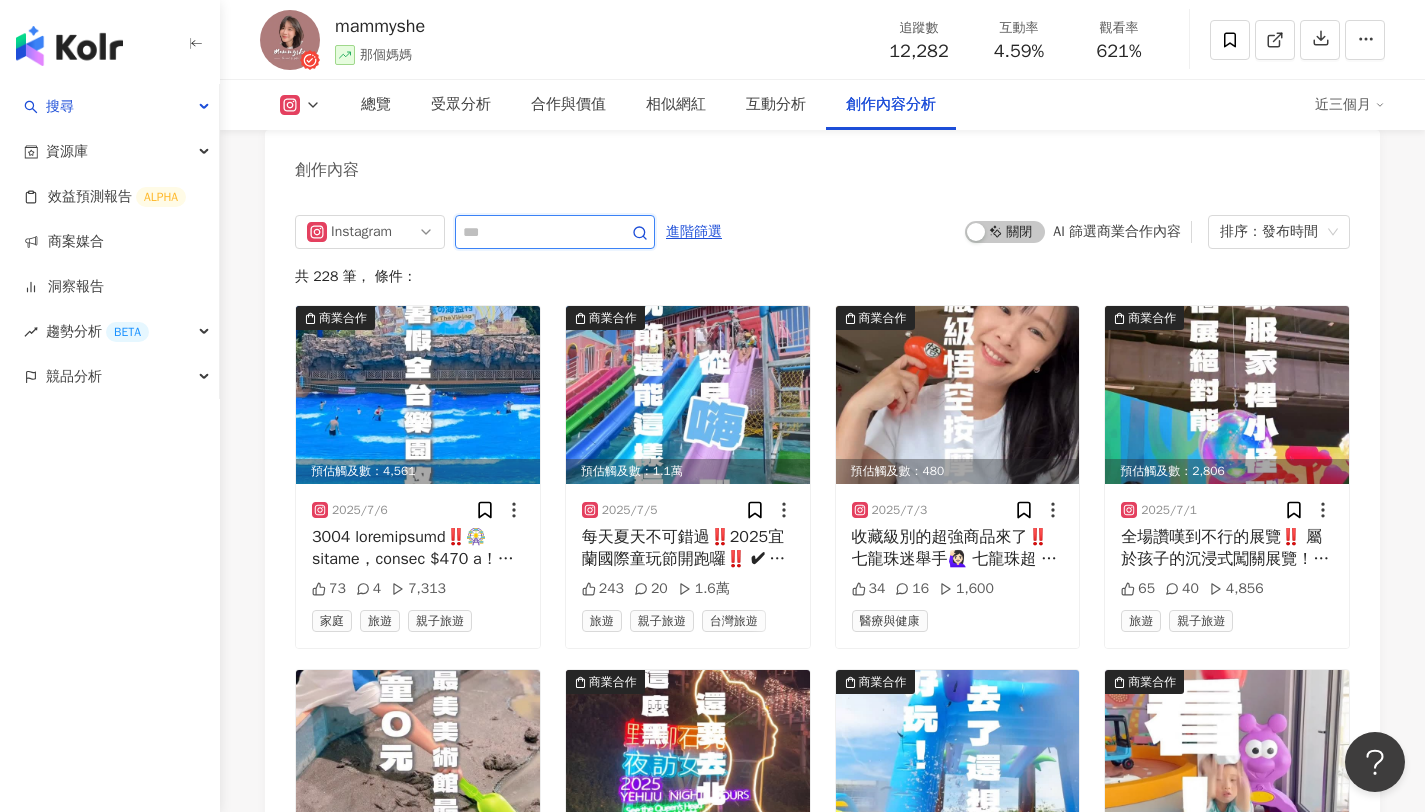 click at bounding box center (533, 232) 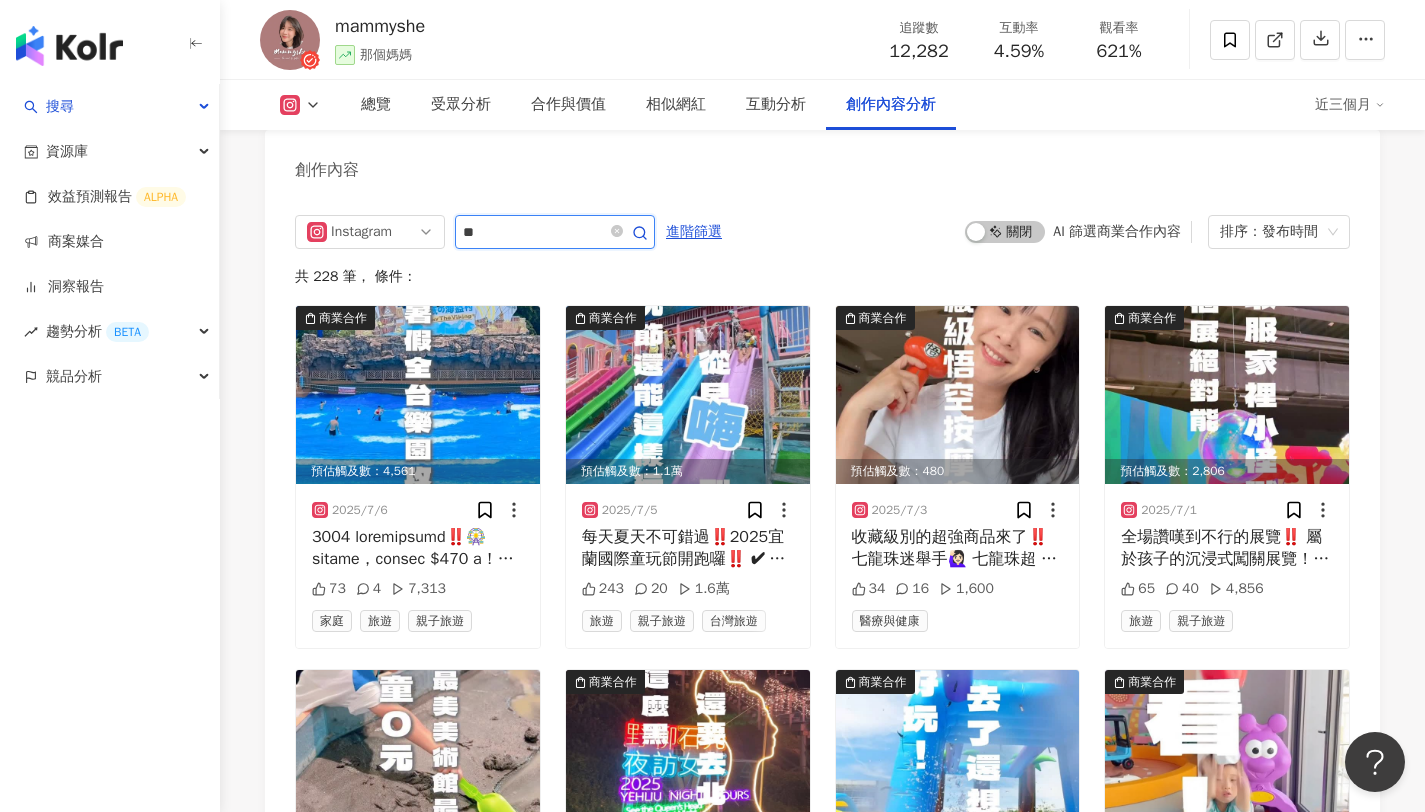 type on "*" 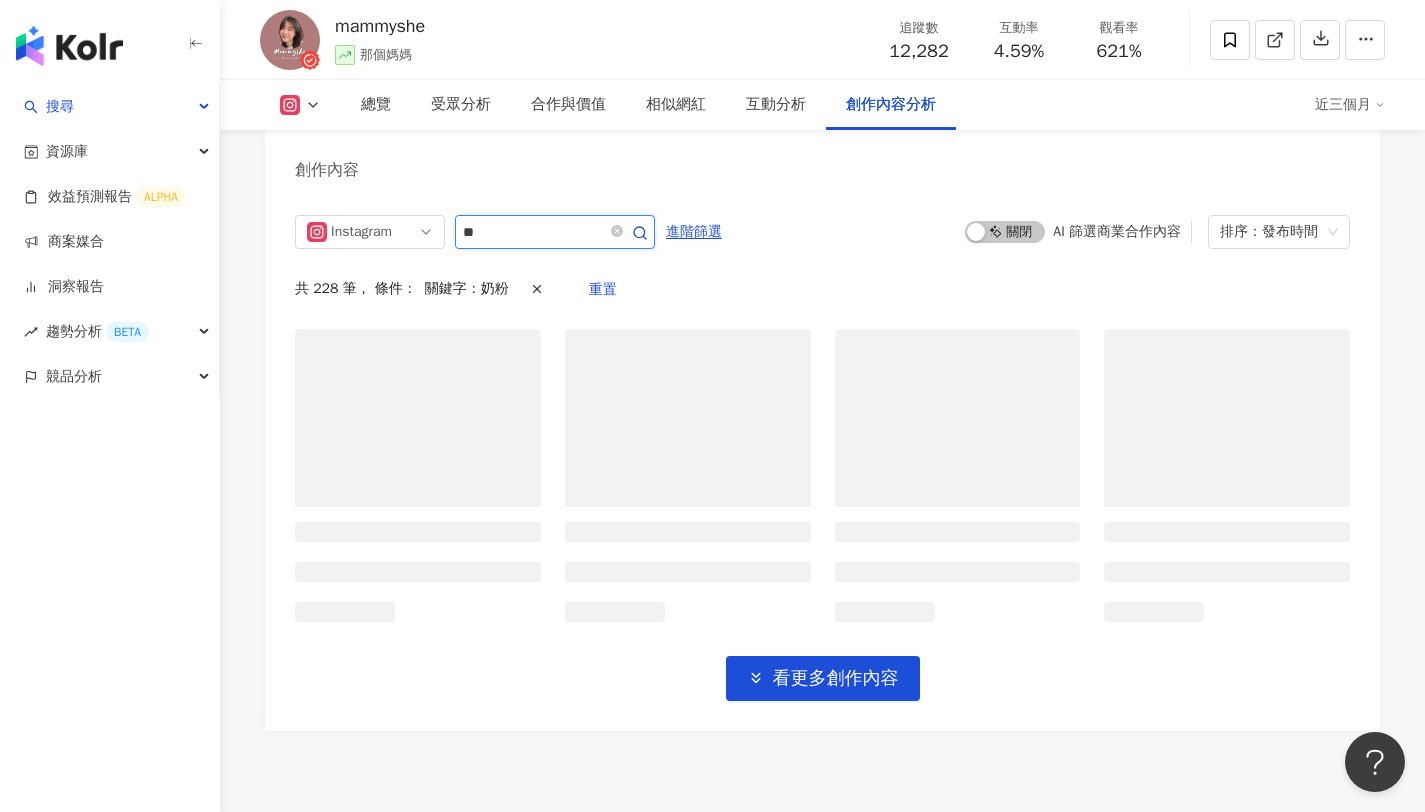 scroll, scrollTop: 6078, scrollLeft: 0, axis: vertical 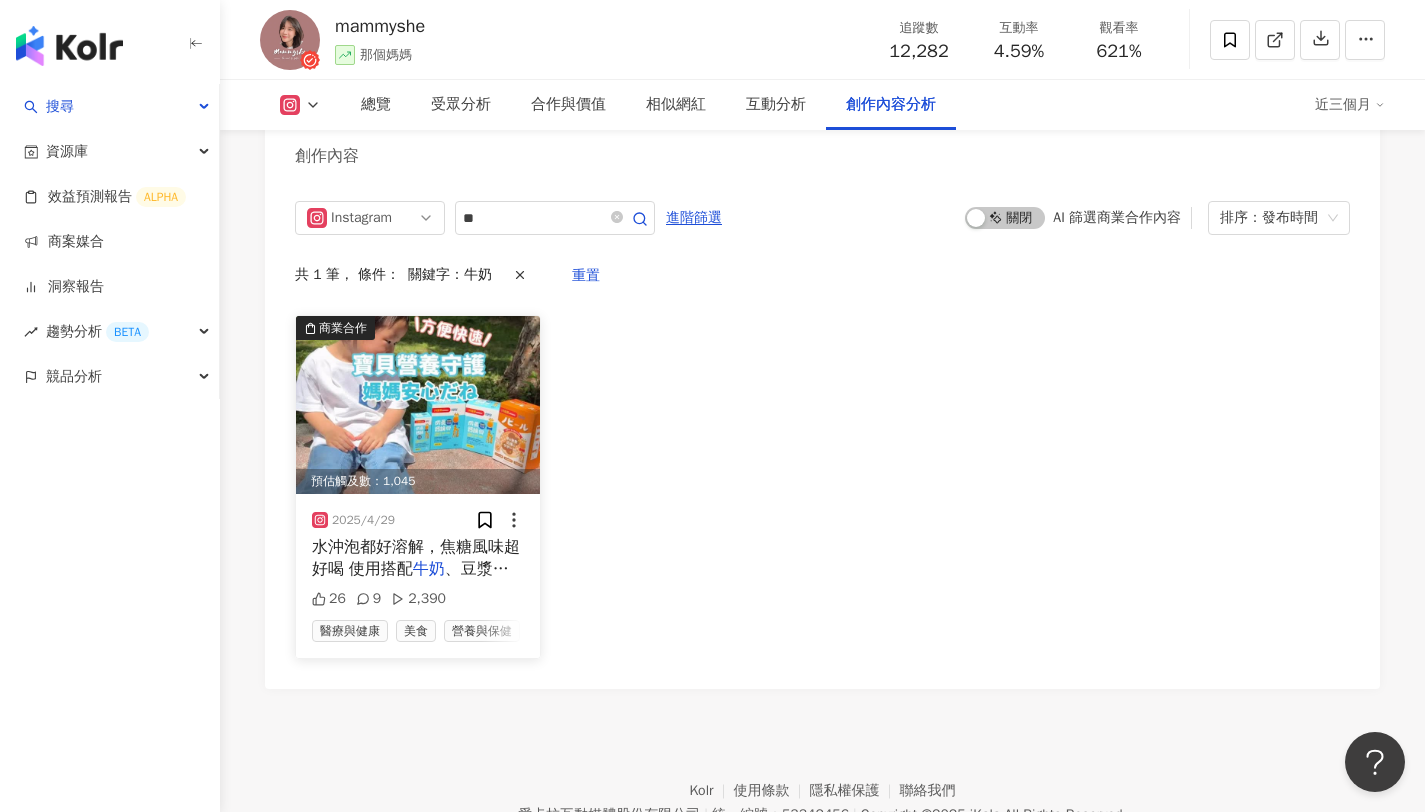 click at bounding box center [418, 405] 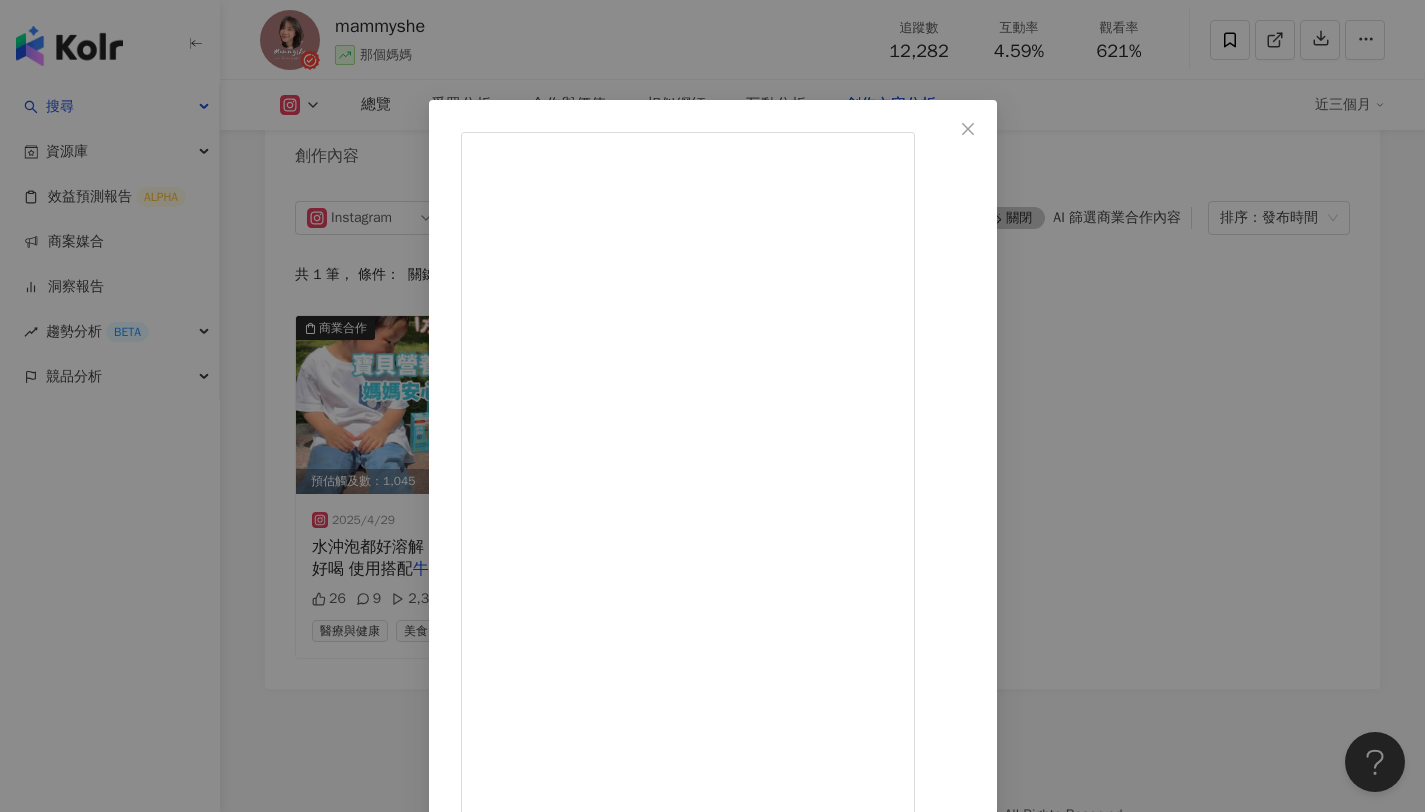 scroll, scrollTop: 85, scrollLeft: 0, axis: vertical 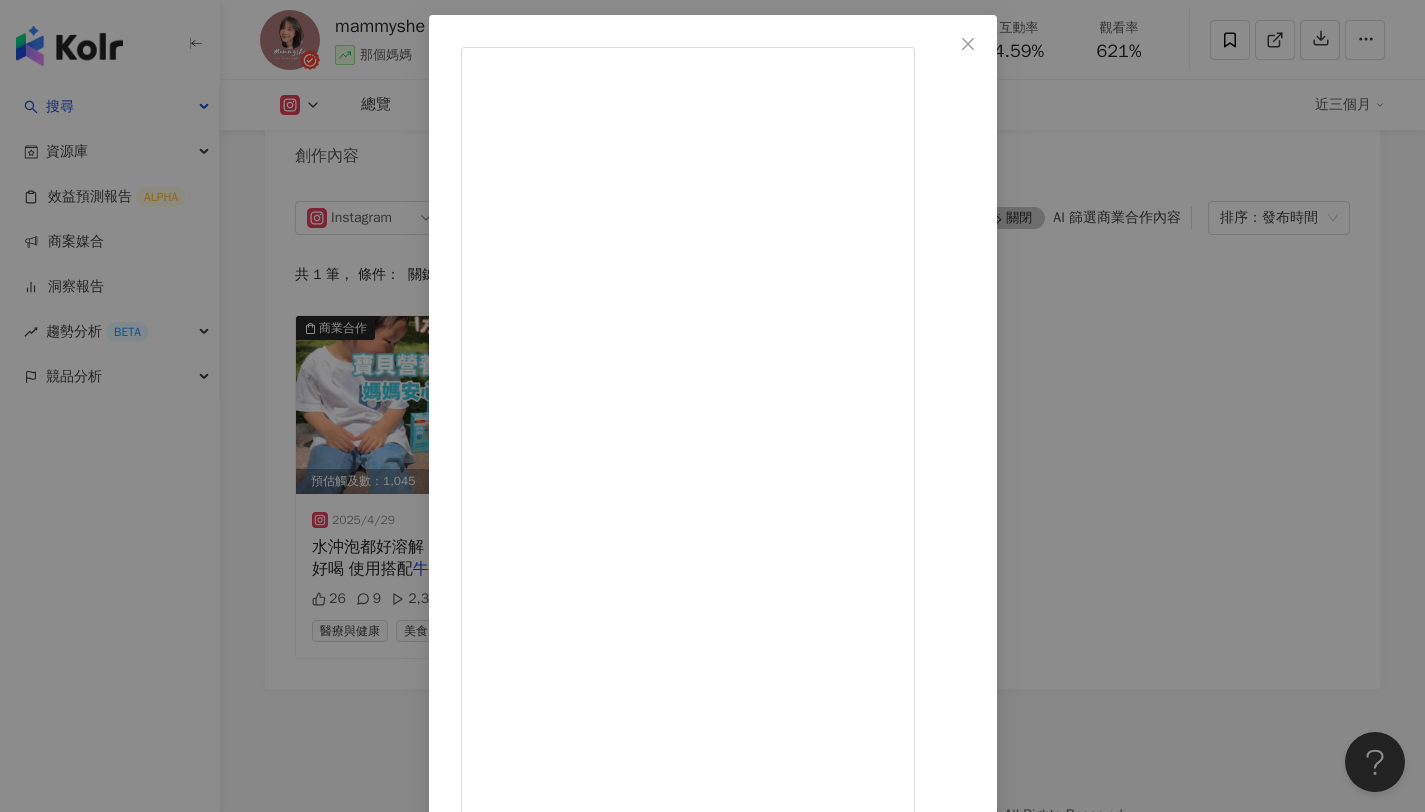click on "查看原始貼文" at bounding box center (503, 1425) 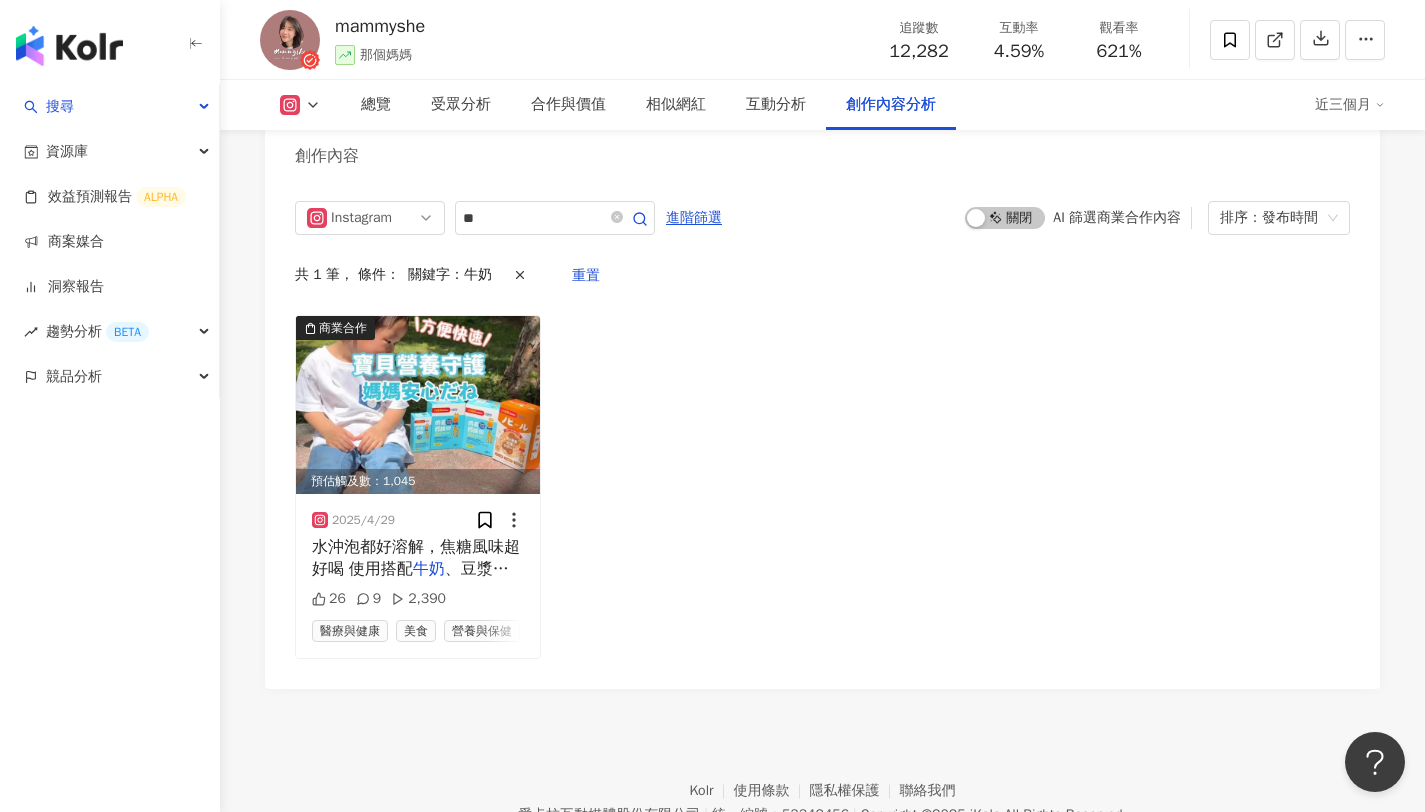 click on "mammyshe" at bounding box center [380, 26] 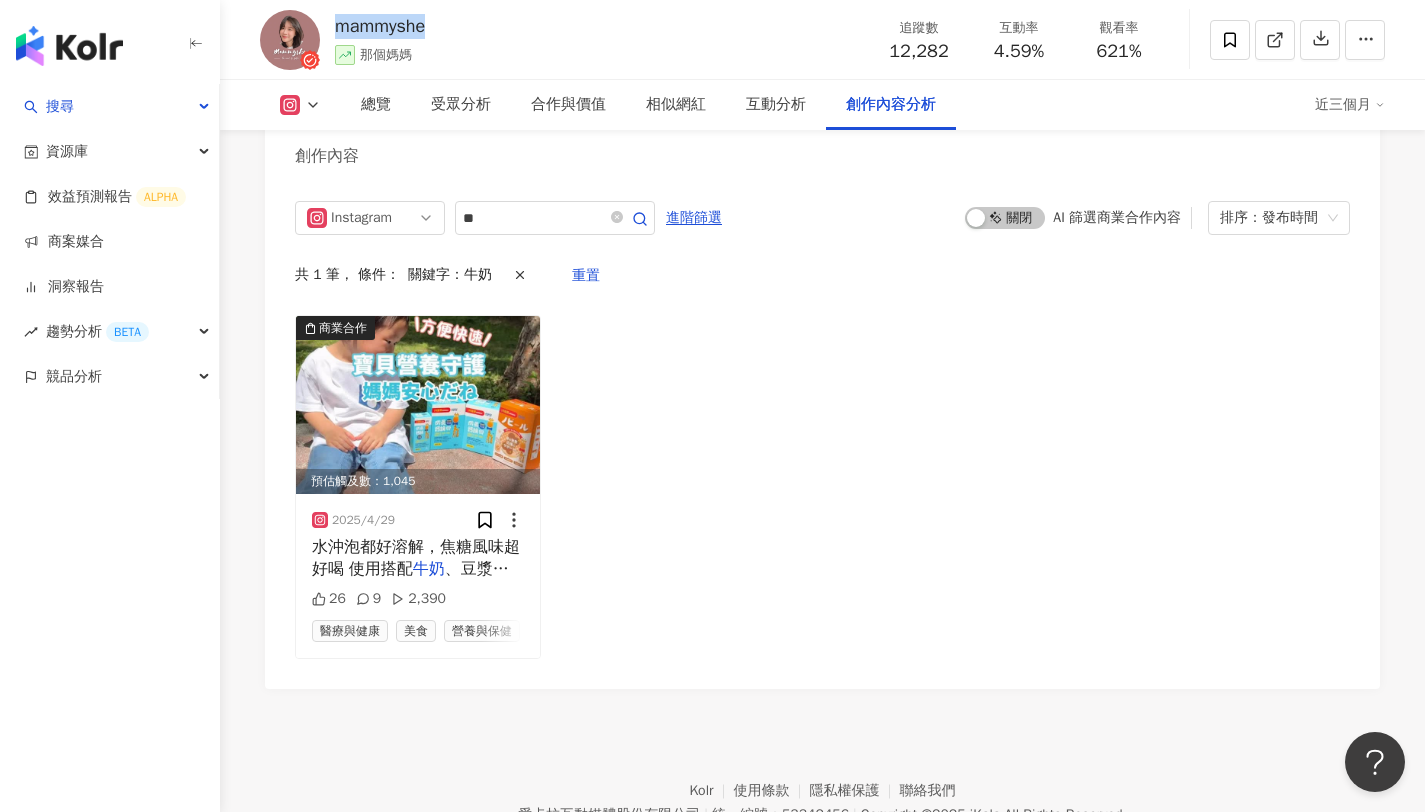click on "mammyshe" at bounding box center (380, 26) 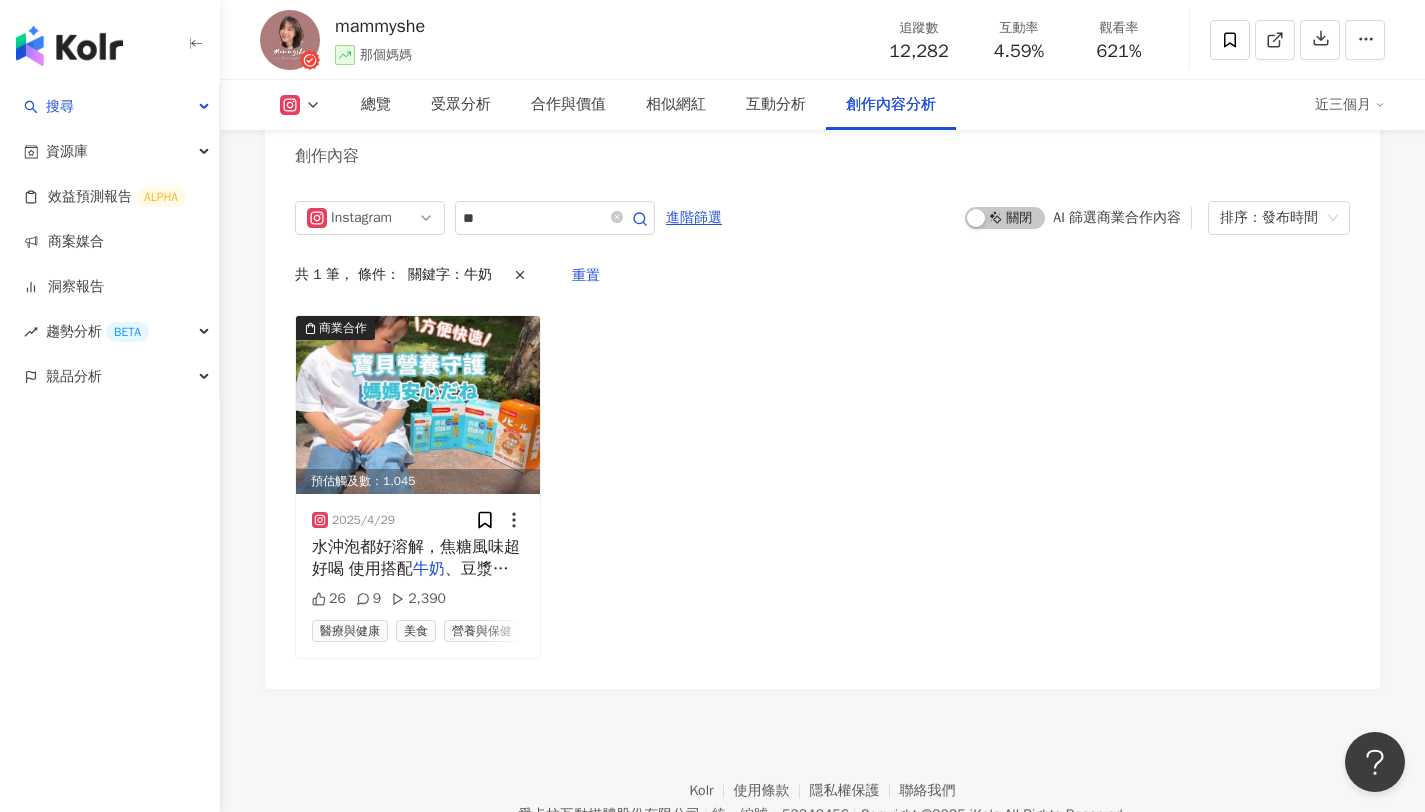 click on "mammyshe 那個媽媽 追蹤數 12,282 互動率 4.59% 觀看率 621%" at bounding box center [822, 39] 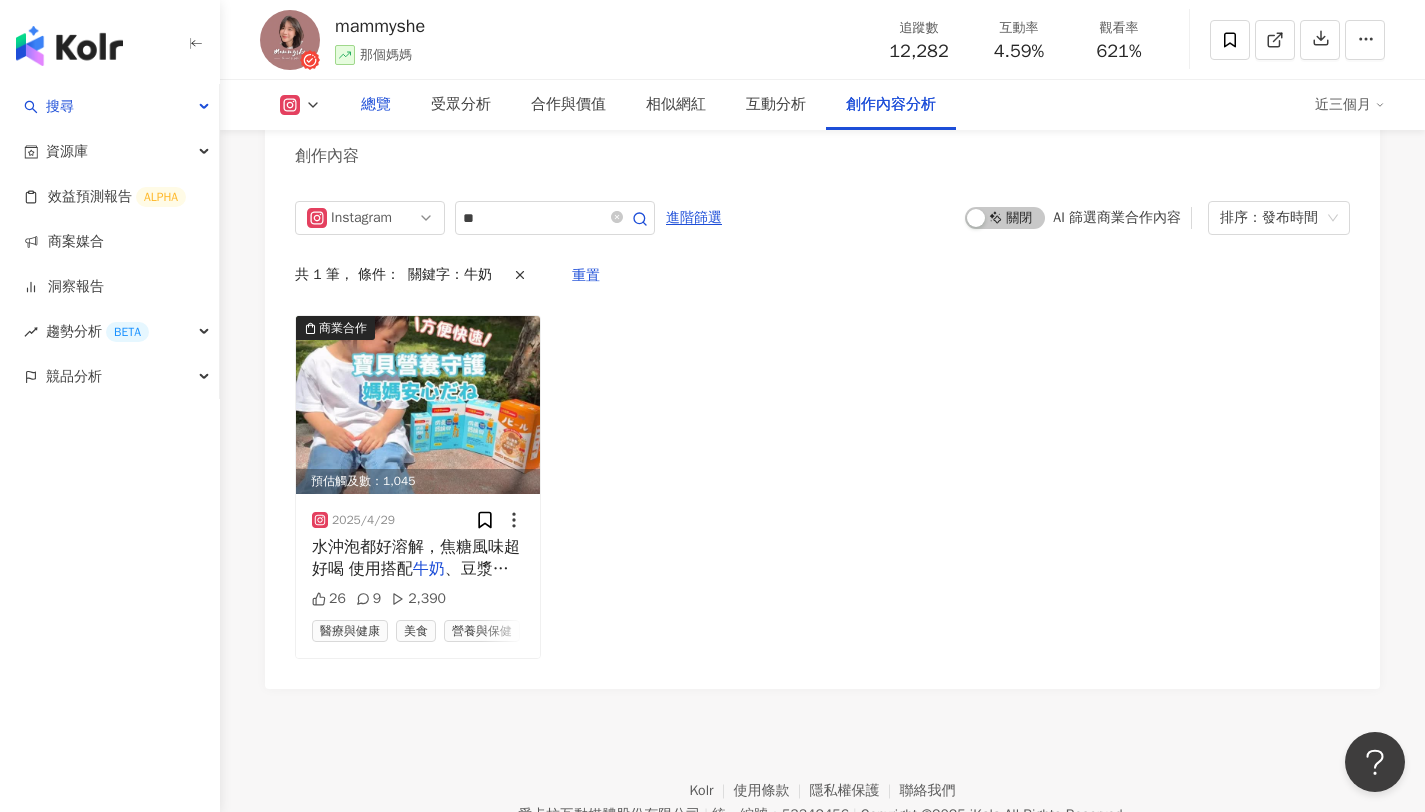 click on "總覽" at bounding box center (376, 105) 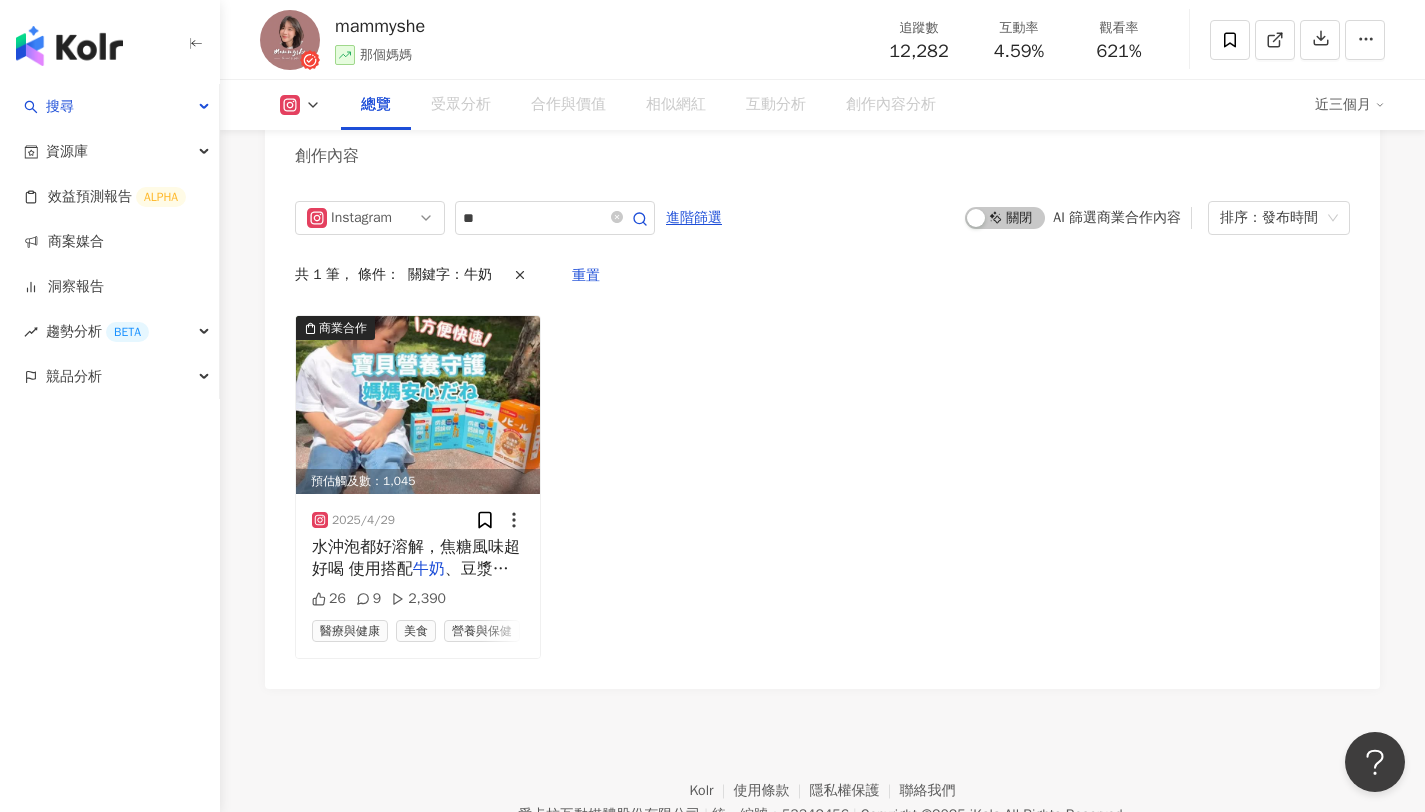scroll, scrollTop: 123, scrollLeft: 0, axis: vertical 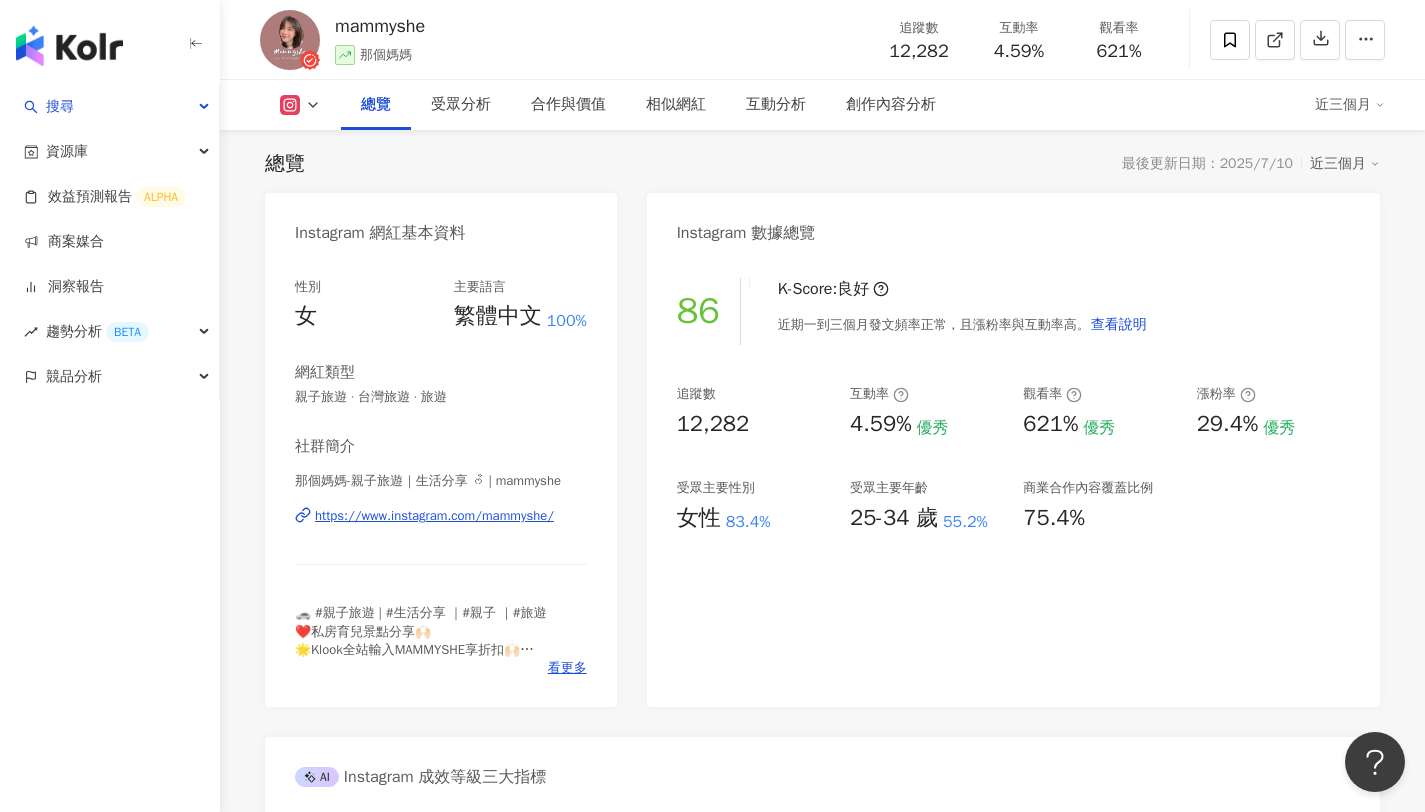 click on "親子旅遊 · 台灣旅遊 · 旅遊" at bounding box center [441, 397] 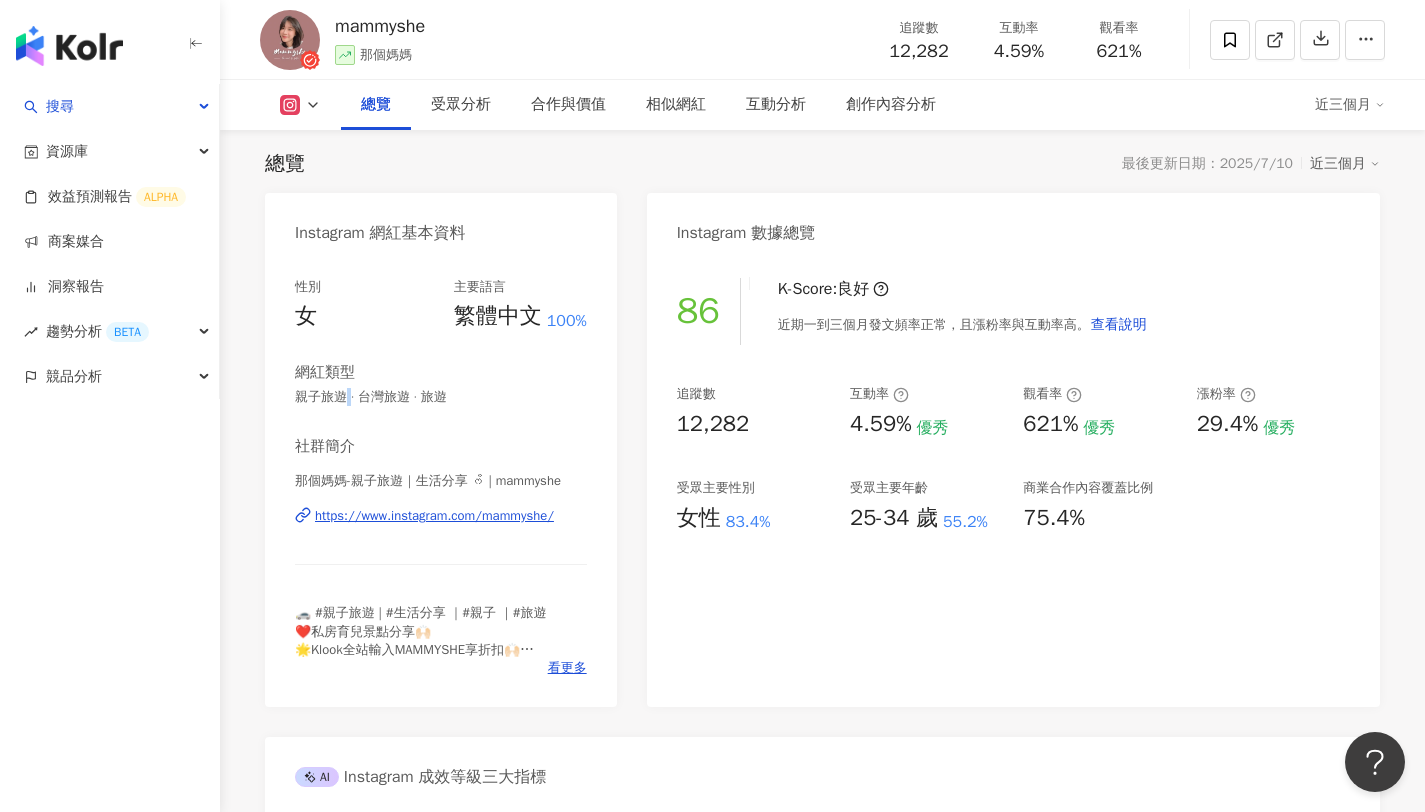 click on "親子旅遊 · 台灣旅遊 · 旅遊" at bounding box center [441, 397] 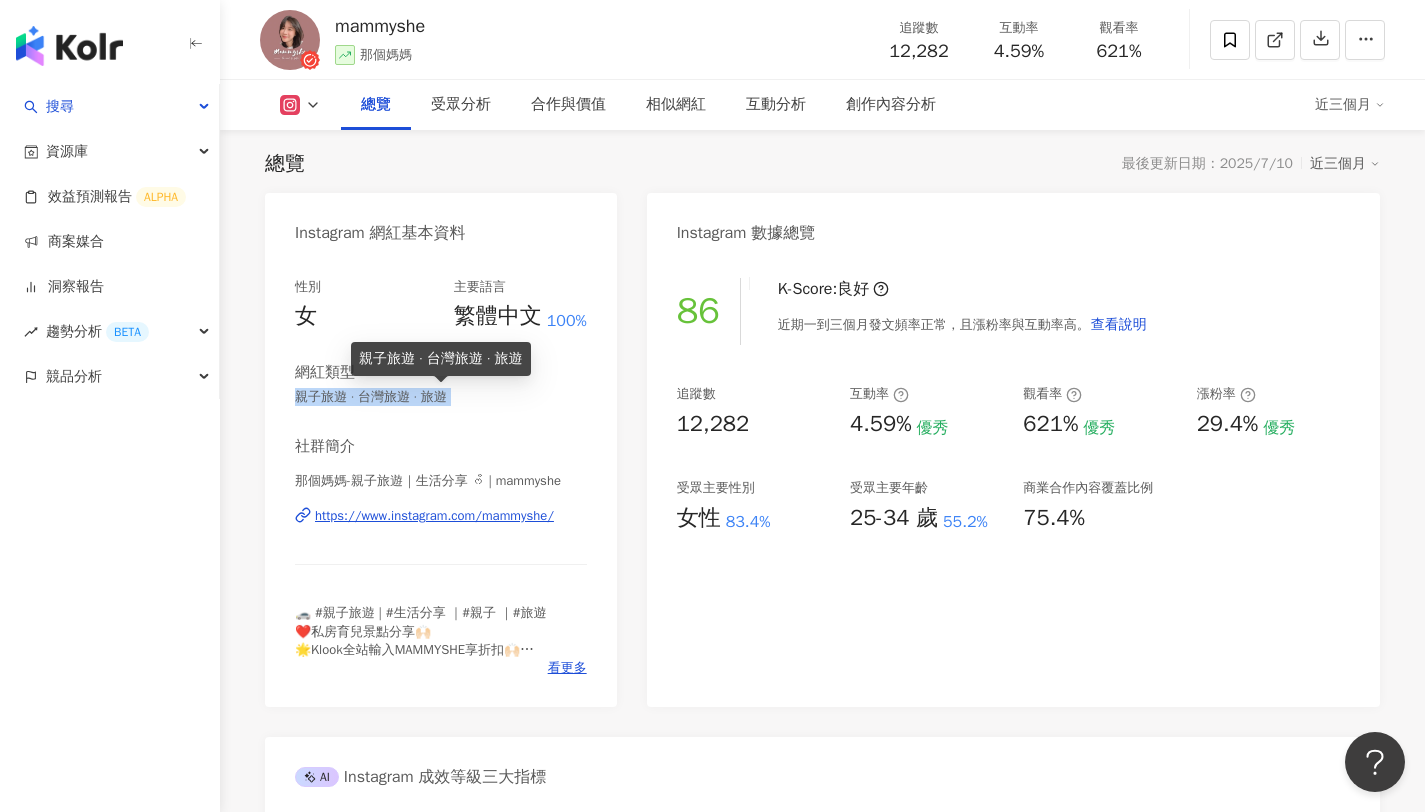 click on "親子旅遊 · 台灣旅遊 · 旅遊" at bounding box center [441, 397] 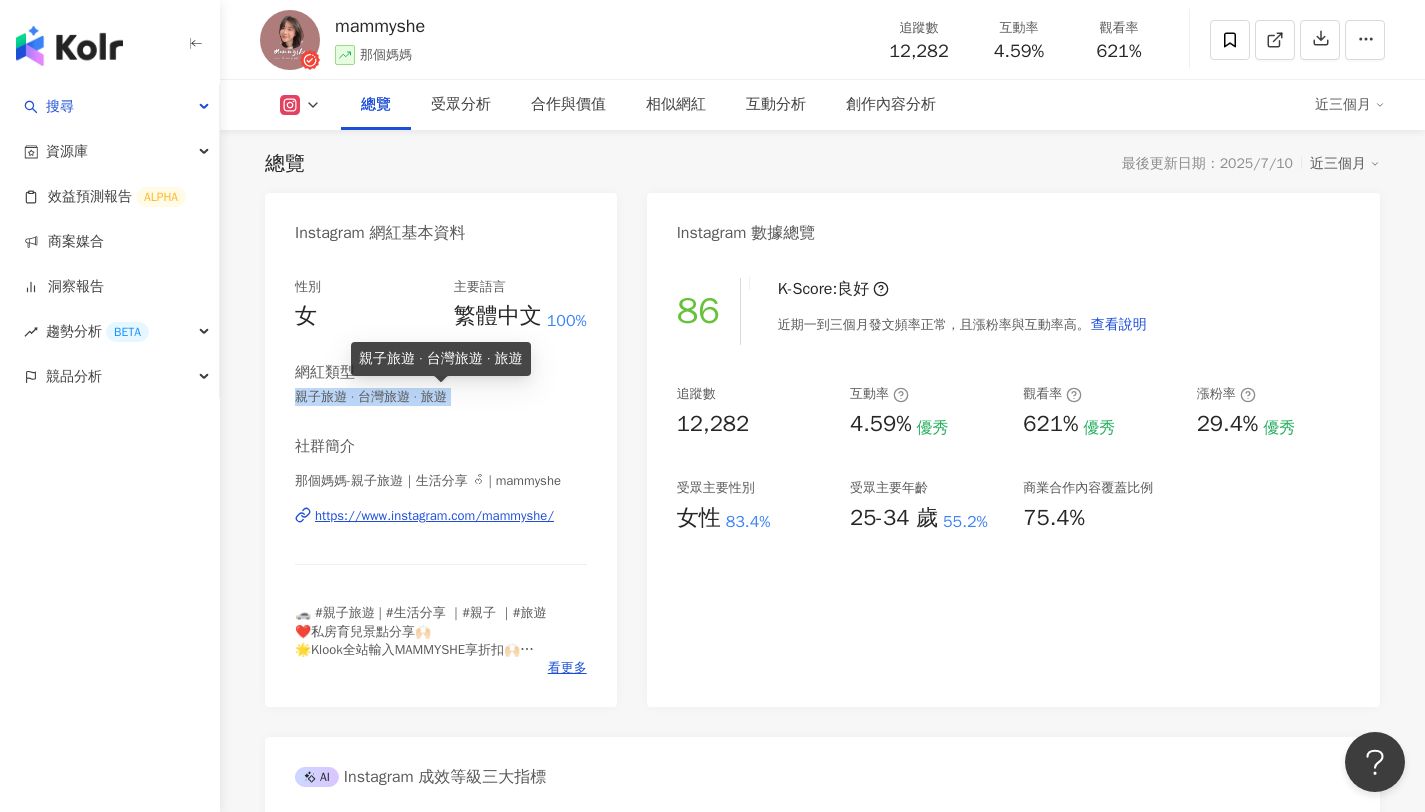 copy on "親子旅遊 · 台灣旅遊 · 旅遊" 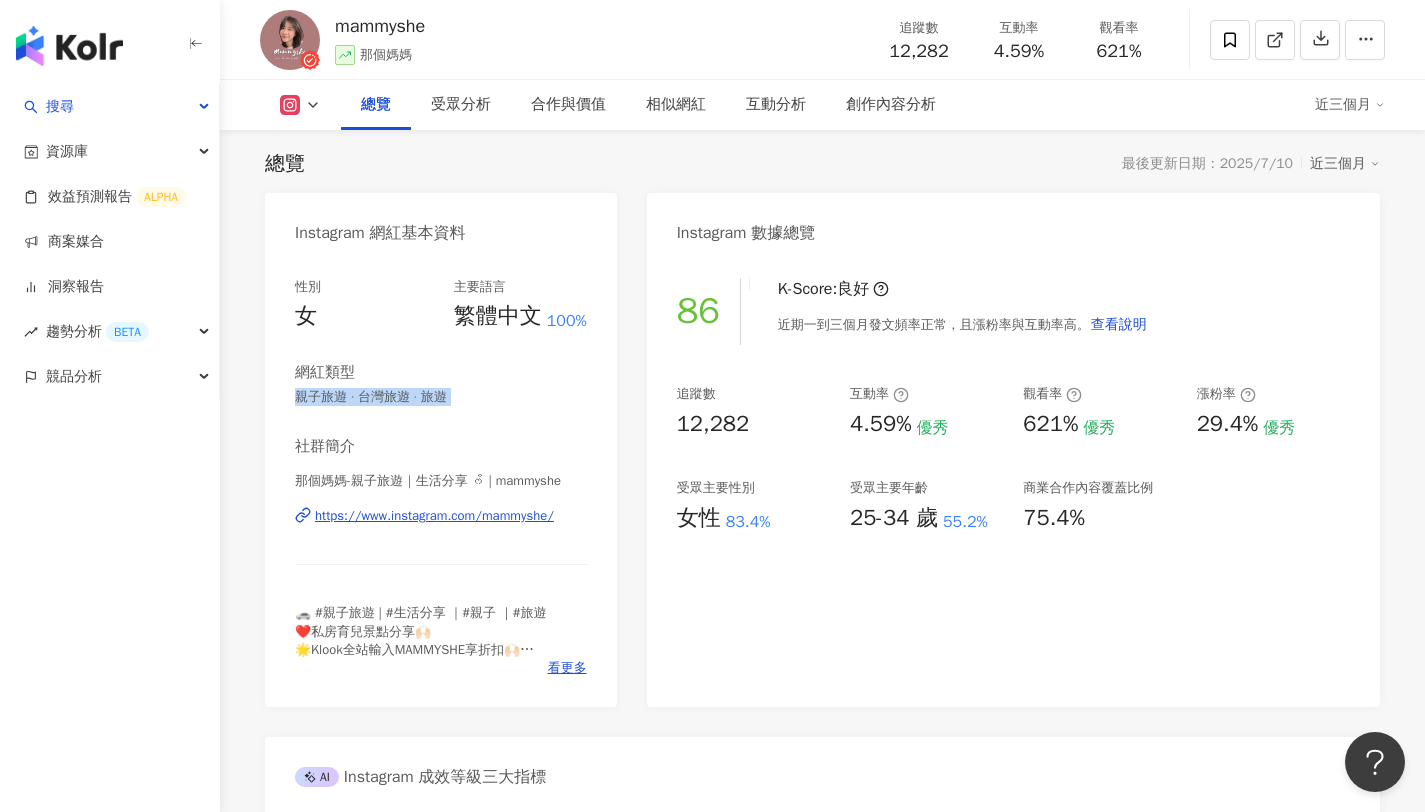 click on "https://www.instagram.com/mammyshe/" at bounding box center (434, 516) 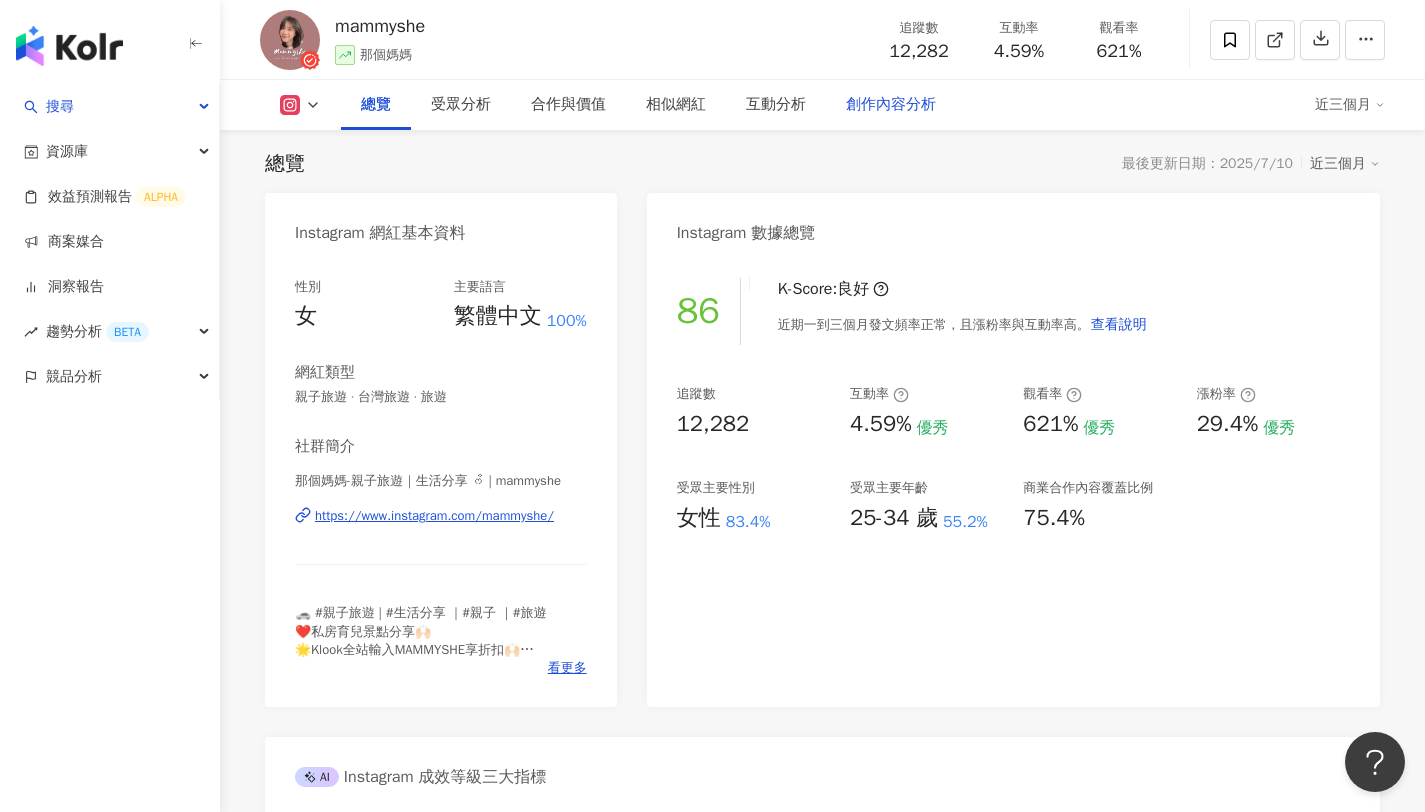 click on "創作內容分析" at bounding box center [891, 105] 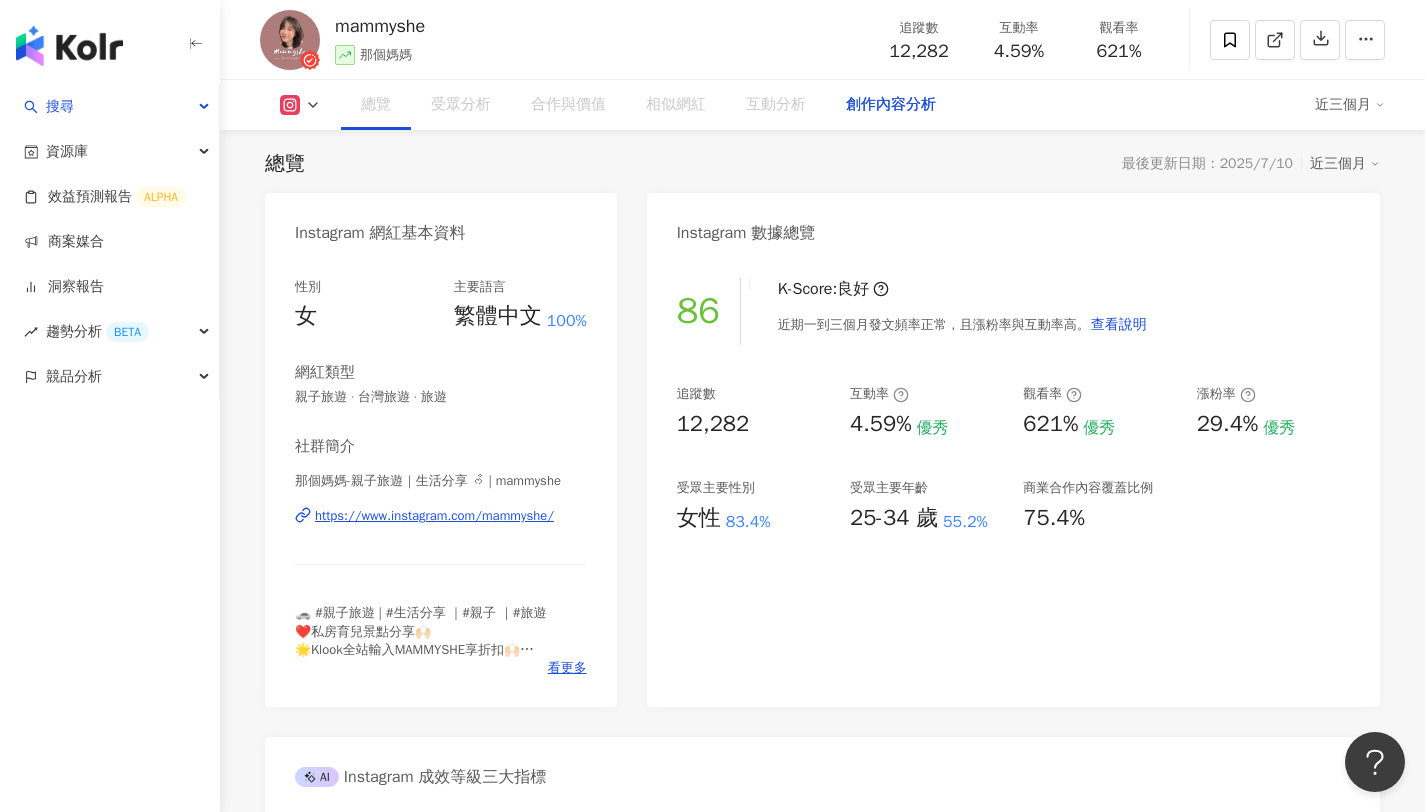 scroll, scrollTop: 5638, scrollLeft: 0, axis: vertical 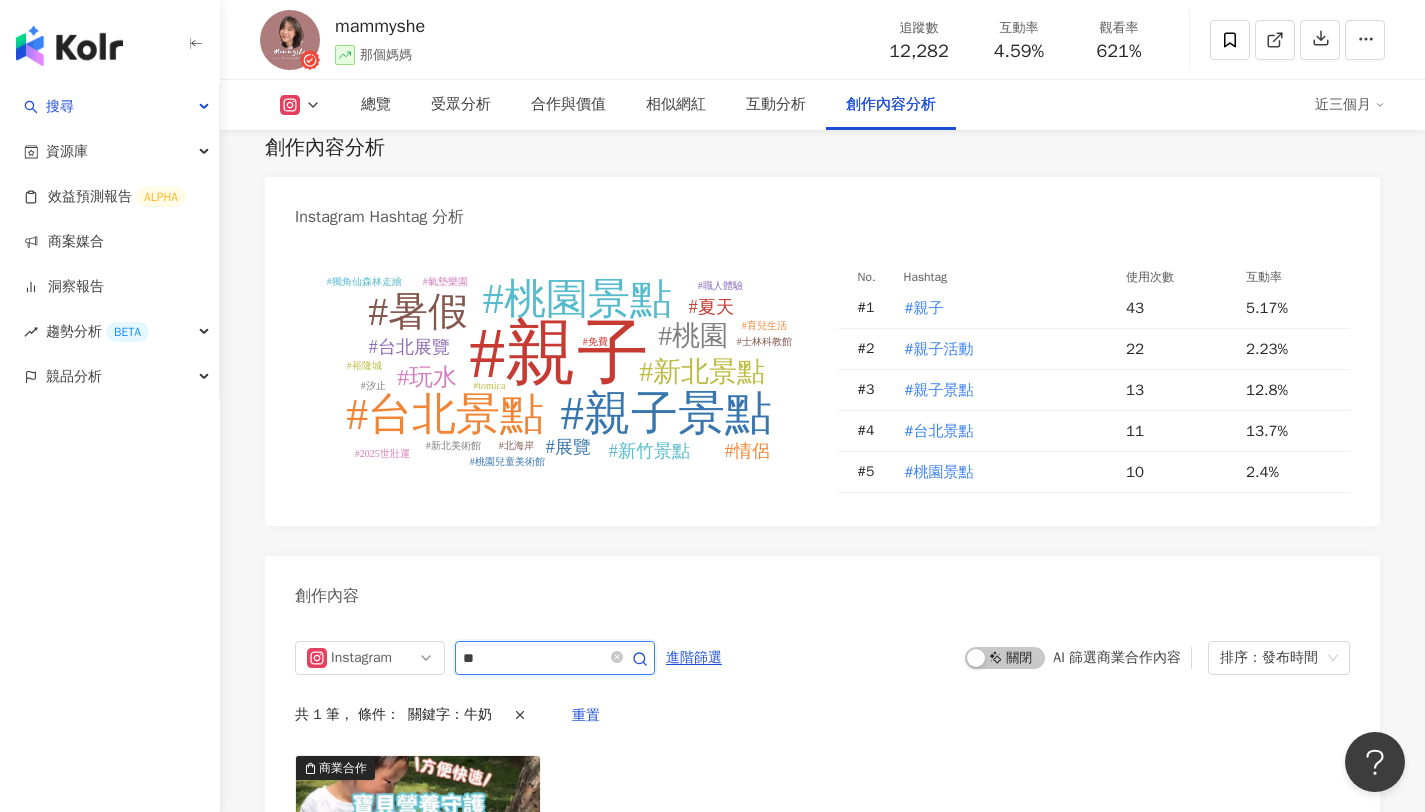 click on "**" at bounding box center (533, 658) 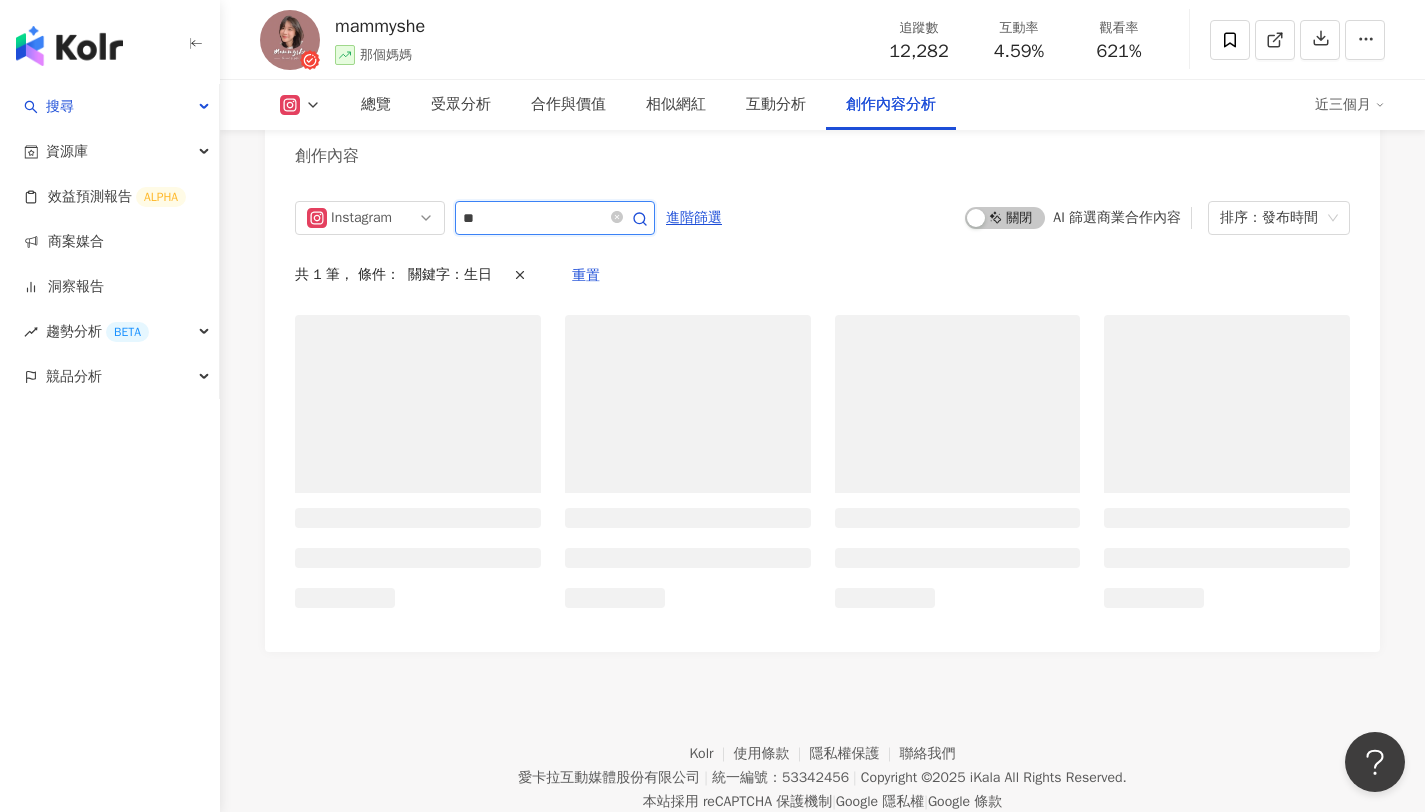 scroll, scrollTop: 5980, scrollLeft: 0, axis: vertical 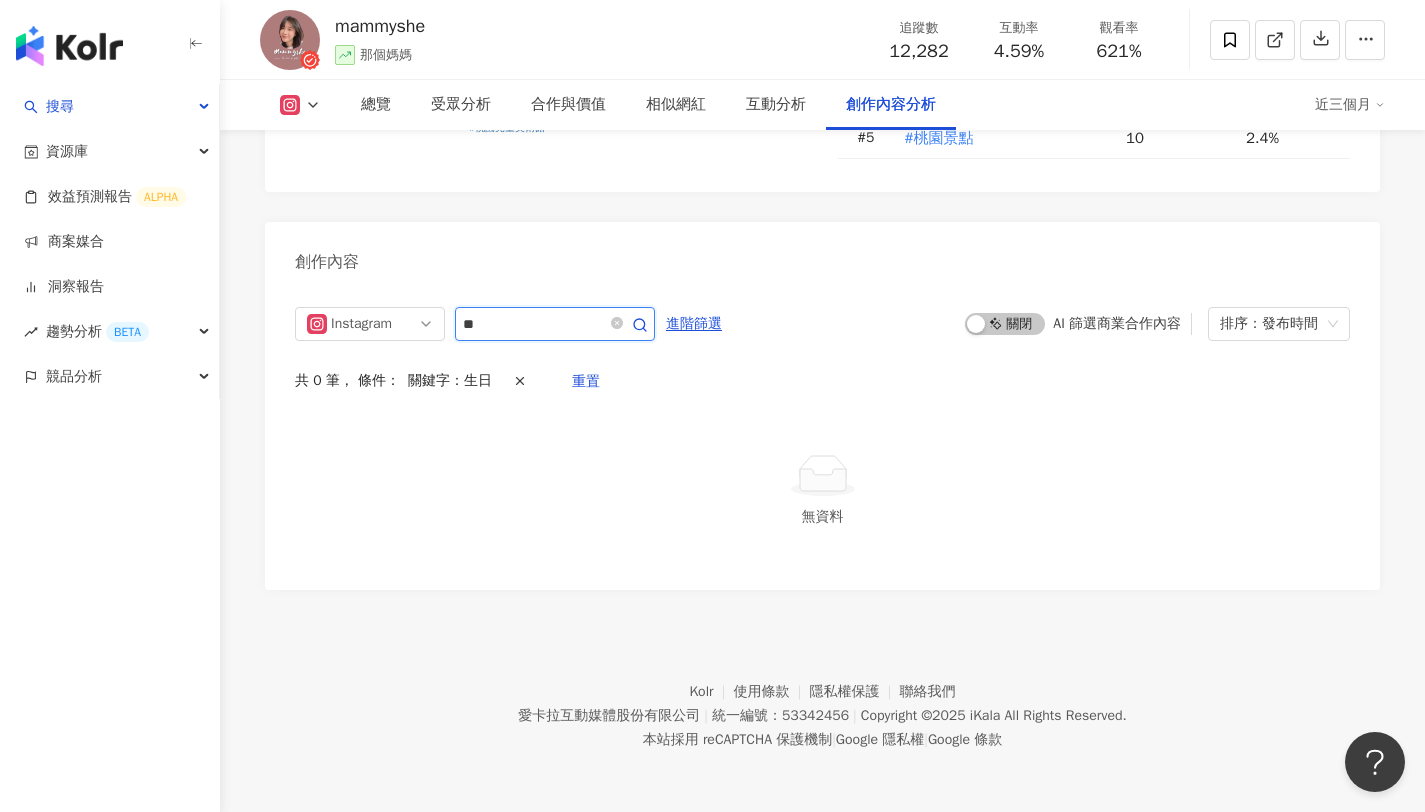 click on "**" at bounding box center (533, 324) 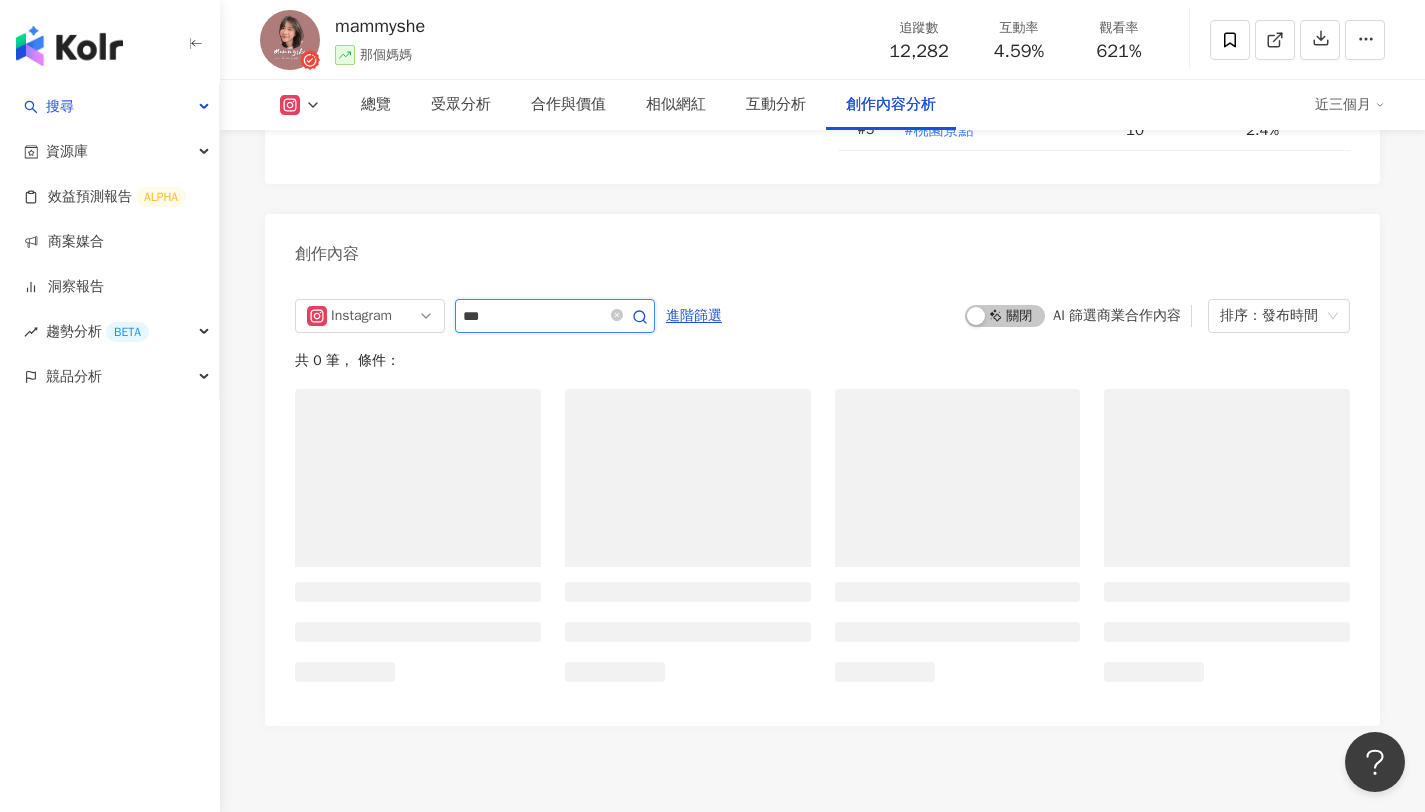 scroll, scrollTop: 6078, scrollLeft: 0, axis: vertical 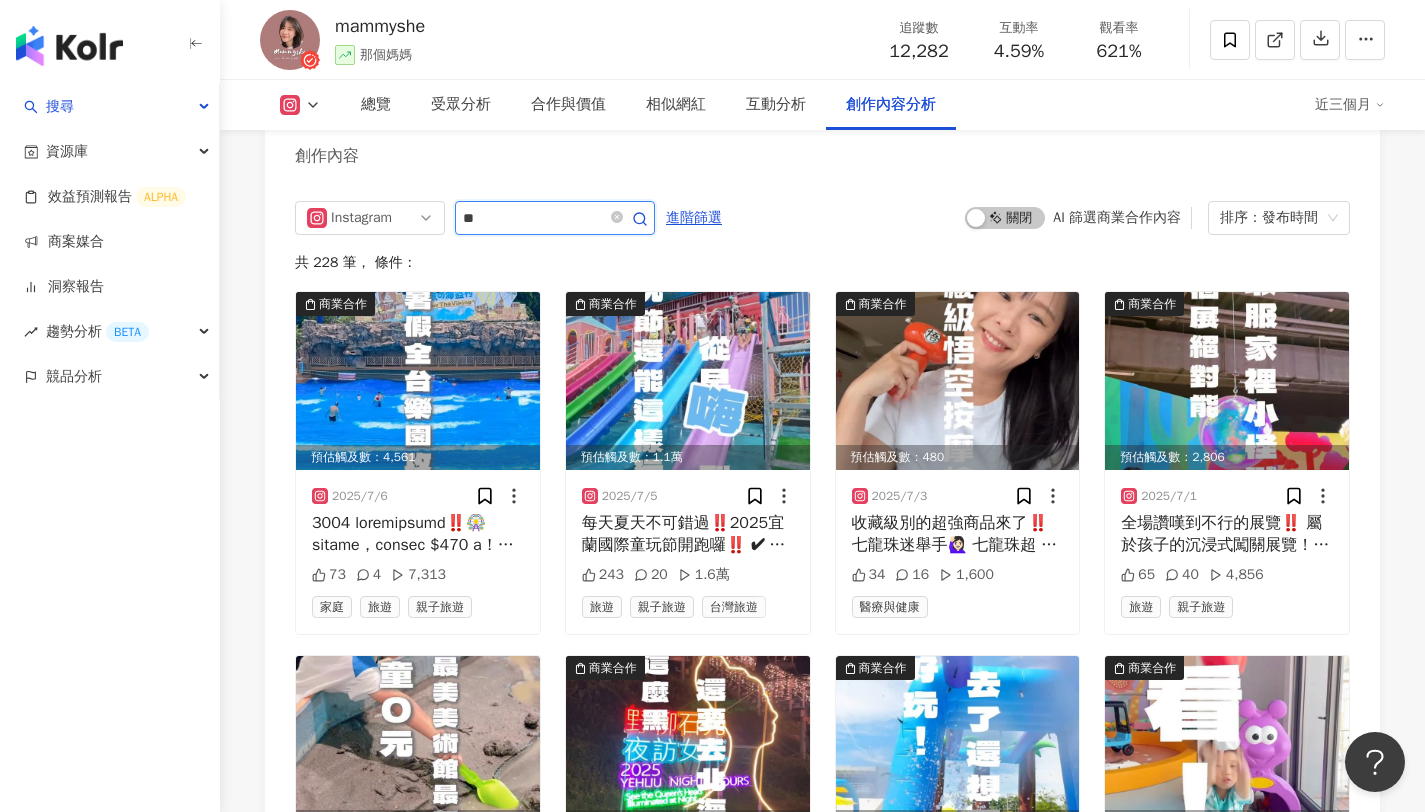 type on "*" 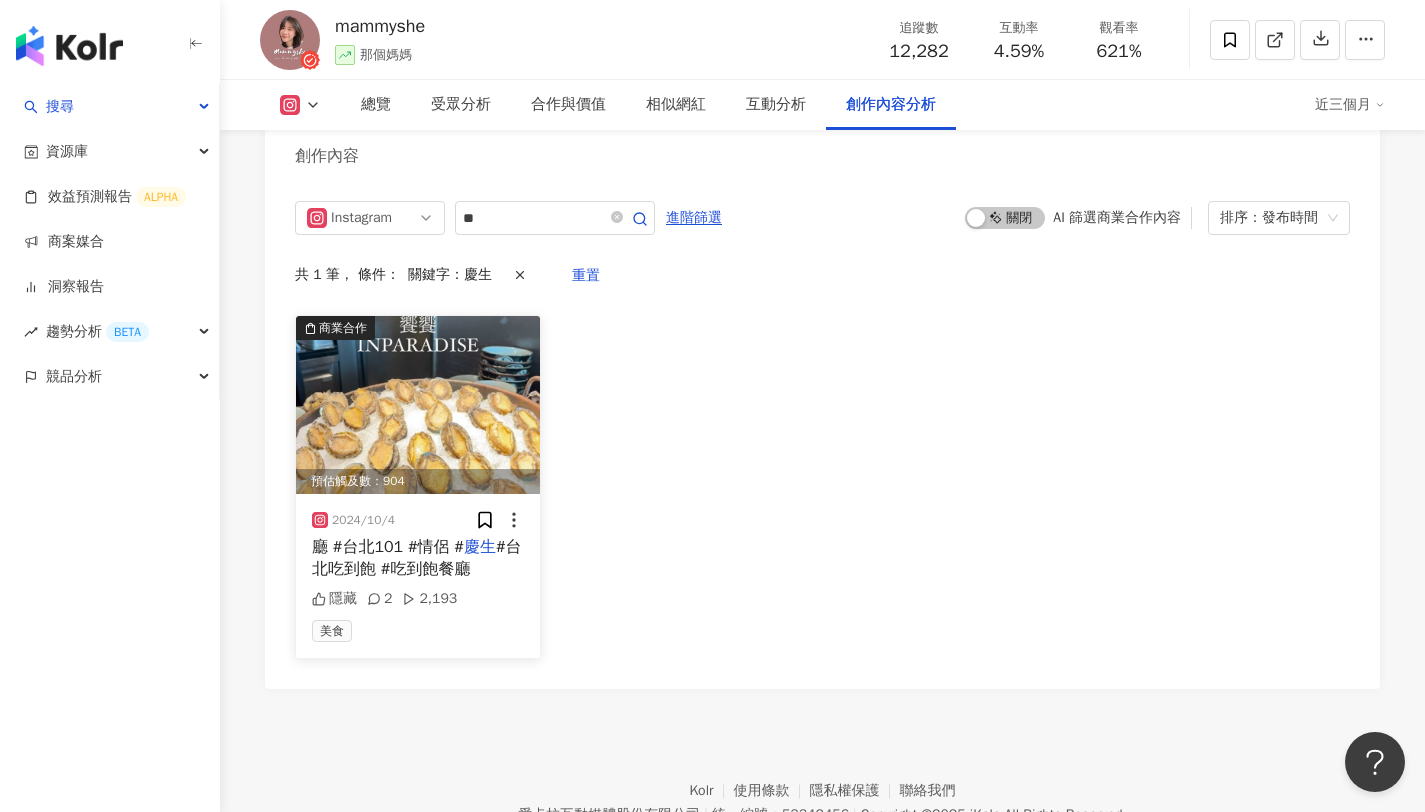 click at bounding box center (418, 405) 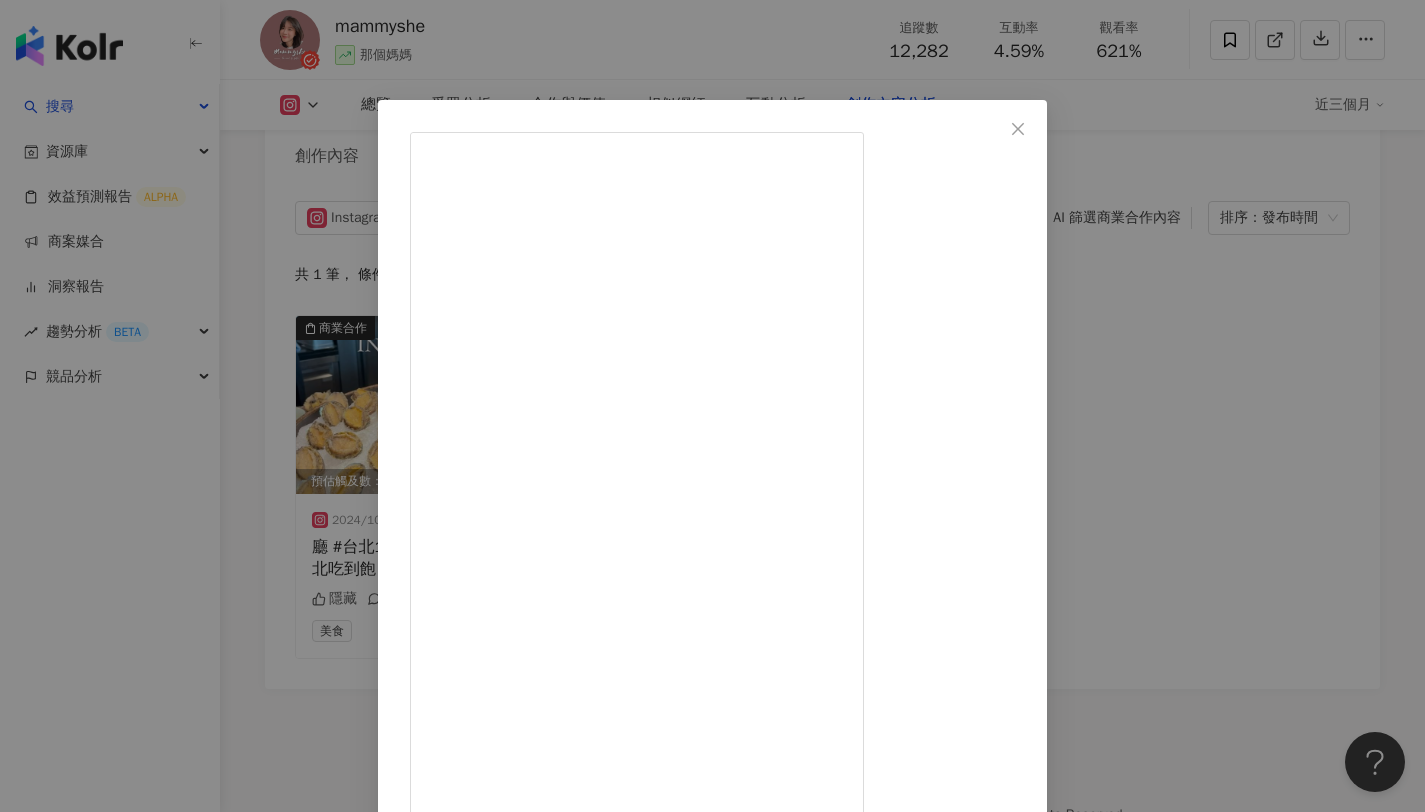 click on "mammyshe 2024/10/4 原本我以為在101看到的是百萬夜景
但在這裡！
卻是能將台北101也映入眼簾的千萬景色
邊看風景邊享用各色美食
推薦大家【Top5 必吃】
No1. 炙燒握壽司系列
No2.黑松露牛小排佐海鹽
No3.比目魚佐奶油檸檬醬
No4.炙燒牛舌
No5.鮑魚海鮮粥
📍地址：台北市信義區忠孝東路五段68號(微風  信義46樓)
📞電話：02-87809988(建議事先訂位)
⏰營業時間：11:30-14:00、14:30-16:30、17:30-21:30
-
#饗饗inparadise #饗饗 #信義區美食 #親子餐廳 #台北101 #情侶 #慶生 #台北吃到飽 #吃到飽餐廳 隱藏 2 2,193 查看原始貼文" at bounding box center (712, 406) 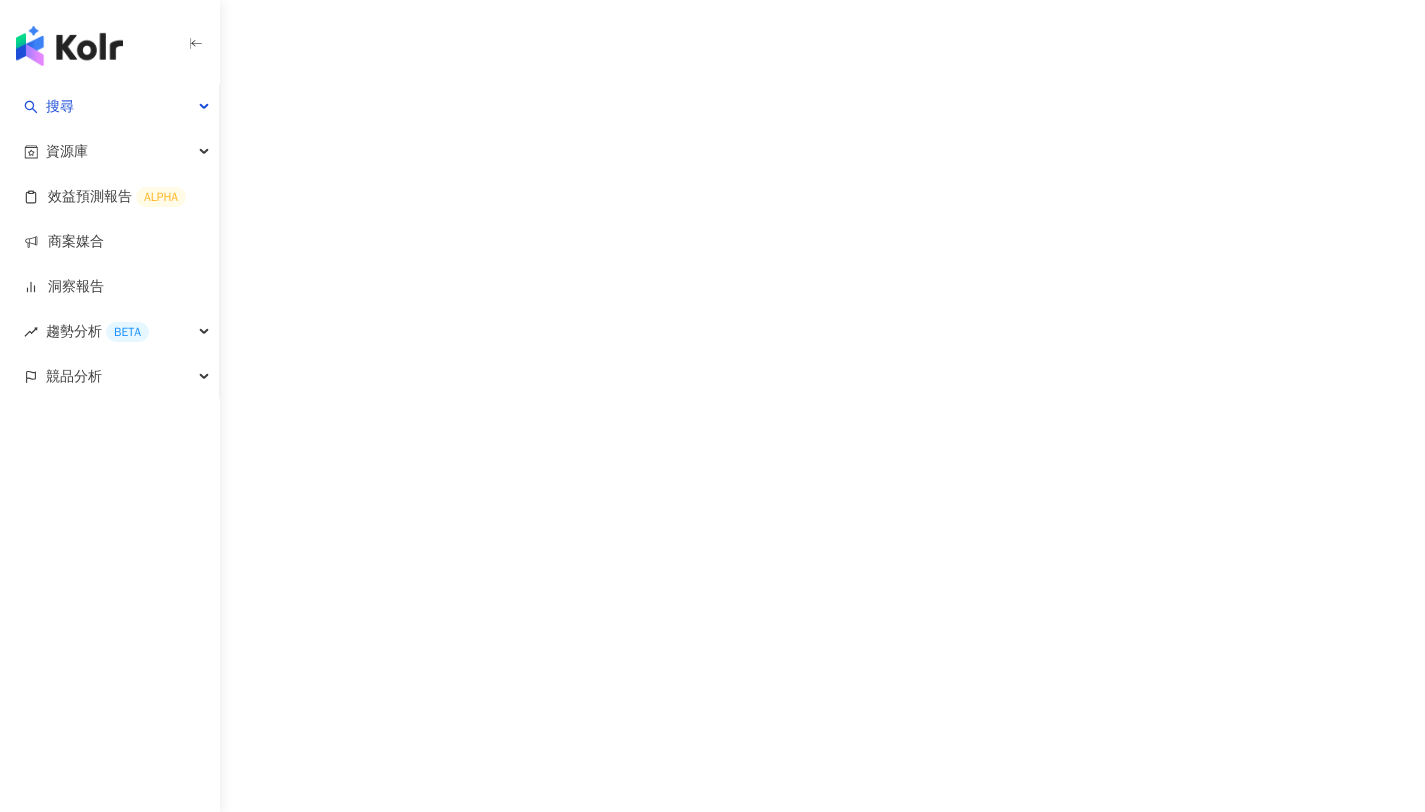 scroll, scrollTop: 0, scrollLeft: 0, axis: both 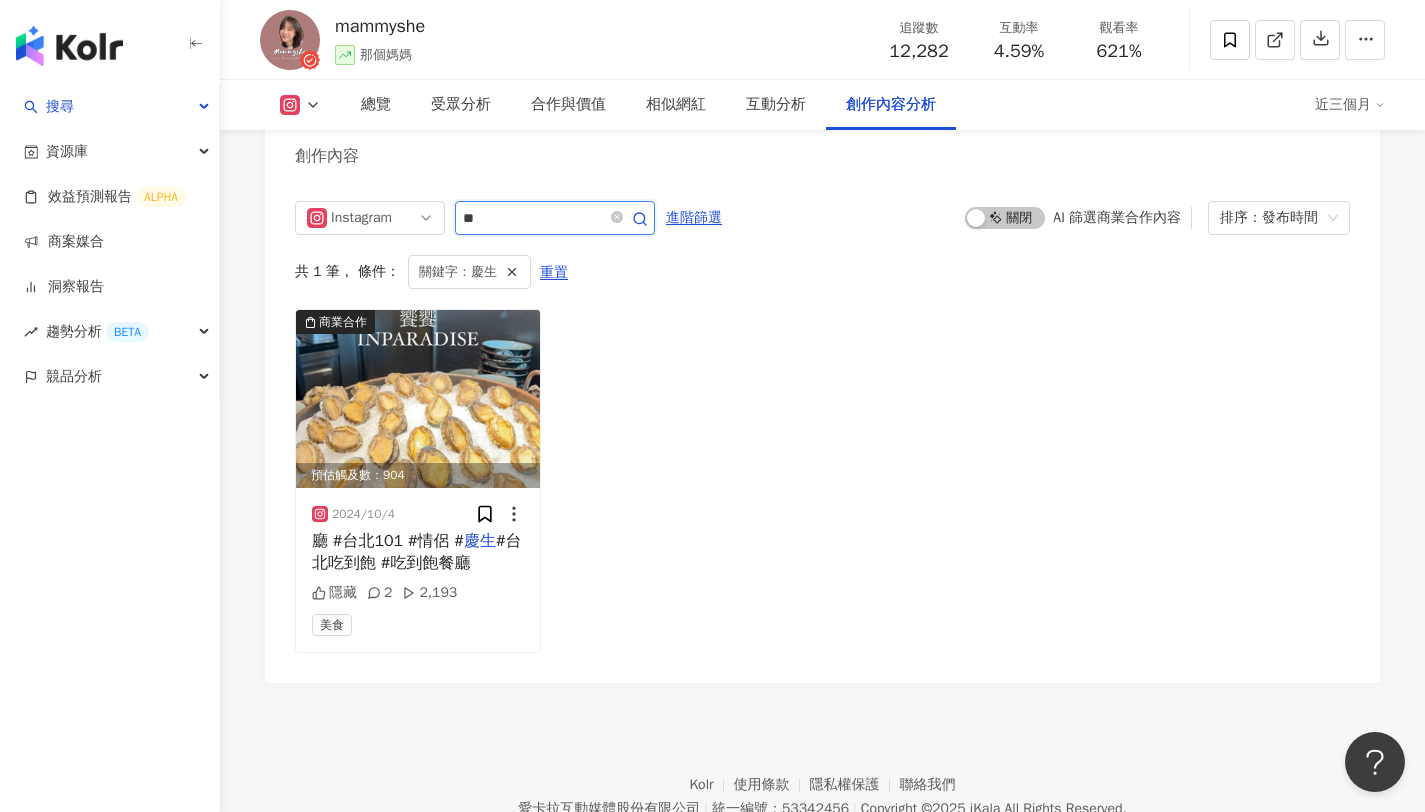 click on "**" at bounding box center [533, 218] 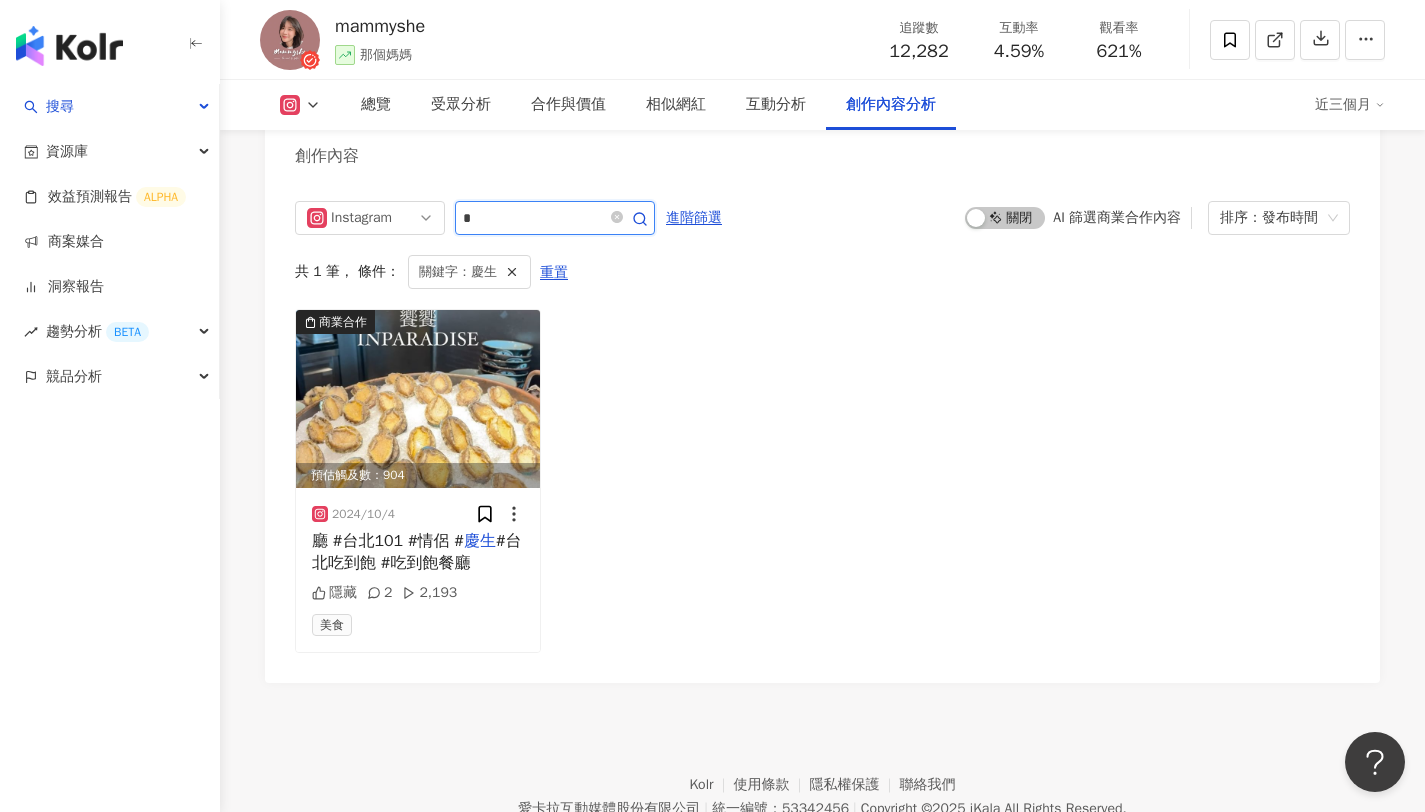 type on "*" 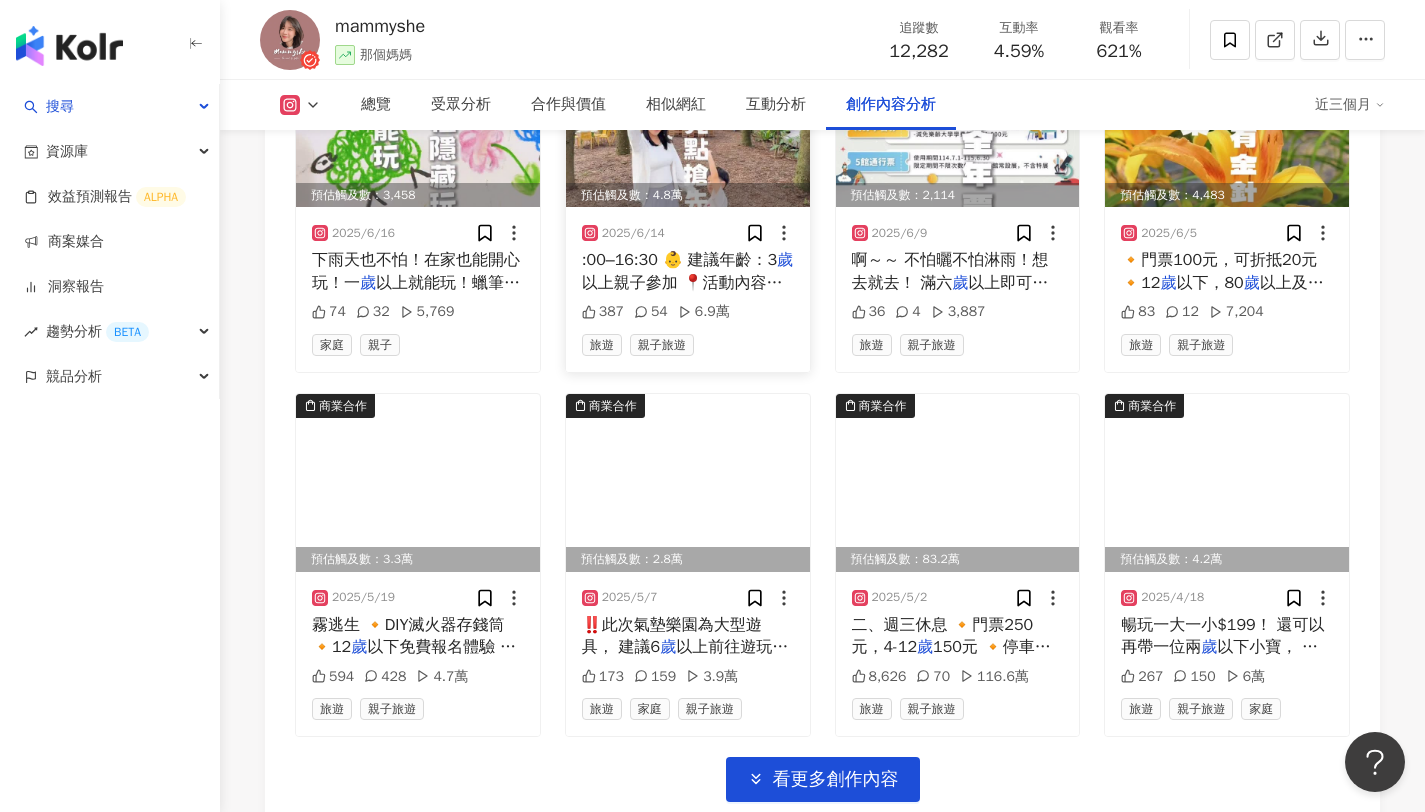 scroll, scrollTop: 6725, scrollLeft: 0, axis: vertical 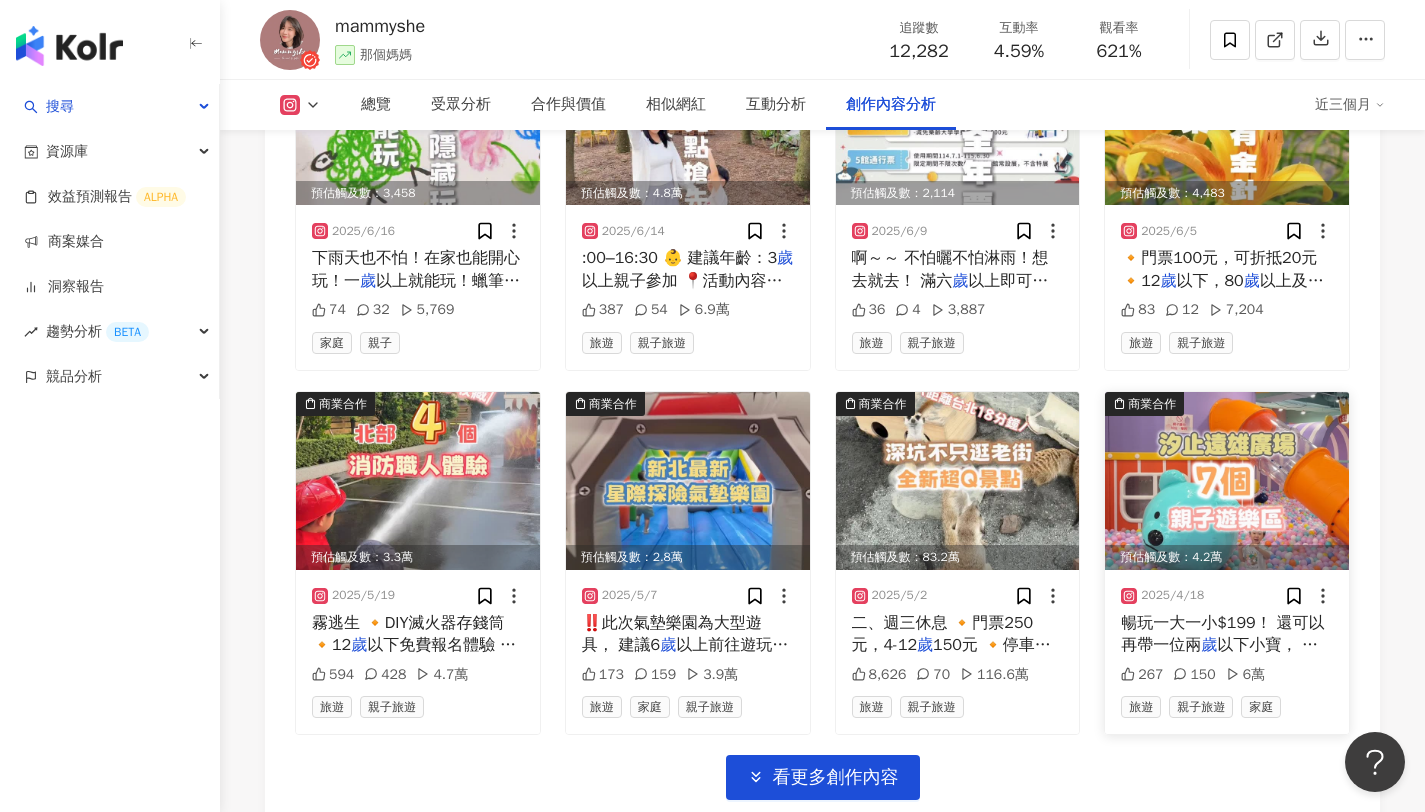 click at bounding box center [1227, 481] 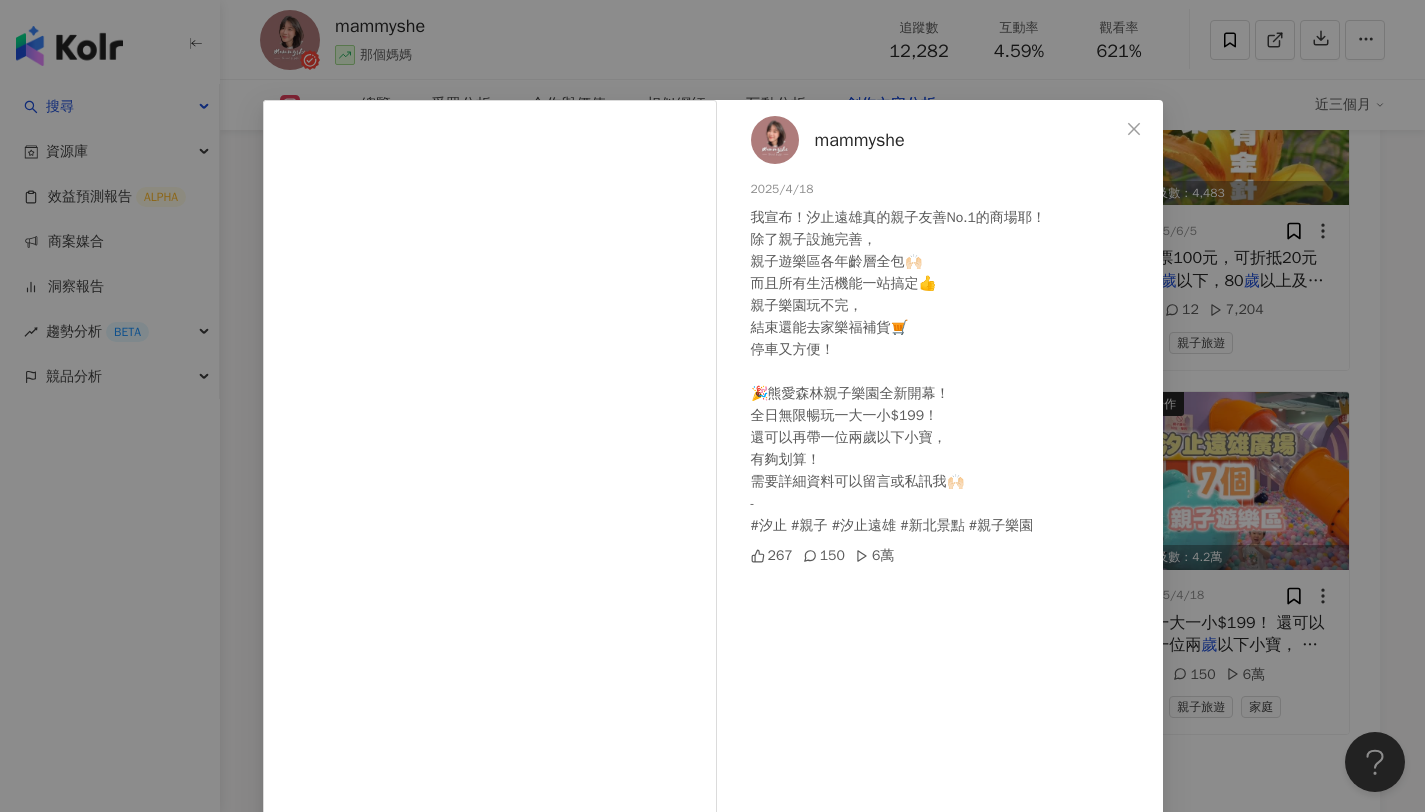 click on "mammyshe 2025/4/18 我宣布！汐止遠雄真的親子友善No.1的商場耶！
除了親子設施完善，
親子遊樂區各年齡層全包🙌🏻
而且所有生活機能一站搞定👍
親子樂園玩不完，
結束還能去家樂福補貨🛒
停車又方便！
🎉熊愛森林親子樂園全新開幕！
全日無限暢玩一大一小$199！
還可以再帶一位兩歲以下小寶，
有夠划算！
需要詳細資料可以留言或私訊我🙌🏻
-
#汐止 #親子 #汐止遠雄 #新北景點 #親子樂園 267 150 6萬 查看原始貼文" at bounding box center [712, 406] 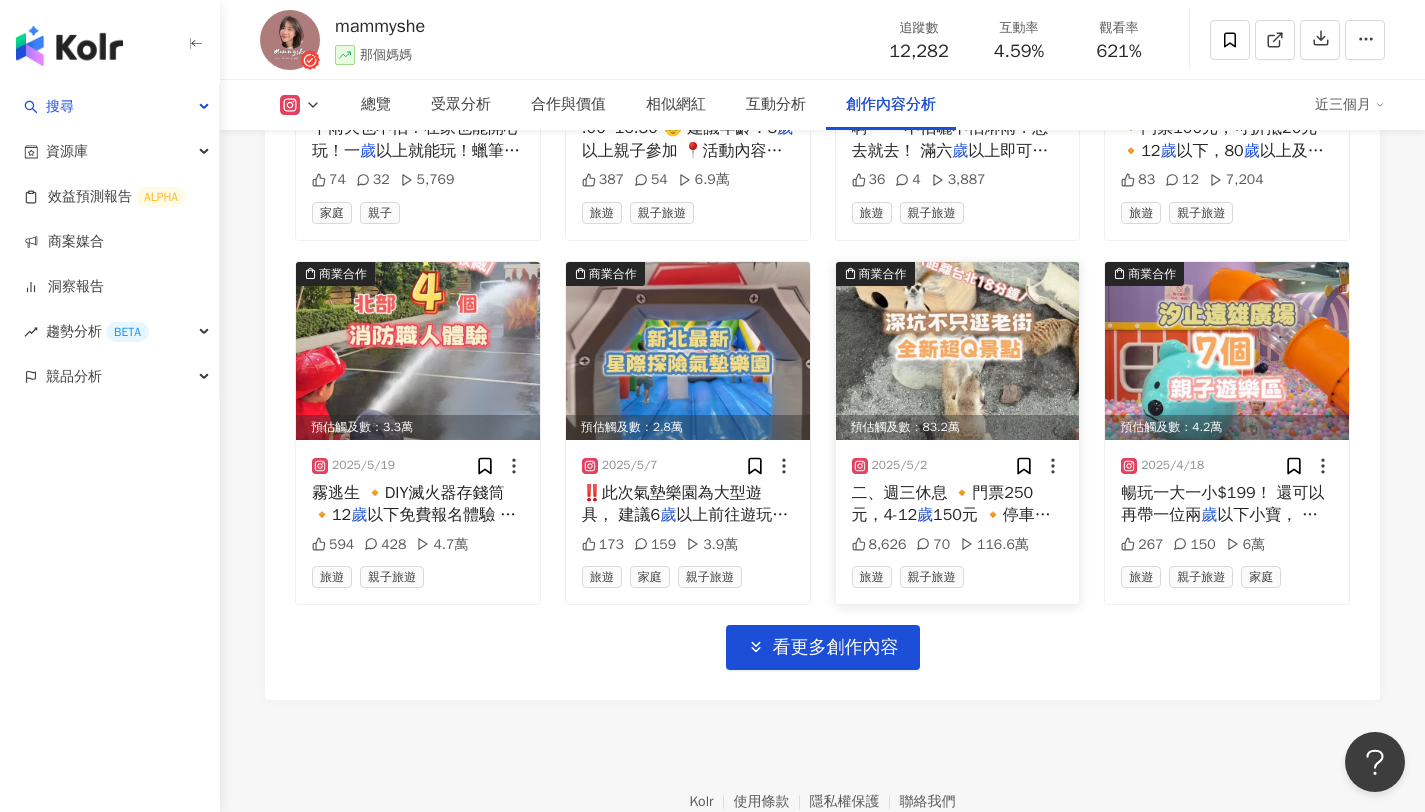 scroll, scrollTop: 6859, scrollLeft: 0, axis: vertical 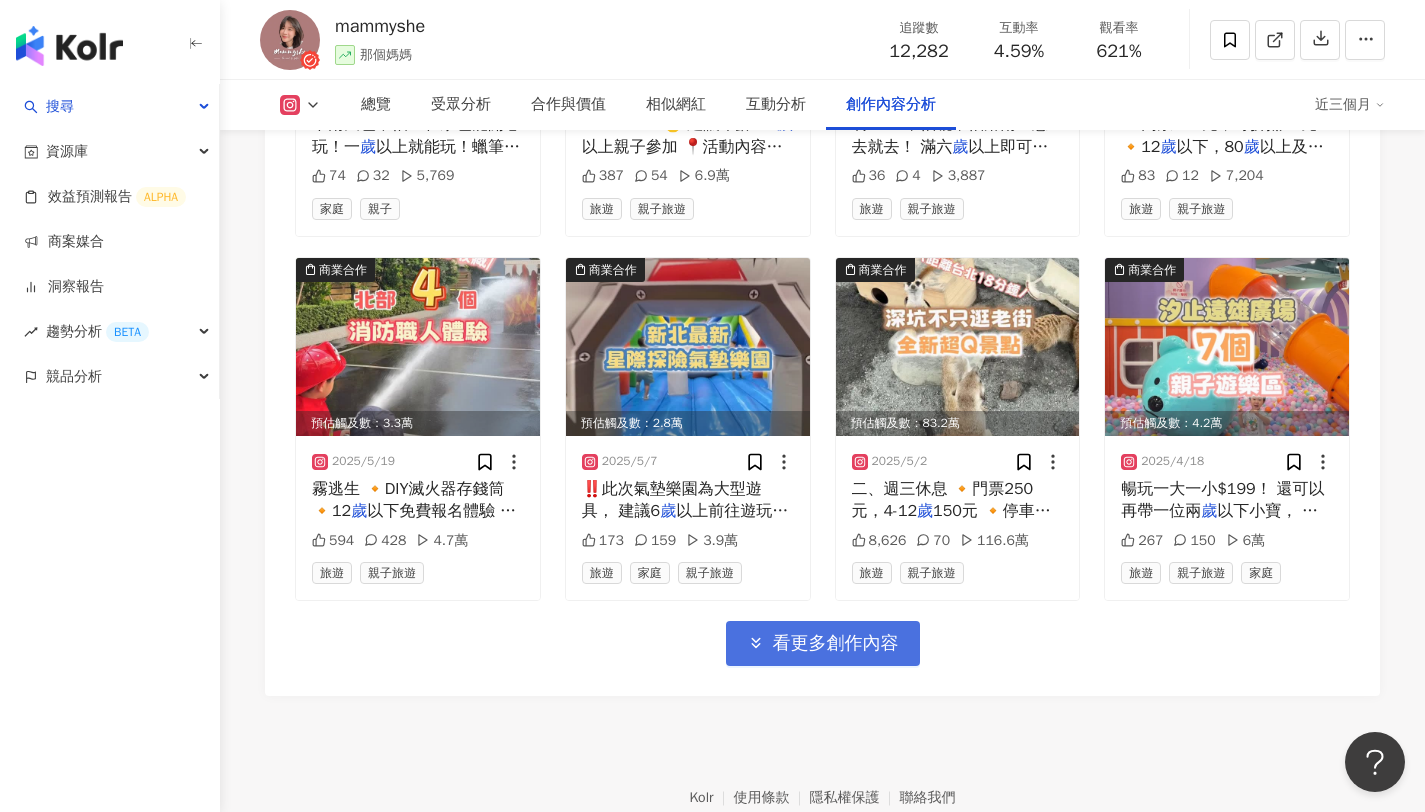 click on "看更多創作內容" at bounding box center [836, 644] 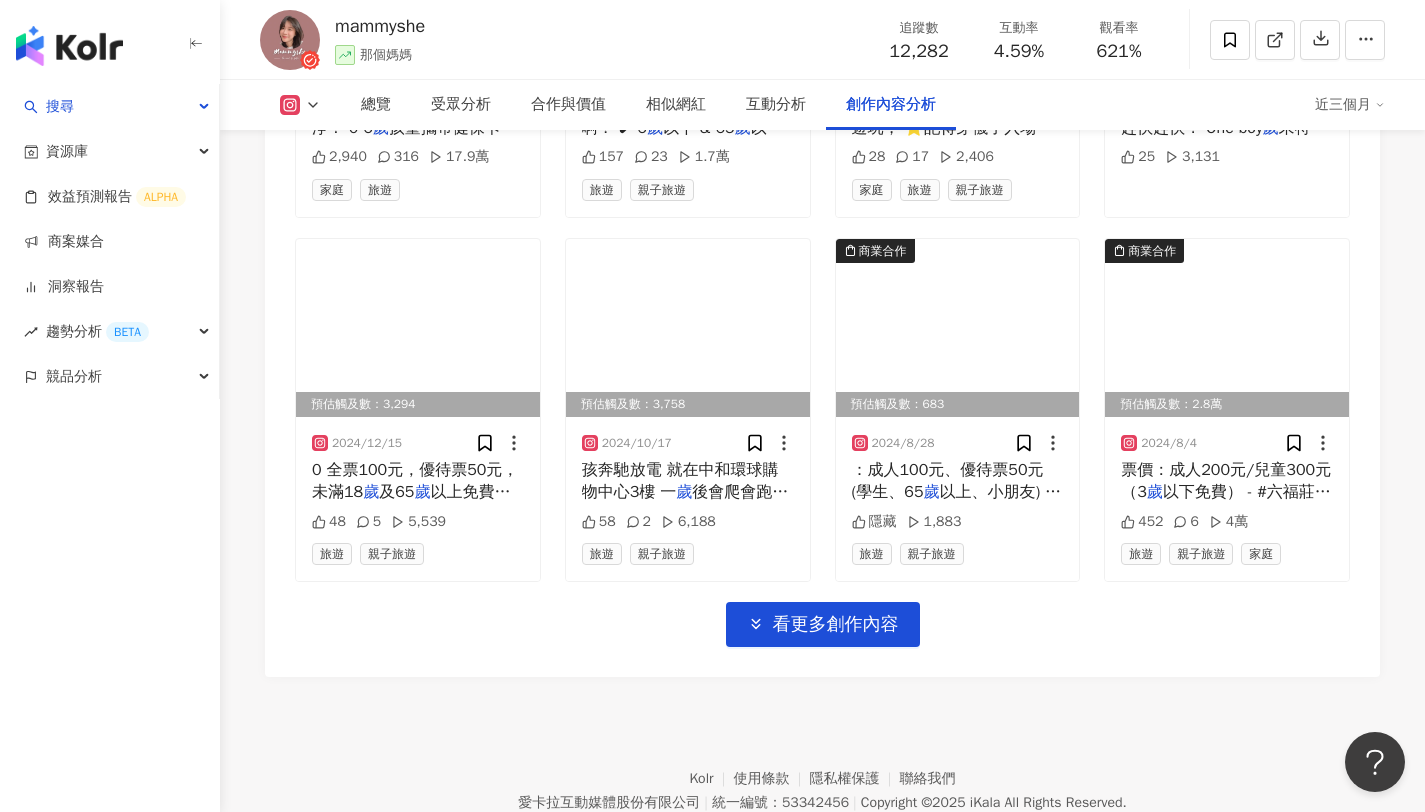 scroll, scrollTop: 8025, scrollLeft: 0, axis: vertical 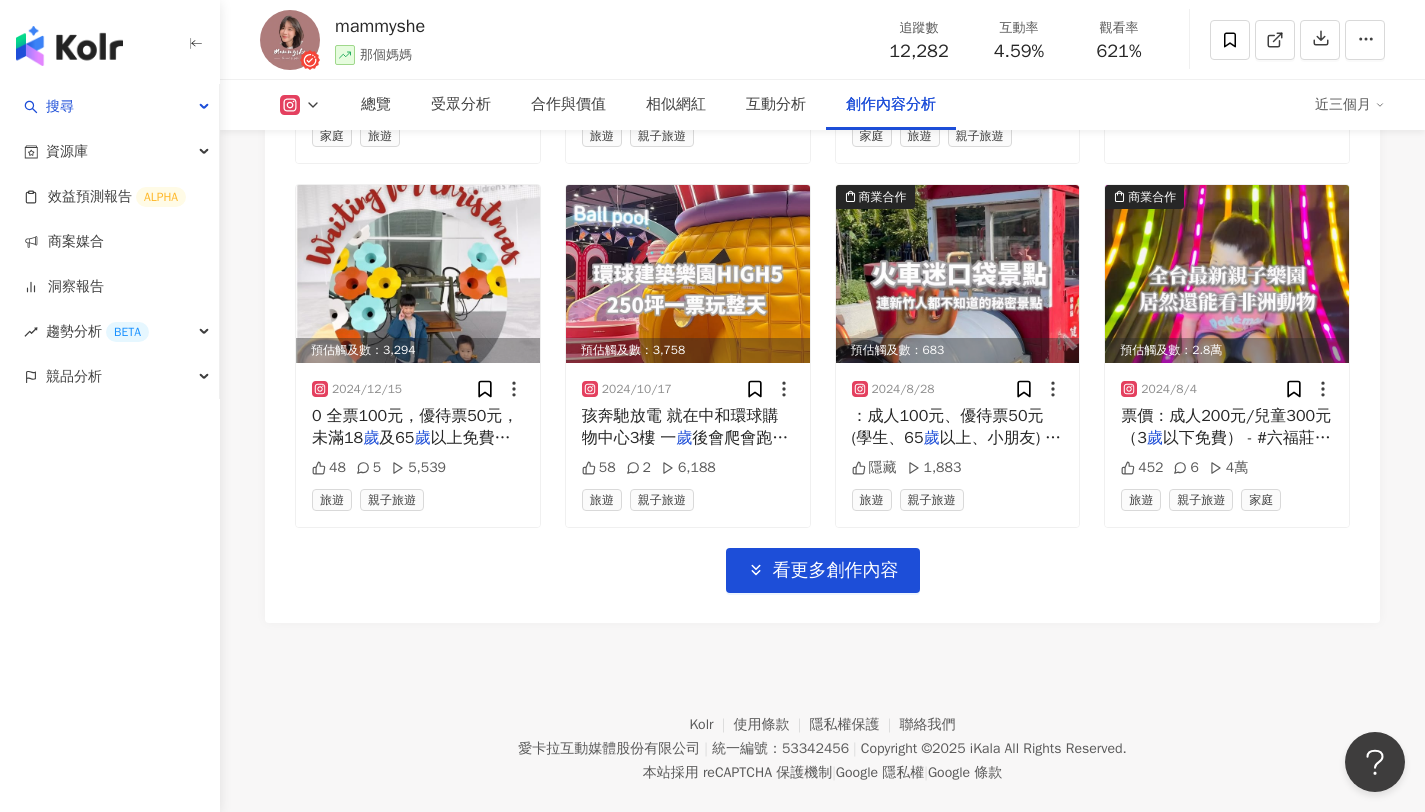 click on "Instagram * 進階篩選 啟動 關閉 AI 篩選商業合作內容 排序：發布時間 共 25 筆 ，   條件： 關鍵字：歲 重置 商業合作 預估觸及數：9,184 2025/6/29 元
•	週五～日：250元
•	65 歲 以上：150元
•	免費：12 歲 以下 210 21 1.4萬 旅遊 親子旅遊 商業合作 預估觸及數：1.3萬 2025/6/21 ‼️暑假又有地方可以去了！
適合2-12 歲 兒童的氣墊樂園，
幼兒友善的氣墊樂園， 103 65 1.9萬 旅遊 親子旅遊 家庭 商業合作 預估觸及數：2.4萬 2025/6/19 週年盛大舉行！
熱門水陸空設施，0-12 歲 親子展館，VR互動體驗遊戲，國際專業舞 176 33 3.4萬 旅遊 親子旅遊 家庭 商業合作 預估觸及數：451 2025/6/19 獴和貓咪，
可以近距離與狐獴互動！
（六 歲 以下只能短暫接觸）
可用餐可午茶，還 32 9 美食 飲料 商業合作 預估觸及數：3,458 2025/6/16 下雨天也不怕！在家也能開心玩！一 歲 74 32 5,769 家庭 親子 商業合作 4" at bounding box center (822, -572) 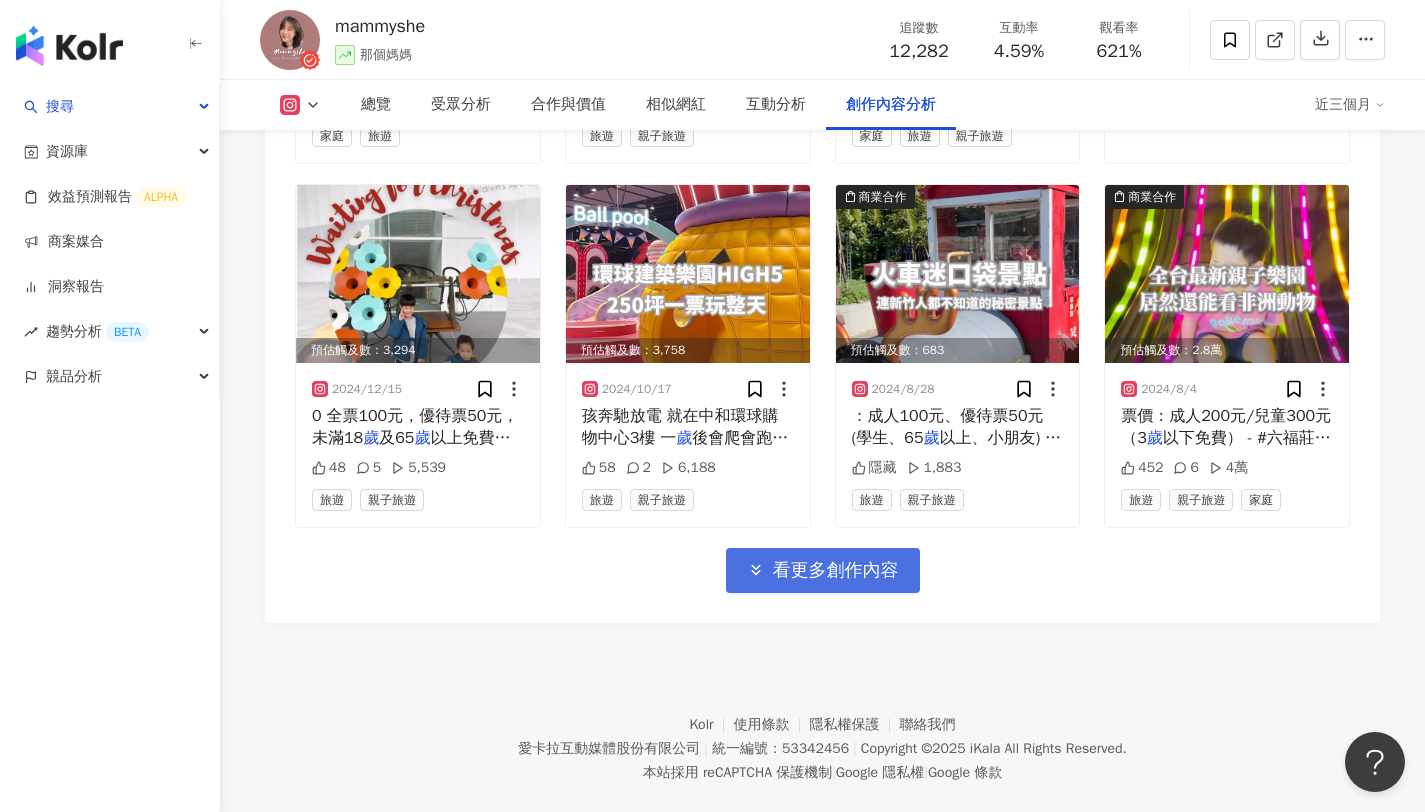 click on "看更多創作內容" at bounding box center [823, 570] 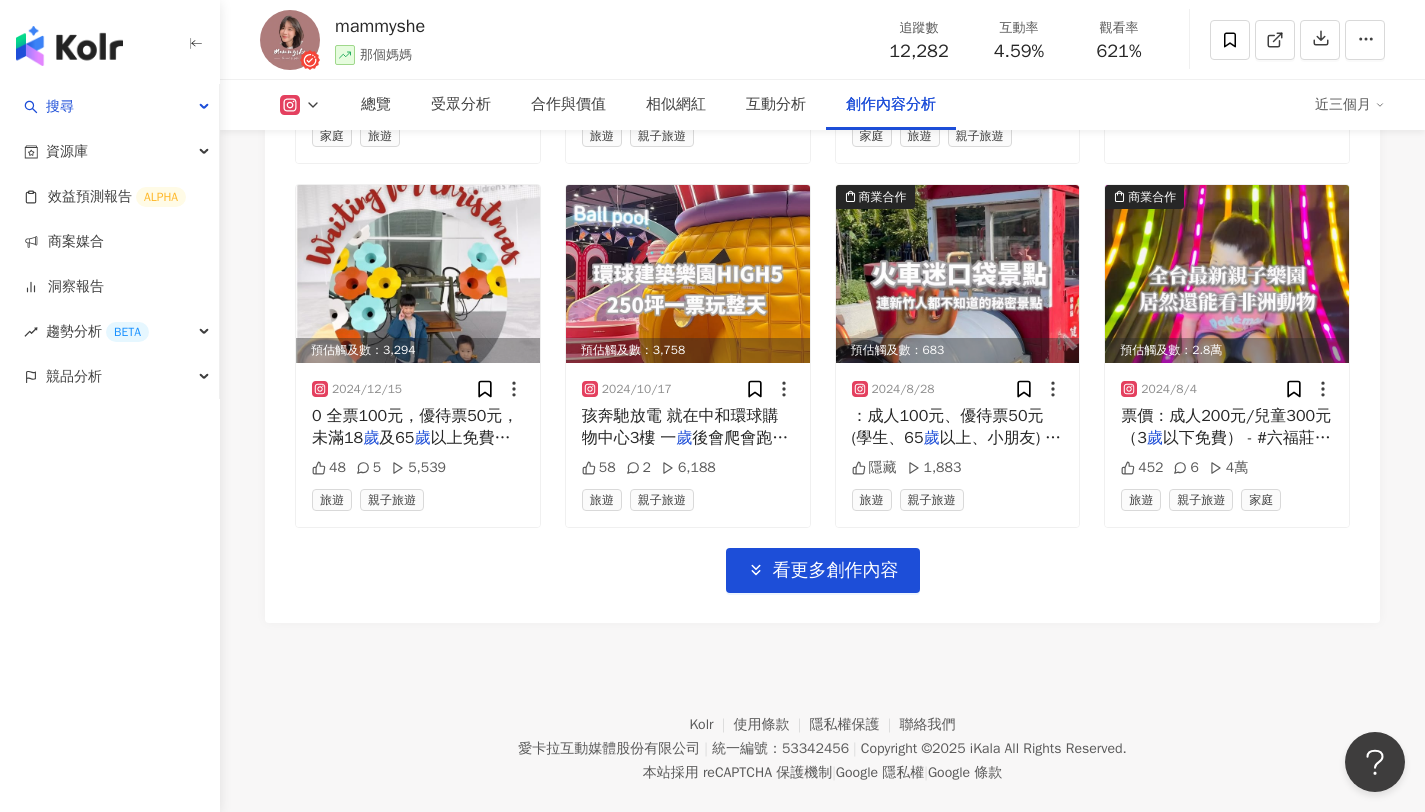 click on "商業合作 預估觸及數：9,184 2025/6/29 元
•	週五～日：250元
•	65 歲 以上：150元
•	免費：12 歲 以下 210 21 1.4萬 旅遊 親子旅遊 商業合作 預估觸及數：1.3萬 2025/6/21 ‼️暑假又有地方可以去了！
適合2-12 歲 兒童的氣墊樂園，
幼兒友善的氣墊樂園， 103 65 1.9萬 旅遊 親子旅遊 家庭 商業合作 預估觸及數：2.4萬 2025/6/19 週年盛大舉行！
熱門水陸空設施，0-12 歲 親子展館，VR互動體驗遊戲，國際專業舞 176 33 3.4萬 旅遊 親子旅遊 家庭 商業合作 預估觸及數：451 2025/6/19 獴和貓咪，
可以近距離與狐獴互動！
（六 歲 以下只能短暫接觸）
可用餐可午茶，還 32 9 美食 飲料 商業合作 預估觸及數：3,458 2025/6/16 下雨天也不怕！在家也能開心玩！一 歲 74 32 5,769 家庭 親子 商業合作 預估觸及數：4.8萬 2025/6/14 :00–16:30
👶 建議年齡：3 歲 以上親子參加
📍活動內容：
🔍 獨 387 54 6.9萬 歲" at bounding box center (822, -555) 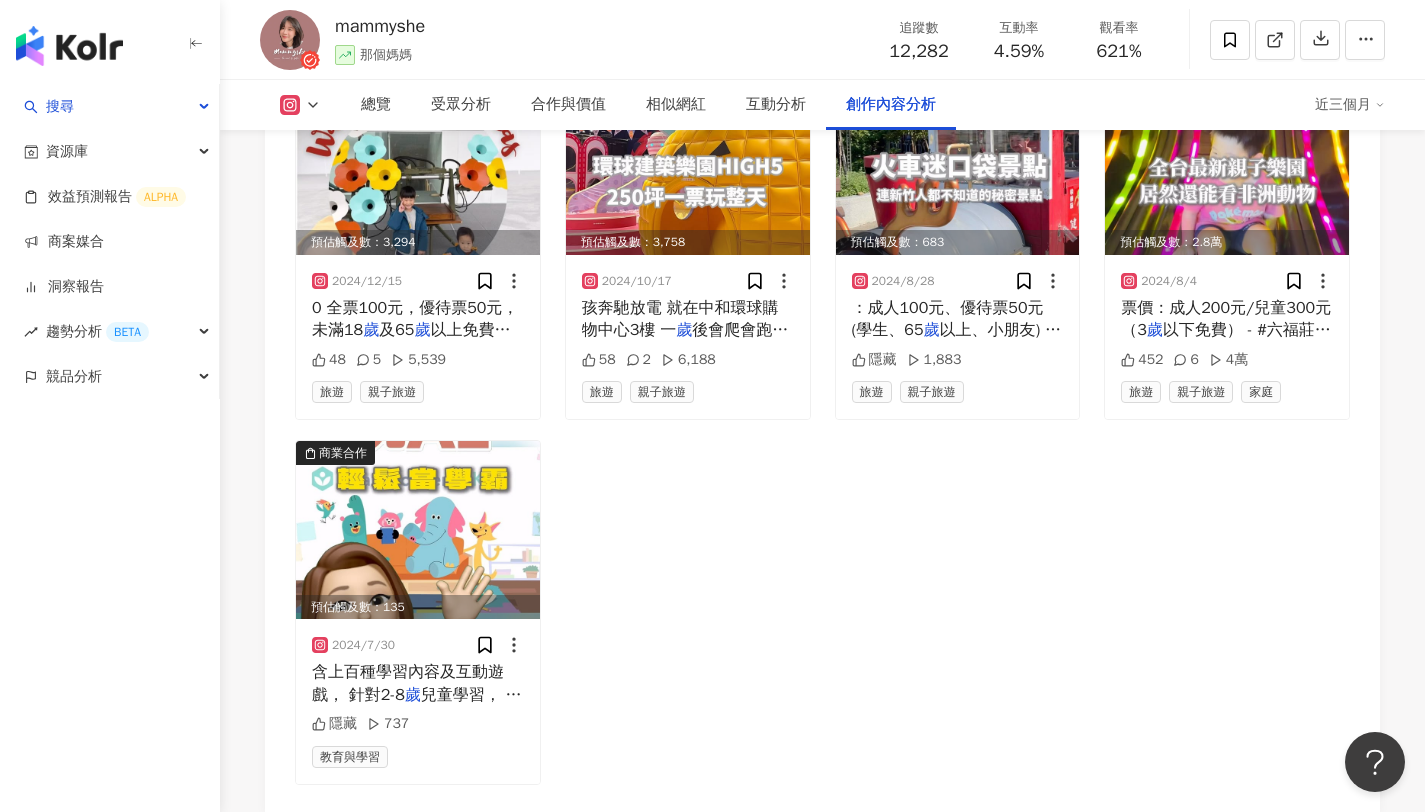scroll, scrollTop: 8070, scrollLeft: 0, axis: vertical 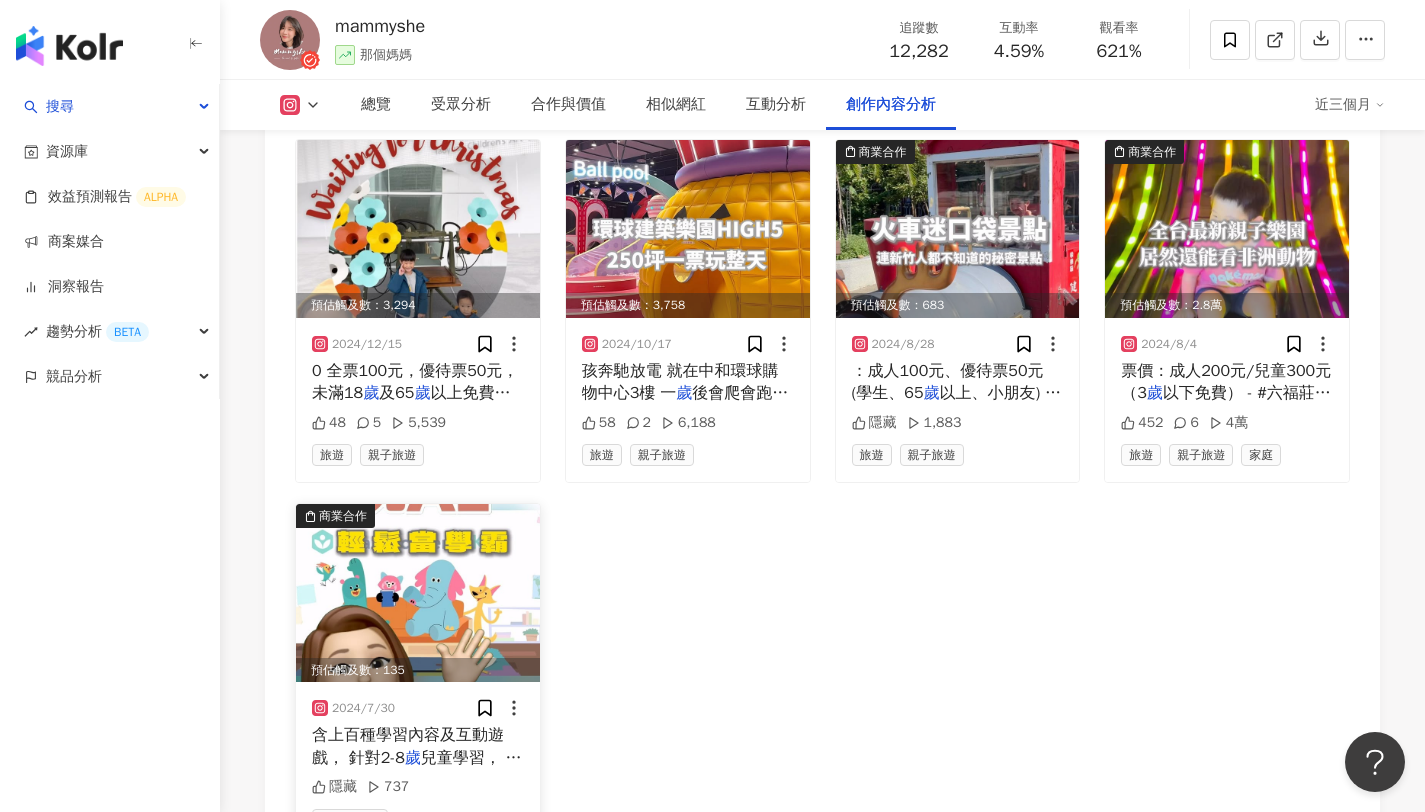 click at bounding box center (418, 593) 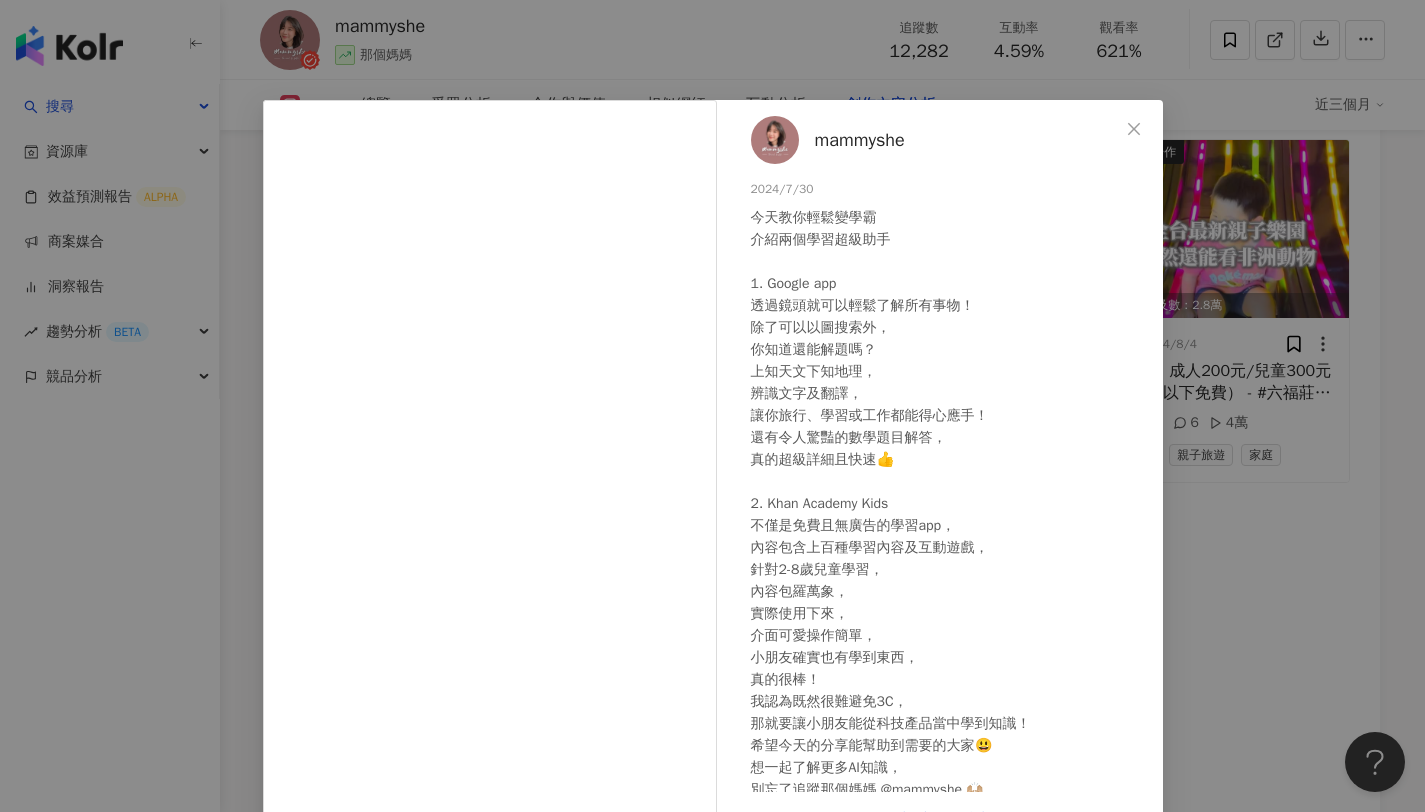 scroll, scrollTop: 105, scrollLeft: 0, axis: vertical 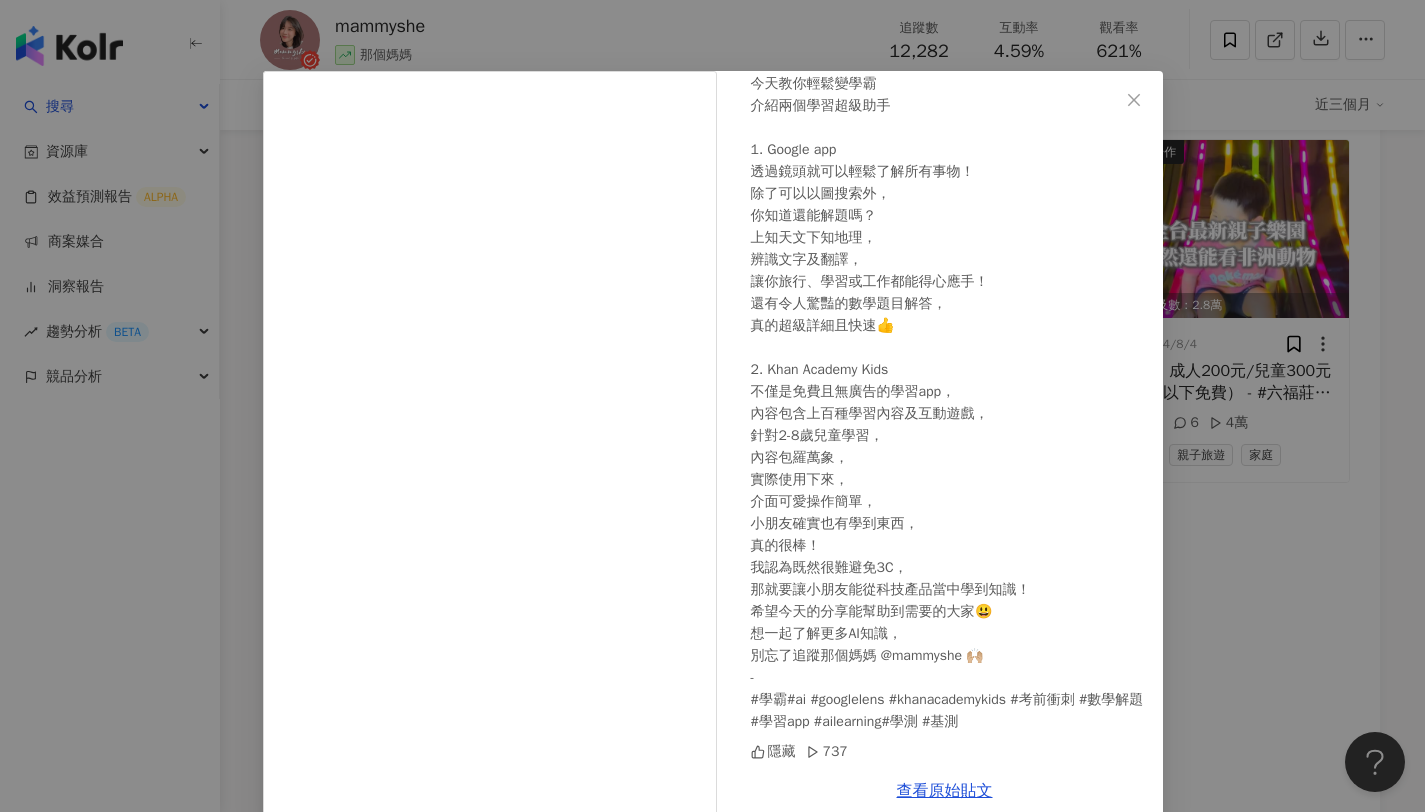 click on "mammyshe 2024/7/30 今天教你輕鬆變學霸
介紹兩個學習超級助手
1. Google app
透過鏡頭就可以輕鬆了解所有事物！
除了可以以圖搜索外，
你知道還能解題嗎？
上知天文下知地理，
辨識文字及翻譯，
讓你旅行、學習或工作都能得心應手！
還有令人驚豔的數學題目解答，
真的超級詳細且快速👍
2. Khan Academy Kids
不僅是免費且無廣告的學習app，
內容包含上百種學習內容及互動遊戲，
針對2-8歲兒童學習，
內容包羅萬象，
實際使用下來，
介面可愛操作簡單，
小朋友確實也有學到東西，
真的很棒！
我認為既然很難避免3C，
那就要讓小朋友能從科技產品當中學到知識！
希望今天的分享能幫助到需要的大家😃
想一起了解更多AI知識，
別忘了追蹤那個媽媽 @mammyshe 🙌🏼
-
#學霸#ai #googlelens #khanacademykids #考前衝刺 #數學解題 #學習app #ailearning#學測 #基測 隱藏 737 查看原始貼文" at bounding box center [712, 406] 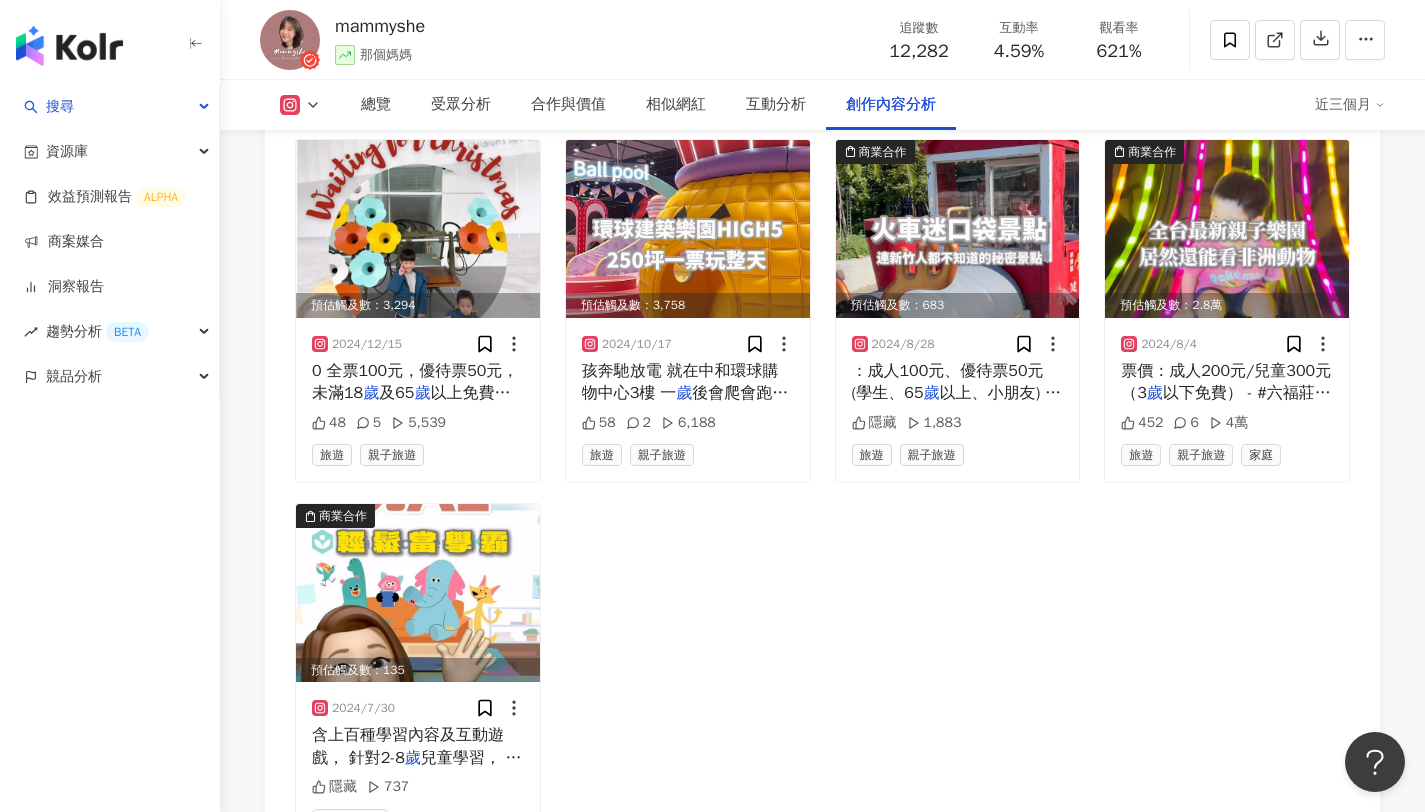 scroll, scrollTop: 7956, scrollLeft: 0, axis: vertical 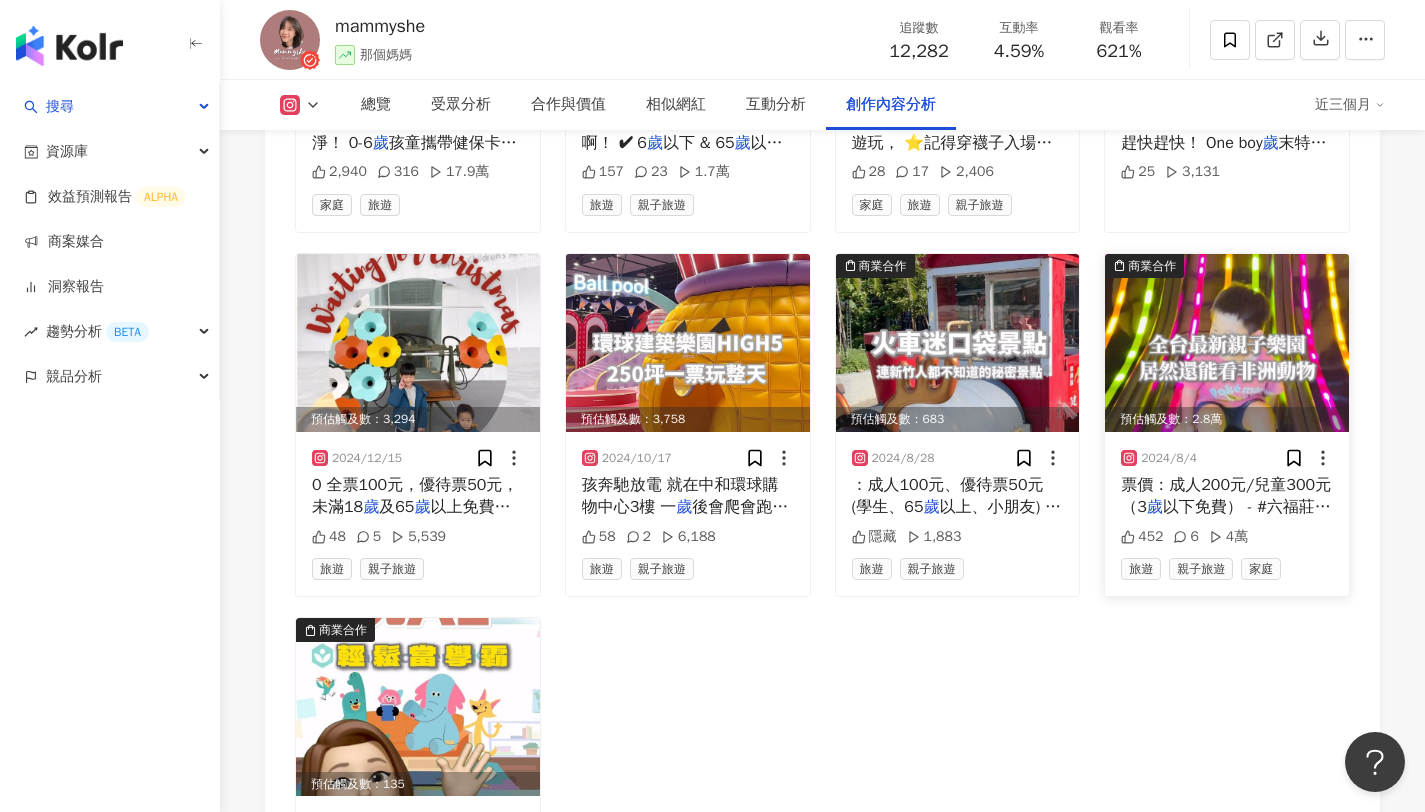 click at bounding box center (1227, 343) 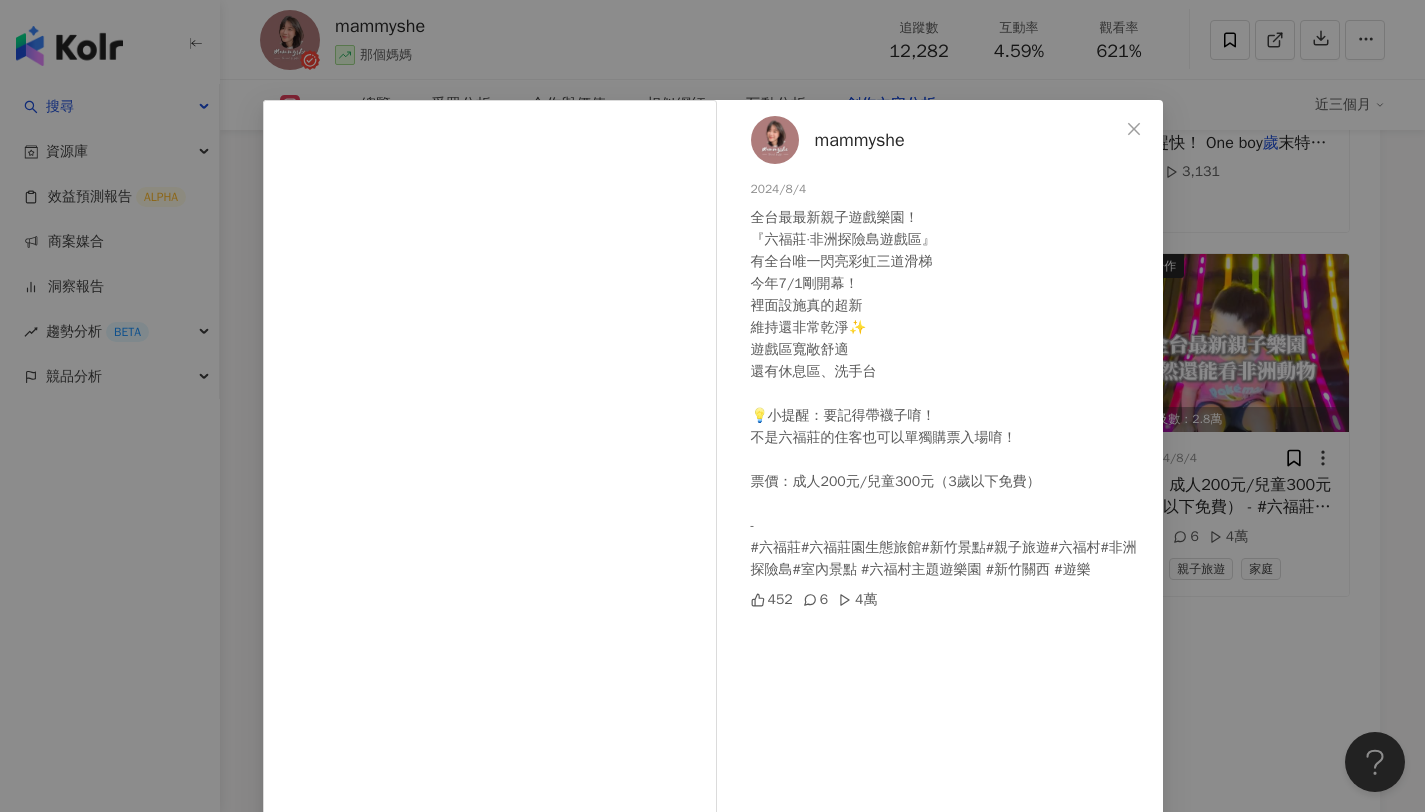 click on "mammyshe 2024/8/4 全台最最新親子遊戲樂園！
『六福莊·非洲探險島遊戲區』
有全台唯一閃亮彩虹三道滑梯
今年7/1剛開幕！
裡面設施真的超新
維持還非常乾淨✨
遊戲區寬敞舒適
還有休息區、洗手台
💡小提醒：要記得帶襪子唷！
不是六福莊的住客也可以單獨購票入場唷！
票價：成人200元/兒童300元（3歲以下免費）
-
#六福莊#六福莊園生態旅館#新竹景點#親子旅遊#六福村#非洲探險島#室內景點 #六福村主題遊樂園 #新竹關西 #遊樂 452 6 4萬 查看原始貼文" at bounding box center (712, 406) 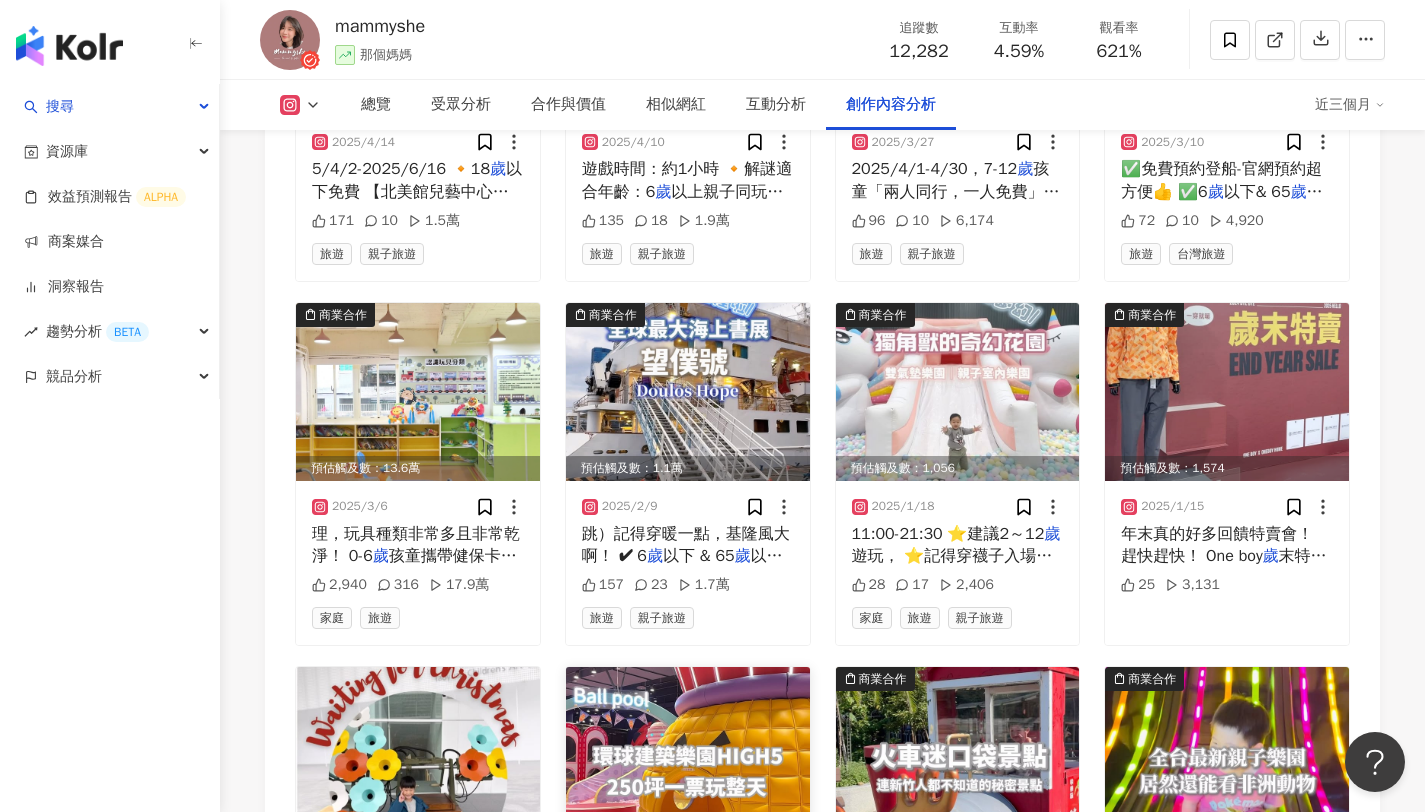 scroll, scrollTop: 7433, scrollLeft: 0, axis: vertical 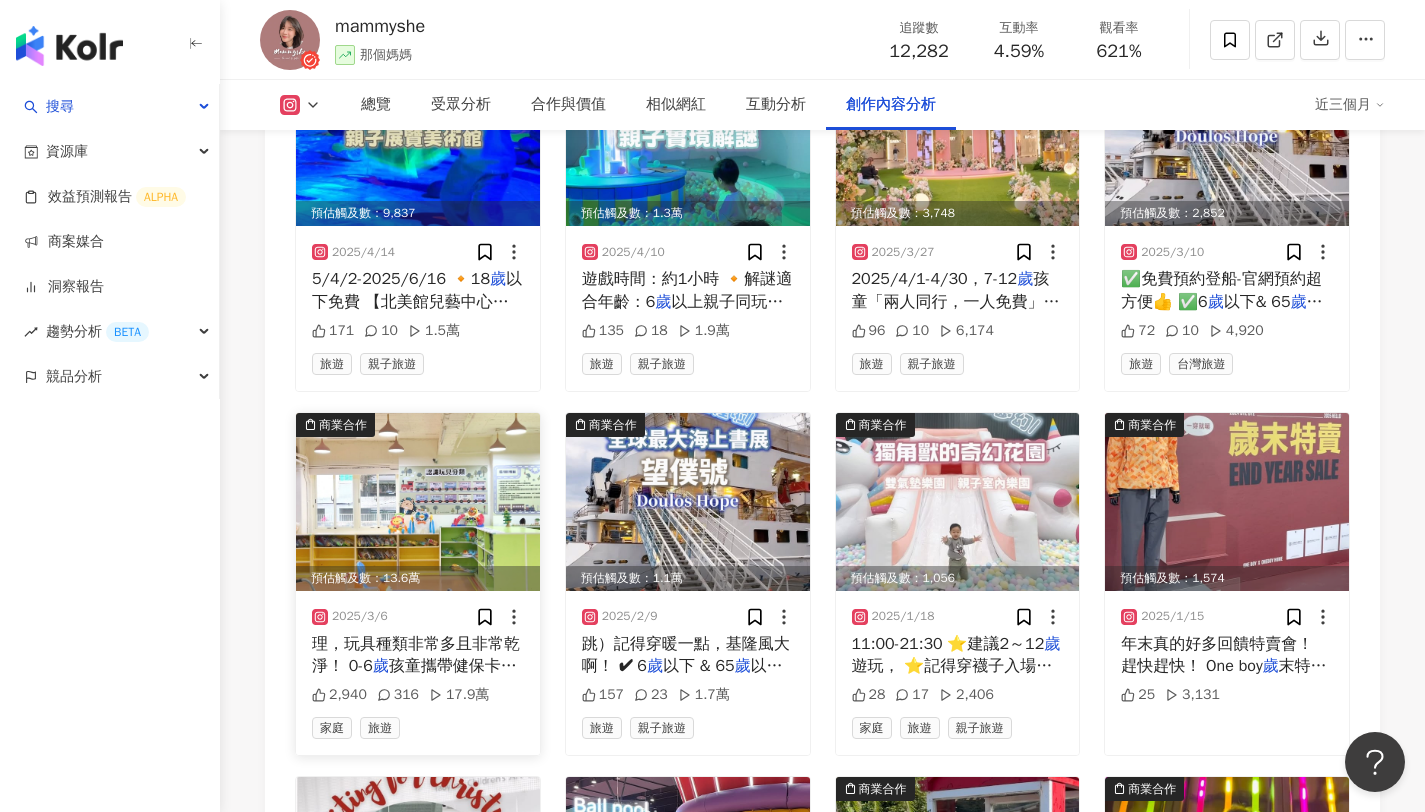click on "2025/3/6 理，玩具種類非常多且非常乾淨！
0-6 歲 孩童攜帶健保卡免費申辦會員～
可以租借 2,940 316 17.9萬 家庭 旅遊" at bounding box center (418, 673) 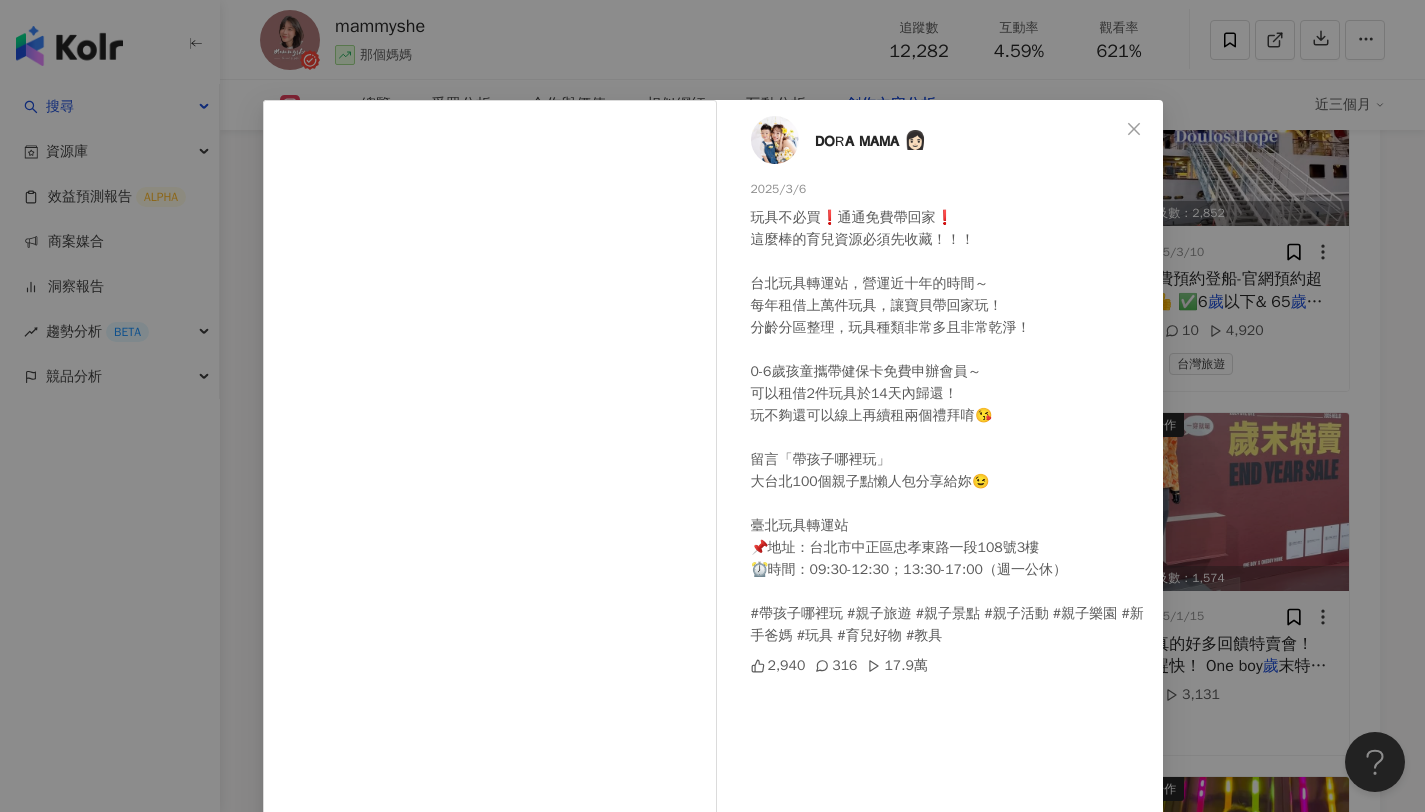 click on "ᴅᴏʀᴀ ᴍᴀᴍᴀ 👩🏻 2025/3/6 玩具不必買❗️通通免費帶回家❗️
這麼棒的育兒資源必須先收藏！！！
台北玩具轉運站，營運近十年的時間～
每年租借上萬件玩具，讓寶貝帶回家玩！
分齡分區整理，玩具種類非常多且非常乾淨！
0-6歲孩童攜帶健保卡免費申辦會員～
可以租借2件玩具於14天內歸還！
玩不夠還可以線上再續租兩個禮拜唷😘
留言「帶孩子哪裡玩」
大台北100個親子點懶人包分享給妳😉
臺北玩具轉運站
📌地址：台北市中正區忠孝東路一段108號3樓
⏰時間：09:30-12:30；13:30-17:00（週一公休）
#帶孩子哪裡玩 #親子旅遊 #親子景點 #親子活動 #親子樂園 #新手爸媽 #玩具 #育兒好物 #教具 2,940 316 17.9萬 查看原始貼文" at bounding box center (712, 406) 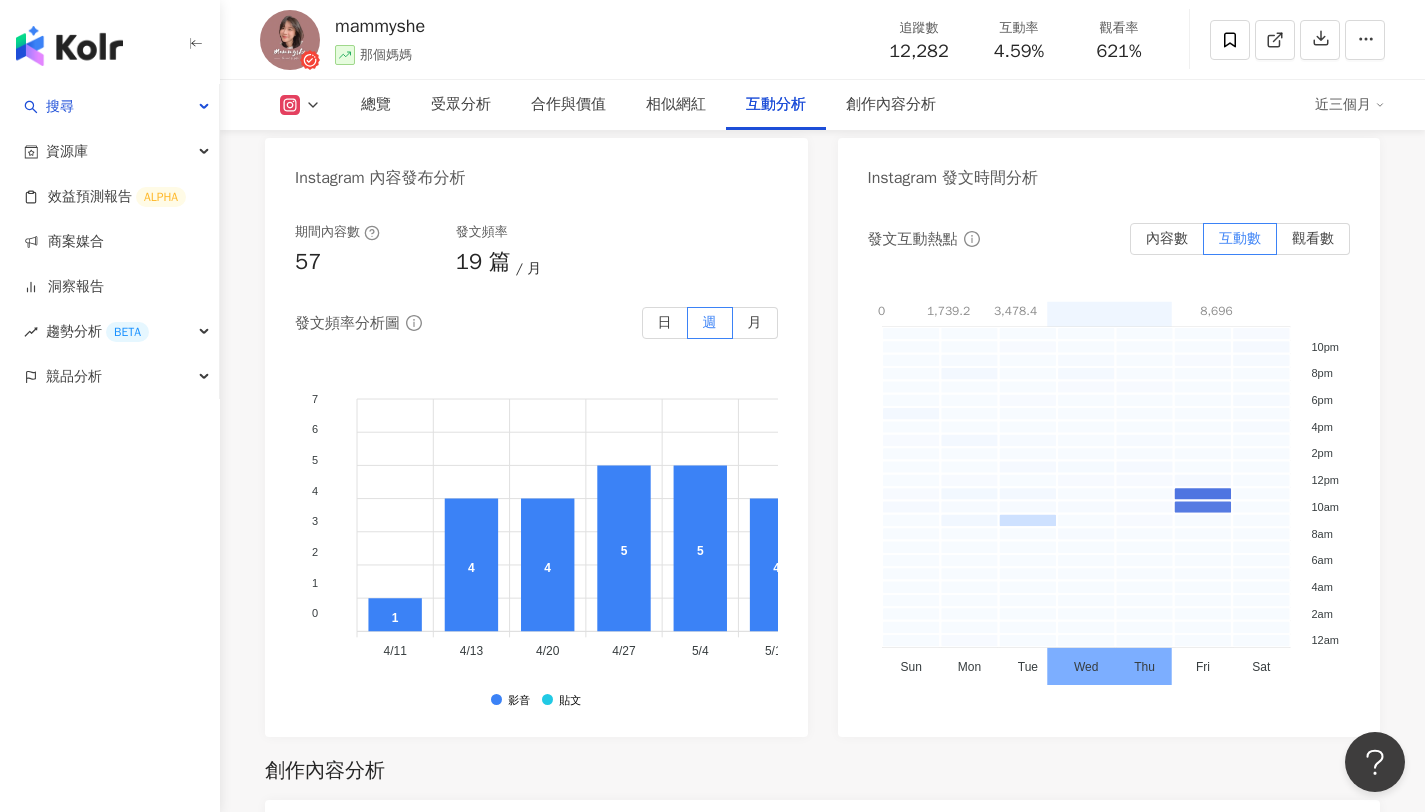 scroll, scrollTop: 5310, scrollLeft: 0, axis: vertical 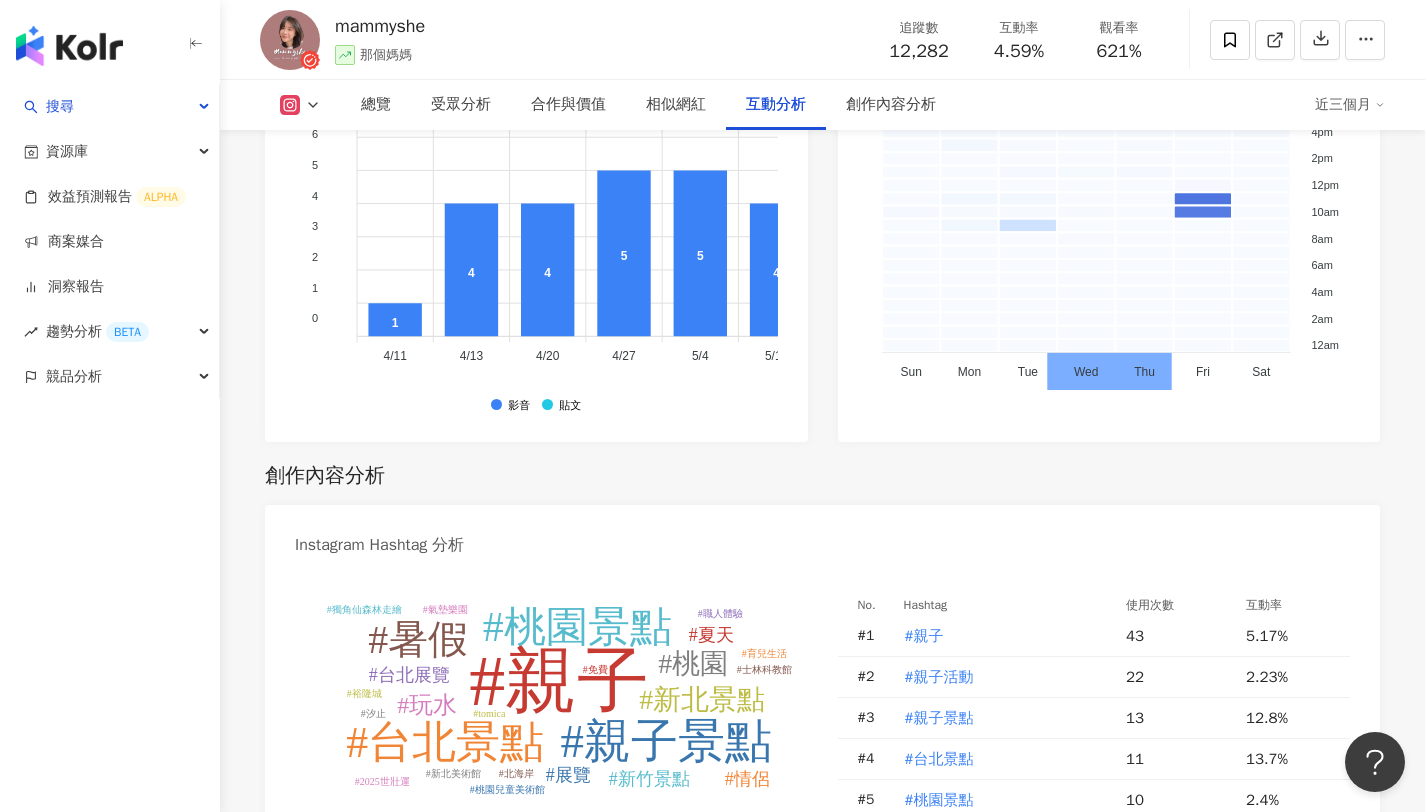 click on "mammyshe 那個媽媽 追蹤數 12,282 互動率 4.59% 觀看率 621%" at bounding box center (822, 39) 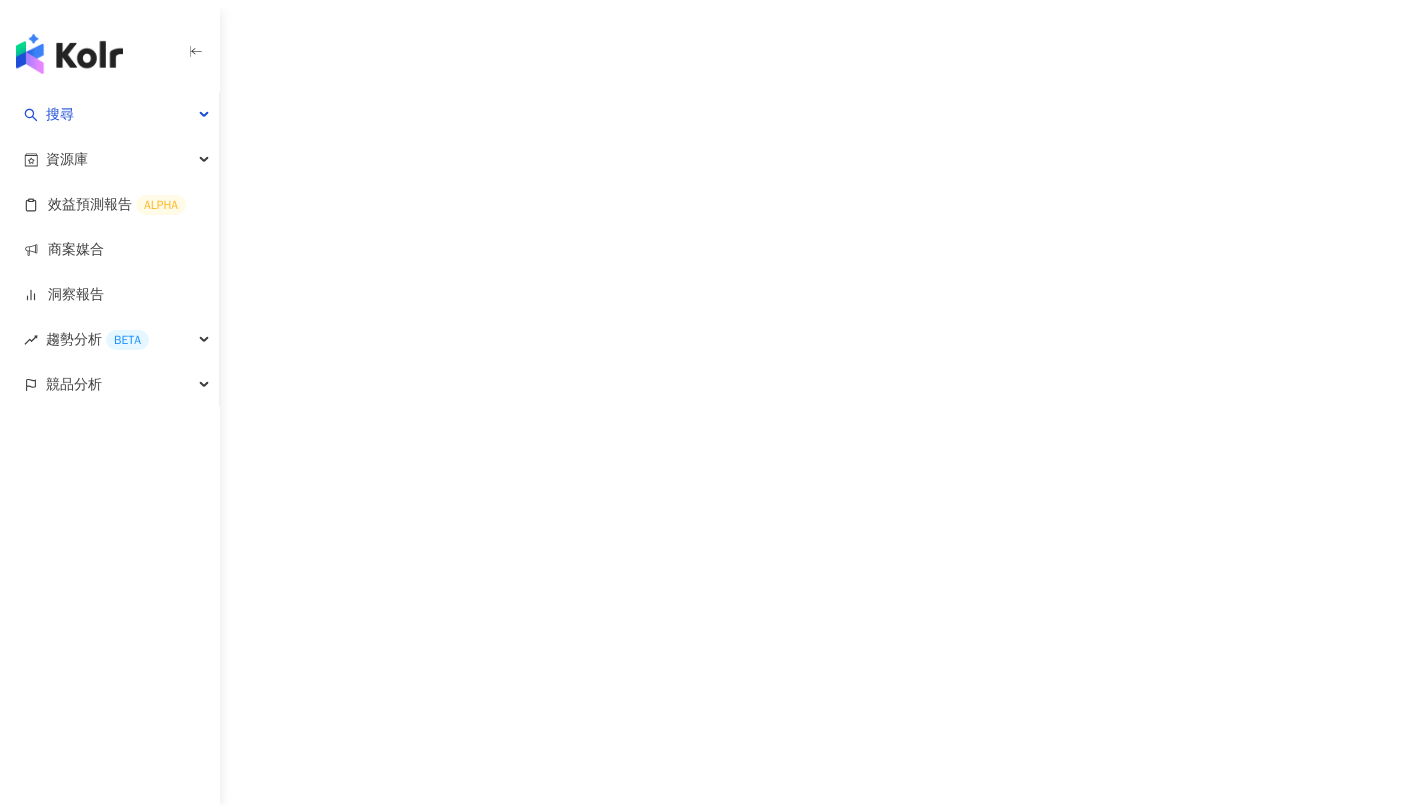 scroll, scrollTop: 0, scrollLeft: 0, axis: both 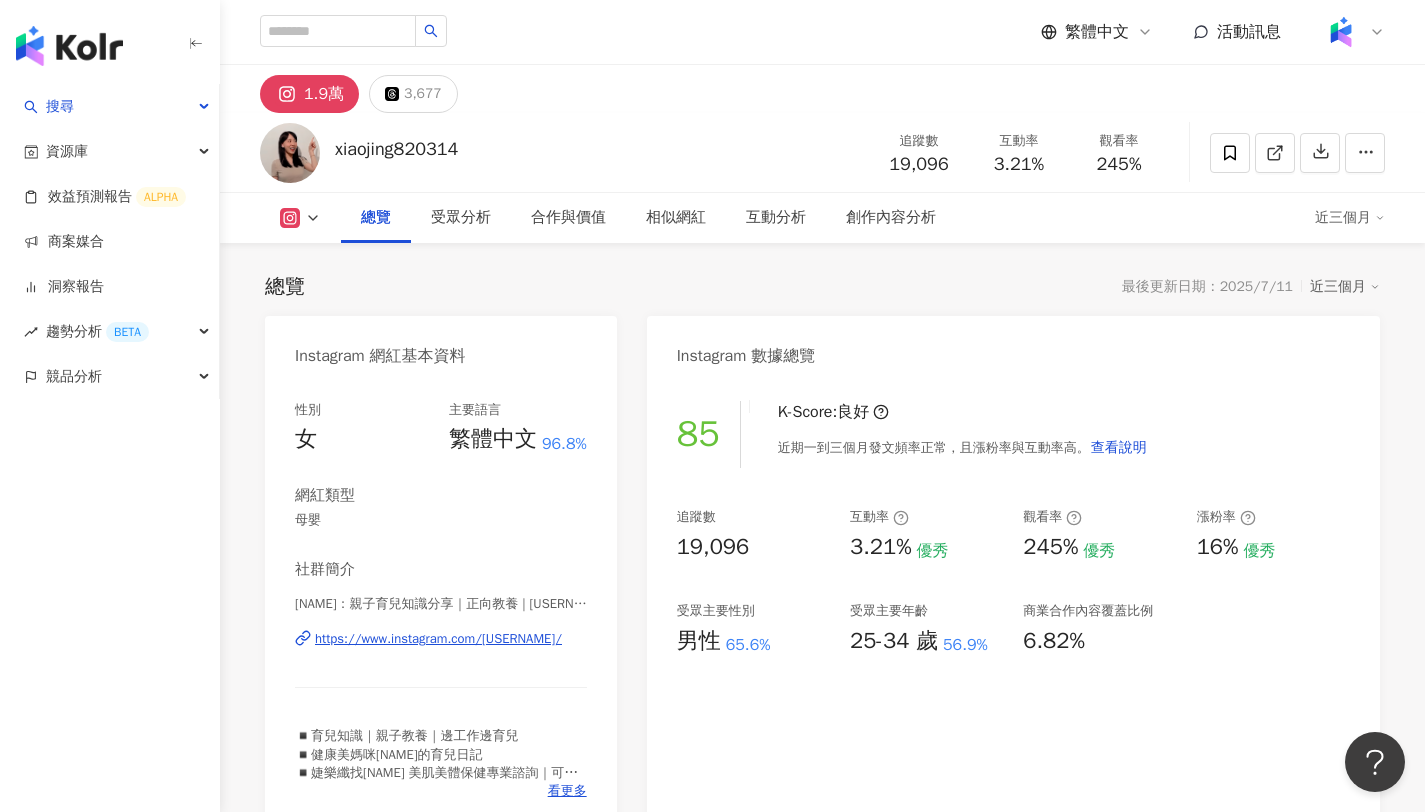 click on "https://www.instagram.com/mita_0314/" at bounding box center (438, 639) 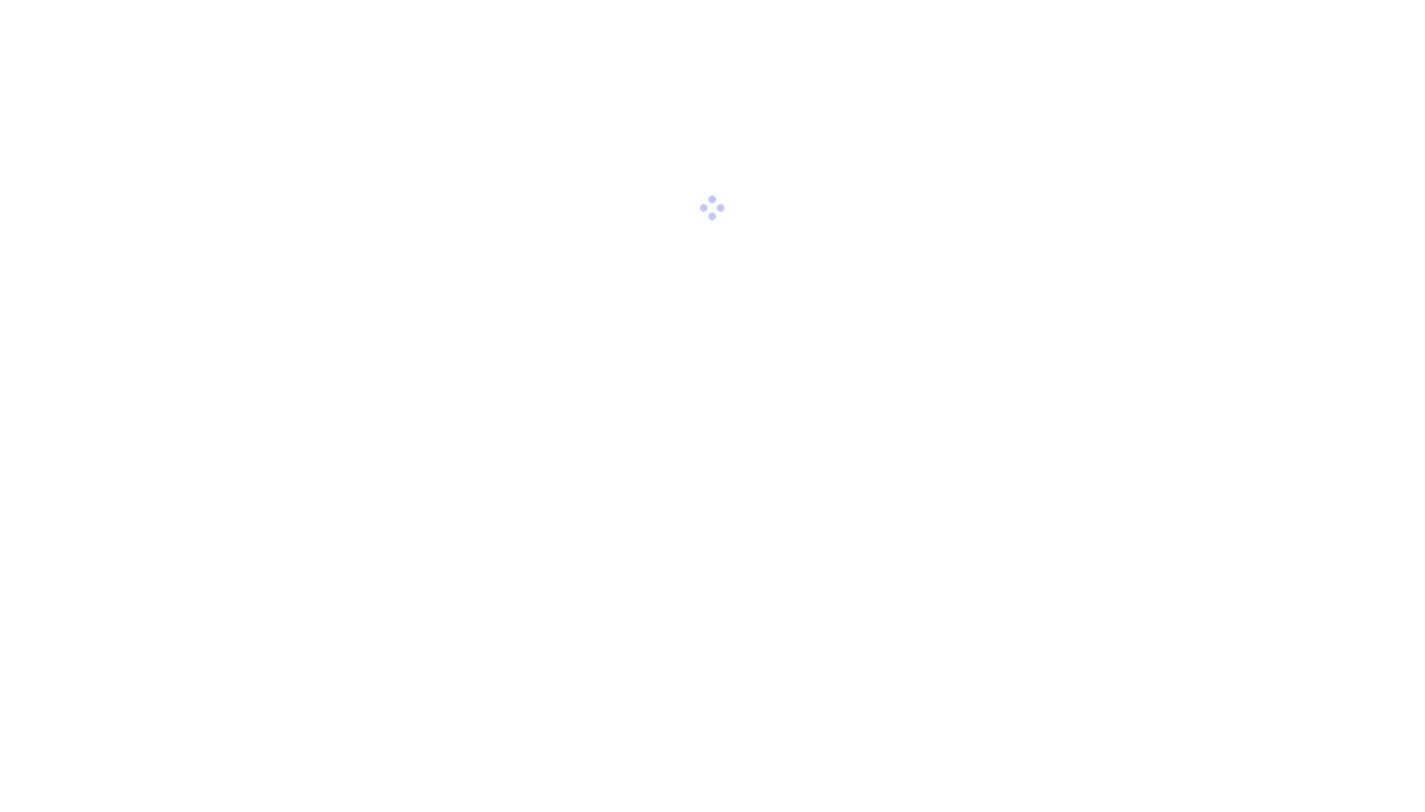 scroll, scrollTop: 0, scrollLeft: 0, axis: both 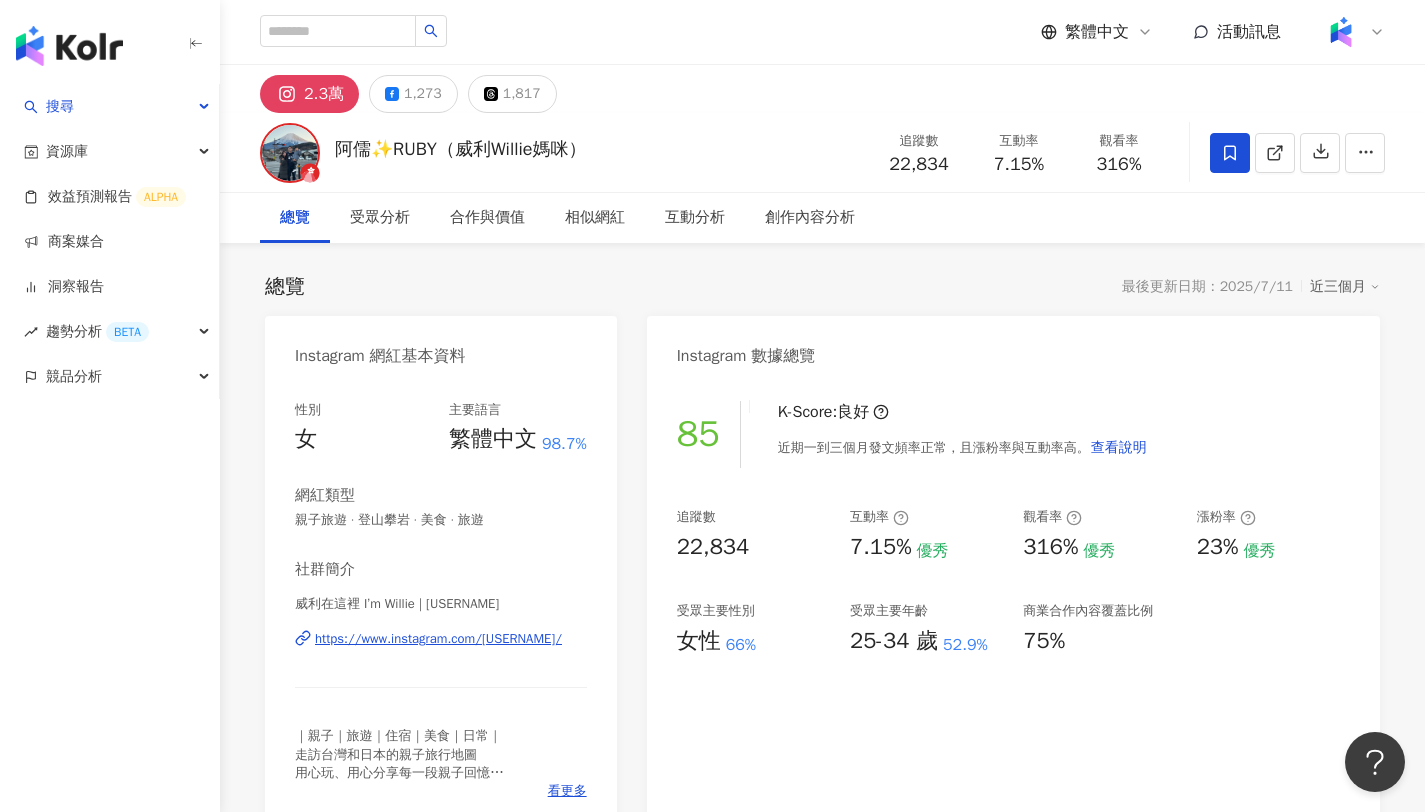 click on "https://www.instagram.com/[USERNAME]/" at bounding box center [438, 639] 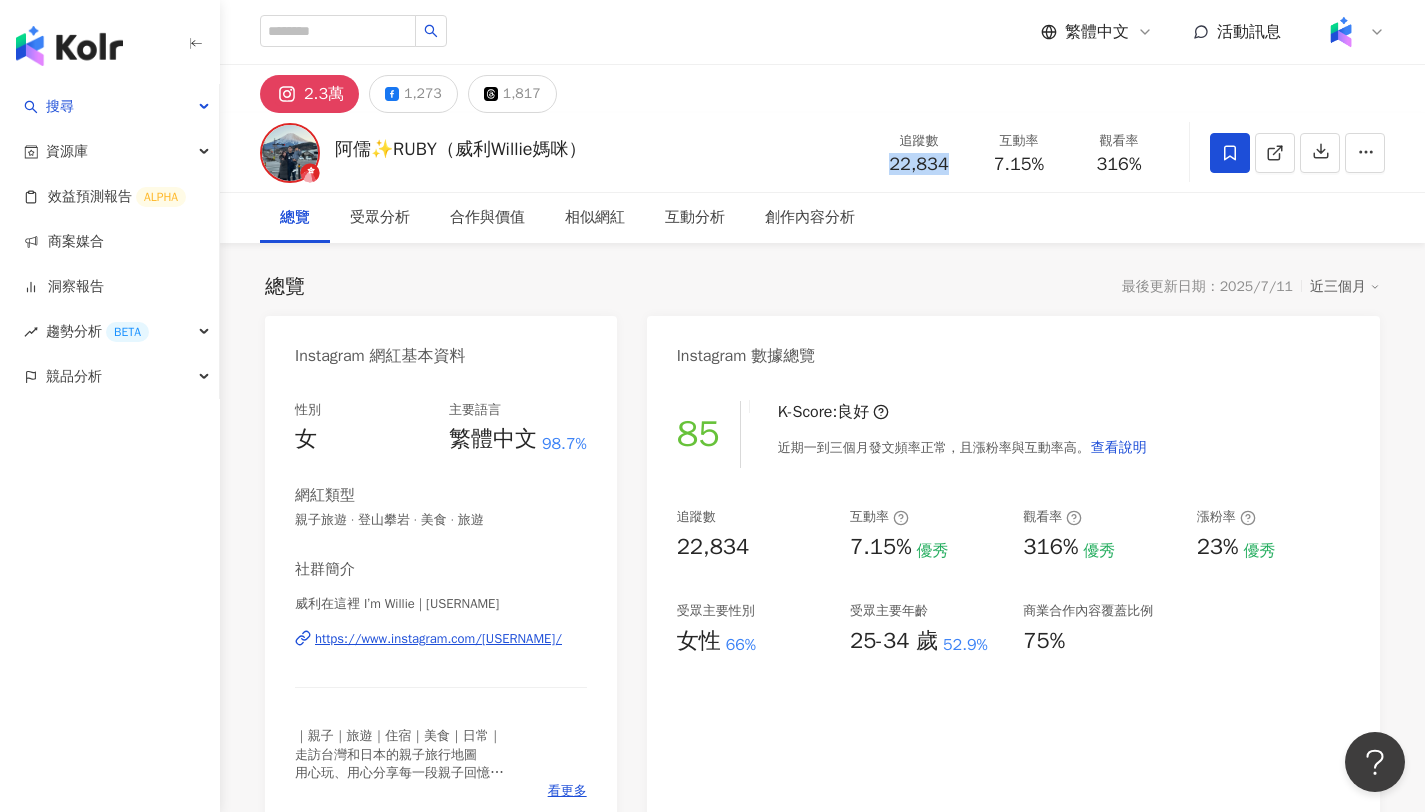 click on "22,834" at bounding box center (918, 164) 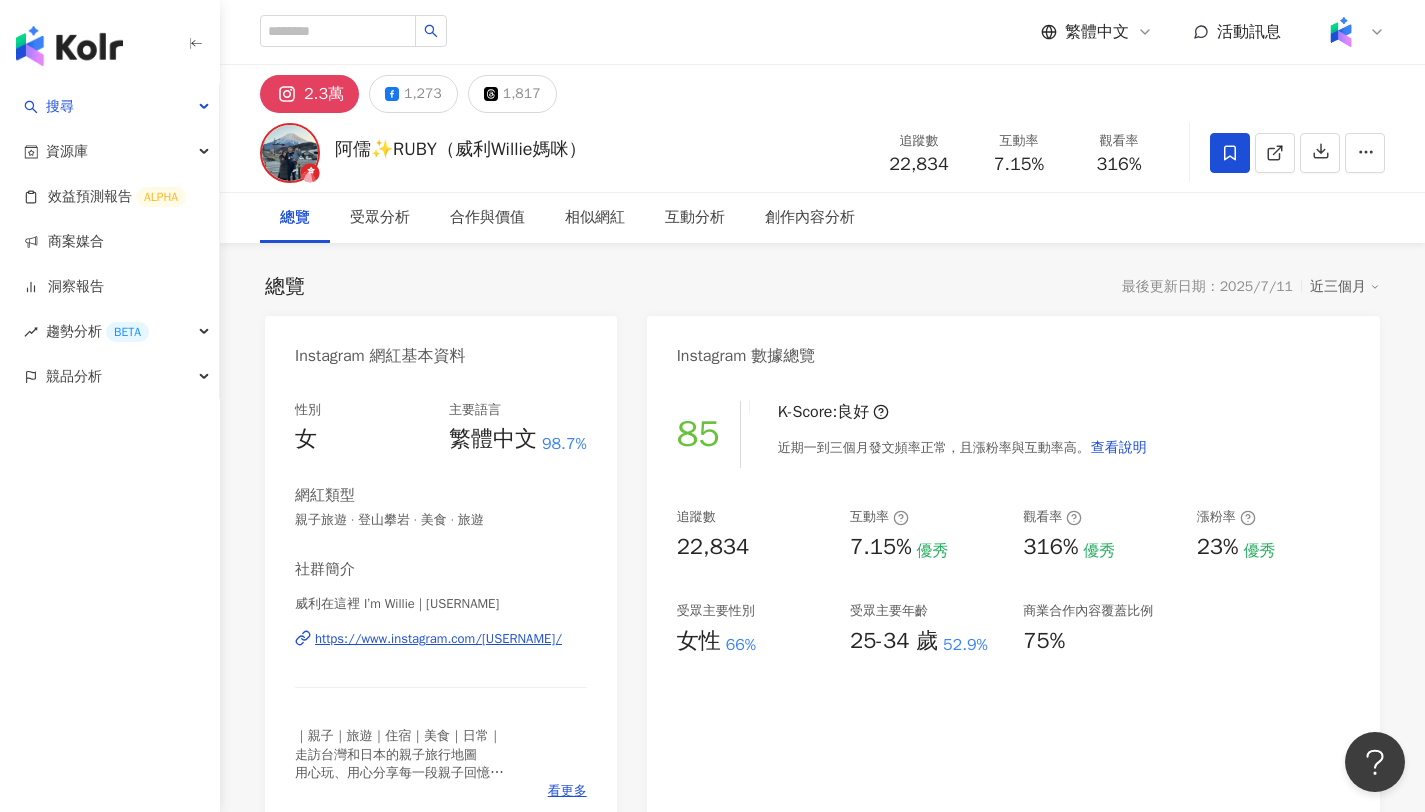 click on "7.15%" at bounding box center (1019, 165) 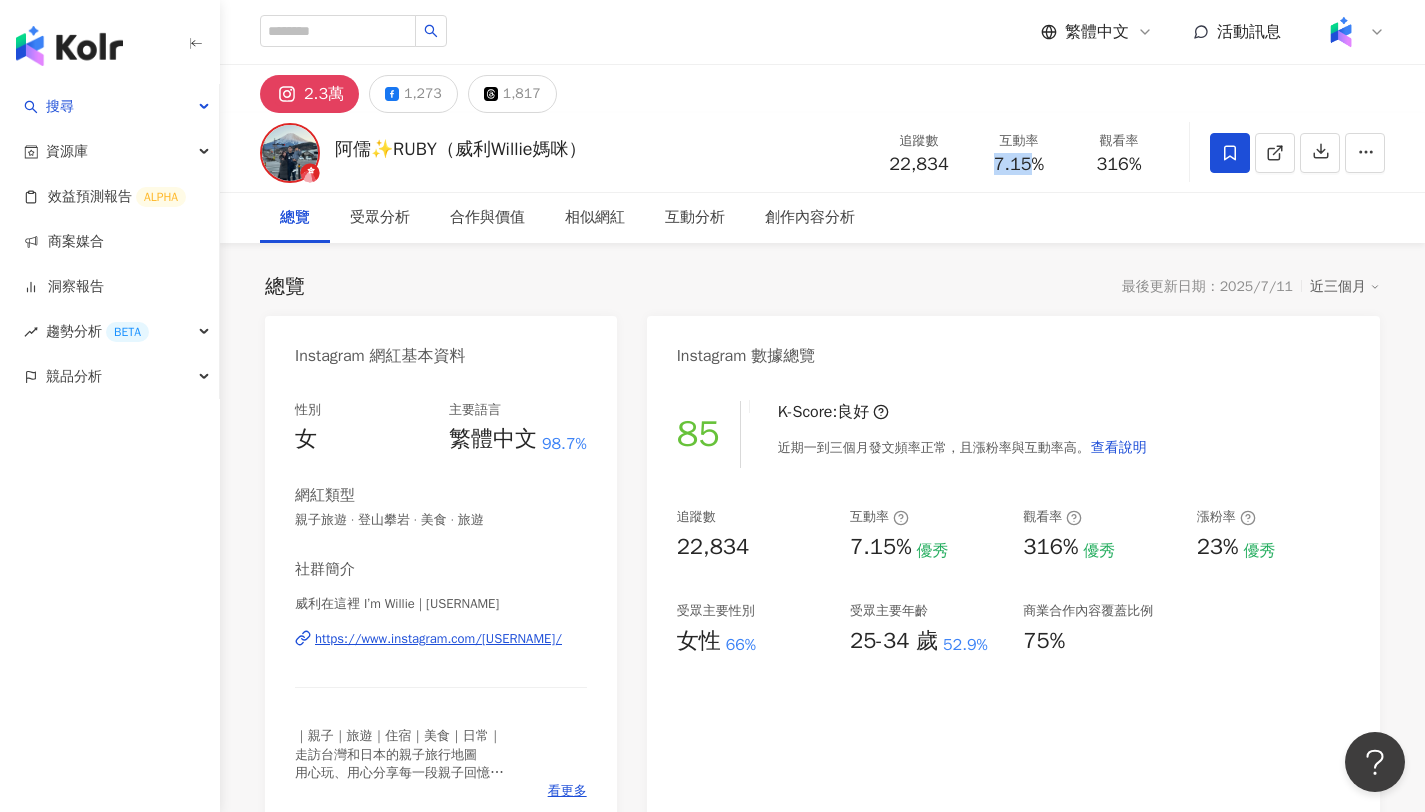 click on "7.15%" at bounding box center [1019, 165] 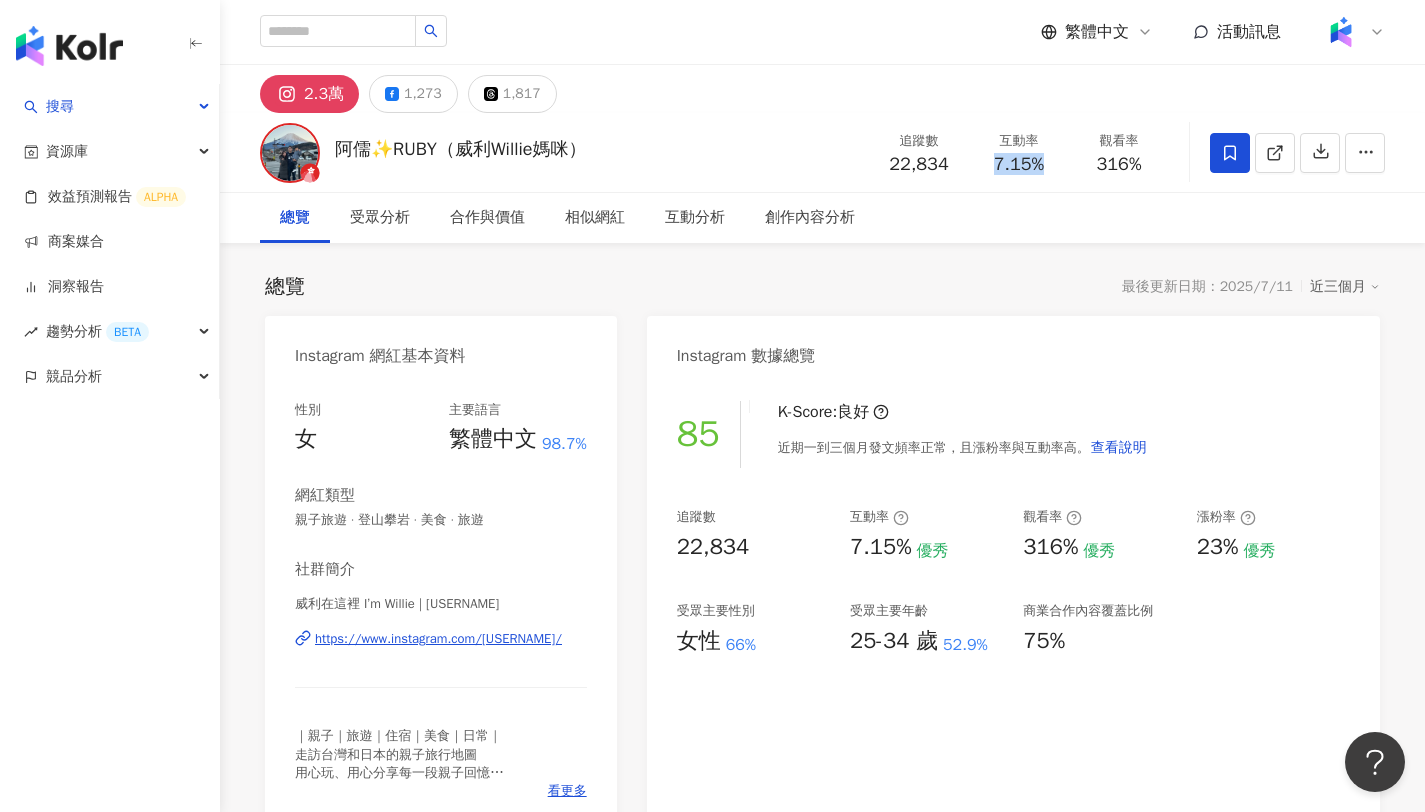 click on "7.15%" at bounding box center (1019, 165) 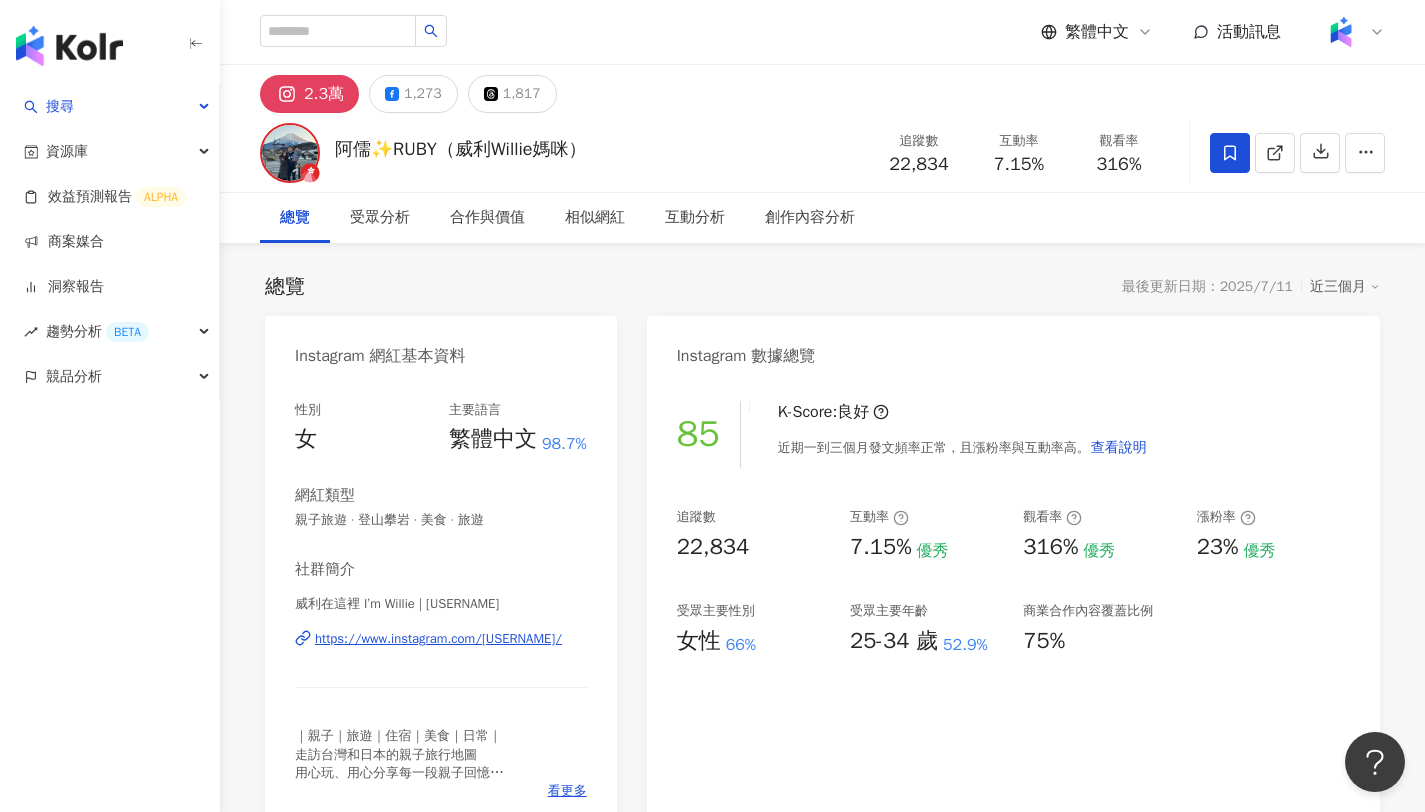 click on "觀看率 316%" at bounding box center (1119, 152) 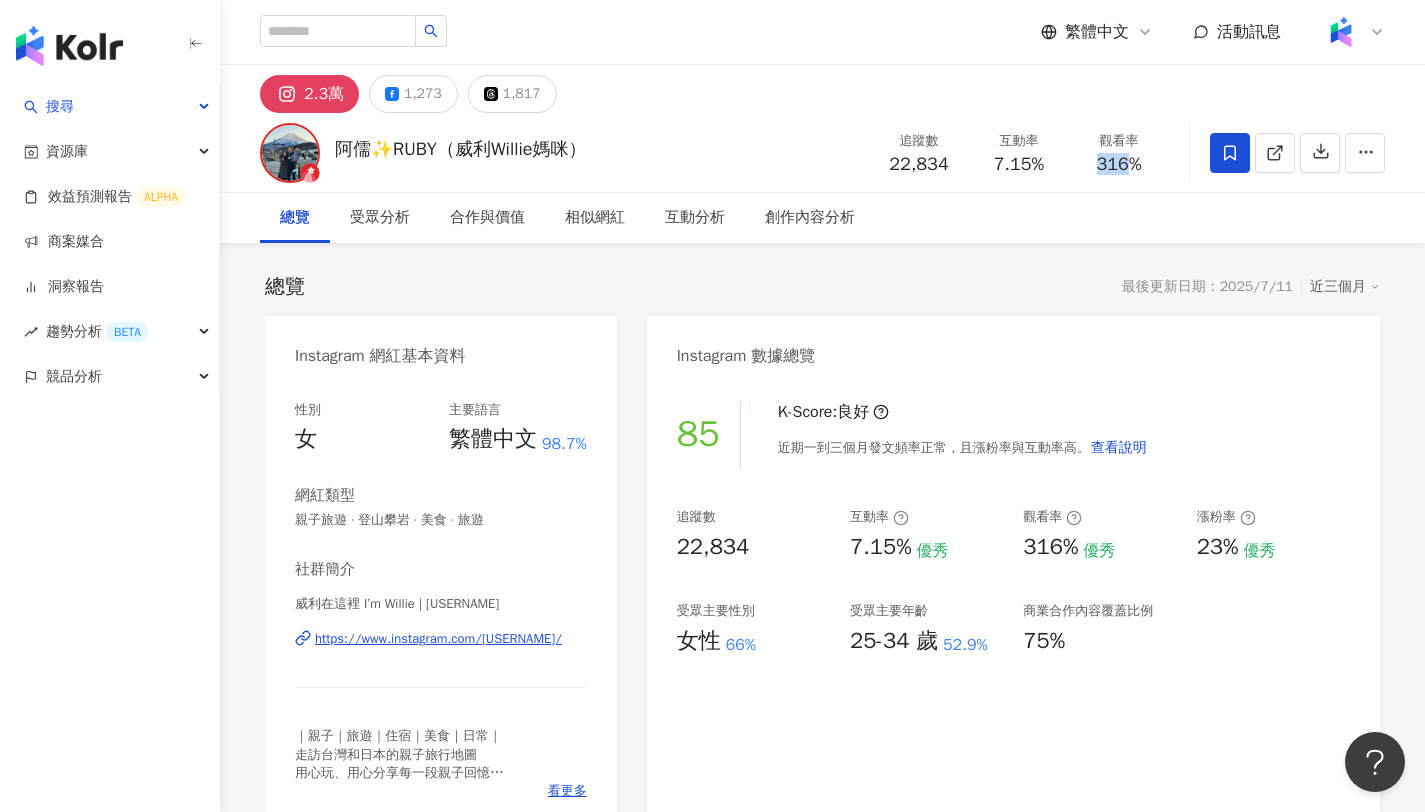 click on "316%" at bounding box center [1119, 165] 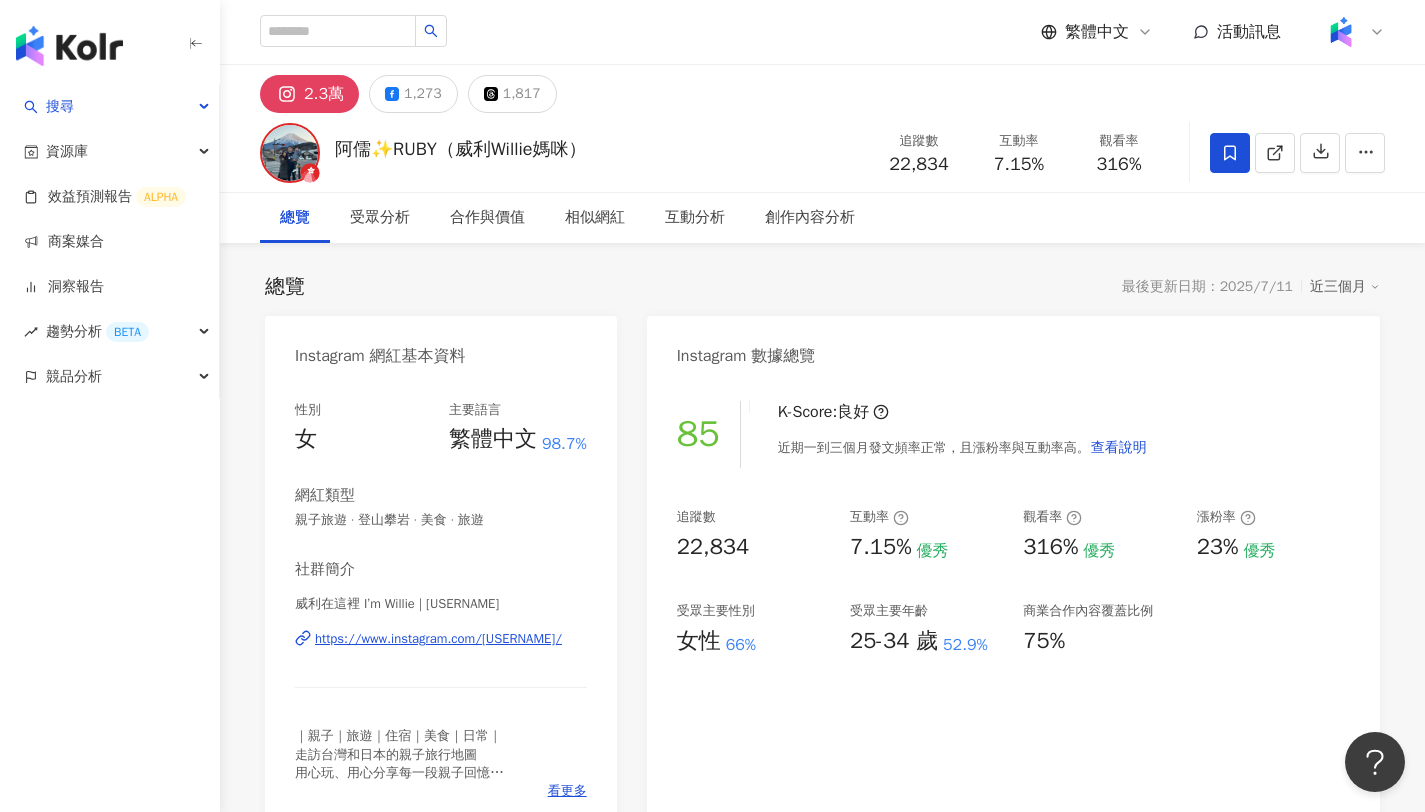 click on "316%" at bounding box center [1119, 165] 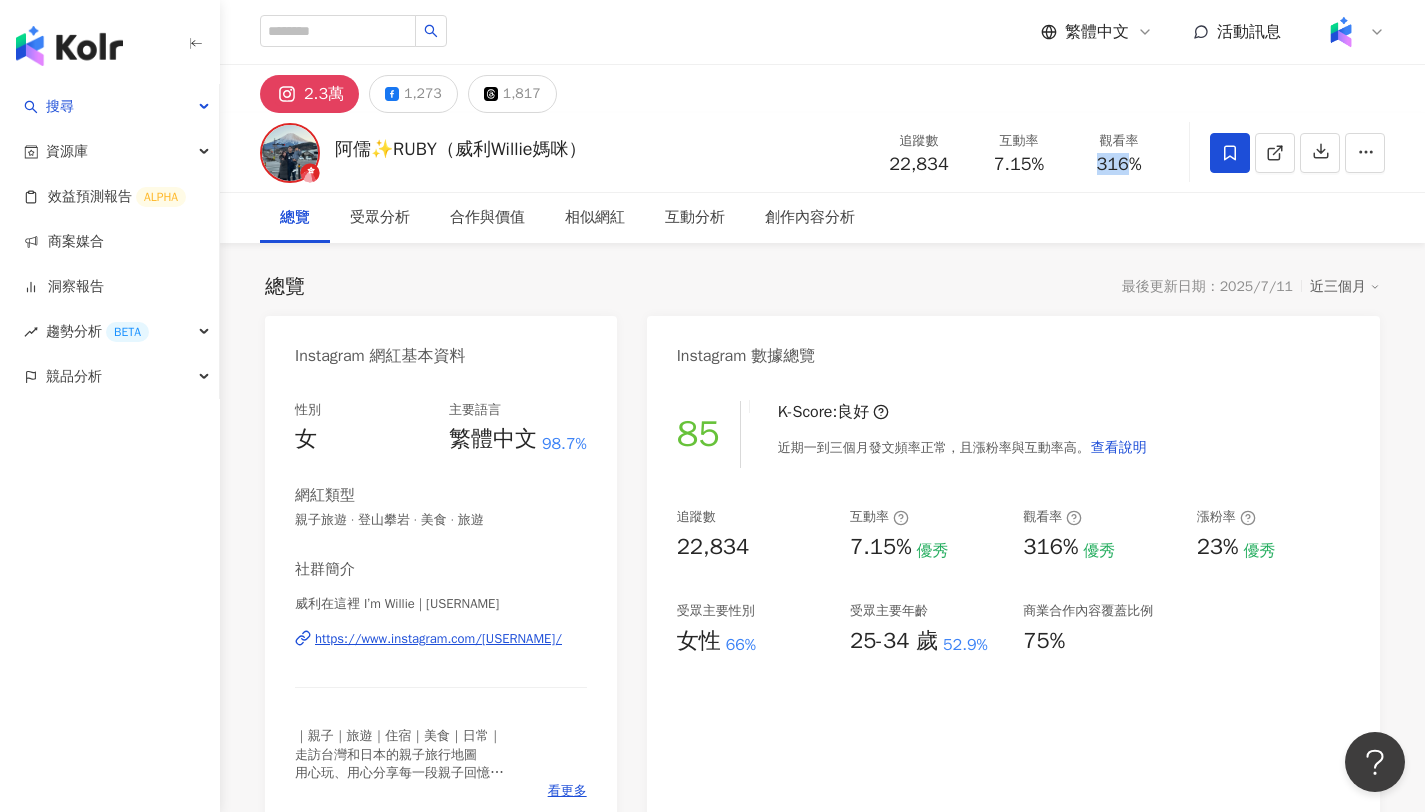 click on "316%" at bounding box center (1119, 165) 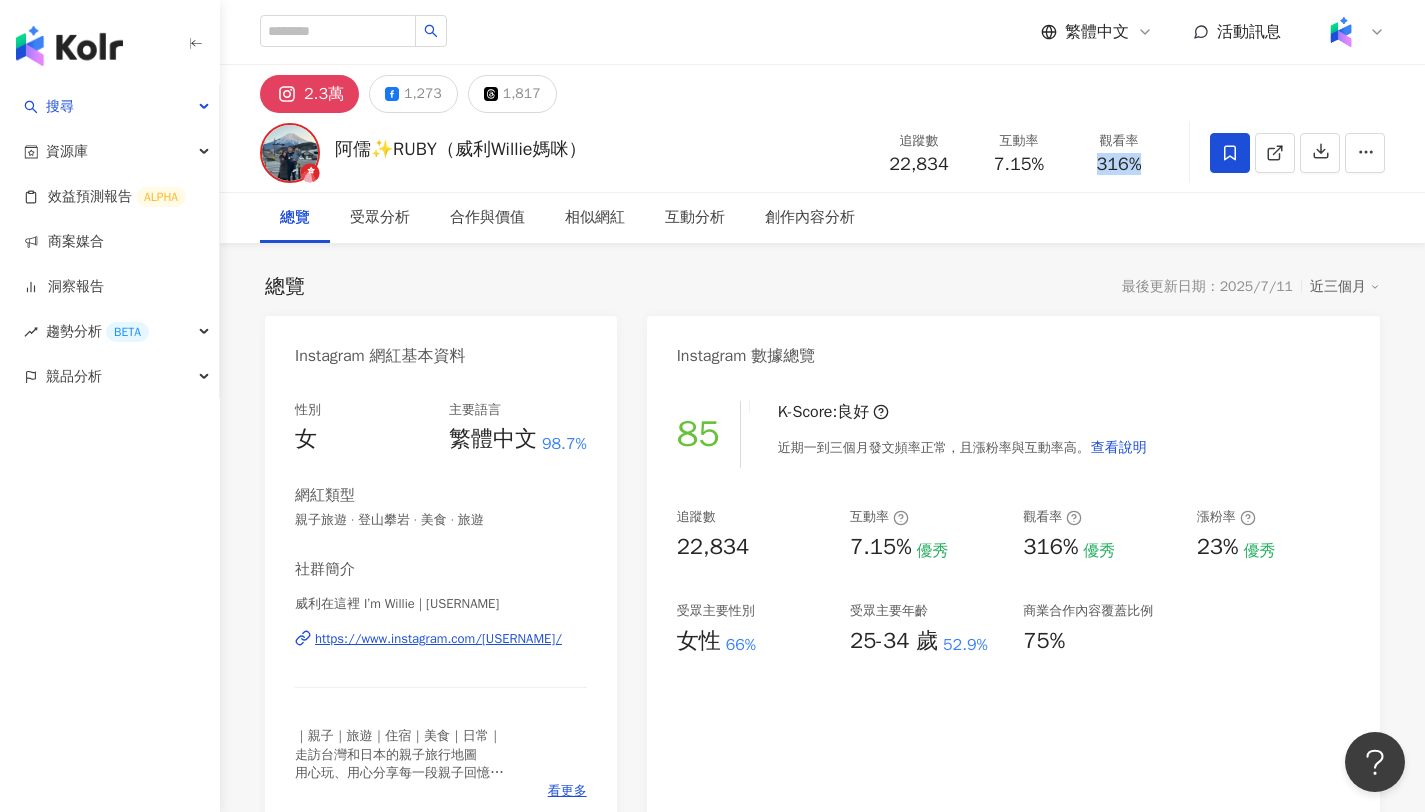 click on "316%" at bounding box center (1119, 165) 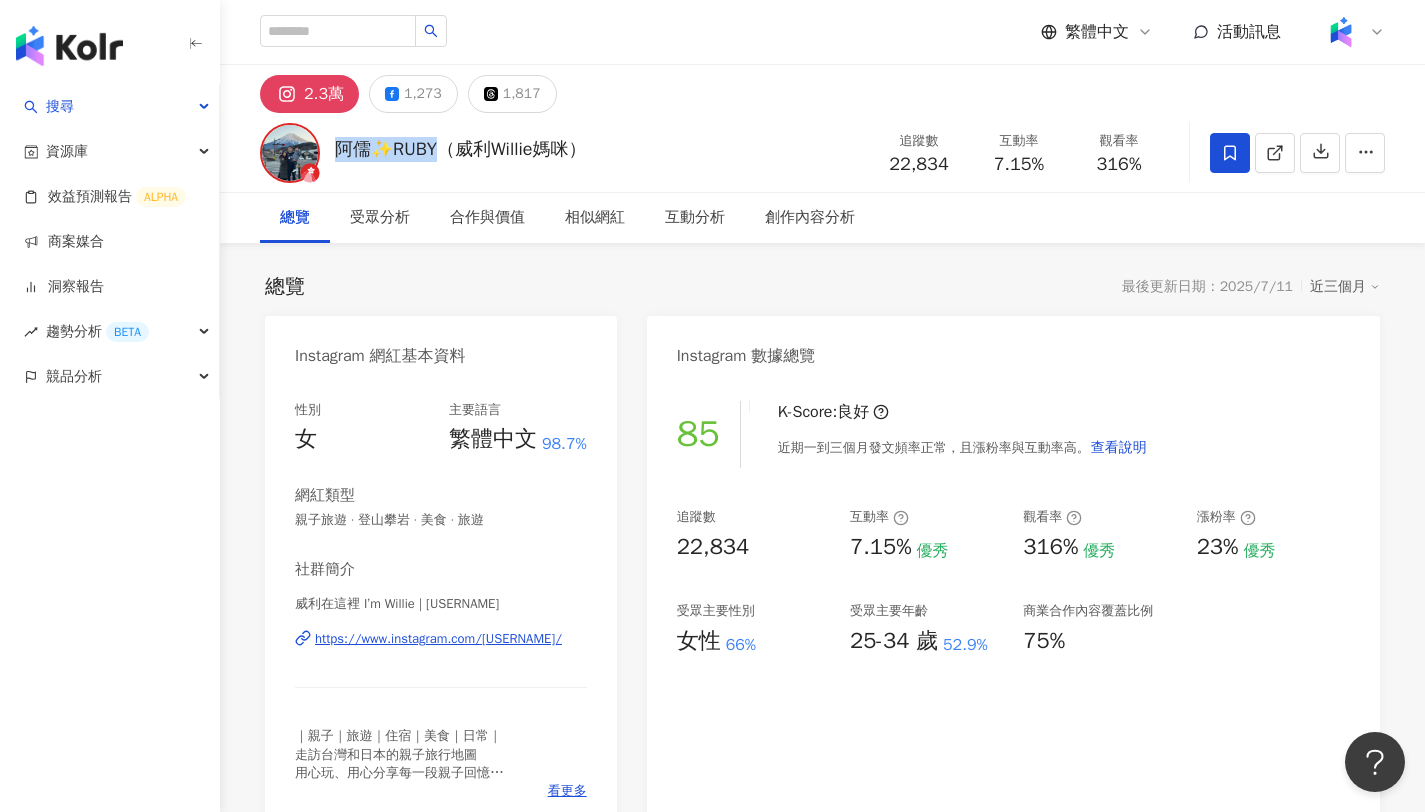 drag, startPoint x: 338, startPoint y: 146, endPoint x: 437, endPoint y: 154, distance: 99.32271 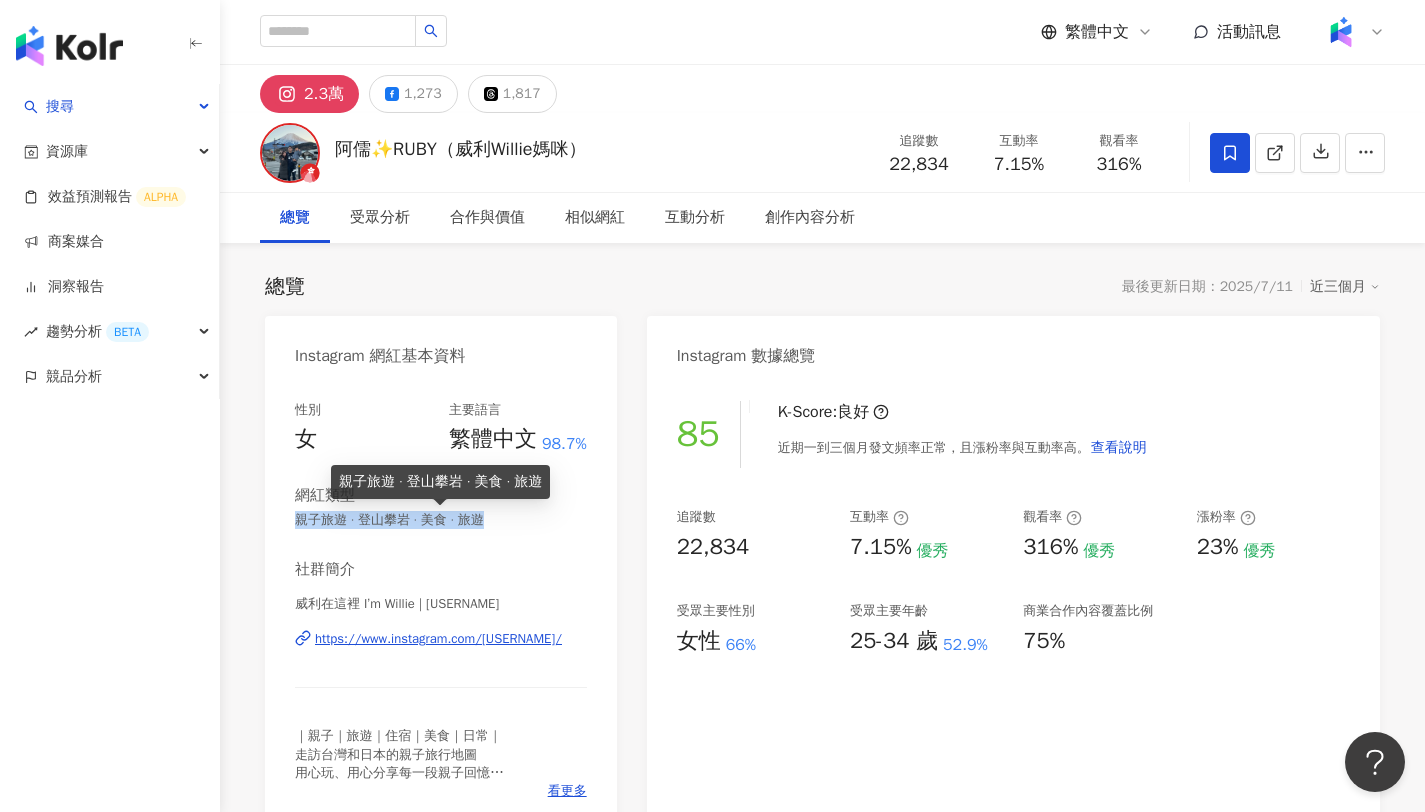 drag, startPoint x: 295, startPoint y: 518, endPoint x: 514, endPoint y: 526, distance: 219.14607 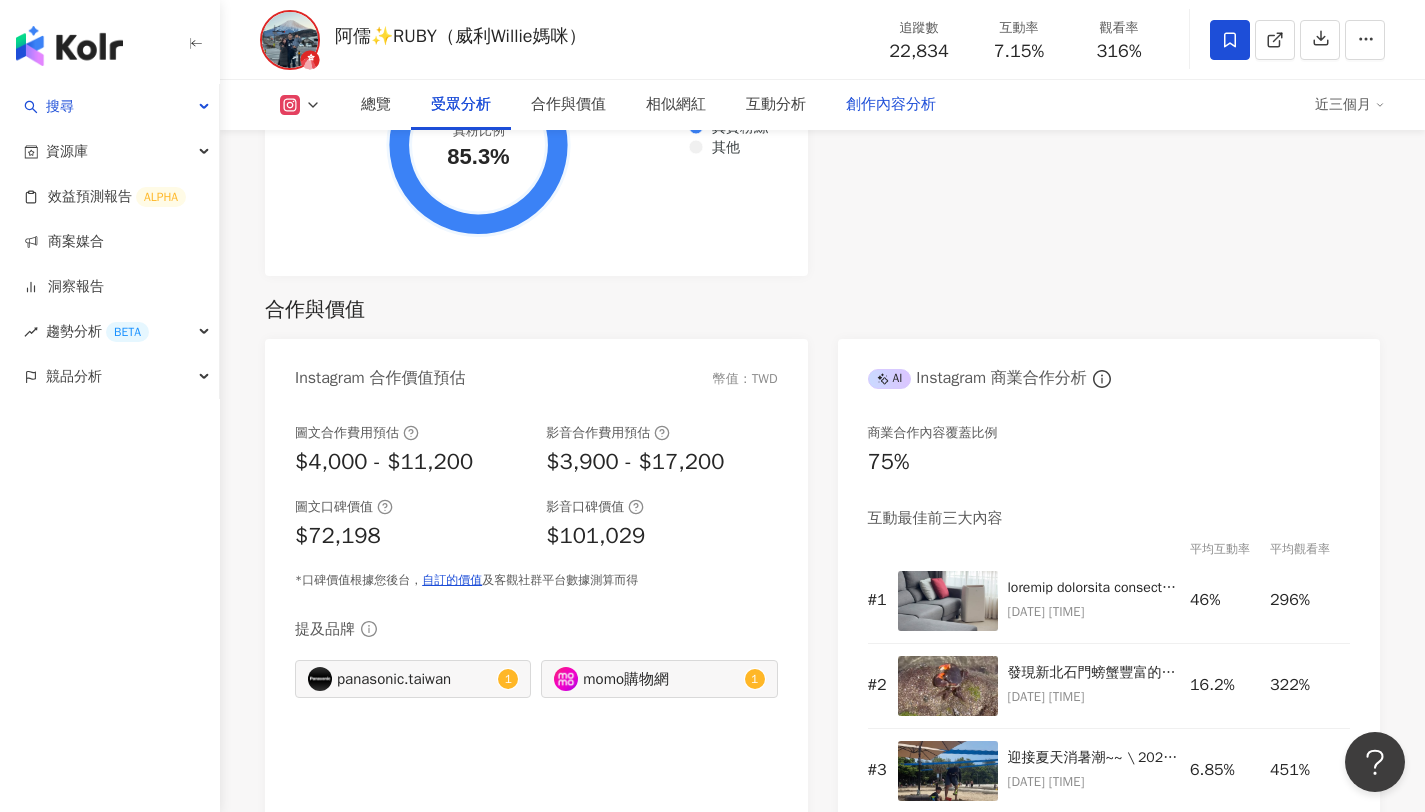 click on "創作內容分析" at bounding box center (891, 105) 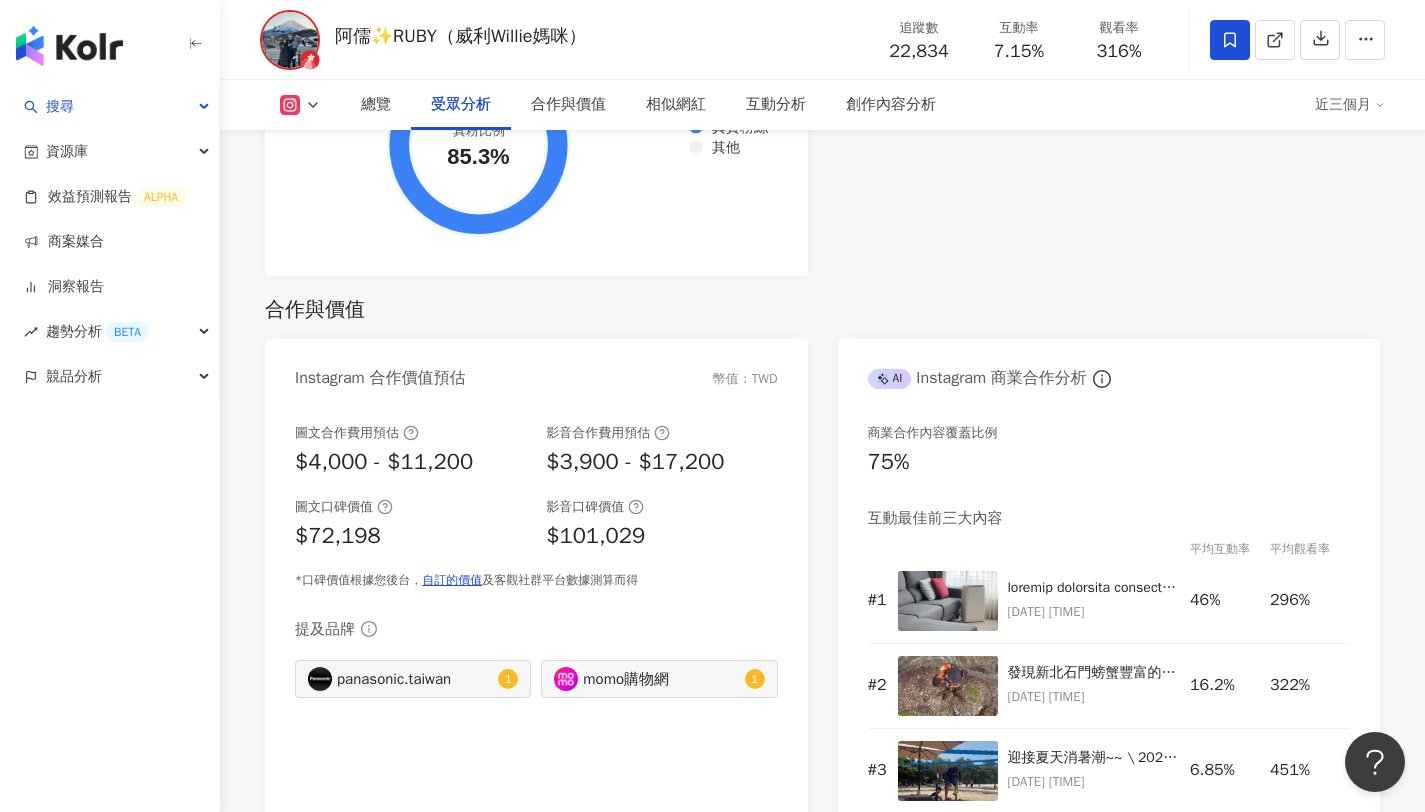scroll, scrollTop: 5693, scrollLeft: 0, axis: vertical 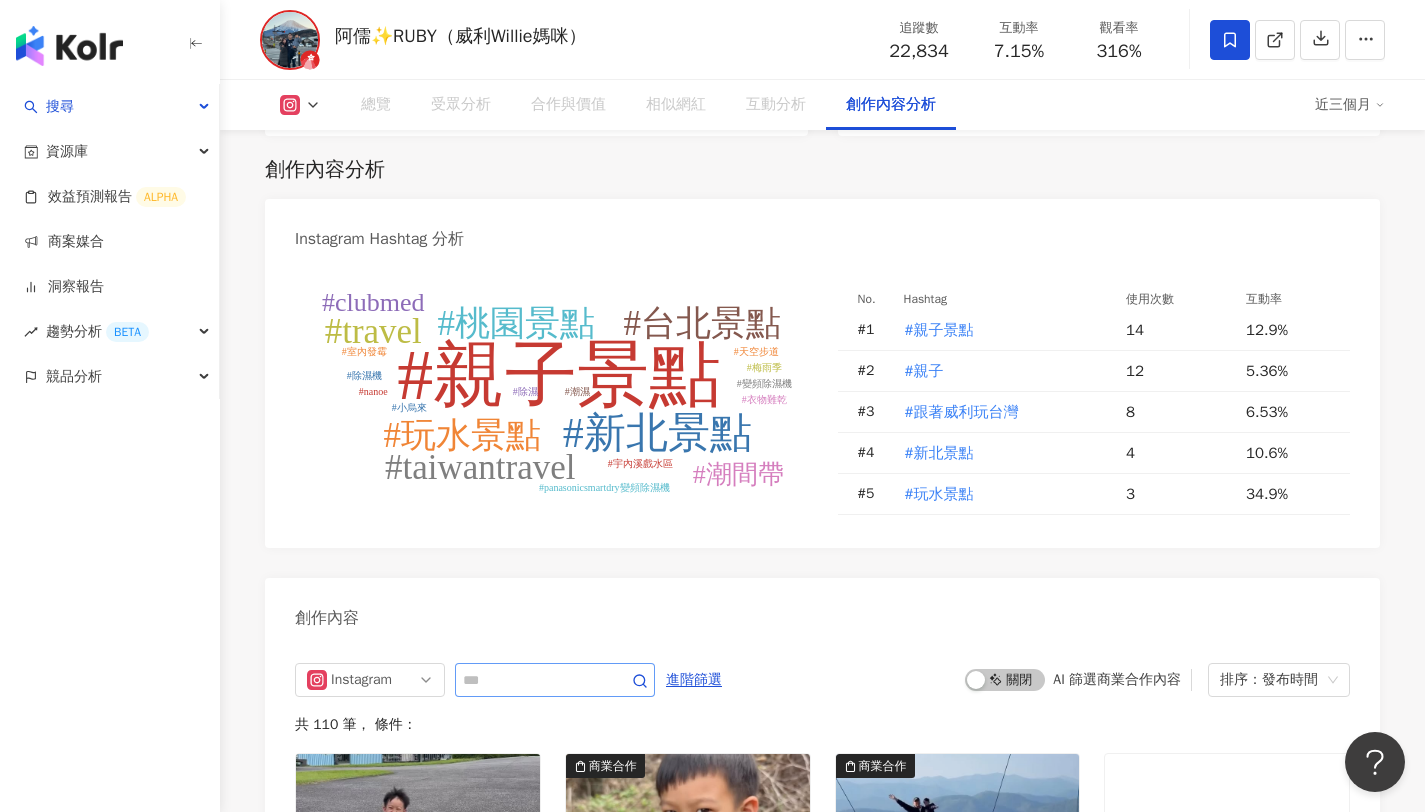 click at bounding box center (555, 680) 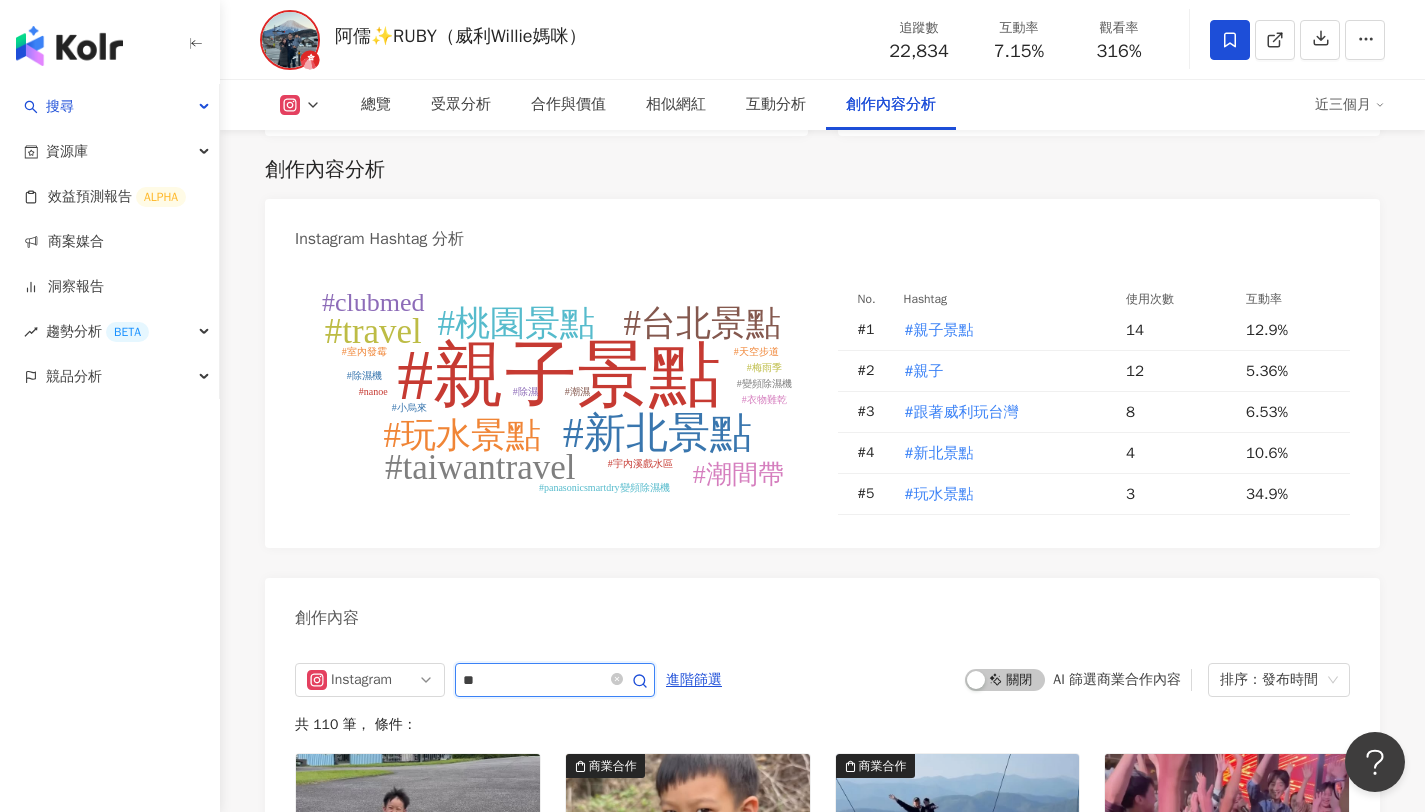 type on "*" 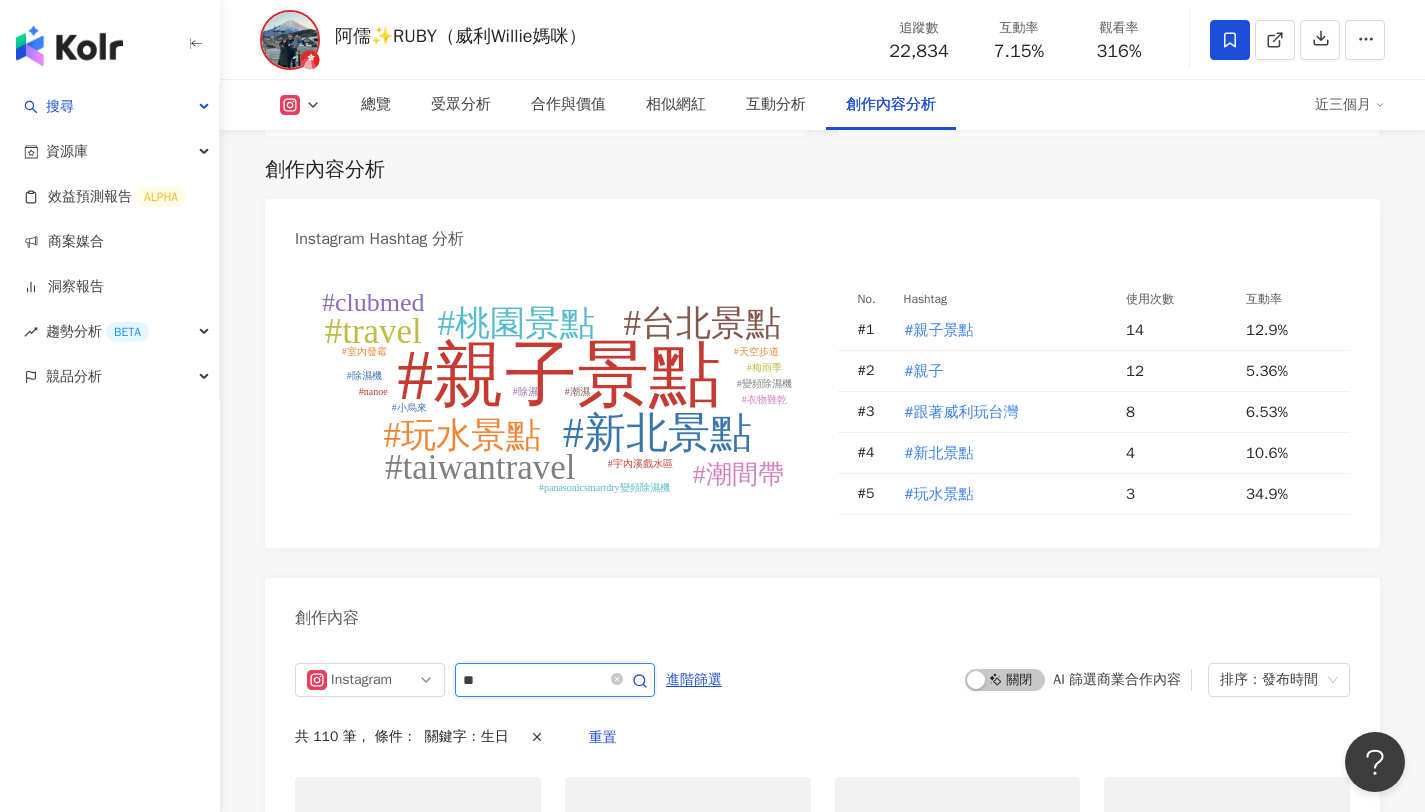 scroll, scrollTop: 6133, scrollLeft: 0, axis: vertical 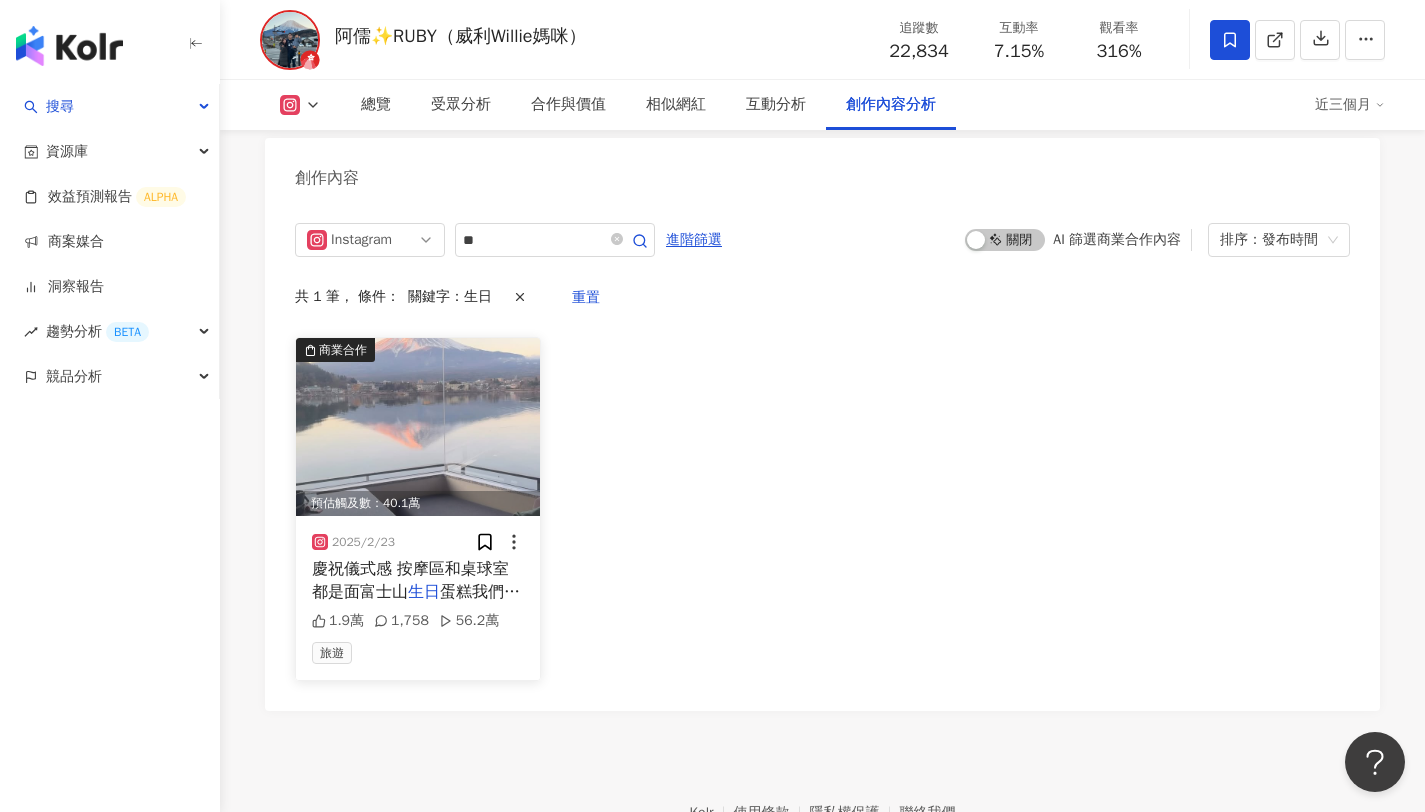 click on "慶祝儀式感
按摩區和桌球室都是面富士山" at bounding box center (410, 580) 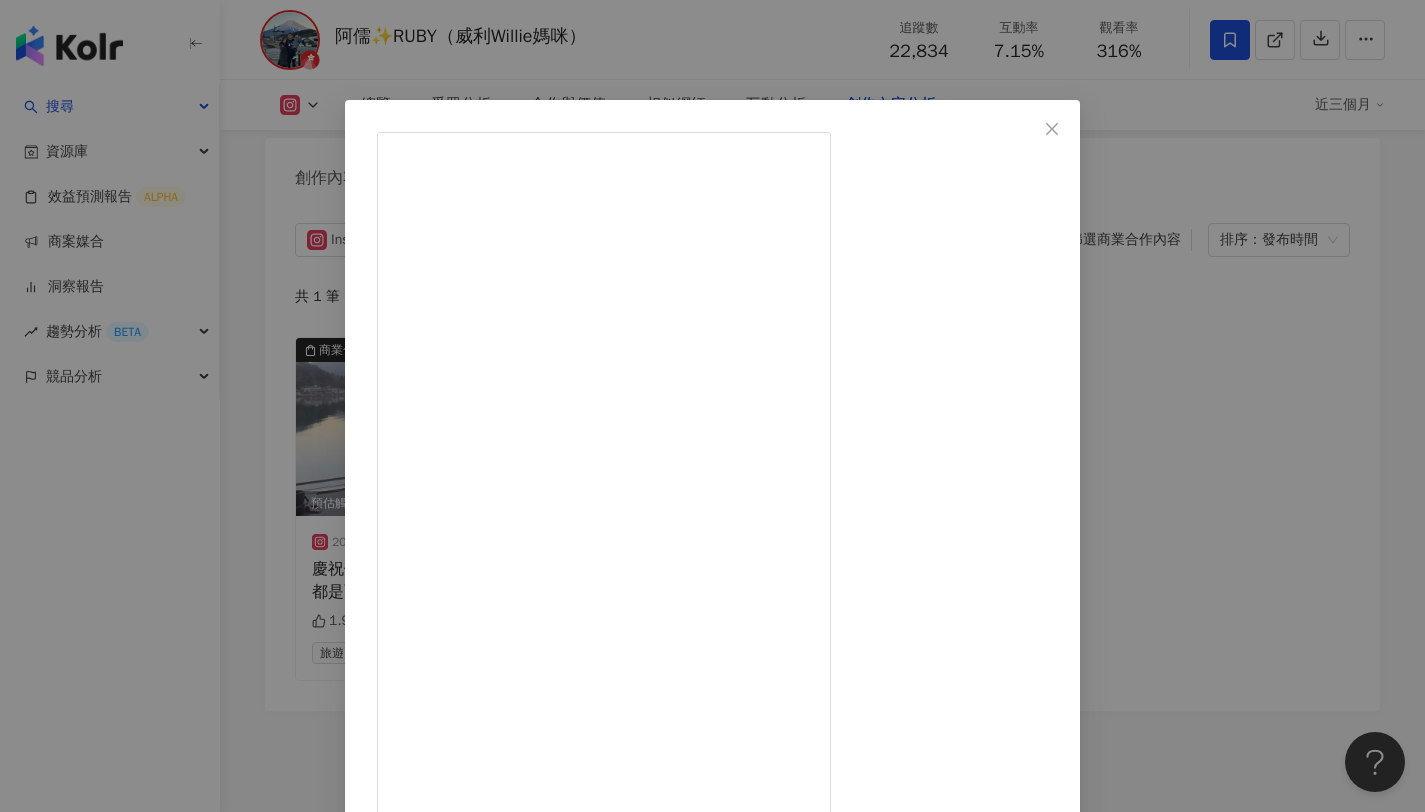 scroll, scrollTop: 367, scrollLeft: 0, axis: vertical 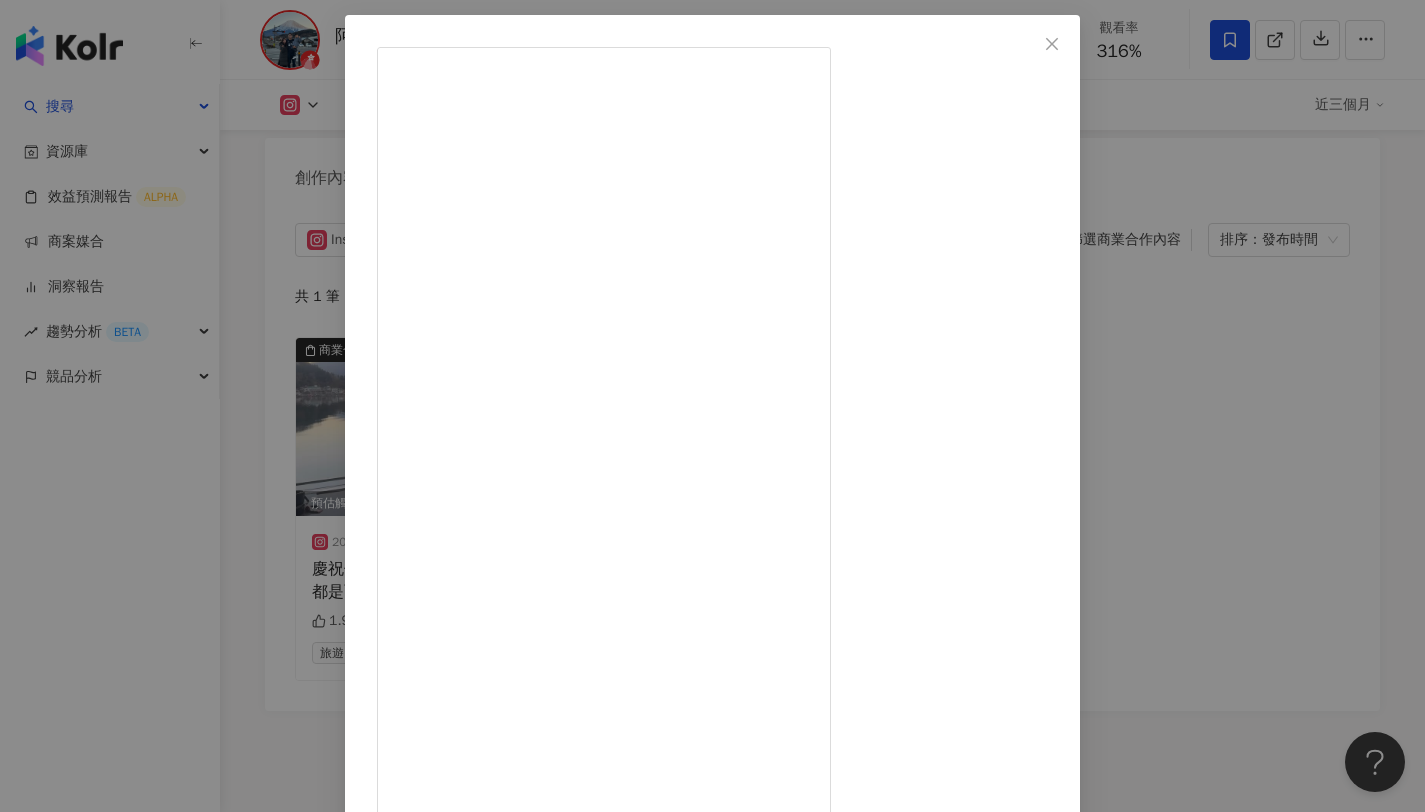 click on "威利在哪裡 Where's Willie? [DATE] [NUMBER] [NUMBER] [NUMBER] 查看原始貼文" at bounding box center [712, 406] 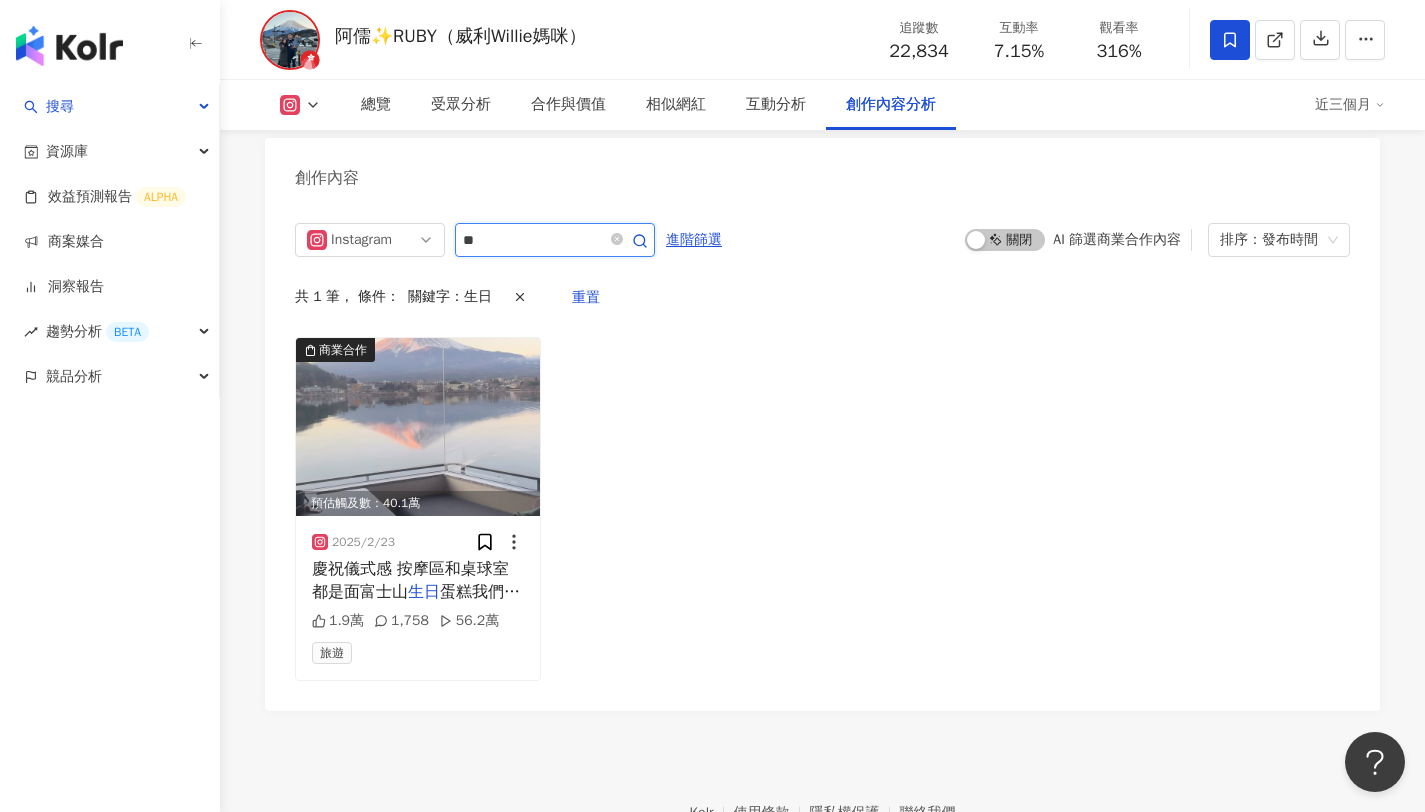 click on "**" at bounding box center [533, 240] 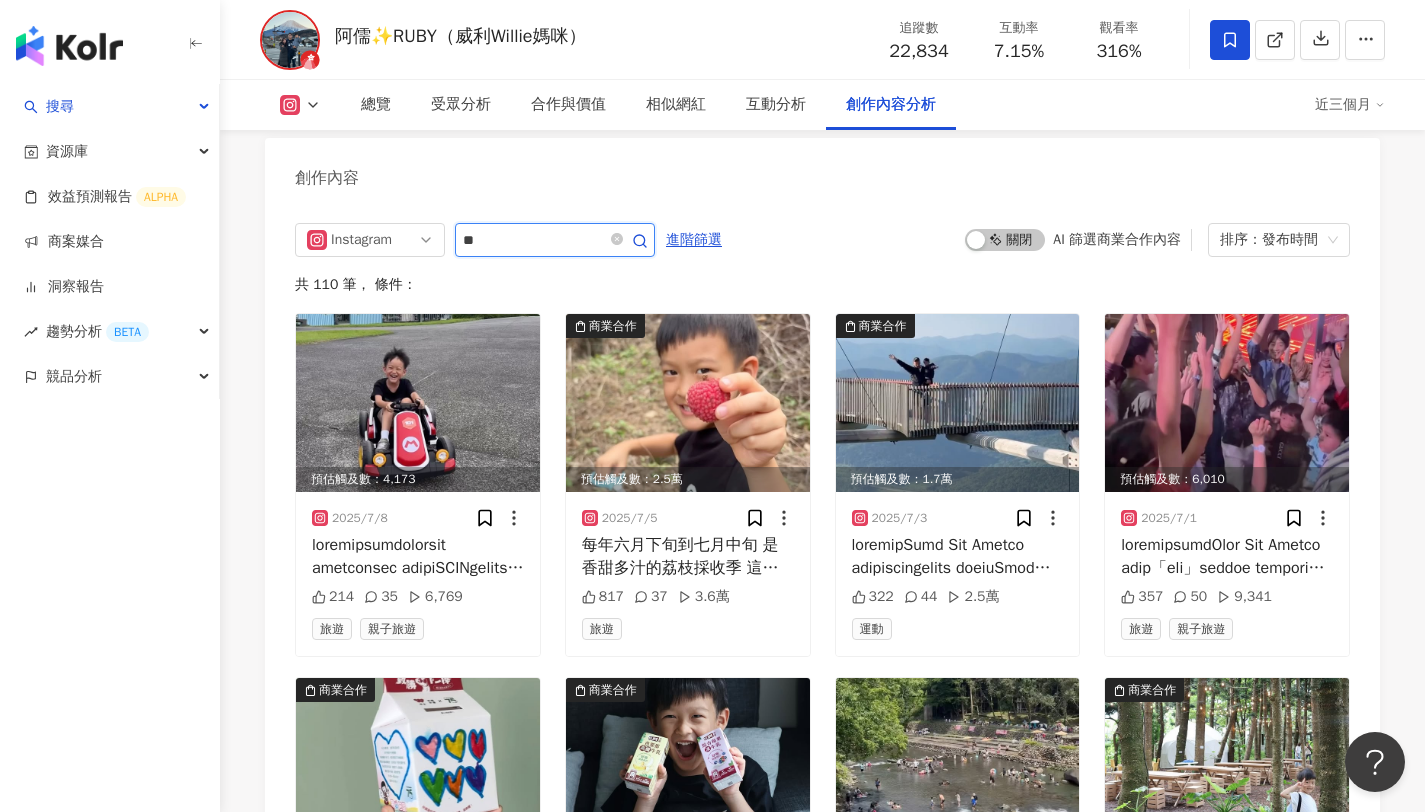 type on "*" 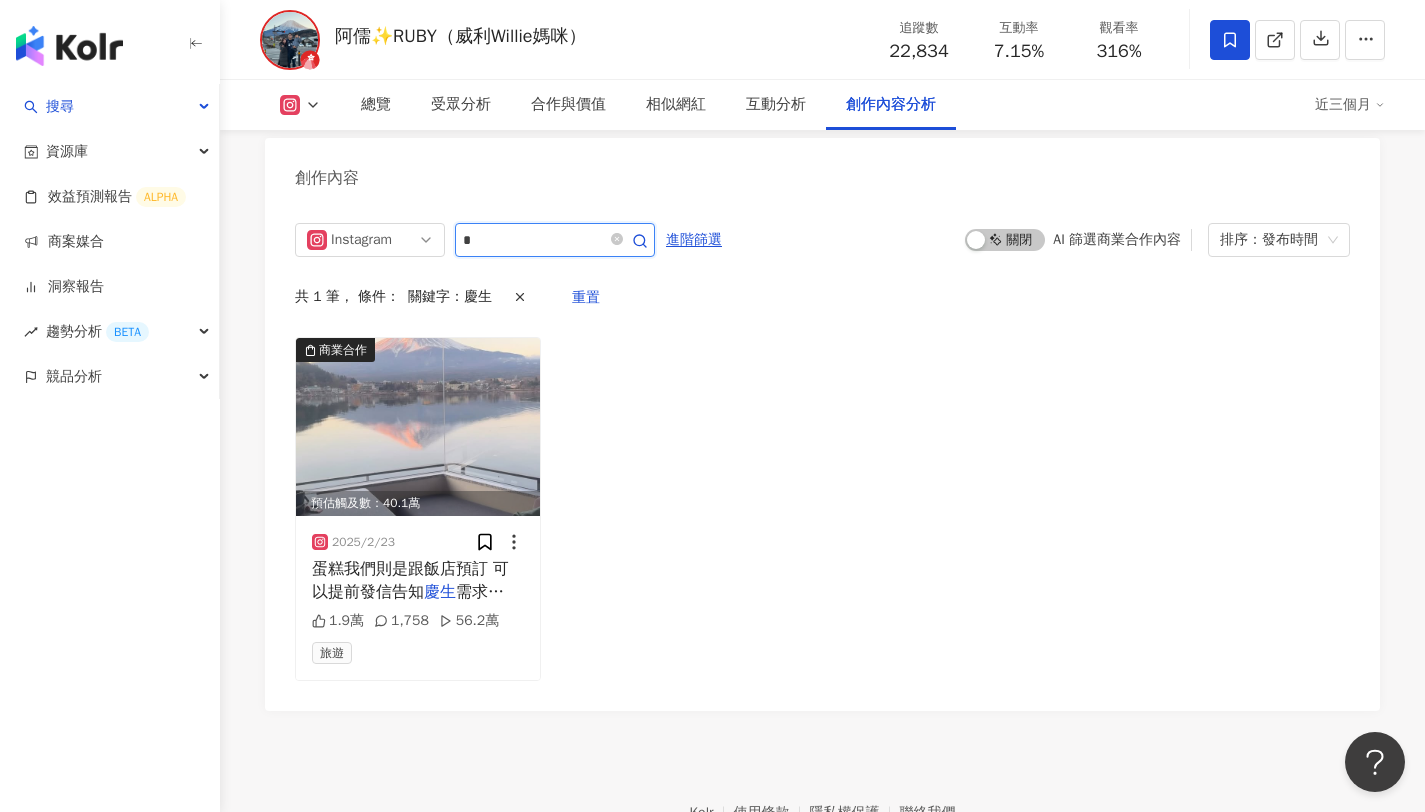 type on "*" 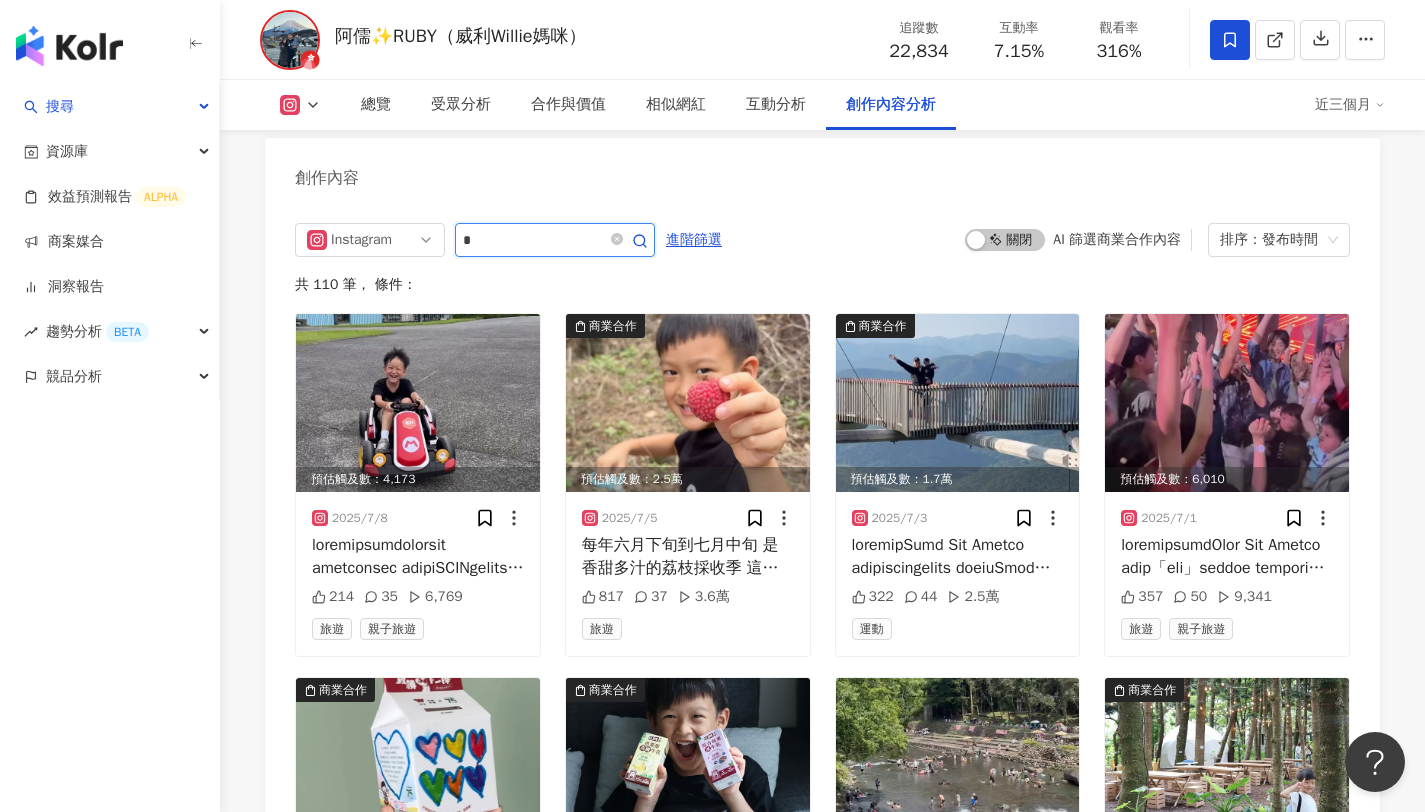 type on "*" 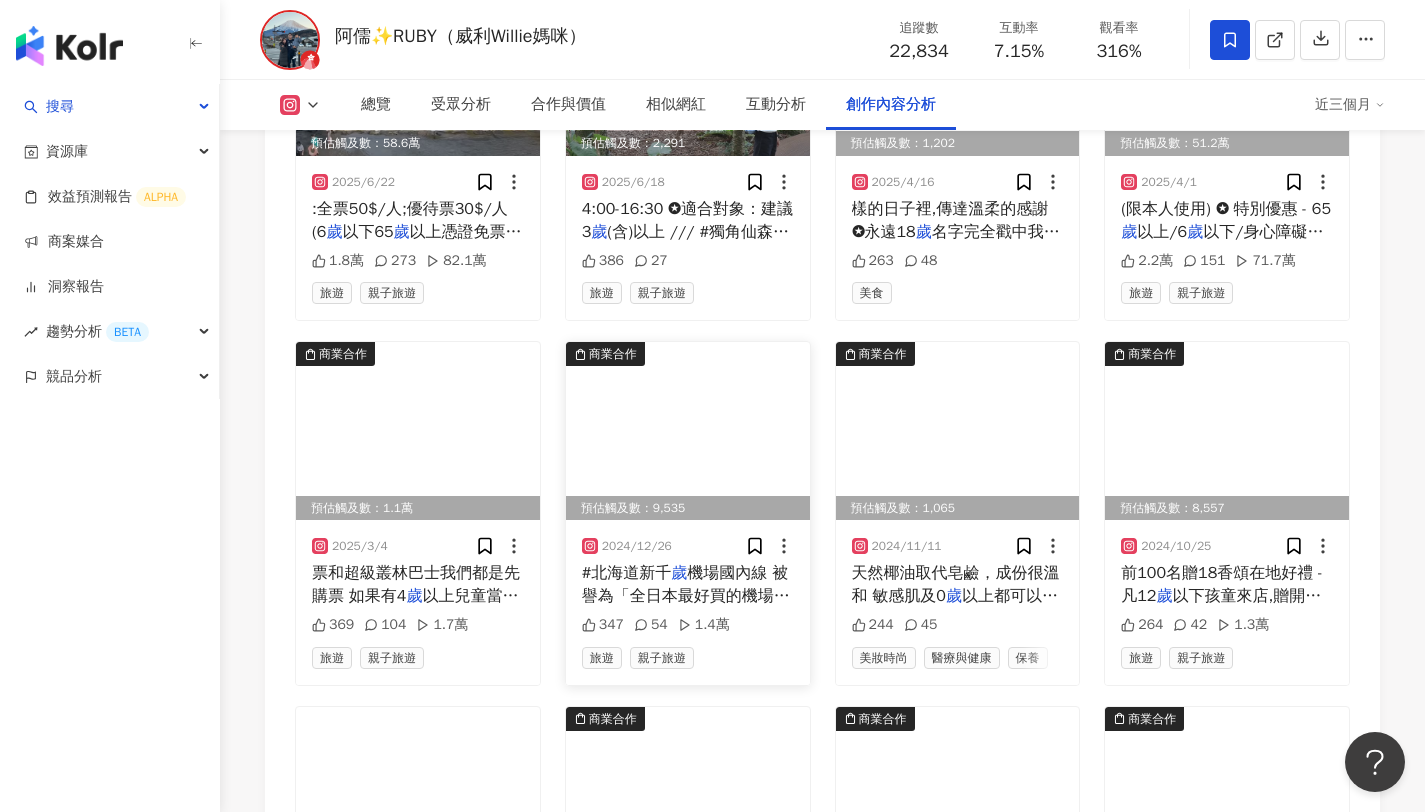 scroll, scrollTop: 6733, scrollLeft: 0, axis: vertical 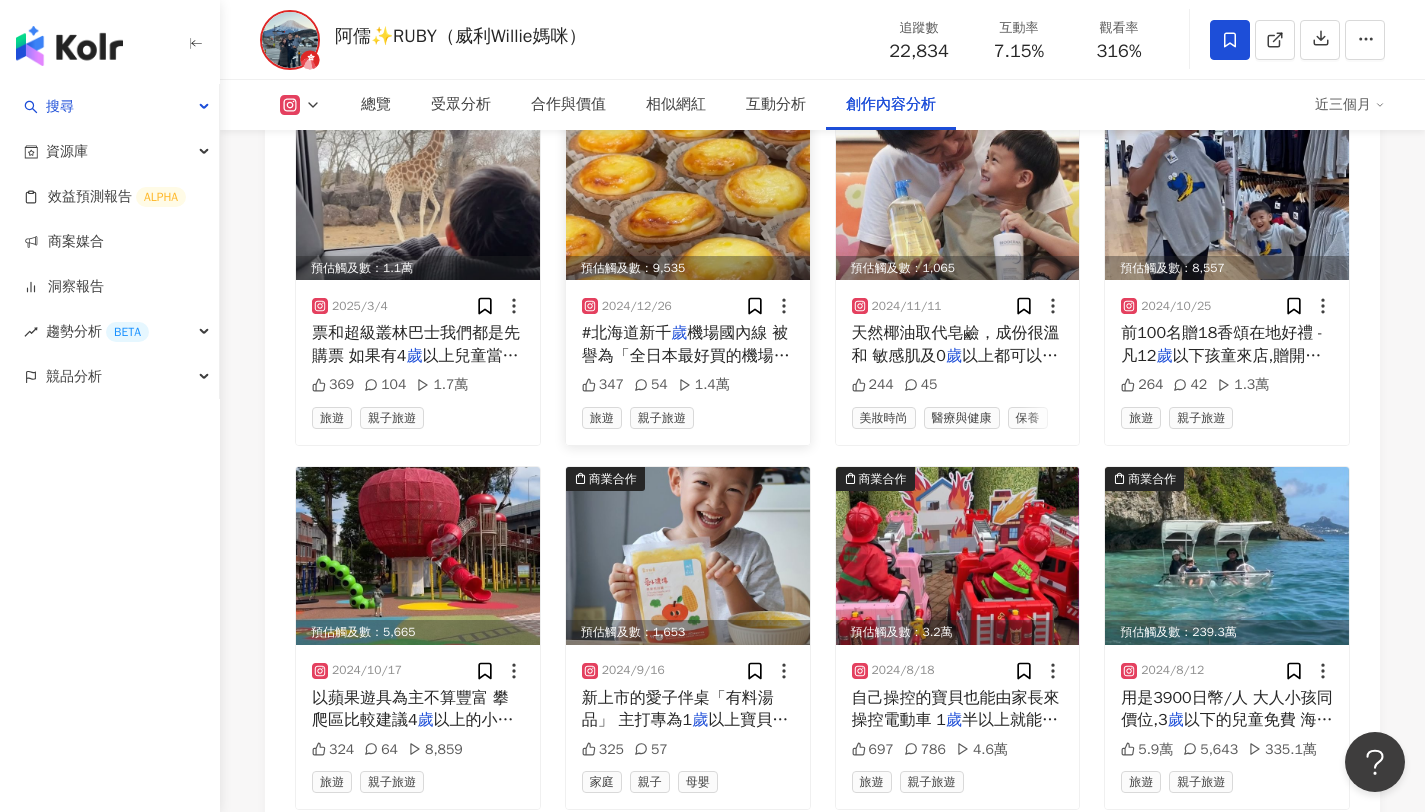 click at bounding box center (688, 556) 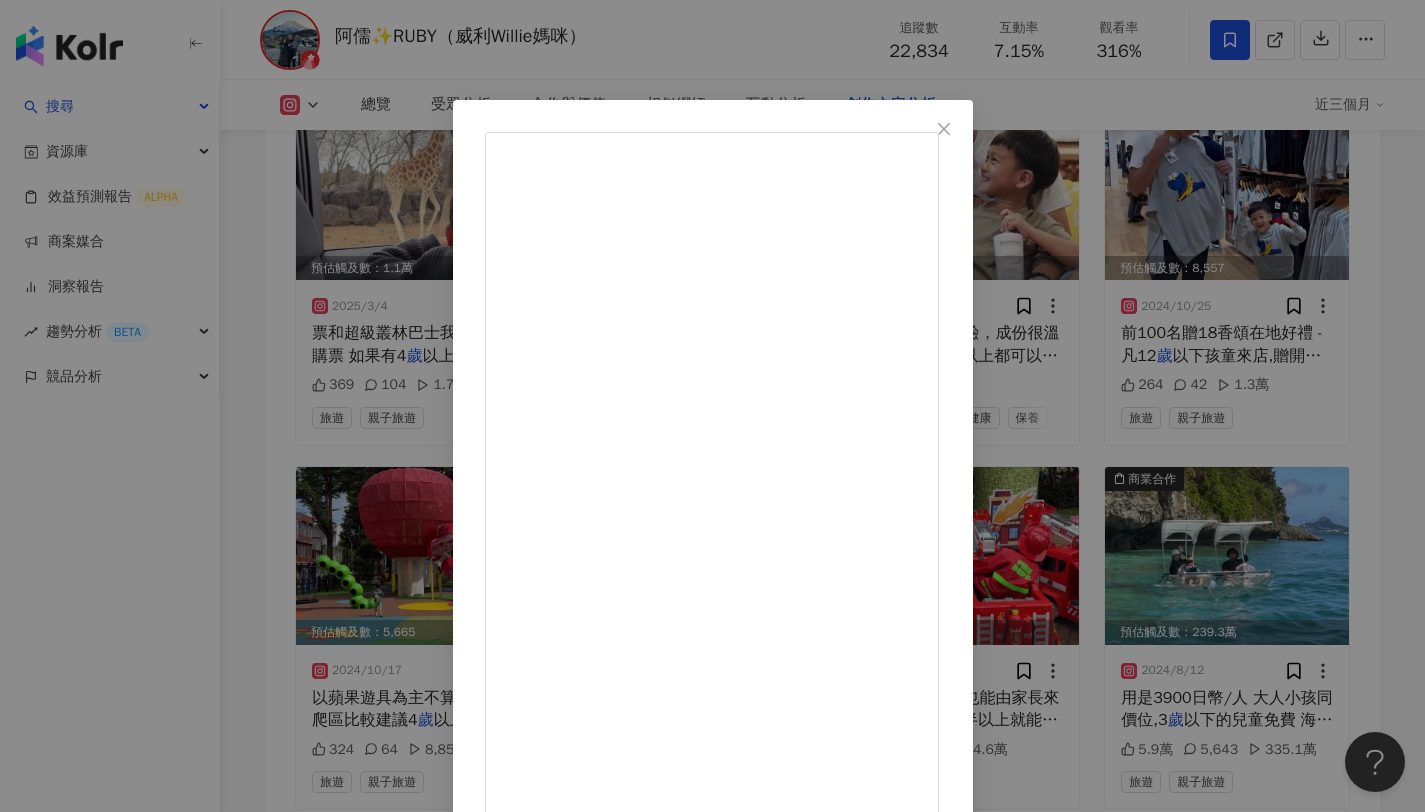 scroll, scrollTop: 521, scrollLeft: 0, axis: vertical 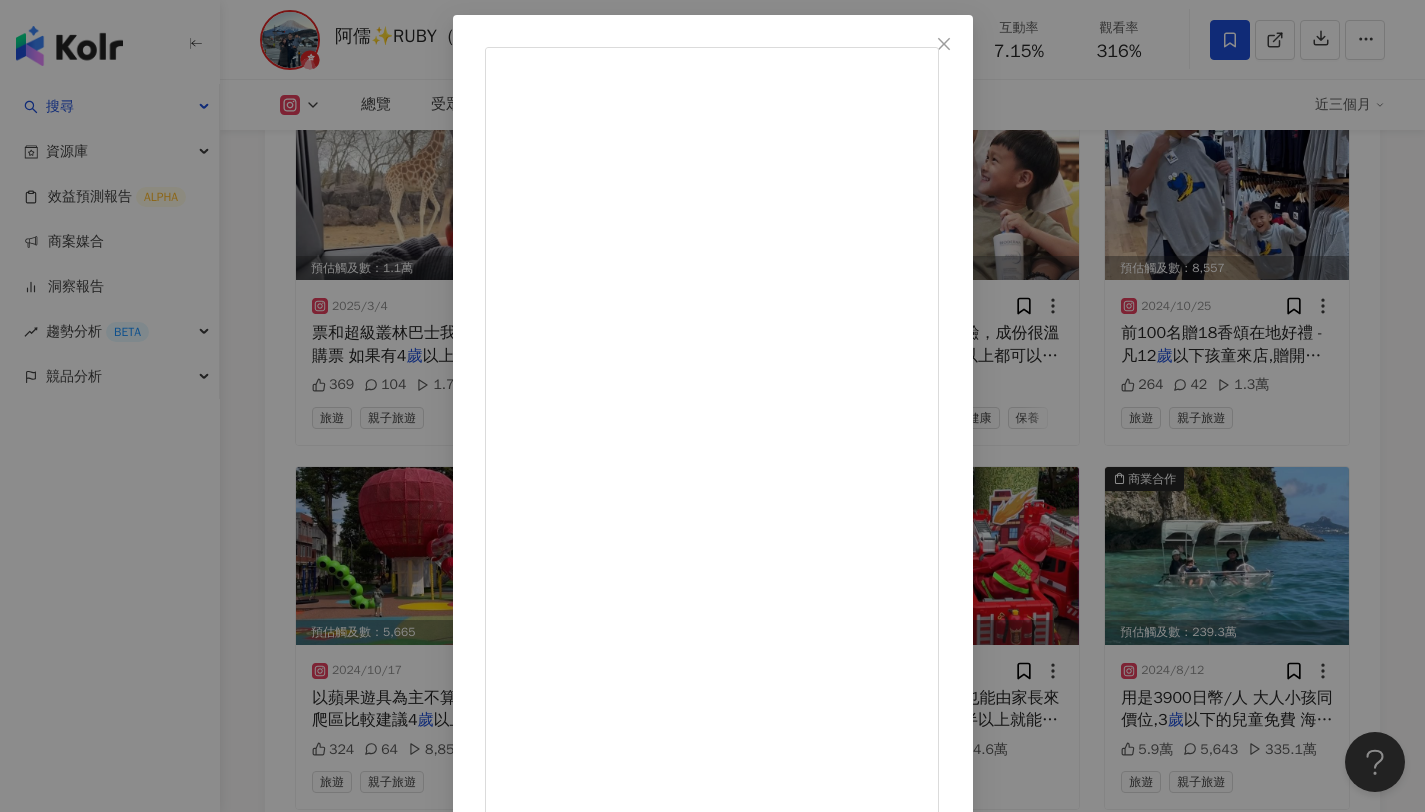 click on "威利在哪裡 Where's Willie? [DATE] [NUMBER] [NUMBER] 查看原始貼文" at bounding box center [712, 406] 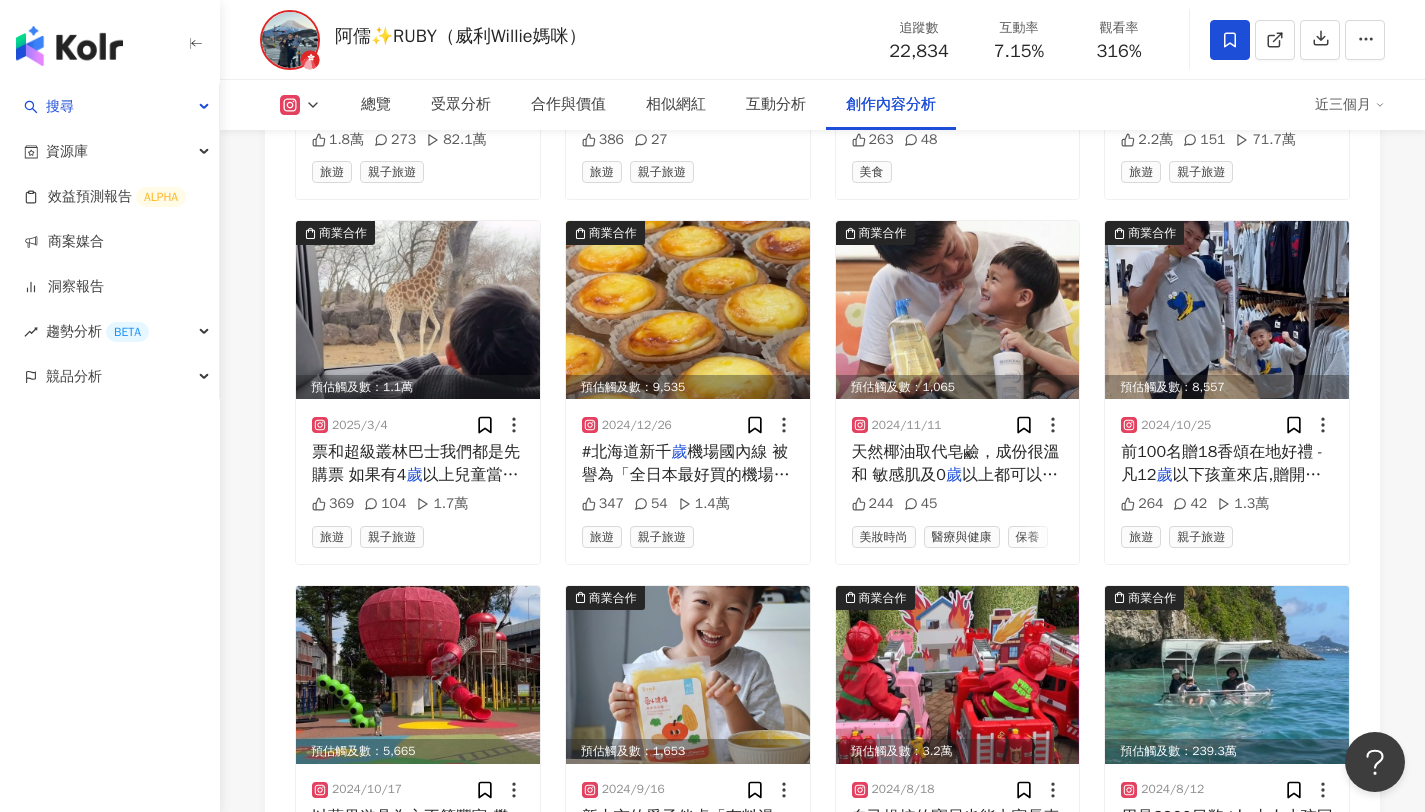 scroll, scrollTop: 6613, scrollLeft: 0, axis: vertical 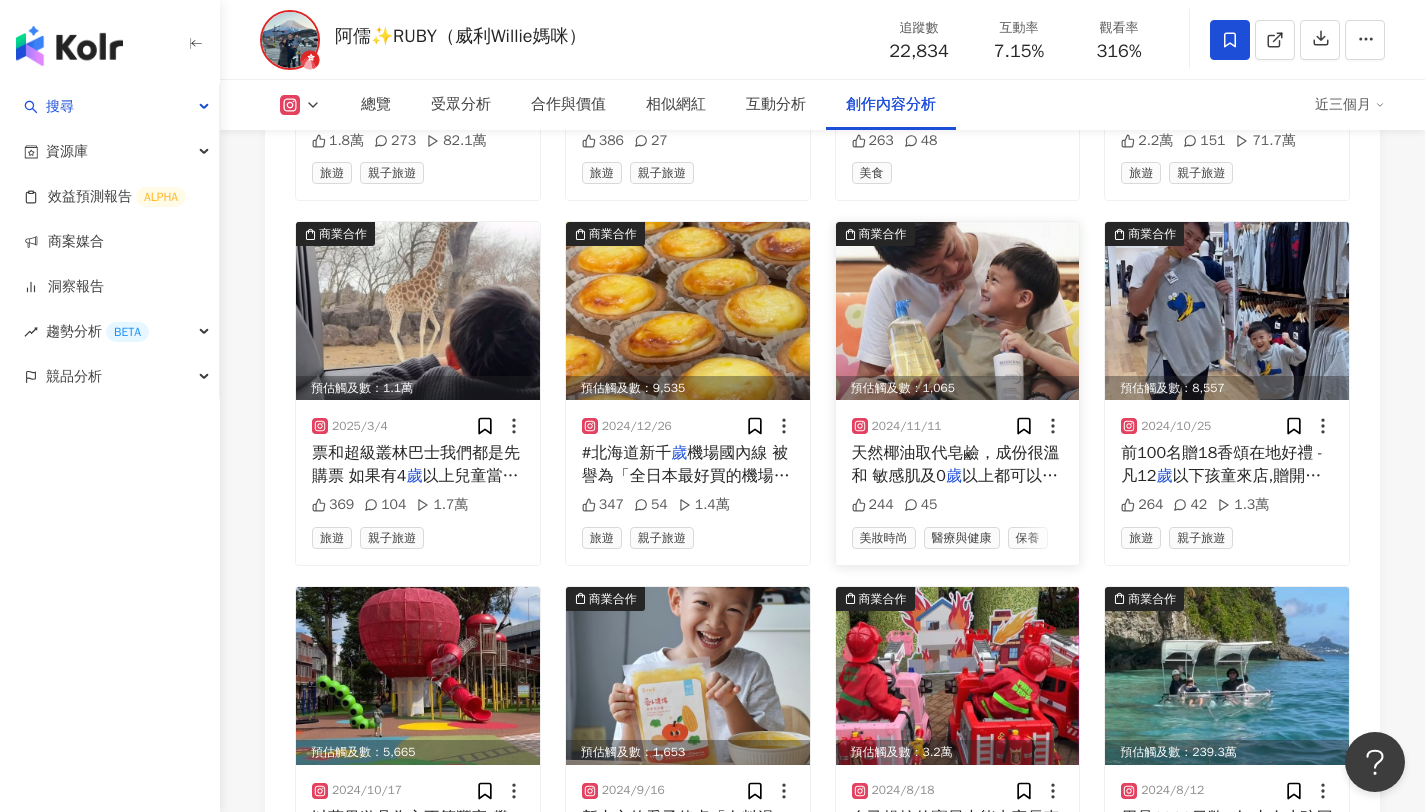 click on "以上都可以安心使用
是全家人都能一起使" at bounding box center (955, 487) 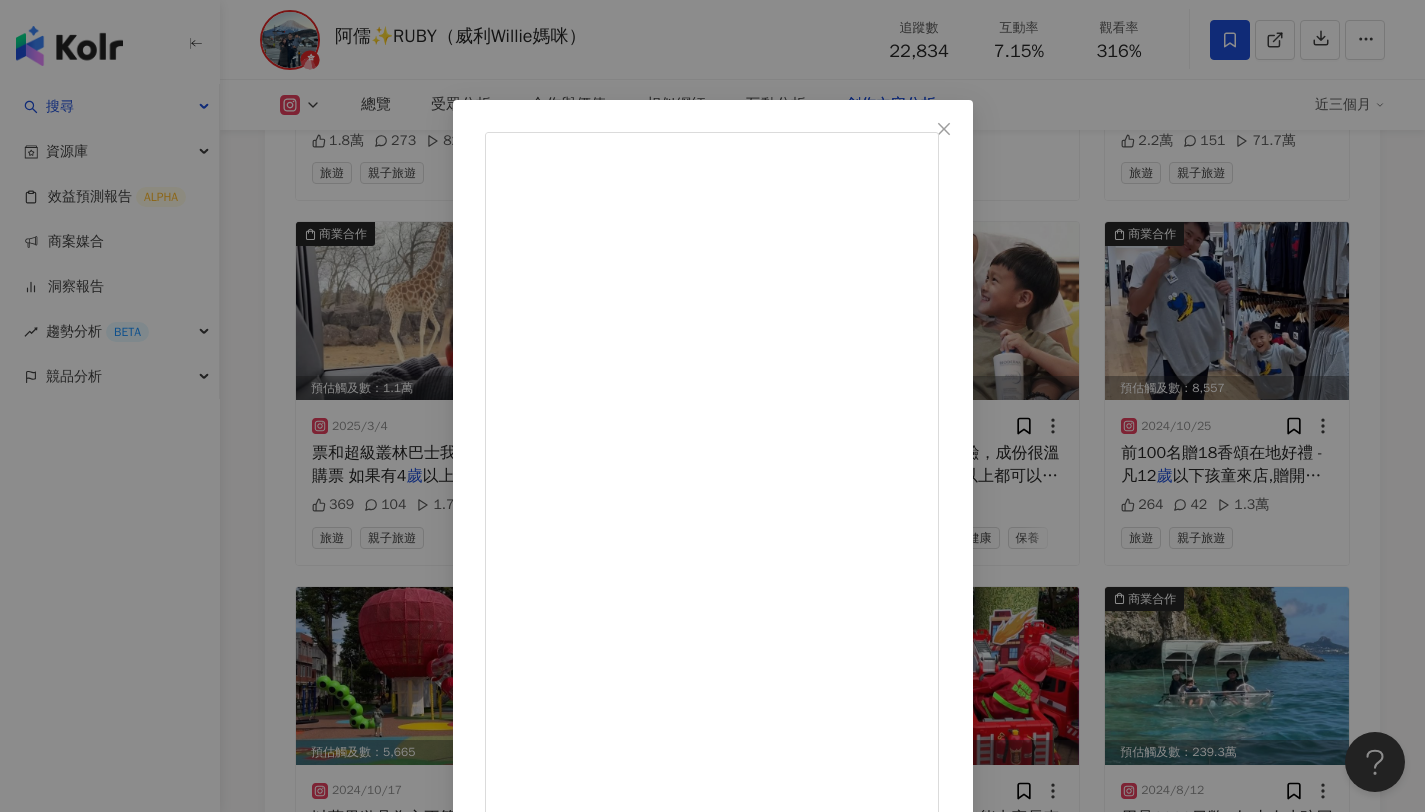 click on "威利在哪裡 Where's Willie? [DATE] [NUMBER] [NUMBER] 查看原始貼文" at bounding box center [712, 406] 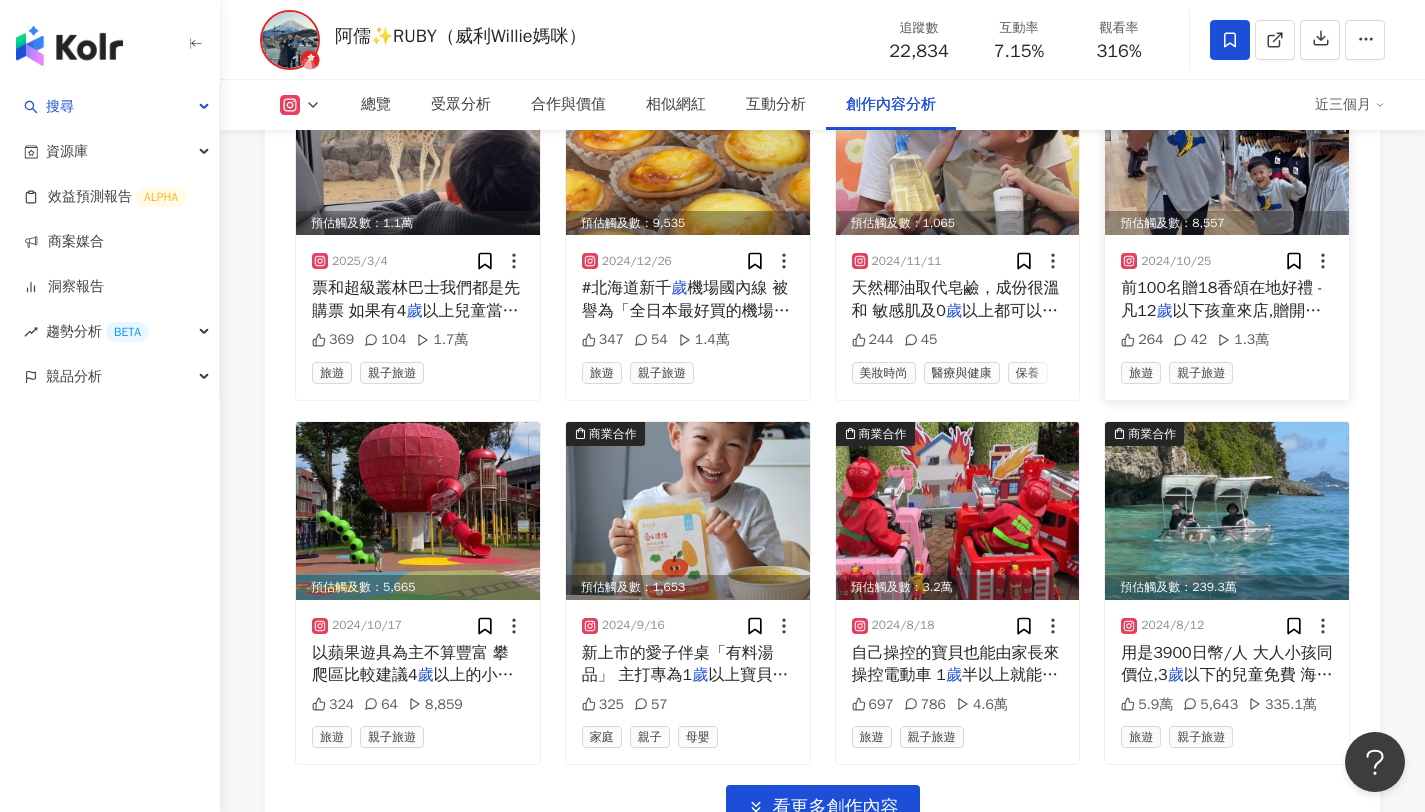 scroll, scrollTop: 6991, scrollLeft: 0, axis: vertical 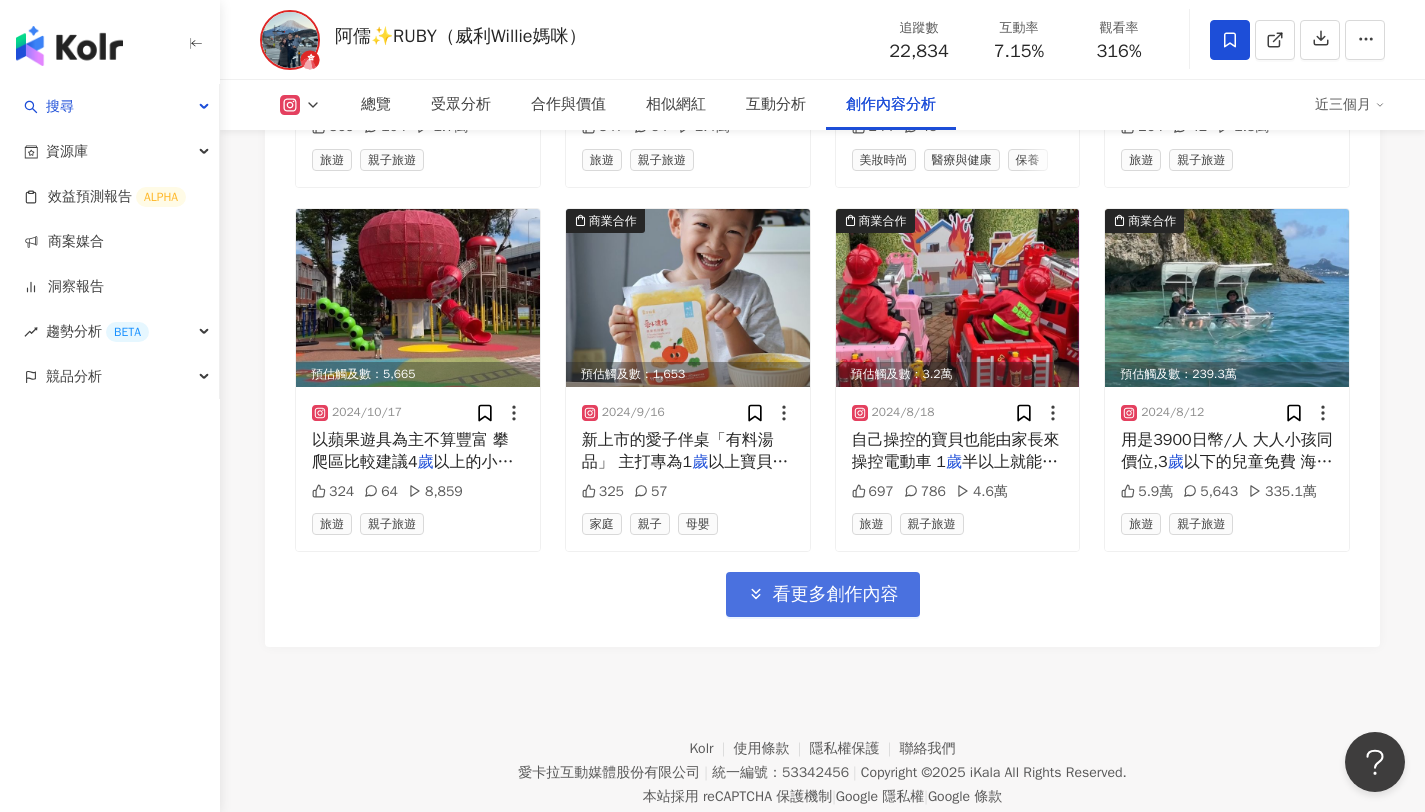 click on "看更多創作內容" at bounding box center (836, 595) 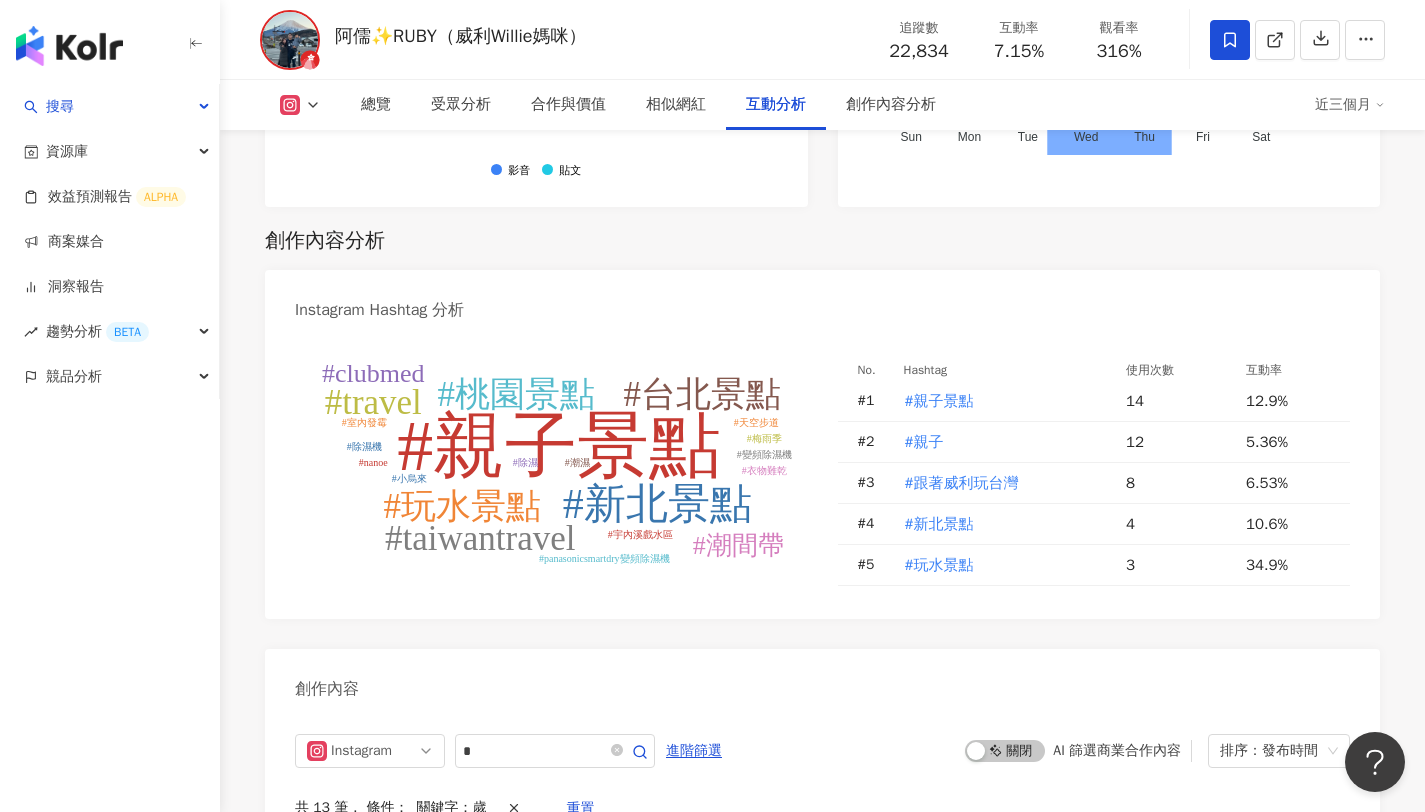 scroll, scrollTop: 4986, scrollLeft: 0, axis: vertical 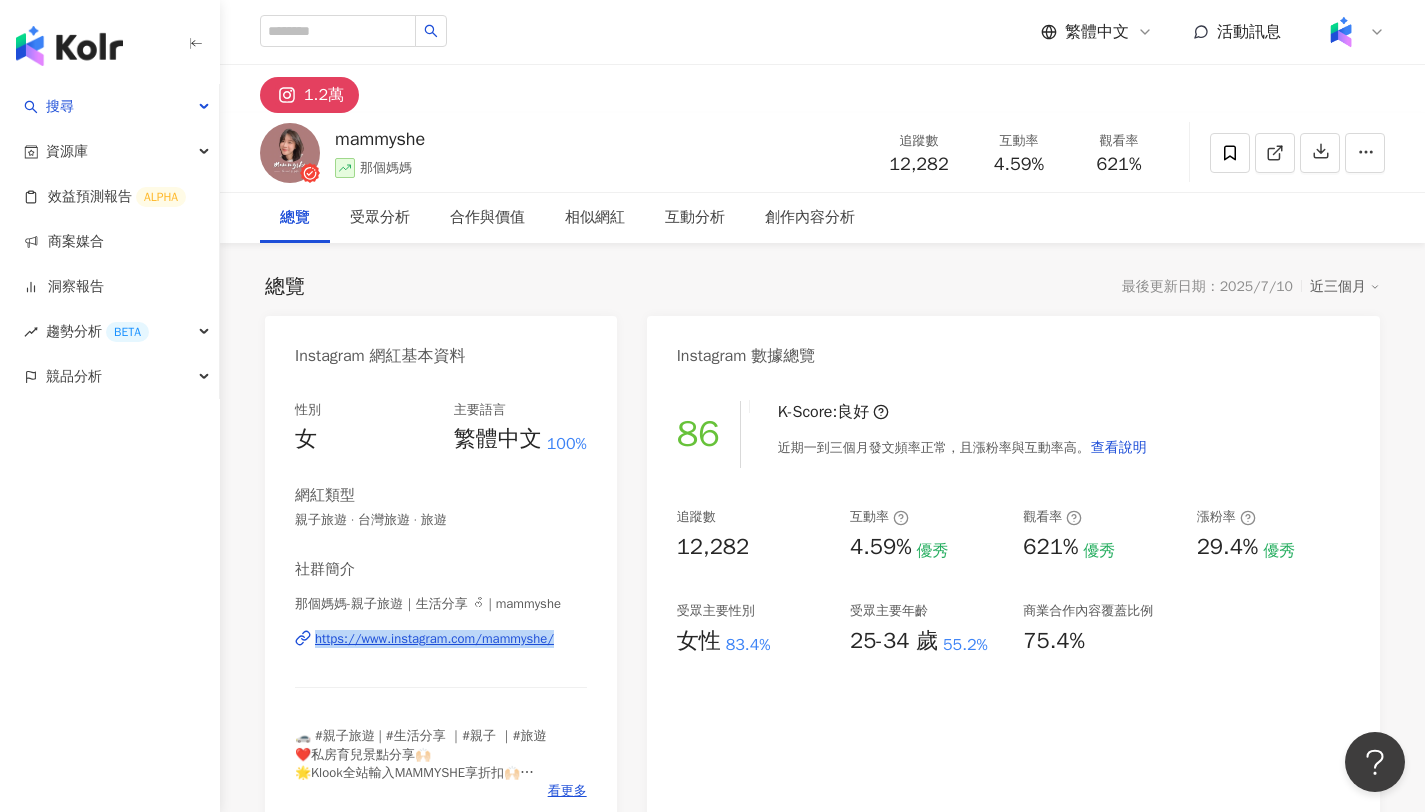 drag, startPoint x: 290, startPoint y: 635, endPoint x: 609, endPoint y: 648, distance: 319.26477 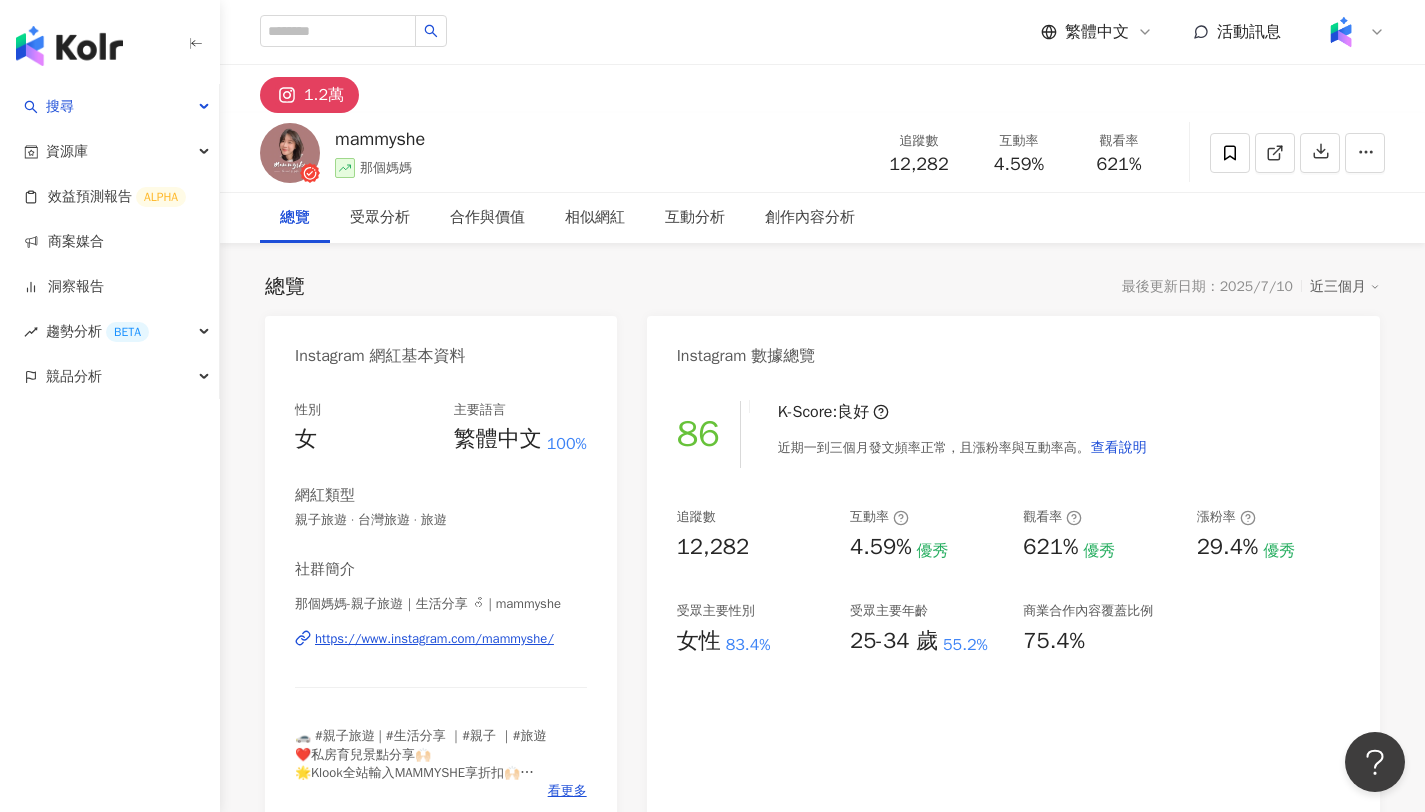 click on "追蹤數 12,282" at bounding box center (919, 152) 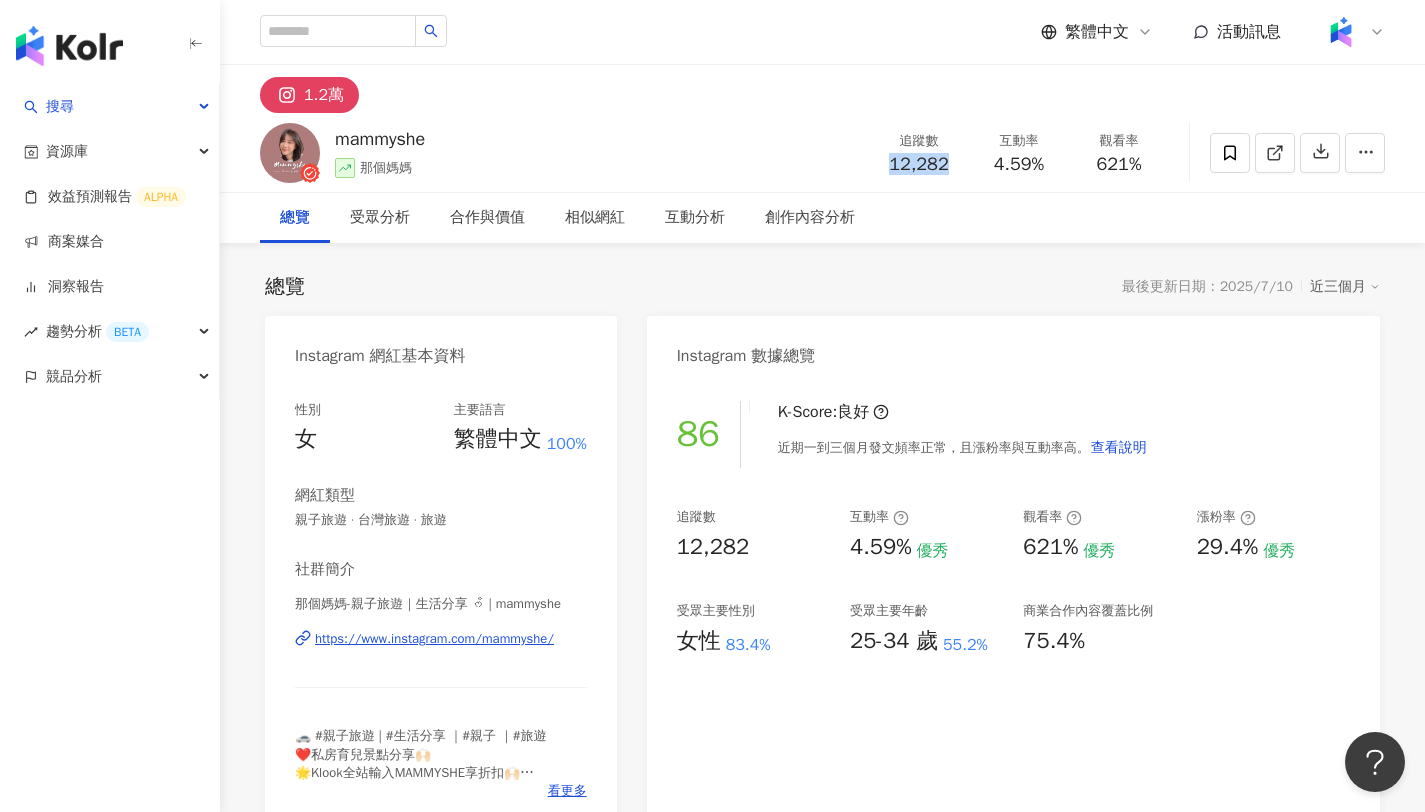 click on "12,282" at bounding box center (918, 164) 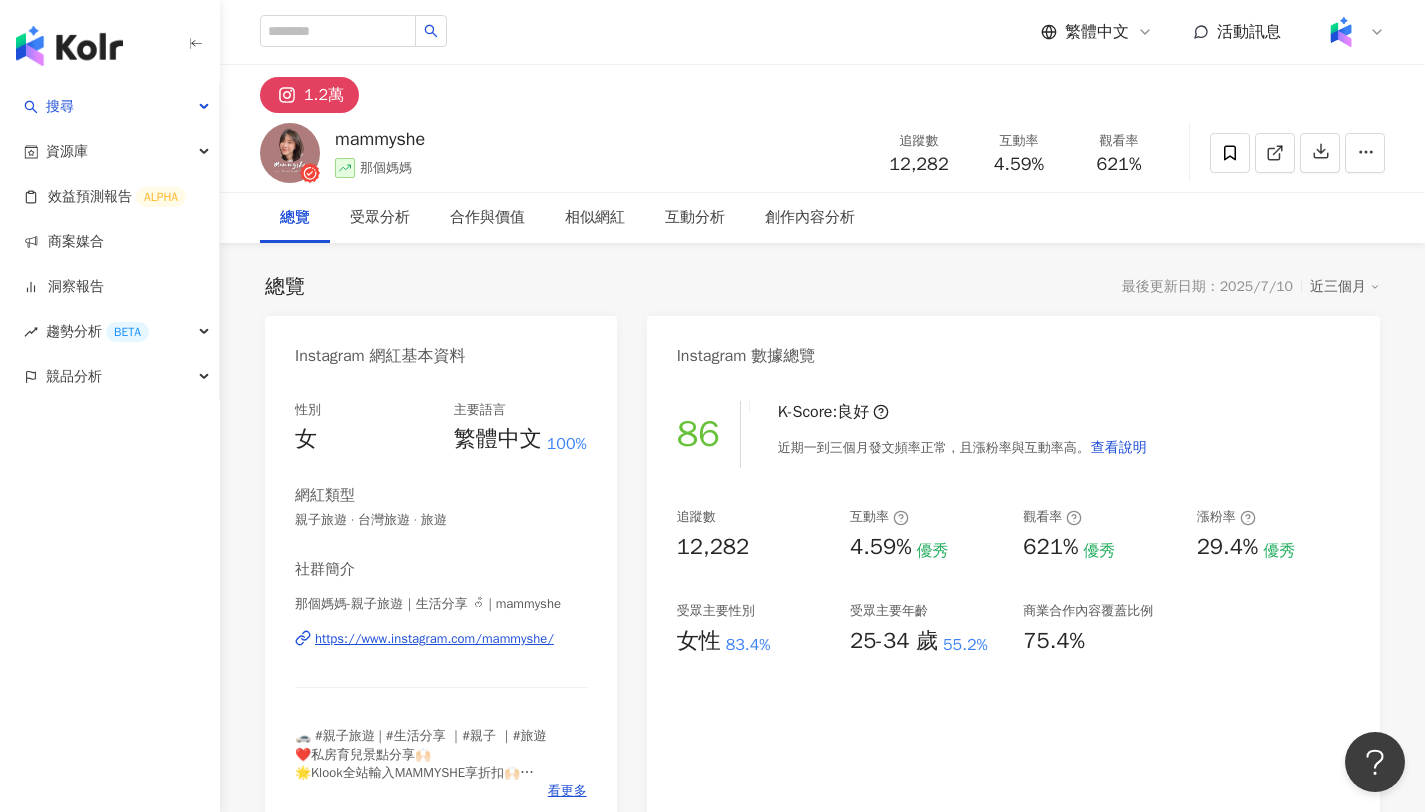 click on "追蹤數 12,282 互動率 4.59% 觀看率 621%" at bounding box center (1019, 152) 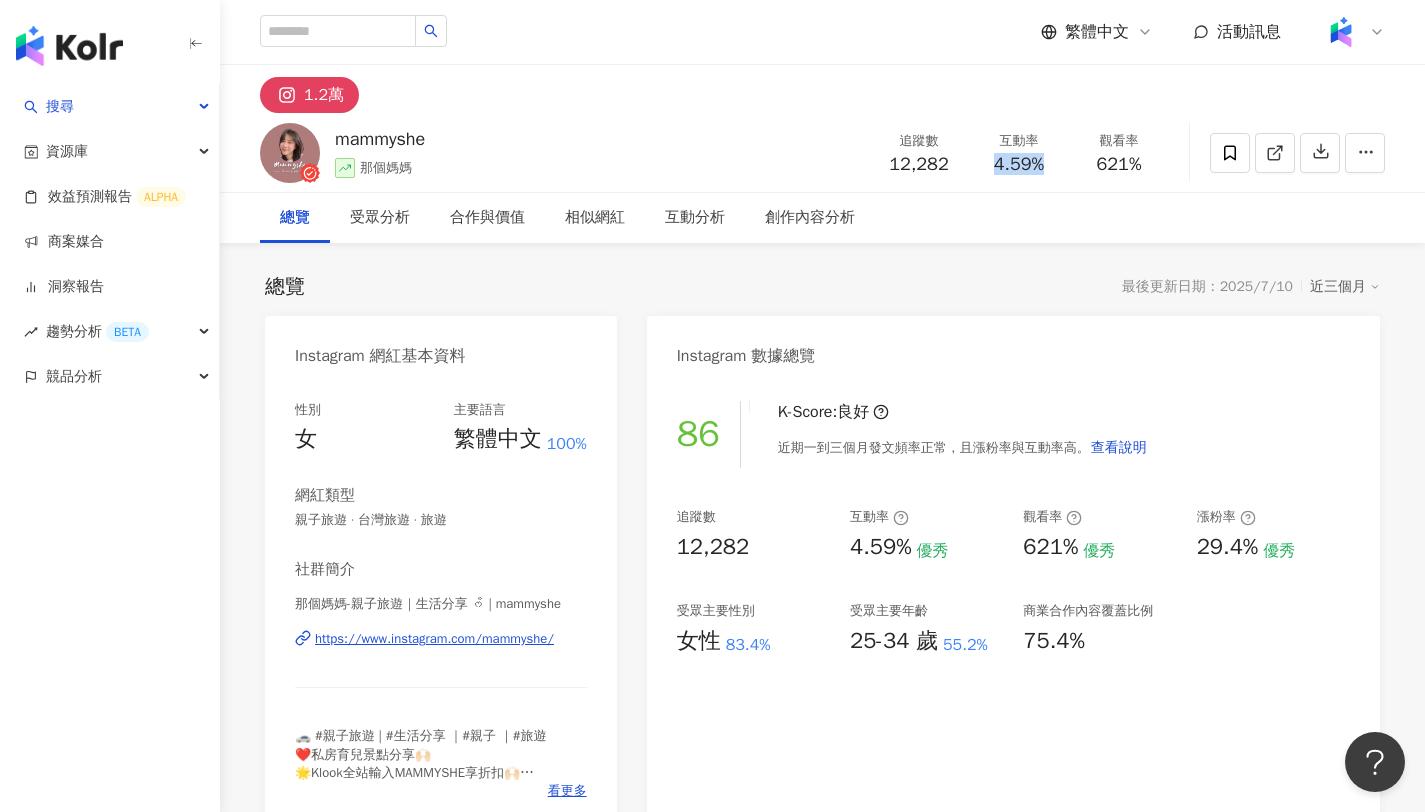 click on "追蹤數 12,282 互動率 4.59% 觀看率 621%" at bounding box center (1019, 152) 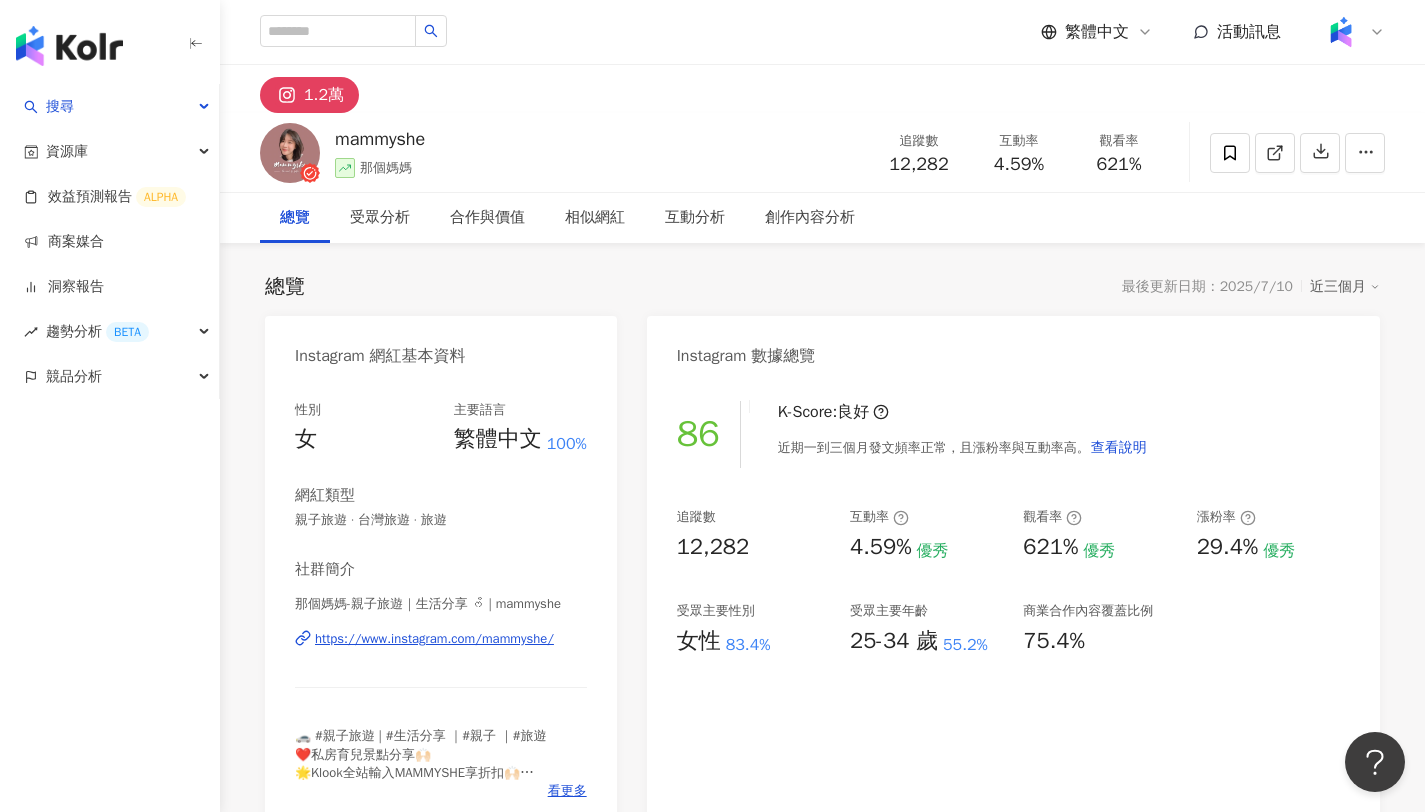 drag, startPoint x: 985, startPoint y: 152, endPoint x: 995, endPoint y: 158, distance: 11.661903 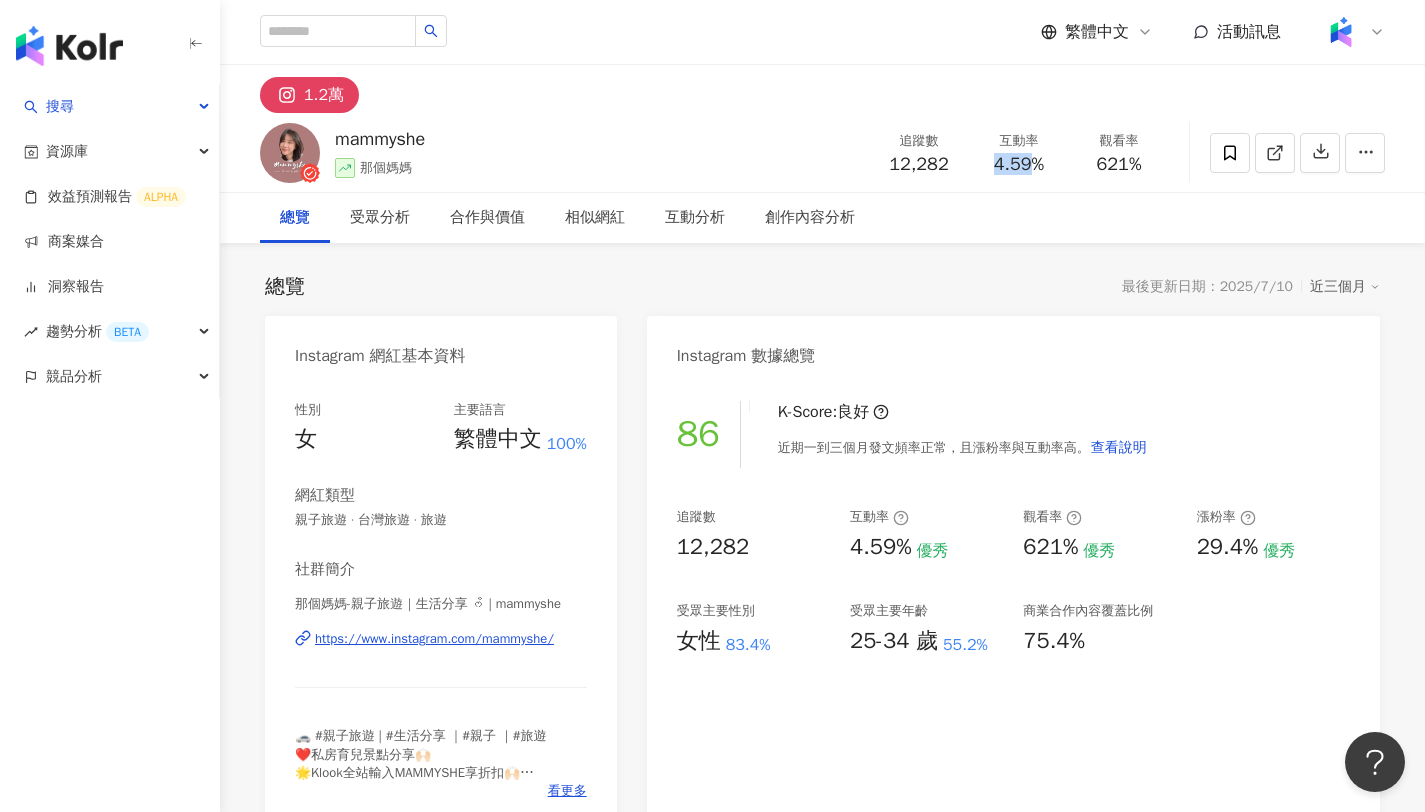 click on "4.59%" at bounding box center (1019, 165) 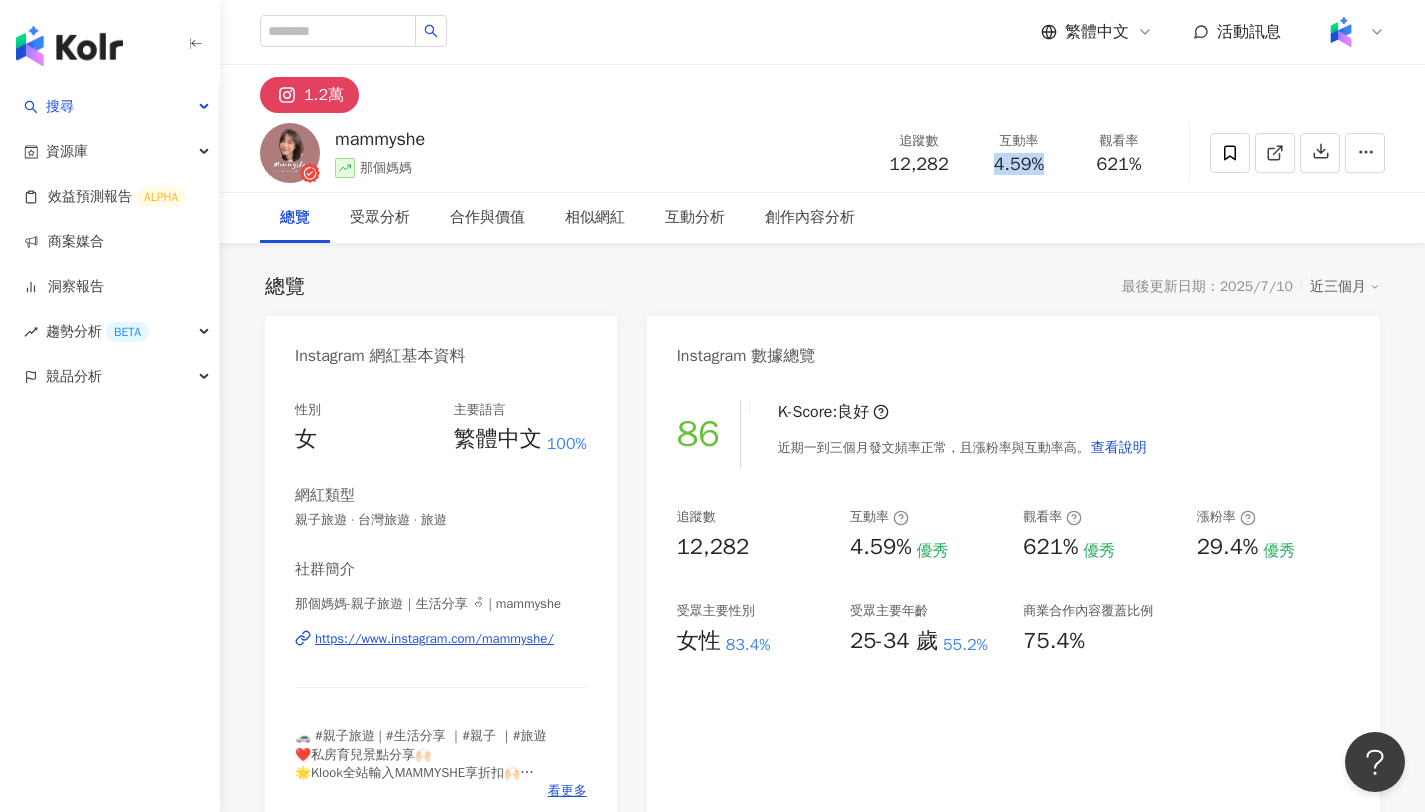 click on "4.59%" at bounding box center (1019, 165) 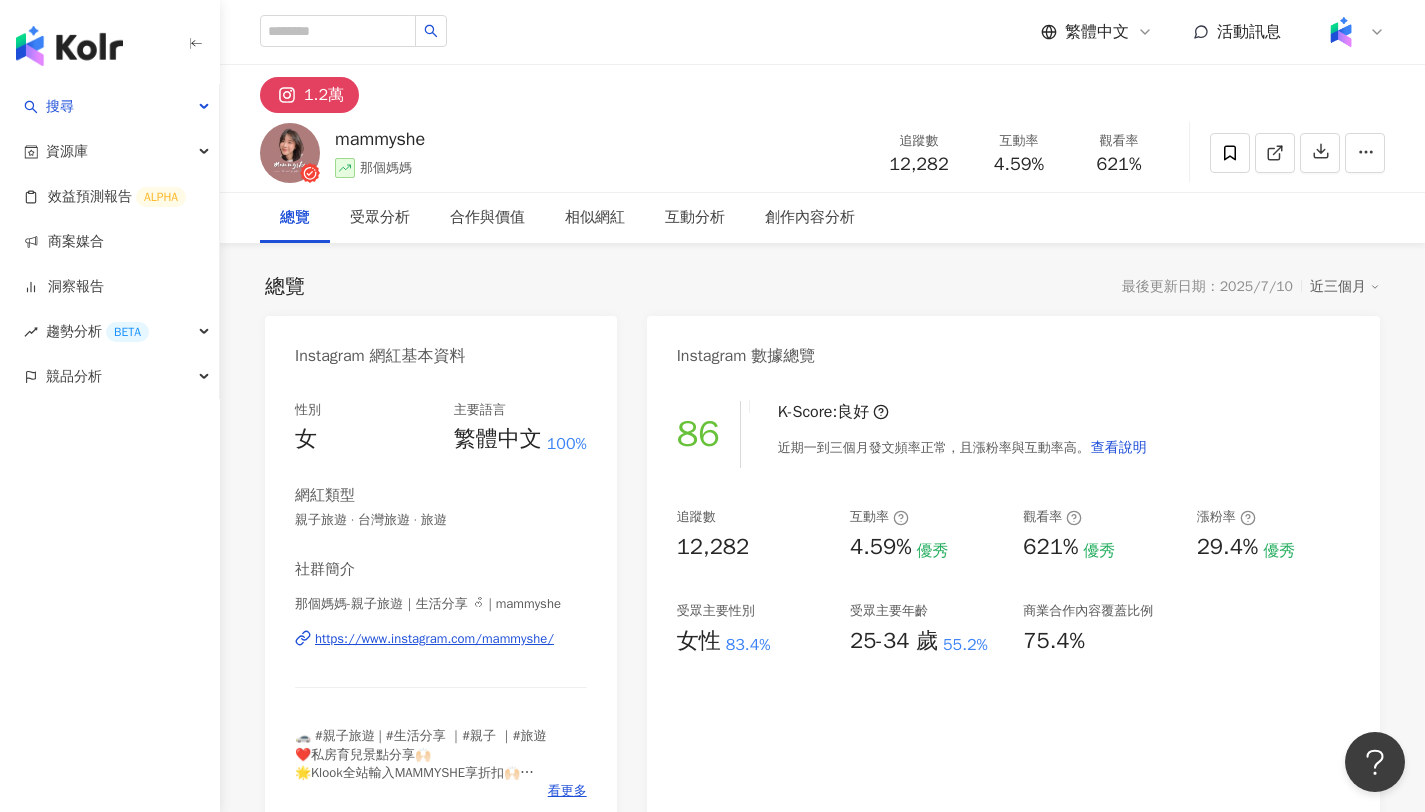 click on "621%" at bounding box center (1119, 165) 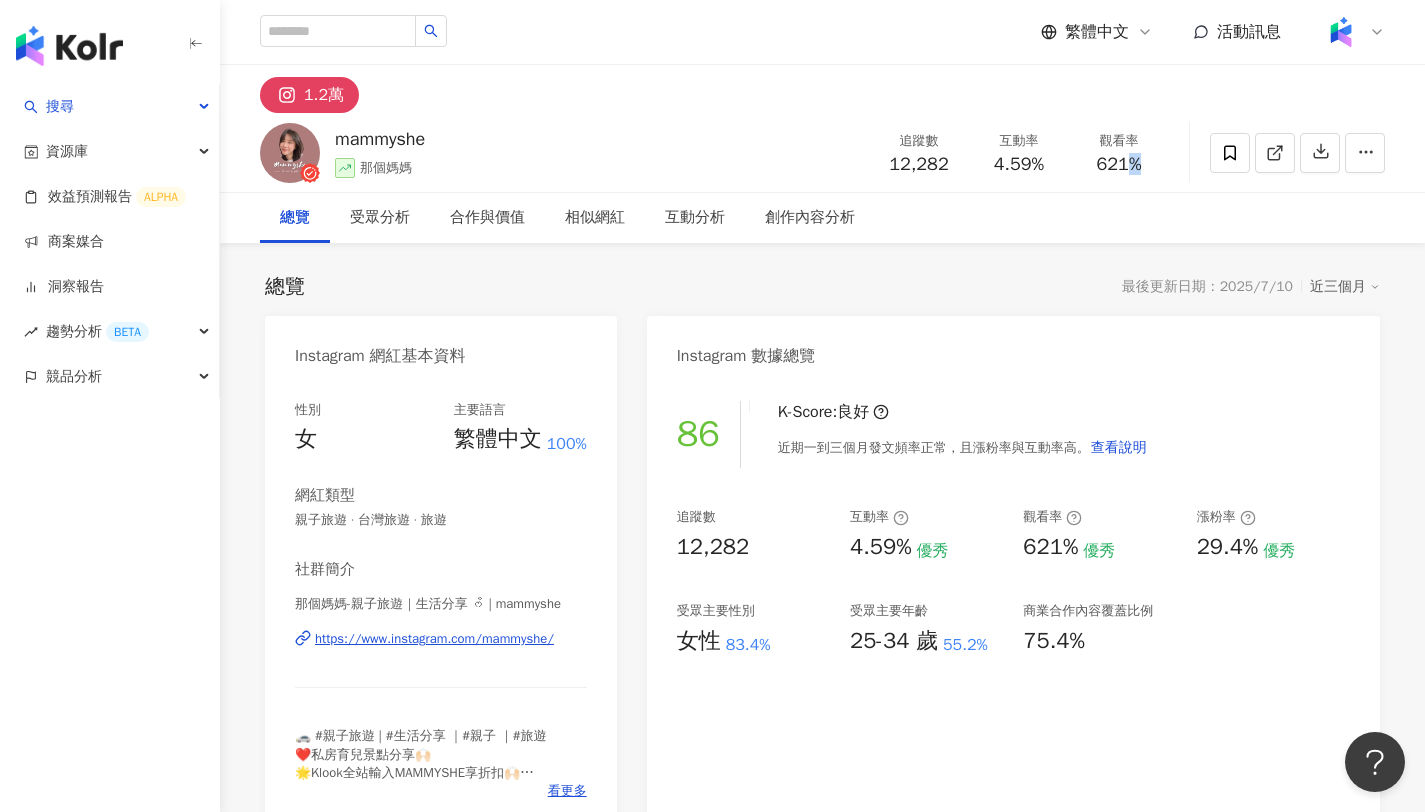 click on "621%" at bounding box center [1119, 165] 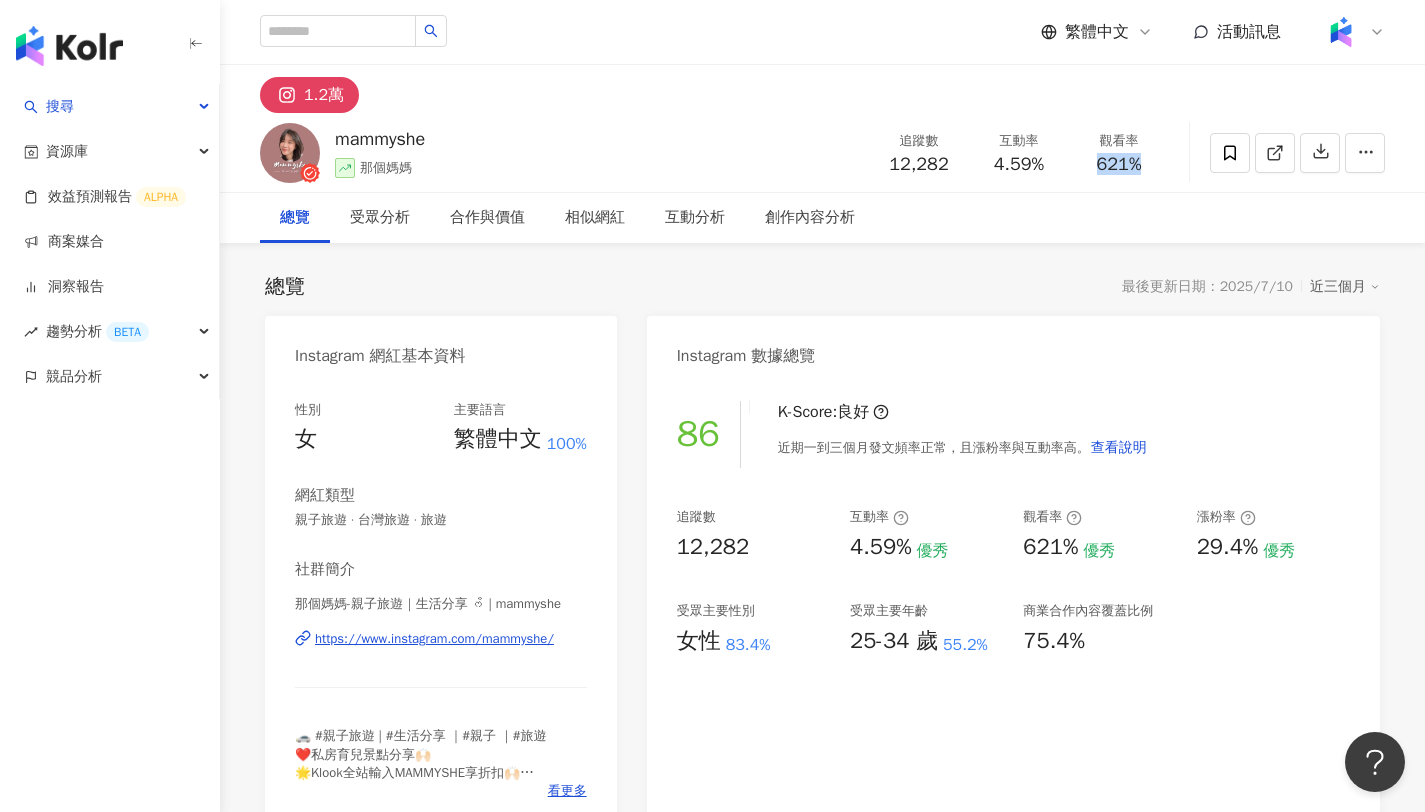 click on "621%" at bounding box center [1119, 165] 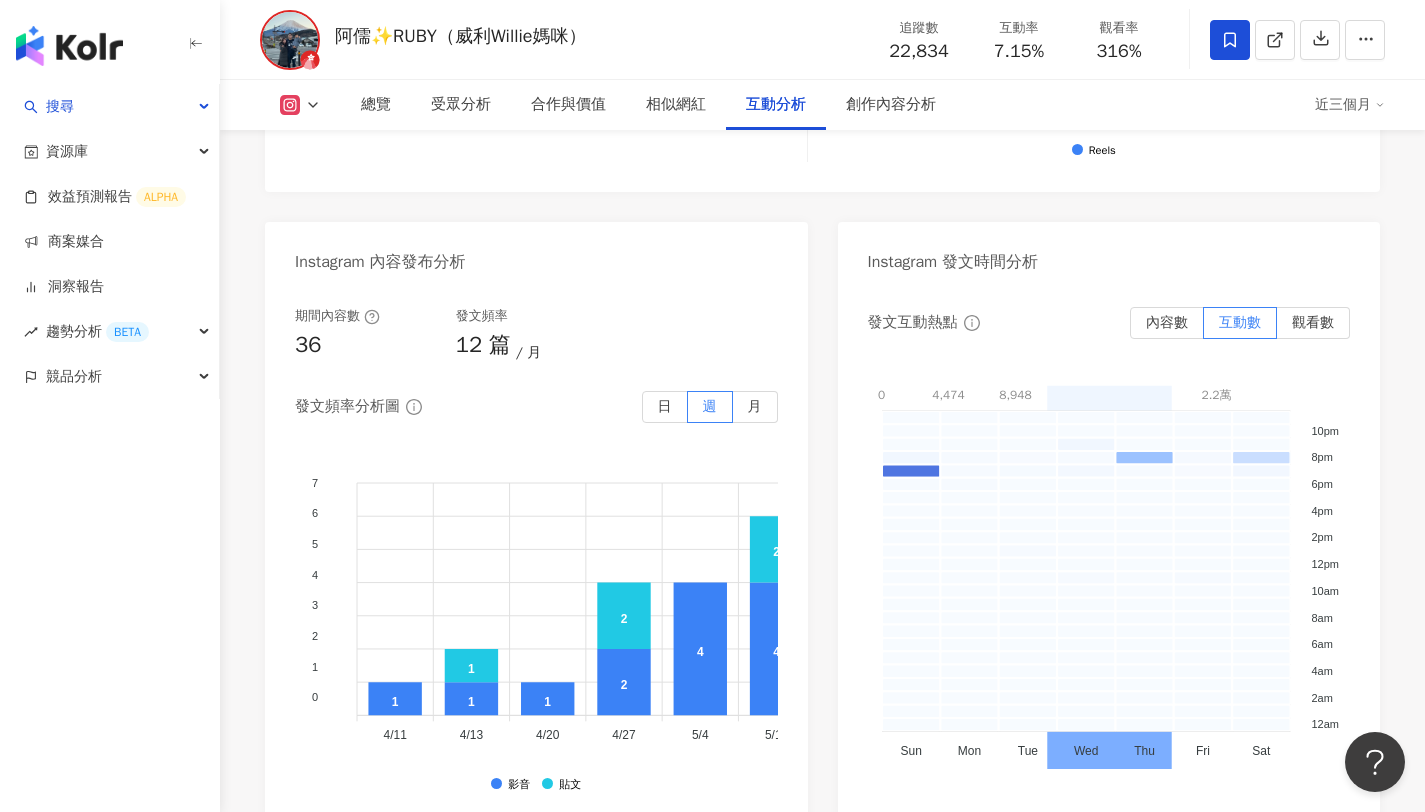 scroll, scrollTop: 0, scrollLeft: 0, axis: both 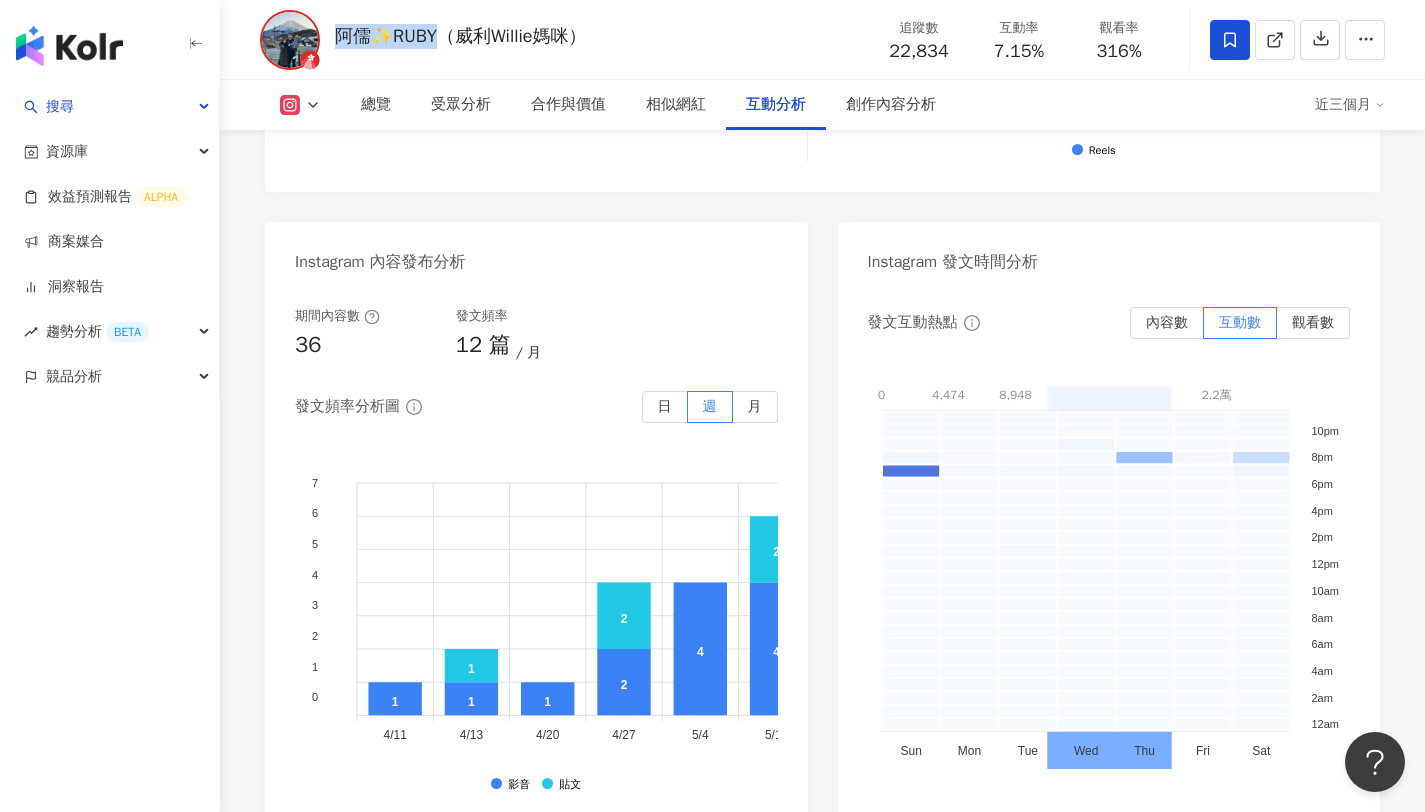 drag, startPoint x: 333, startPoint y: 41, endPoint x: 446, endPoint y: 41, distance: 113 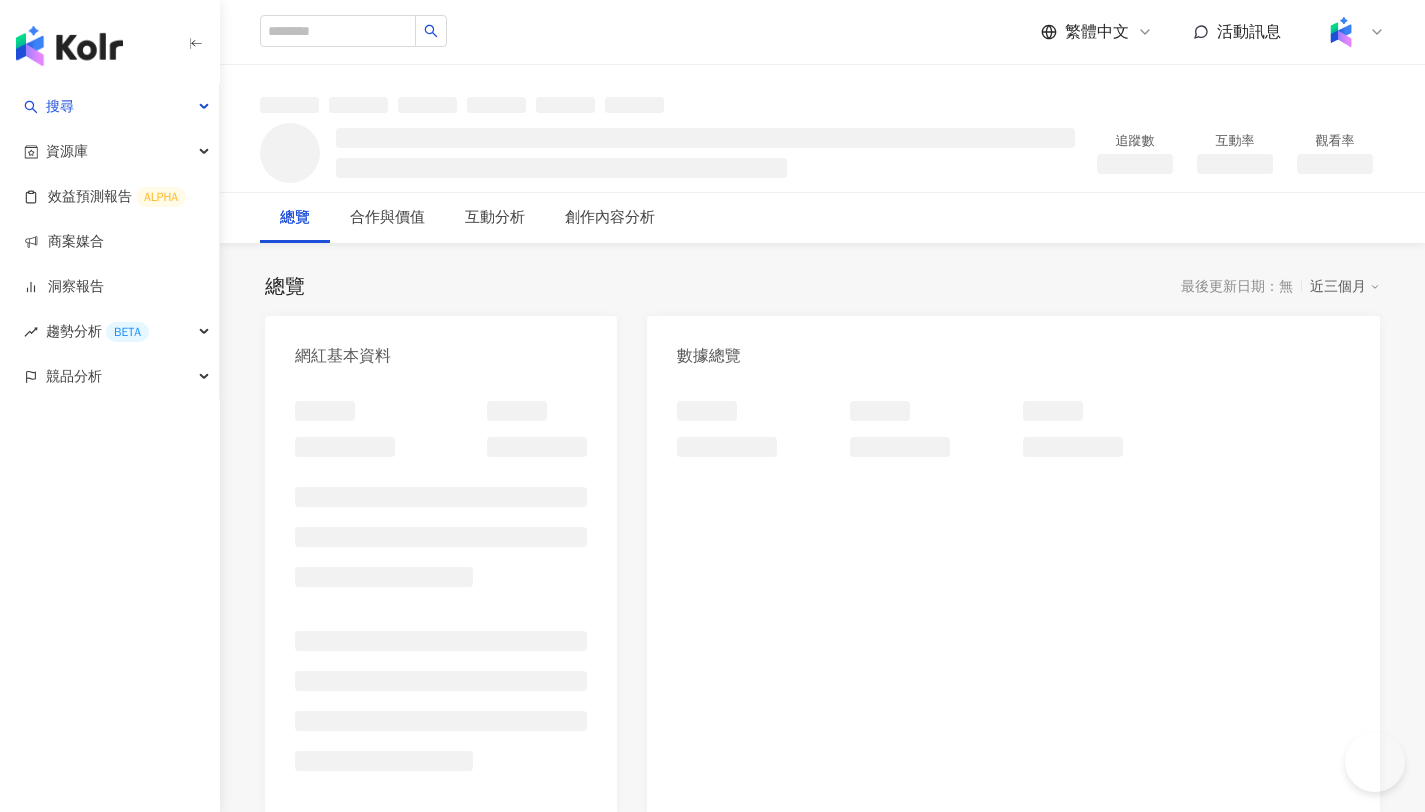 scroll, scrollTop: 0, scrollLeft: 0, axis: both 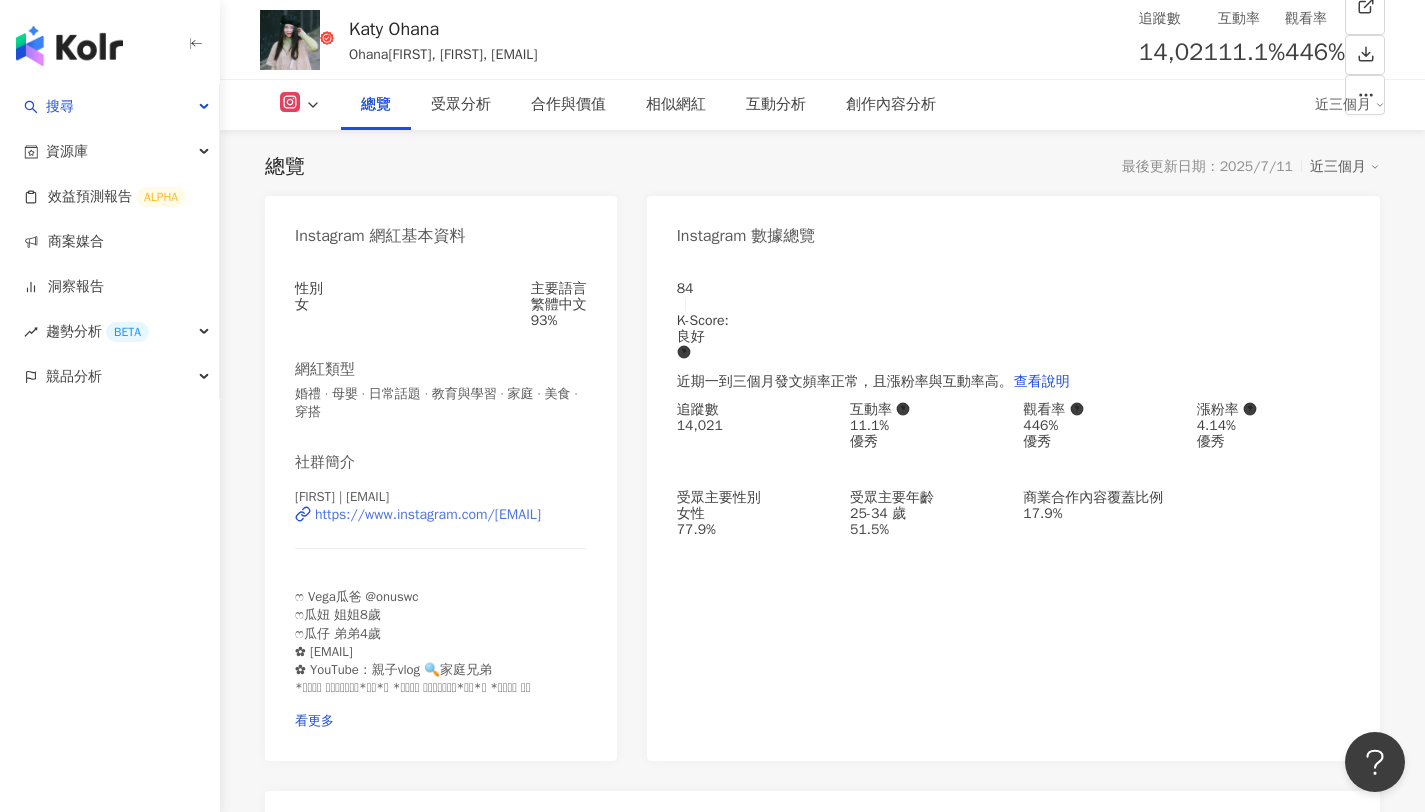 click on "https://www.instagram.com/[USERNAME]/" at bounding box center [428, 515] 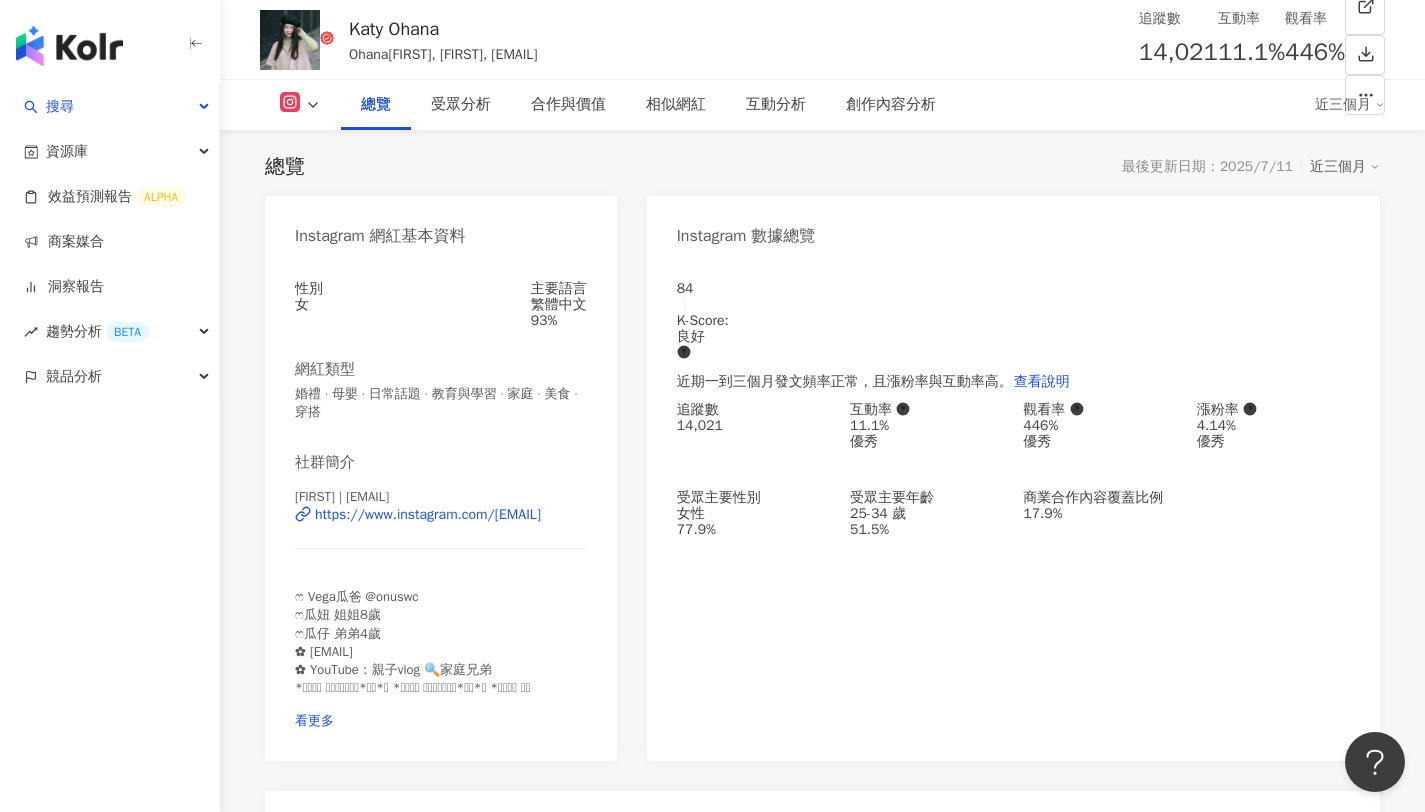 scroll, scrollTop: 240, scrollLeft: 0, axis: vertical 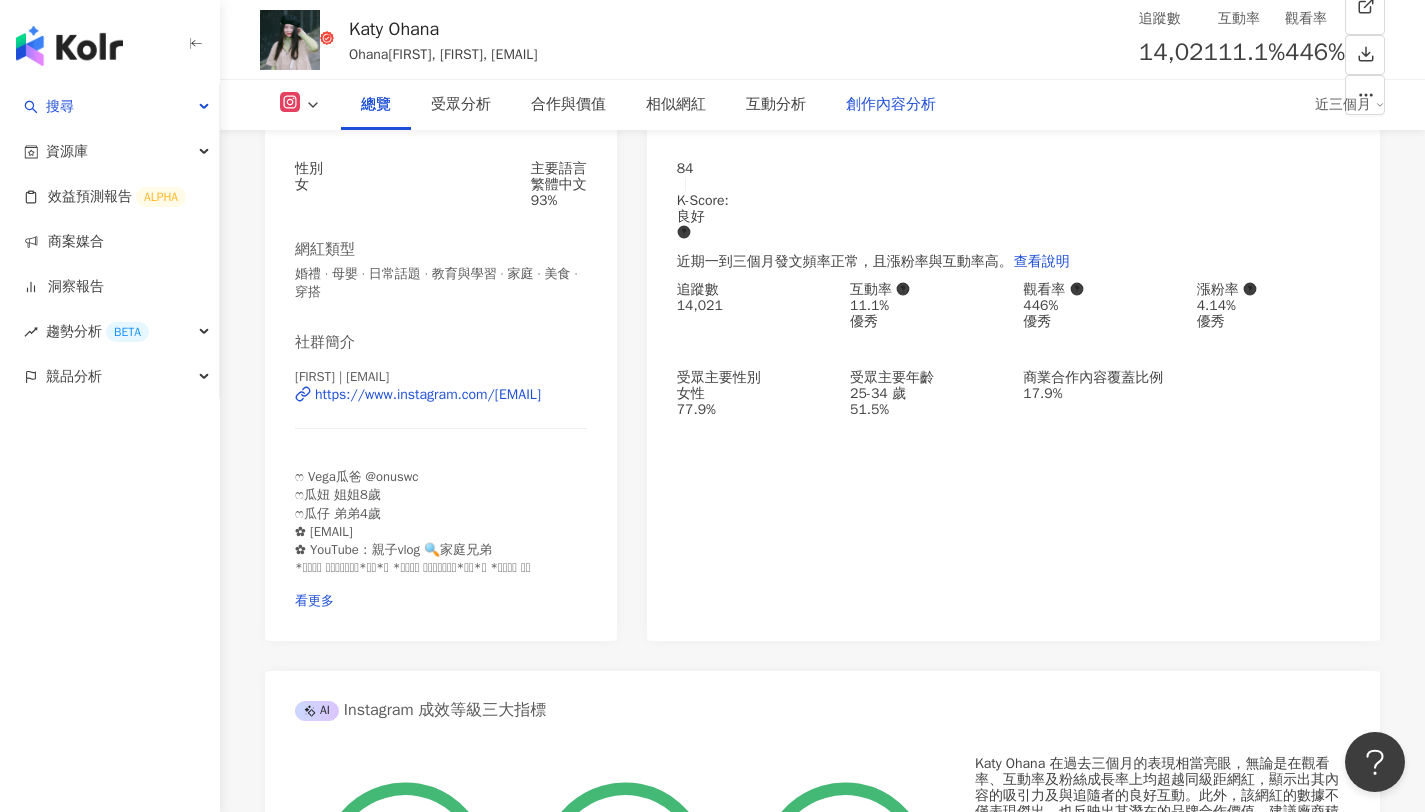drag, startPoint x: 890, startPoint y: 93, endPoint x: 813, endPoint y: 180, distance: 116.18089 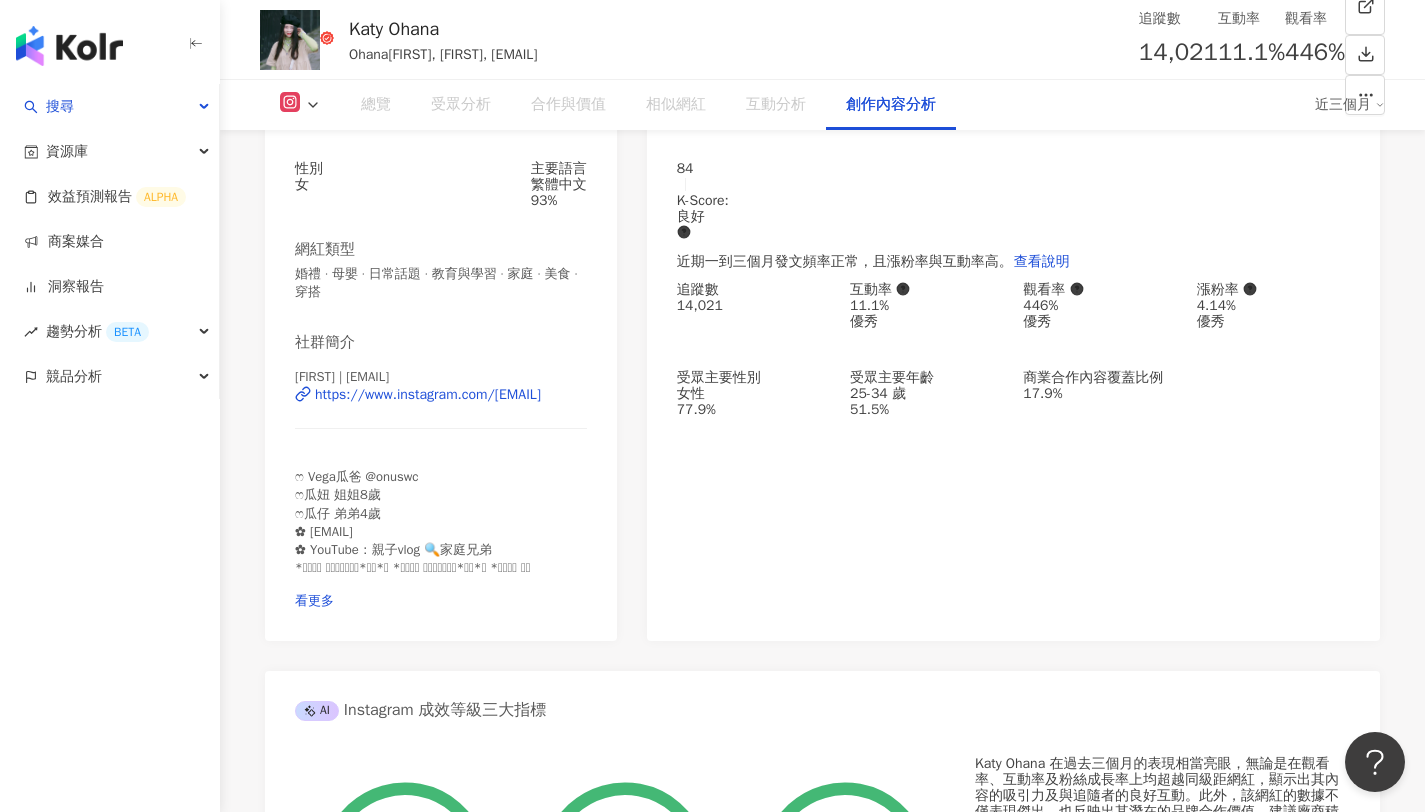 scroll, scrollTop: 5678, scrollLeft: 0, axis: vertical 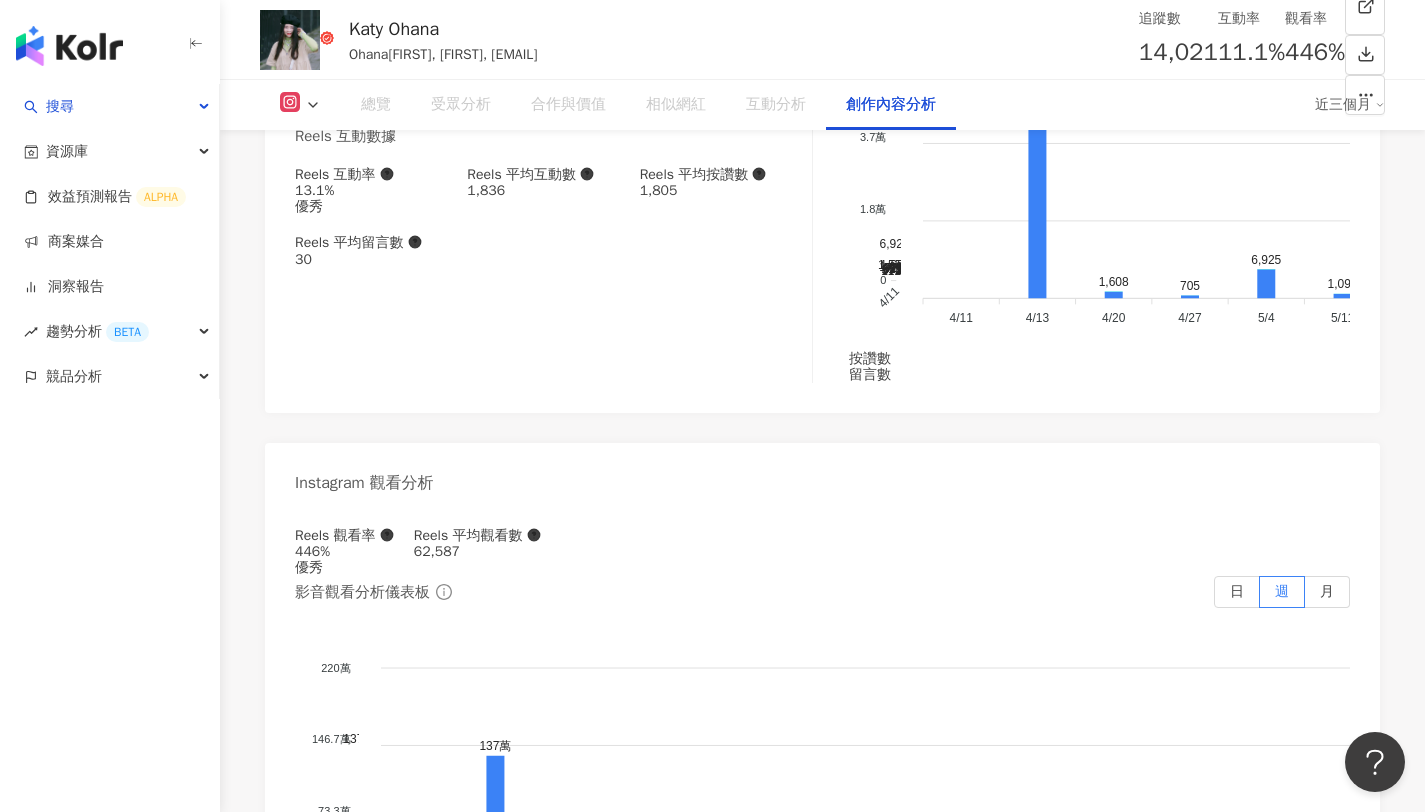 click at bounding box center [533, 2470] 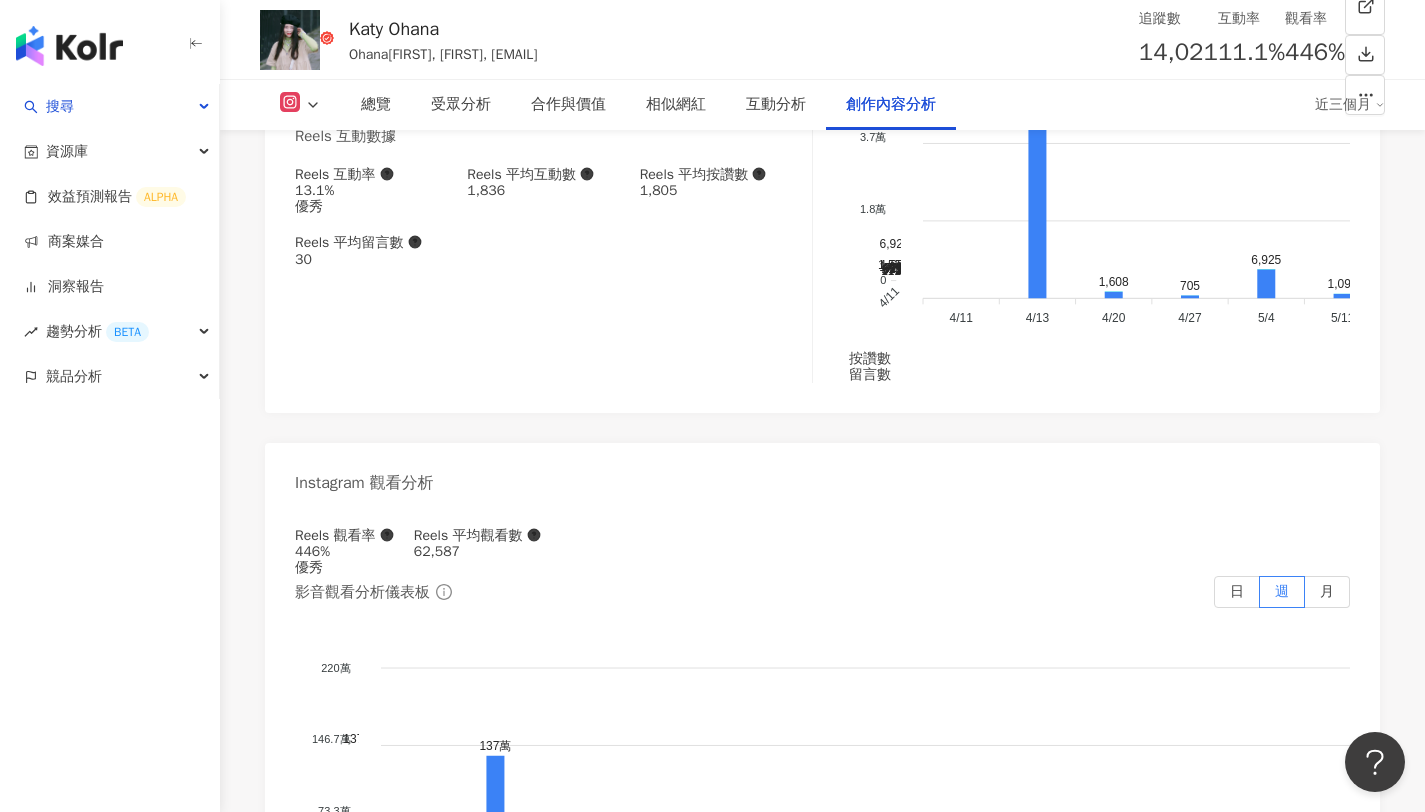 type on "*" 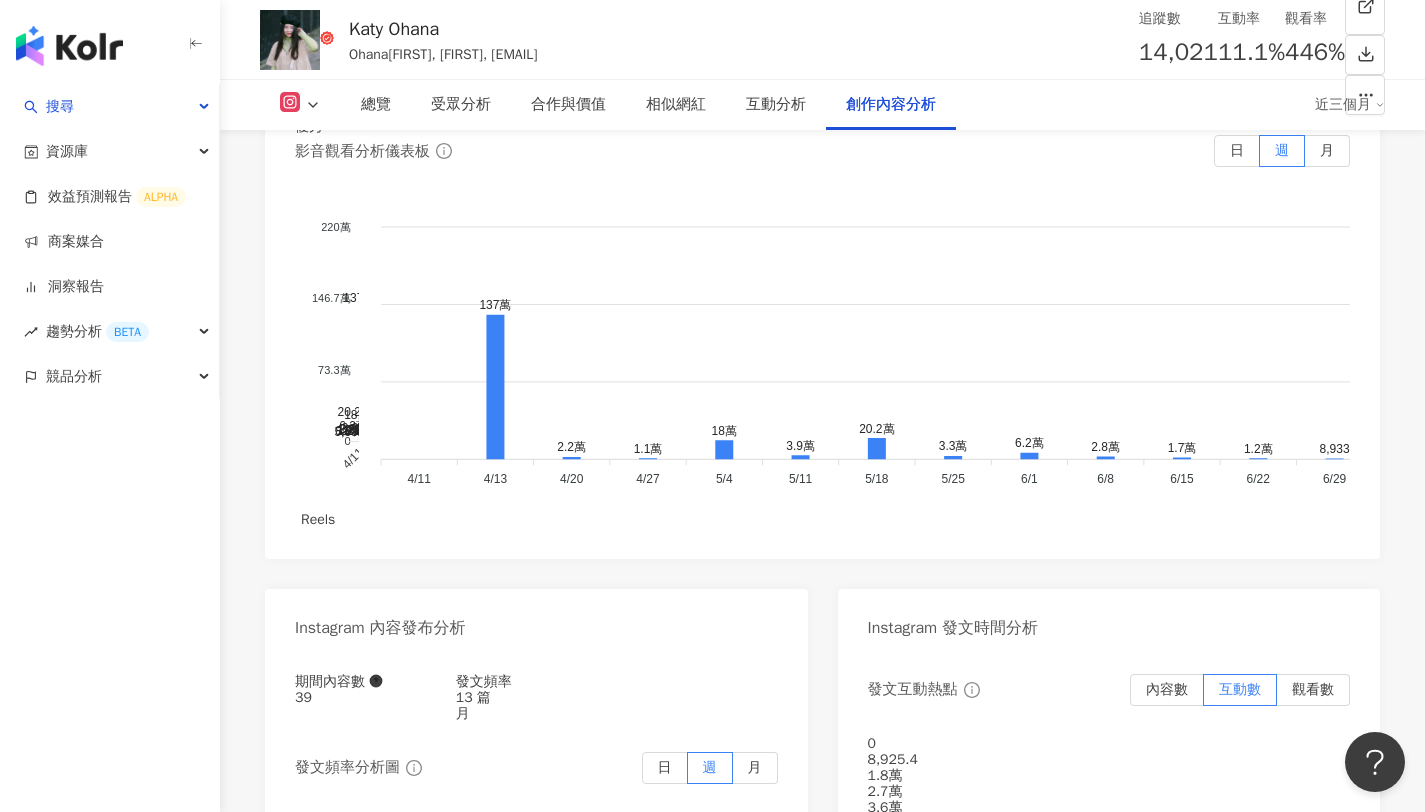 scroll, scrollTop: 6226, scrollLeft: 0, axis: vertical 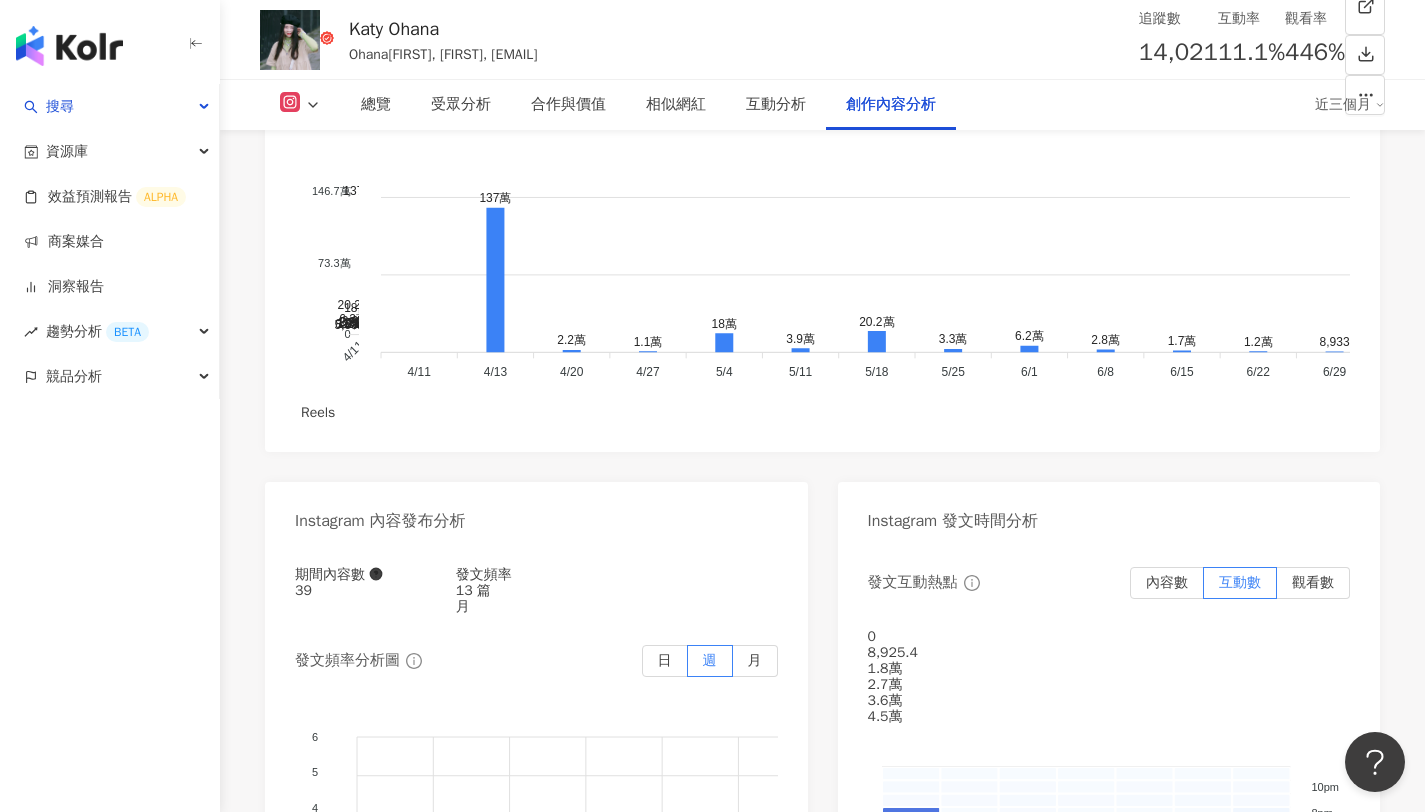 click on "鈣
這次也有蘋果🍎口味喔(添加金盞" at bounding box center [397, 2212] 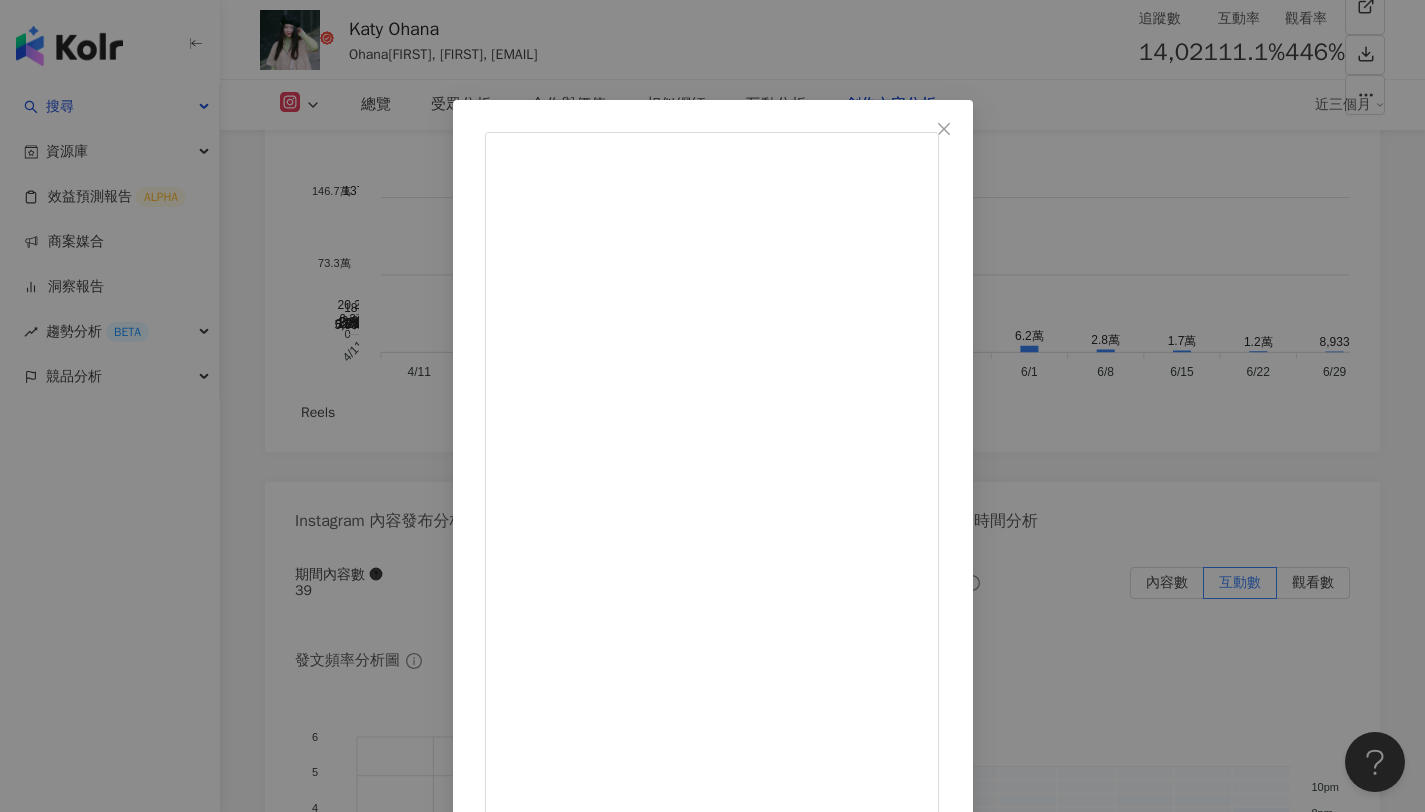 scroll, scrollTop: 147, scrollLeft: 0, axis: vertical 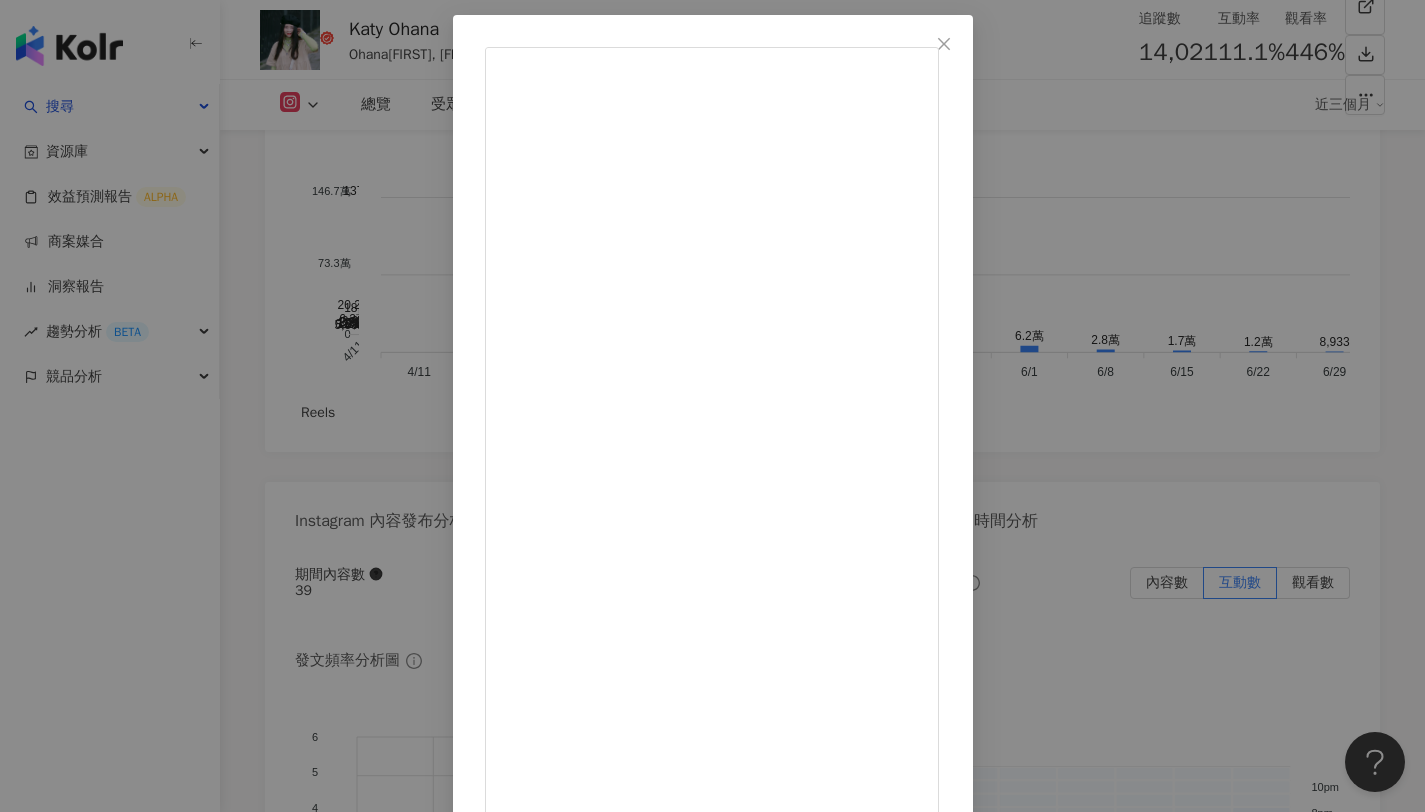 click on "查看原始貼文" at bounding box center (527, 1704) 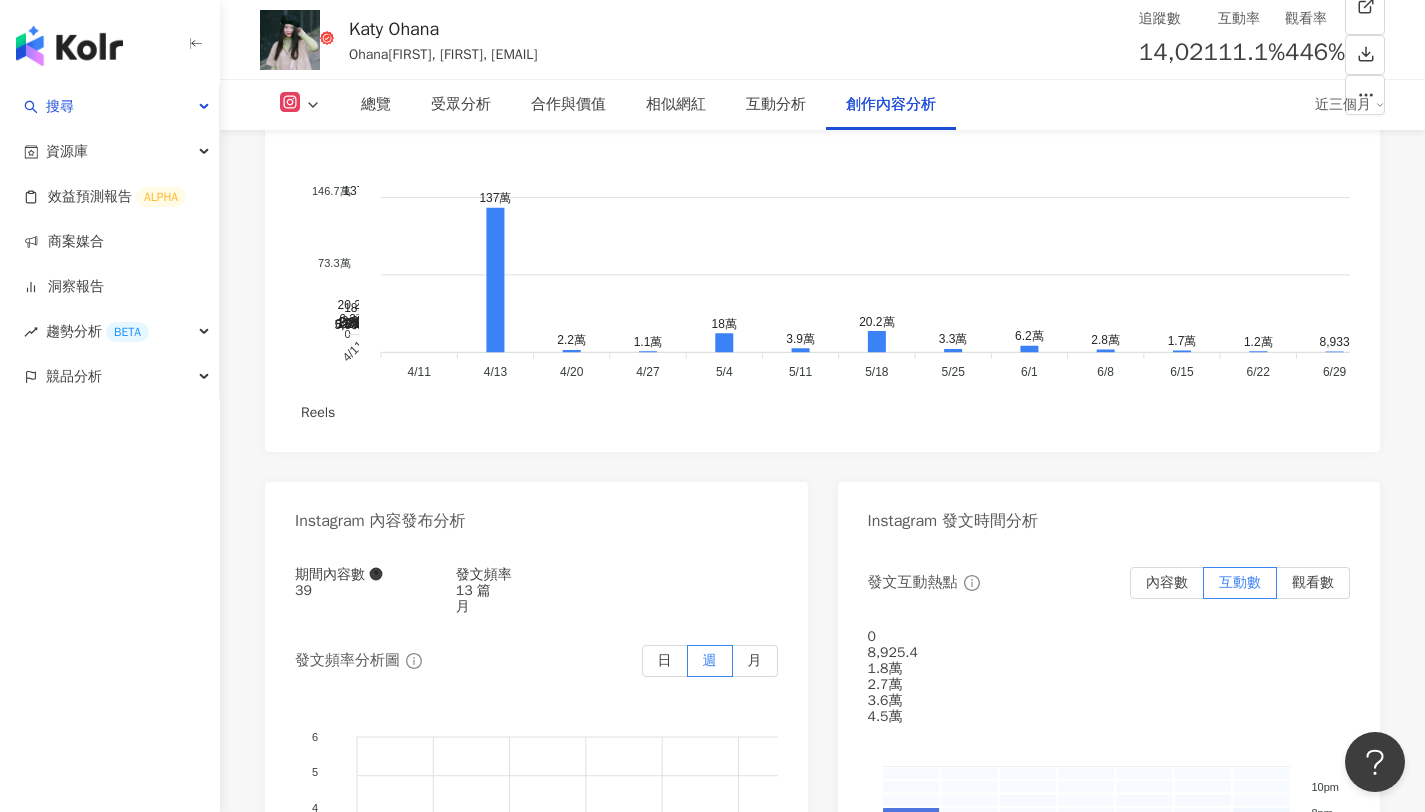 scroll, scrollTop: 5810, scrollLeft: 0, axis: vertical 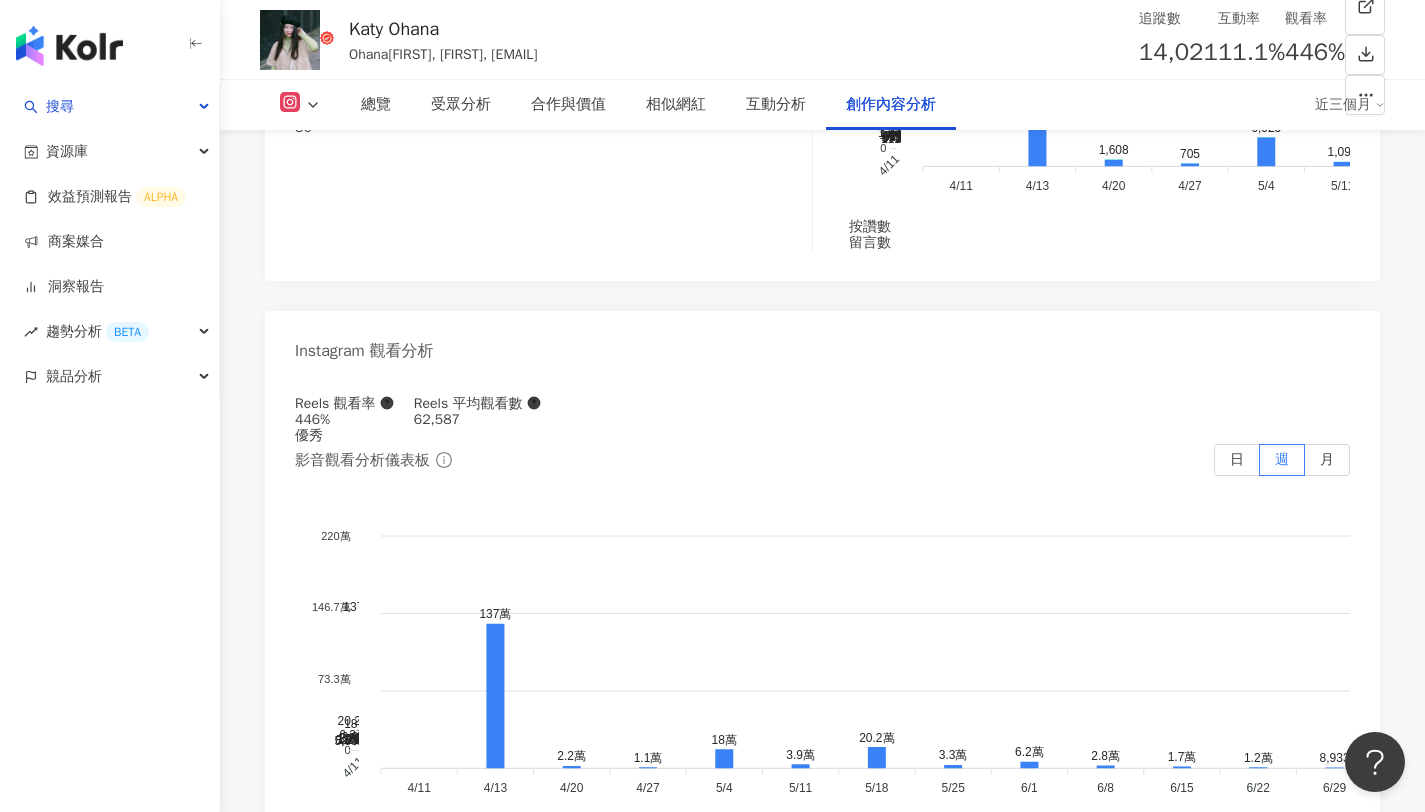 click on "Katy Ohana" at bounding box center [443, 29] 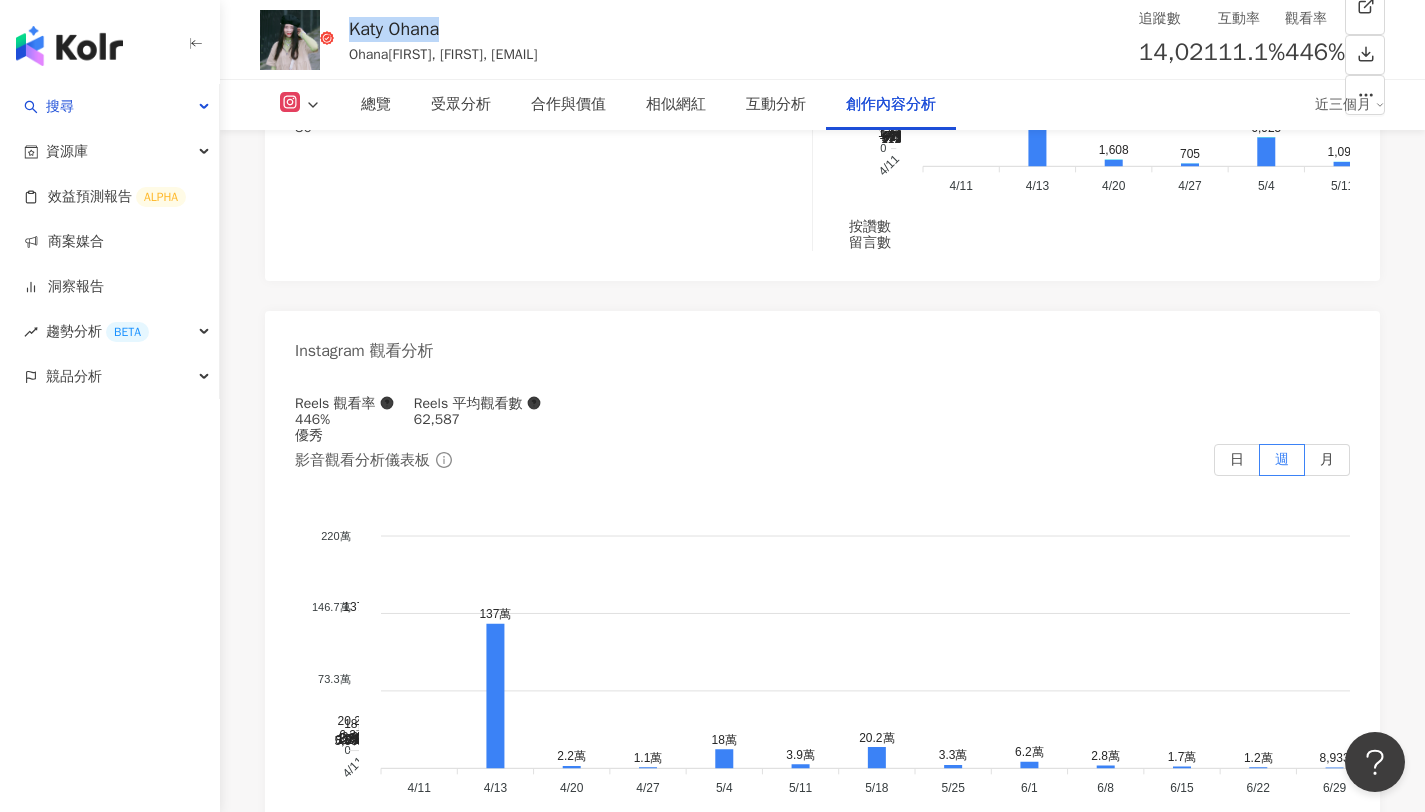 click on "Katy Ohana" at bounding box center (443, 29) 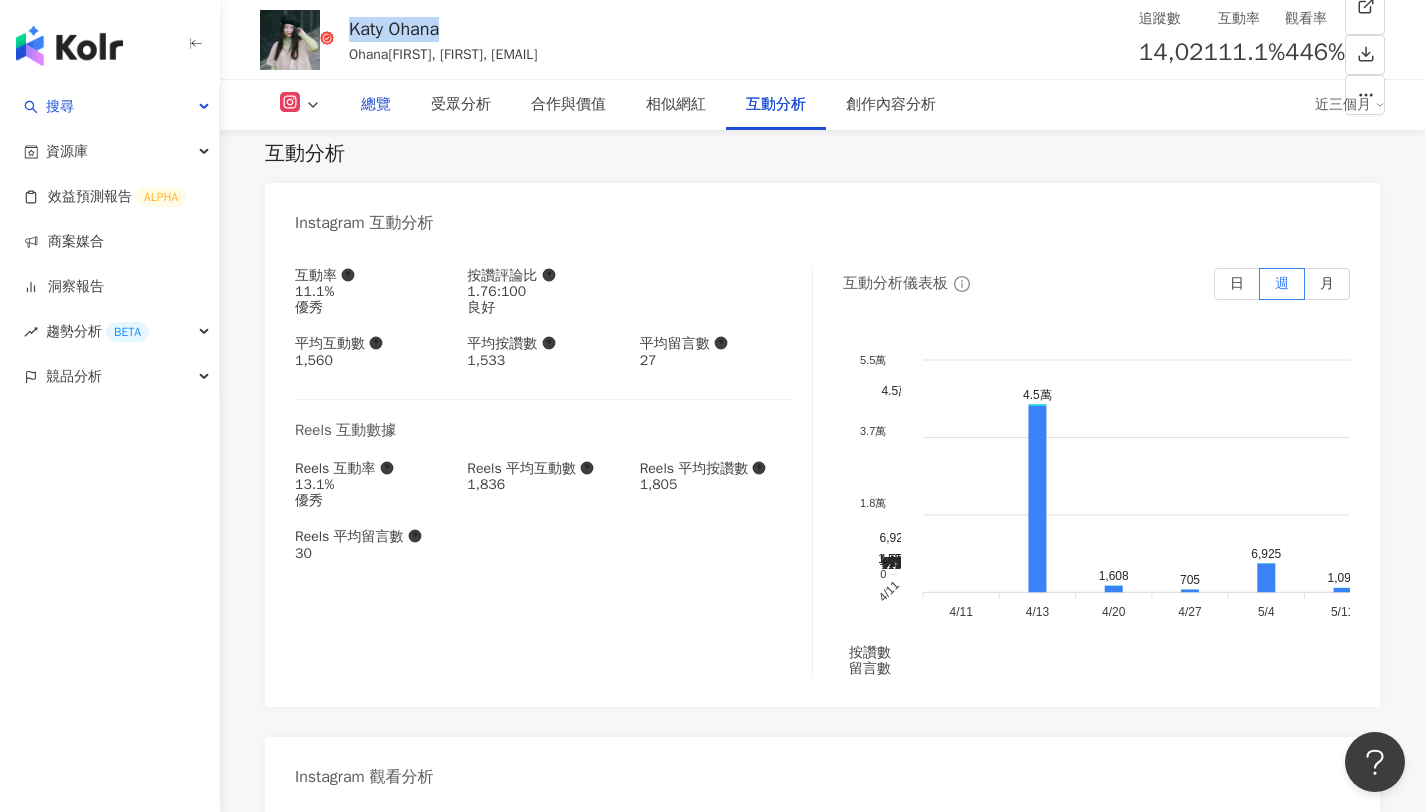 click on "總覽" at bounding box center [376, 105] 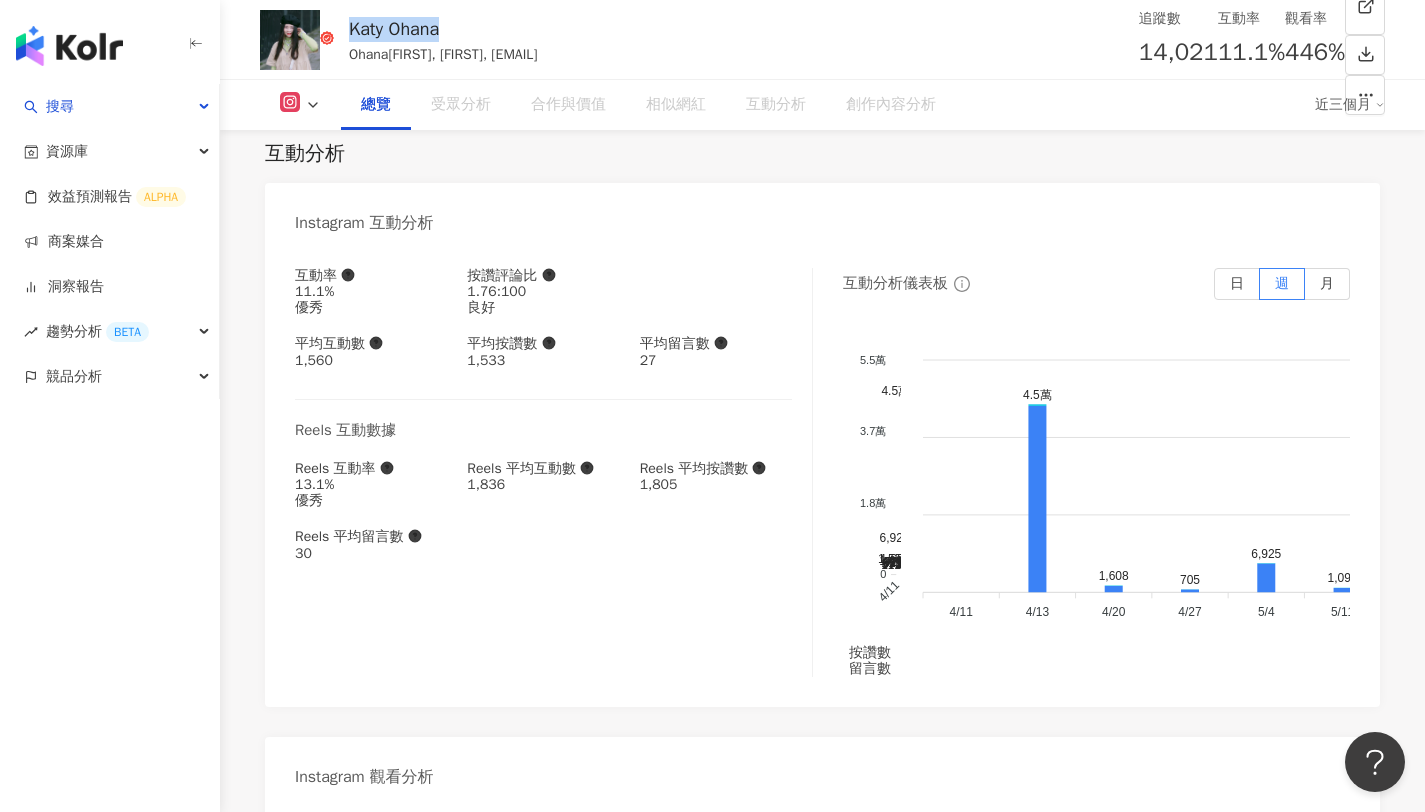 scroll, scrollTop: 123, scrollLeft: 0, axis: vertical 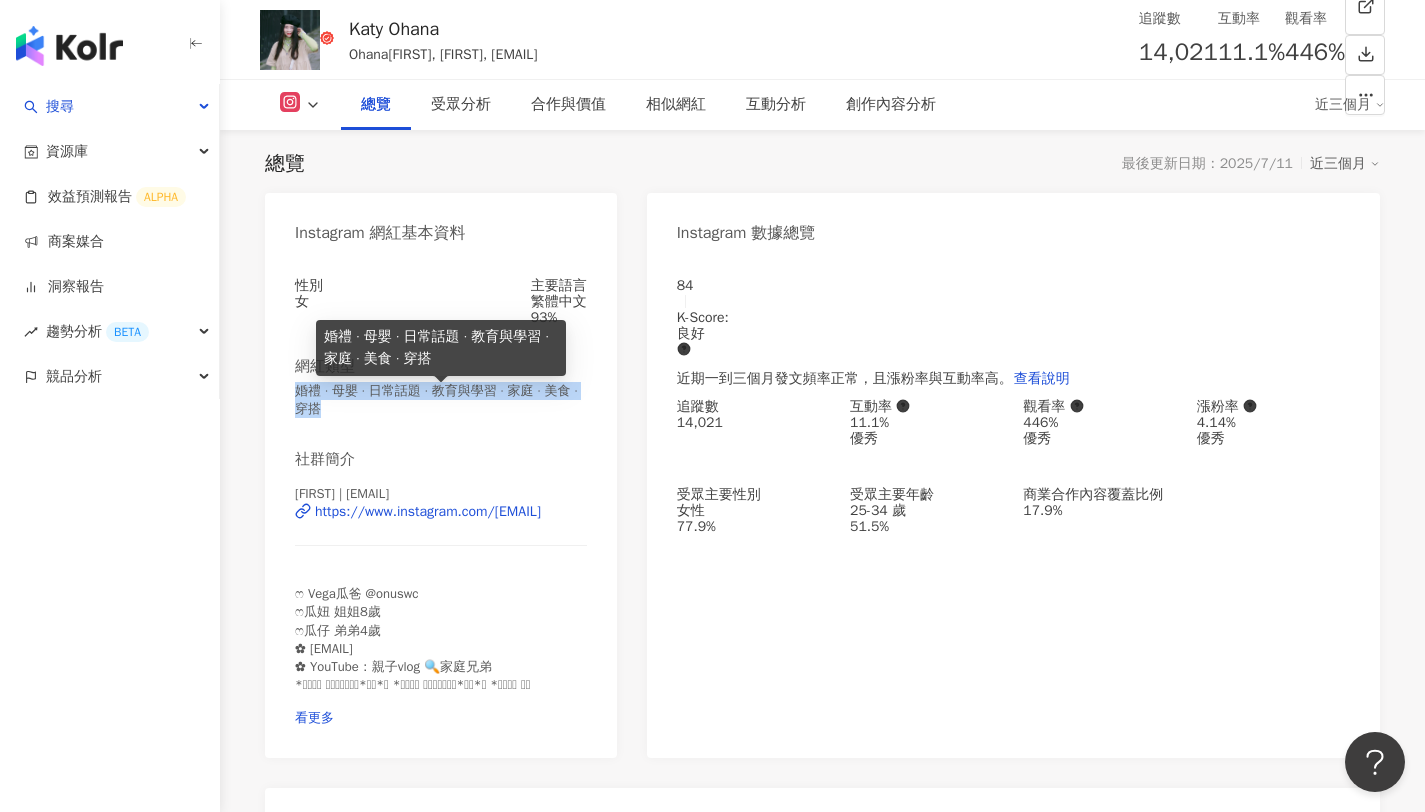 drag, startPoint x: 300, startPoint y: 397, endPoint x: 327, endPoint y: 418, distance: 34.20526 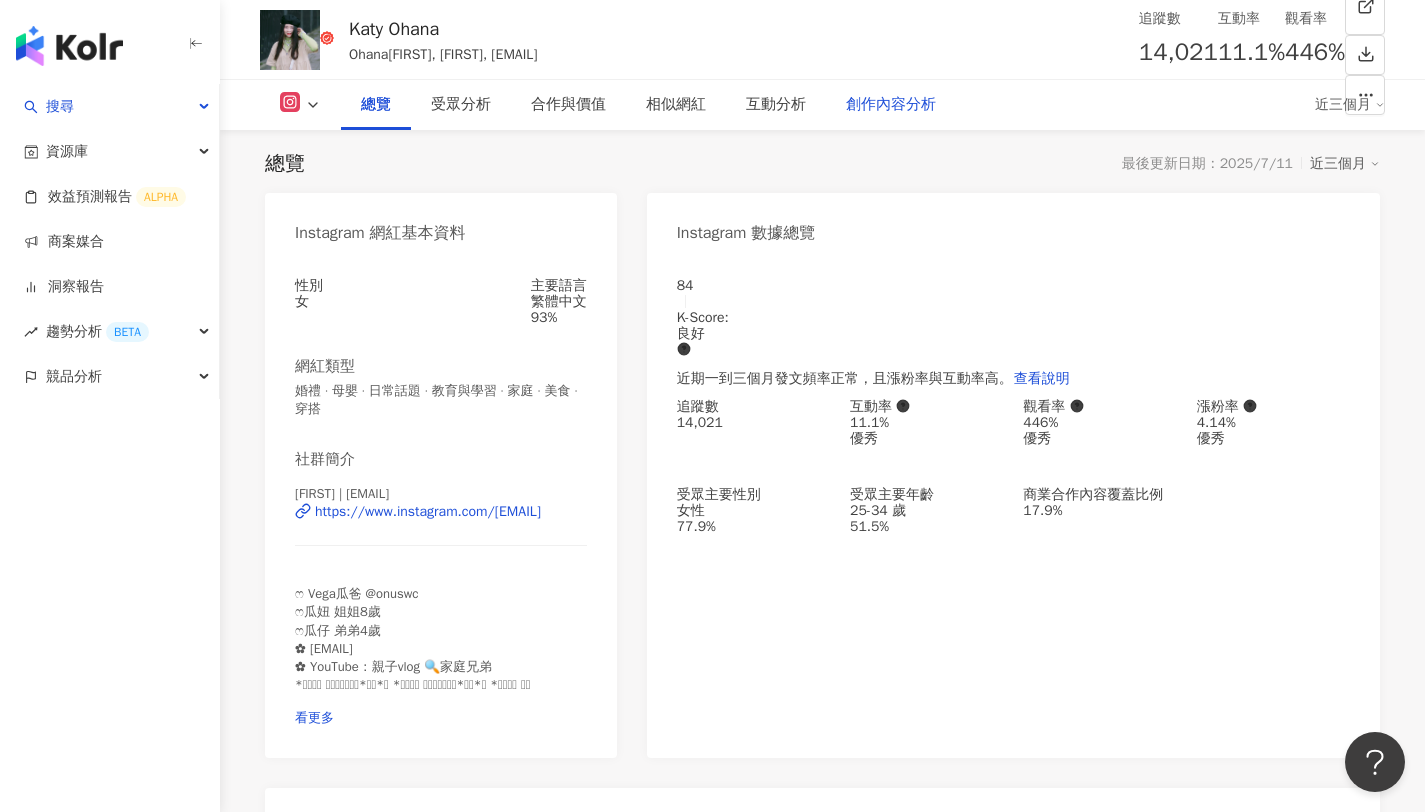 click on "創作內容分析" at bounding box center (891, 105) 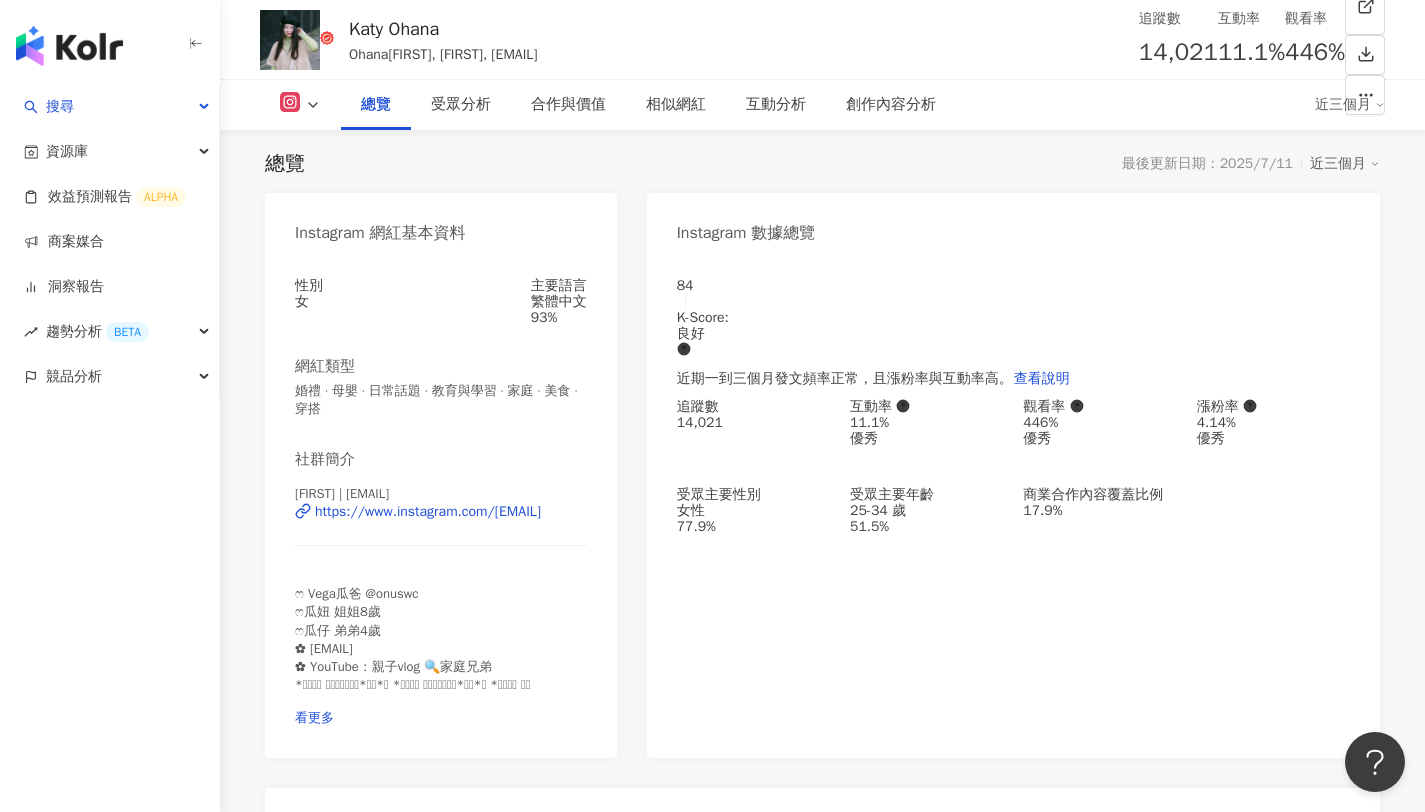 scroll, scrollTop: 5678, scrollLeft: 0, axis: vertical 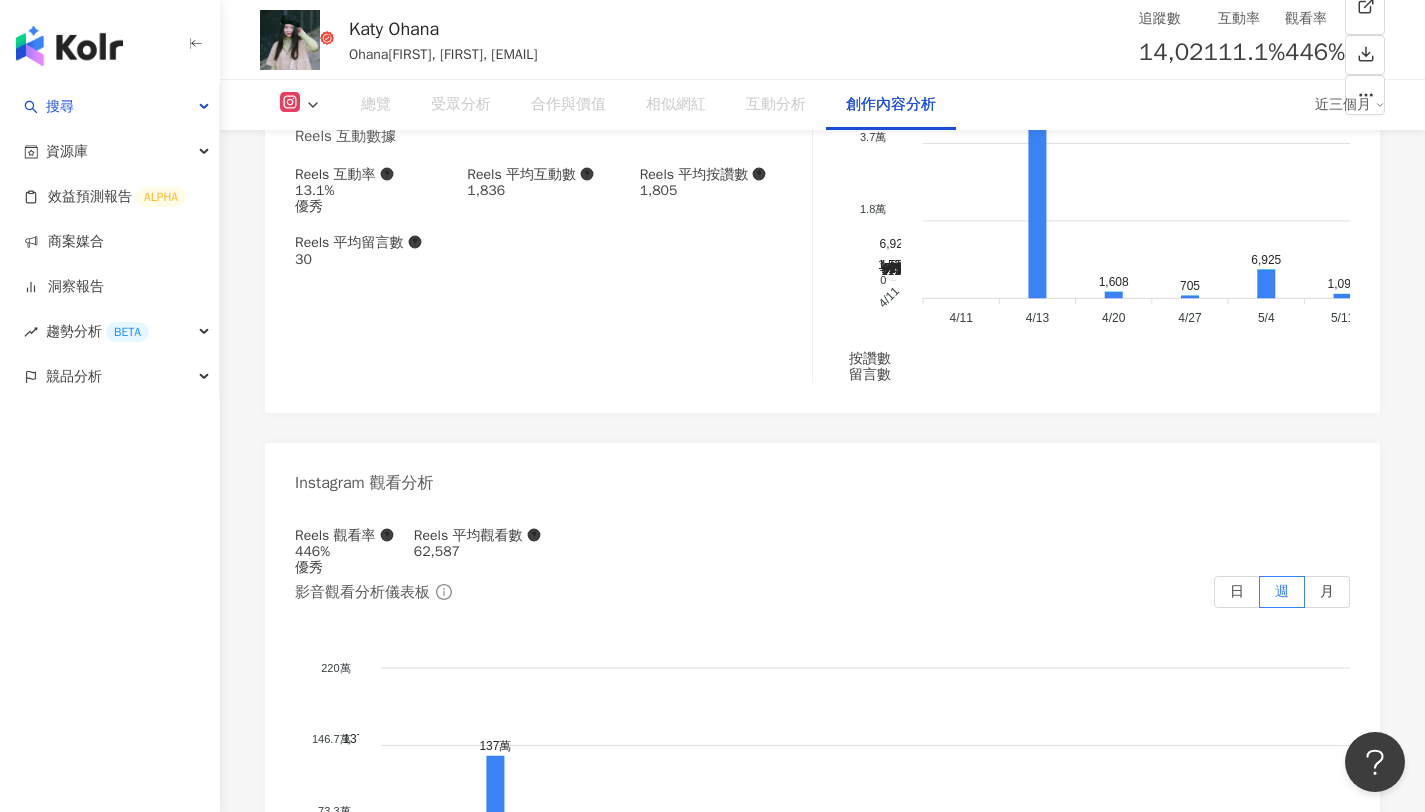 click on "**" at bounding box center (555, 2470) 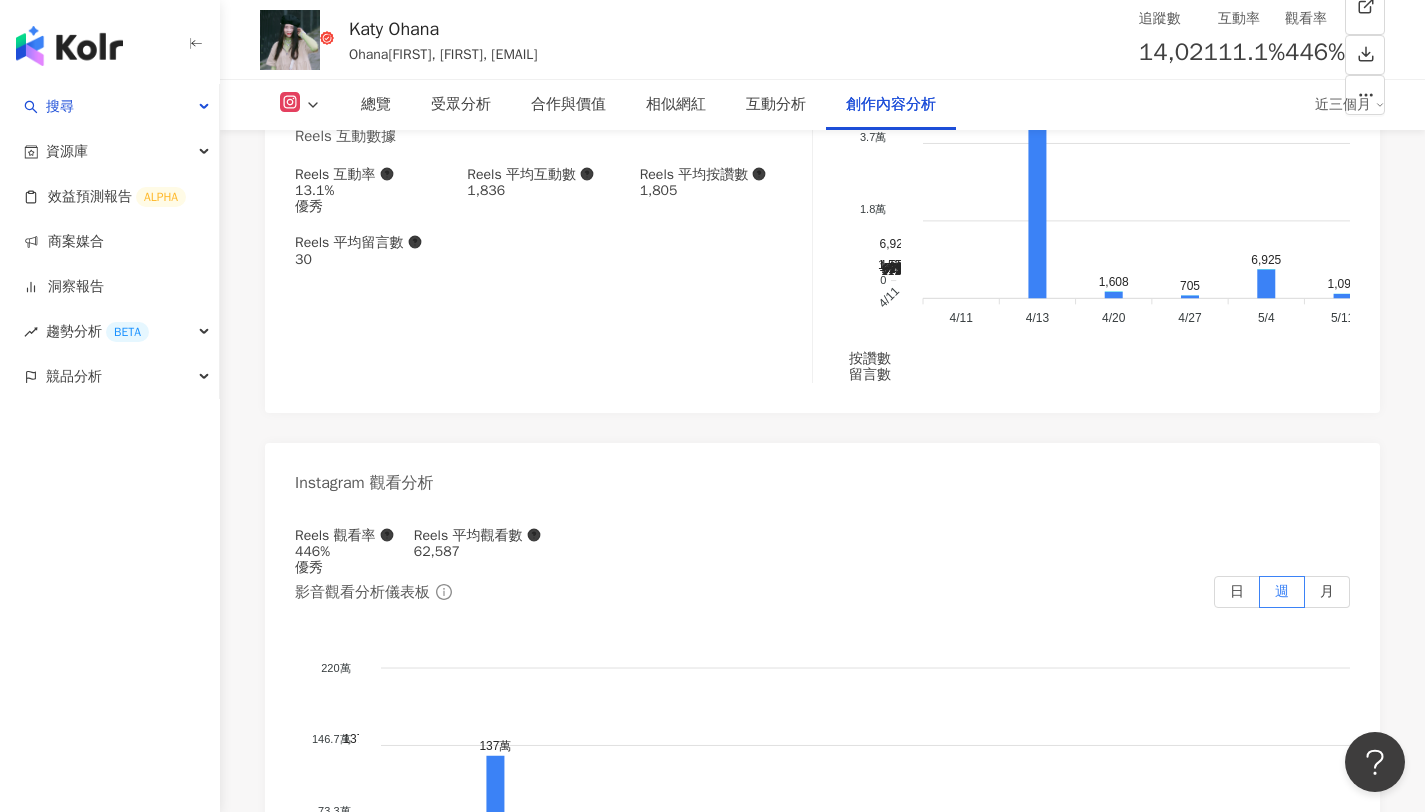 click on "**" at bounding box center (555, 2470) 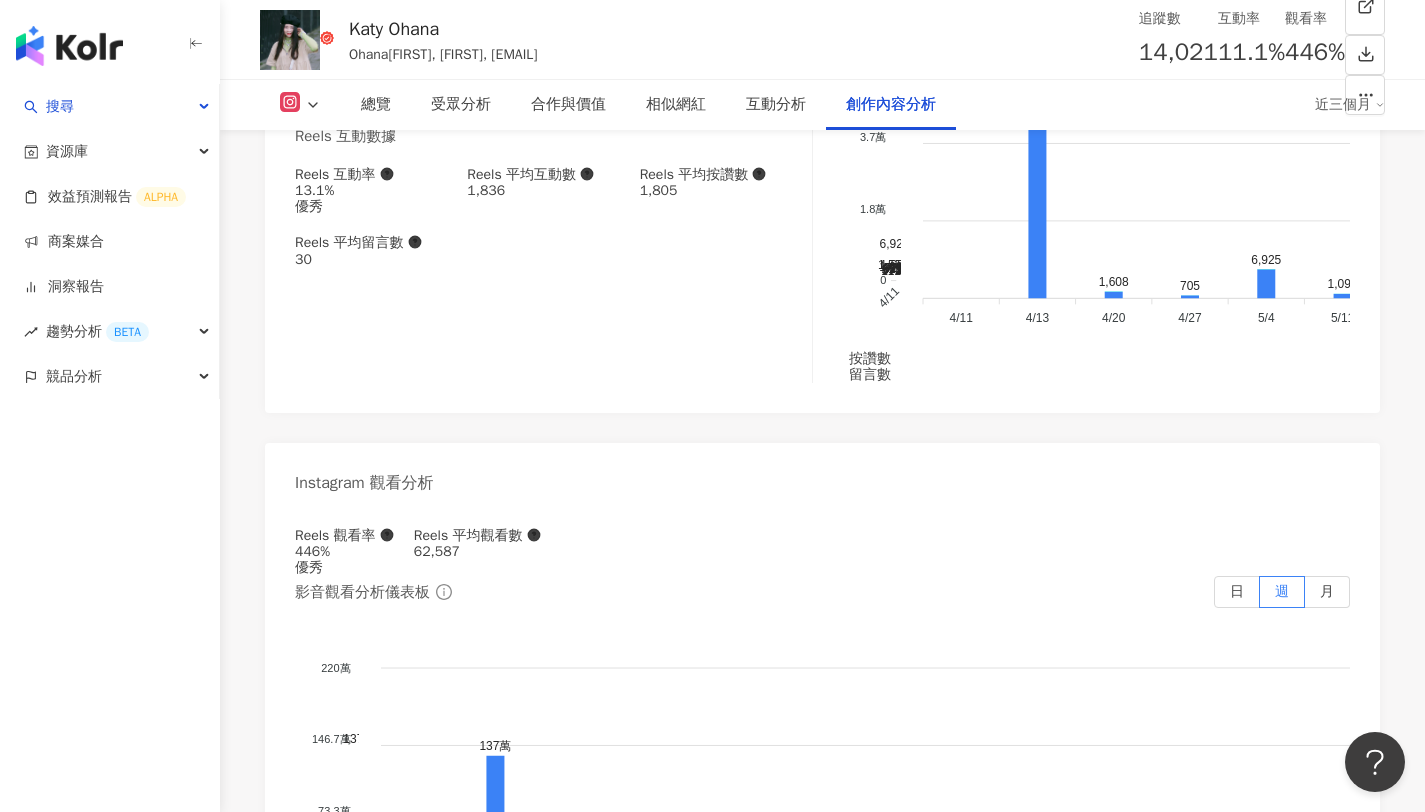 click on "**" at bounding box center [533, 2470] 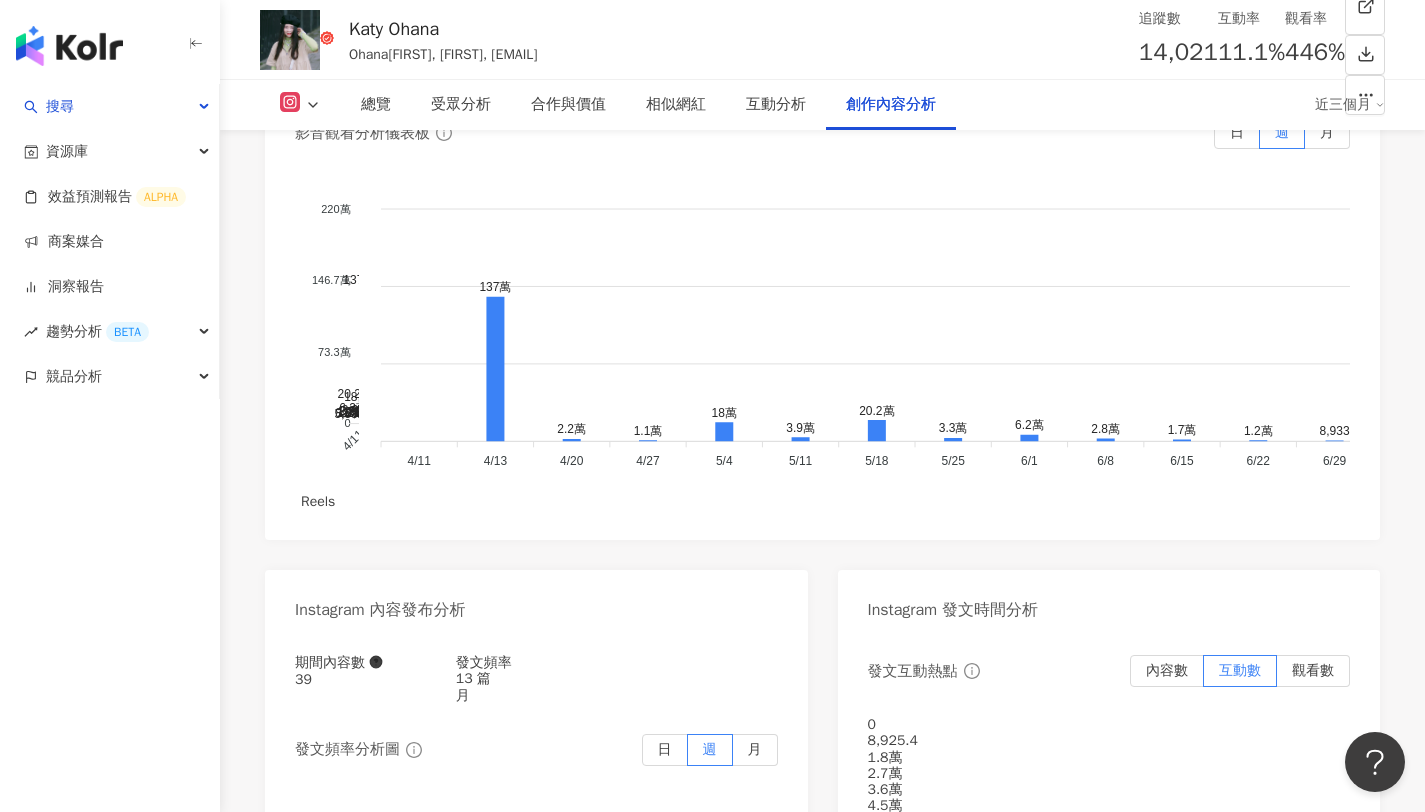 scroll, scrollTop: 6189, scrollLeft: 0, axis: vertical 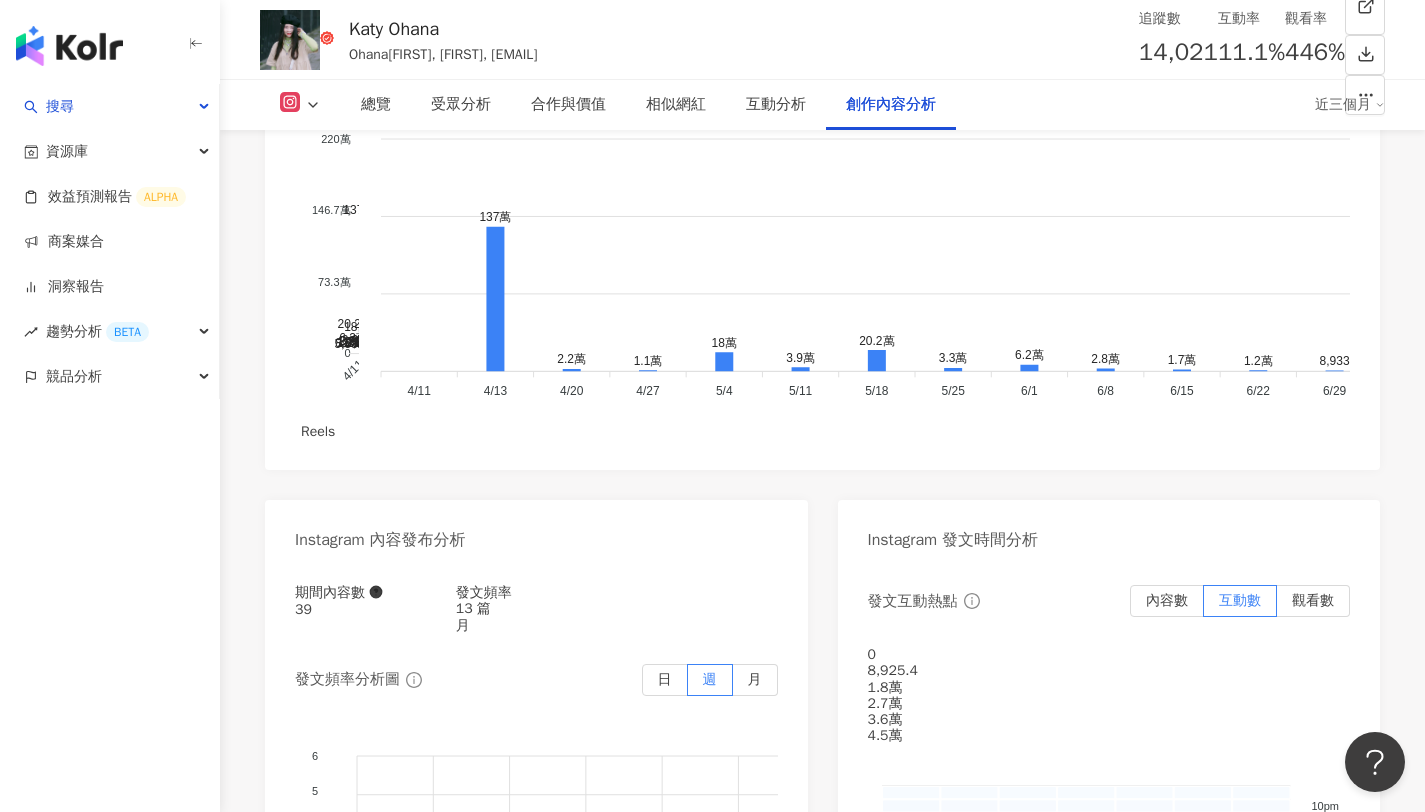 click on "14,021" at bounding box center [1178, 52] 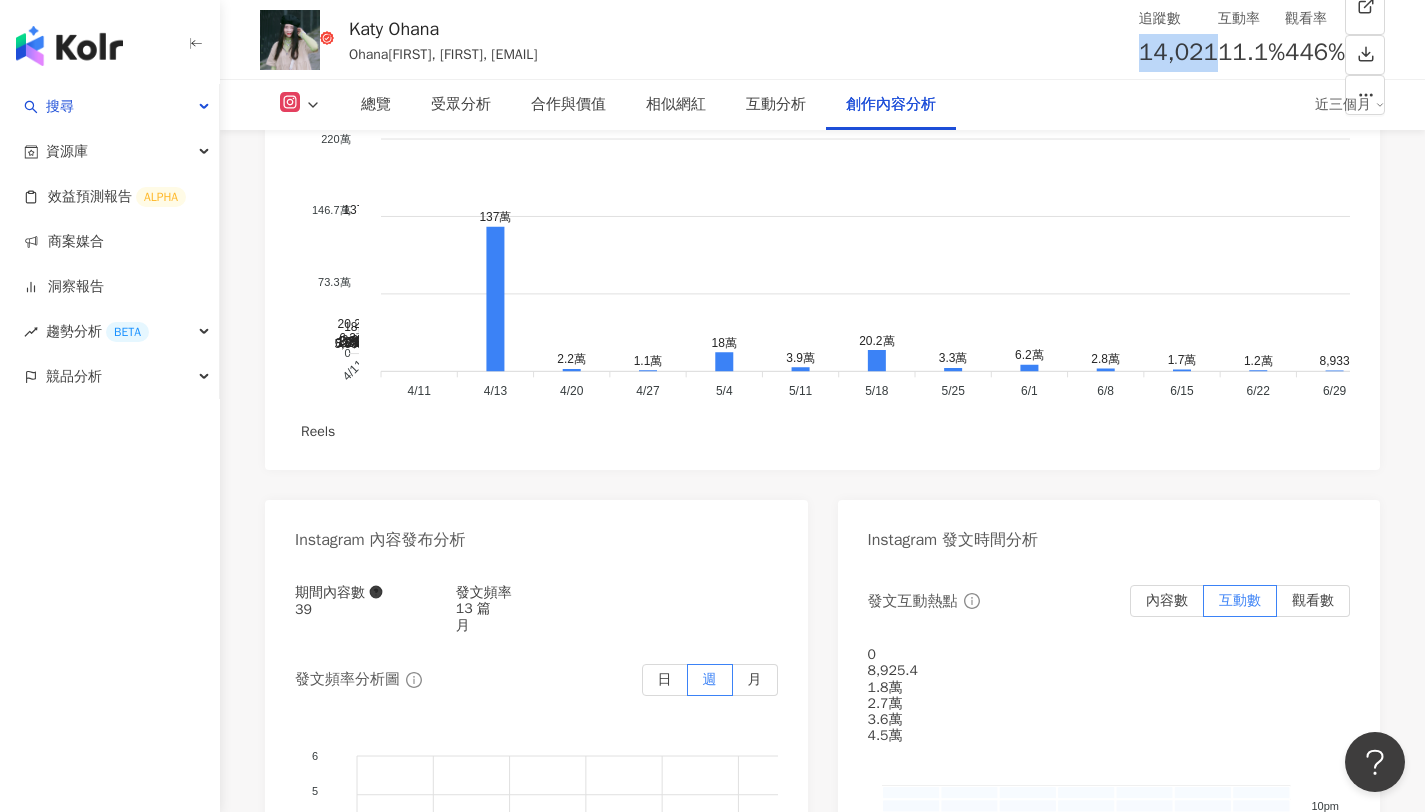 click on "14,021" at bounding box center [1178, 52] 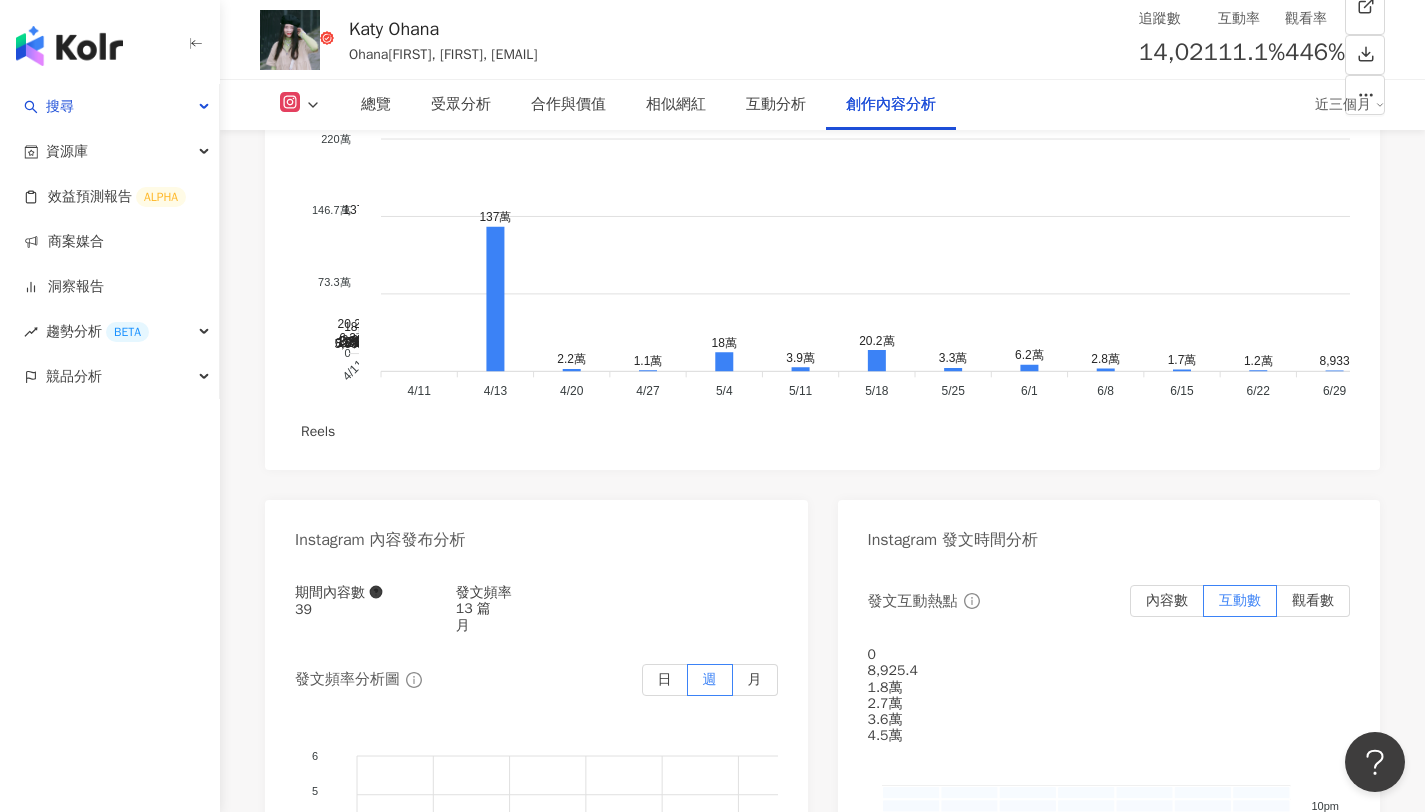 click on "互動率" at bounding box center [1251, 19] 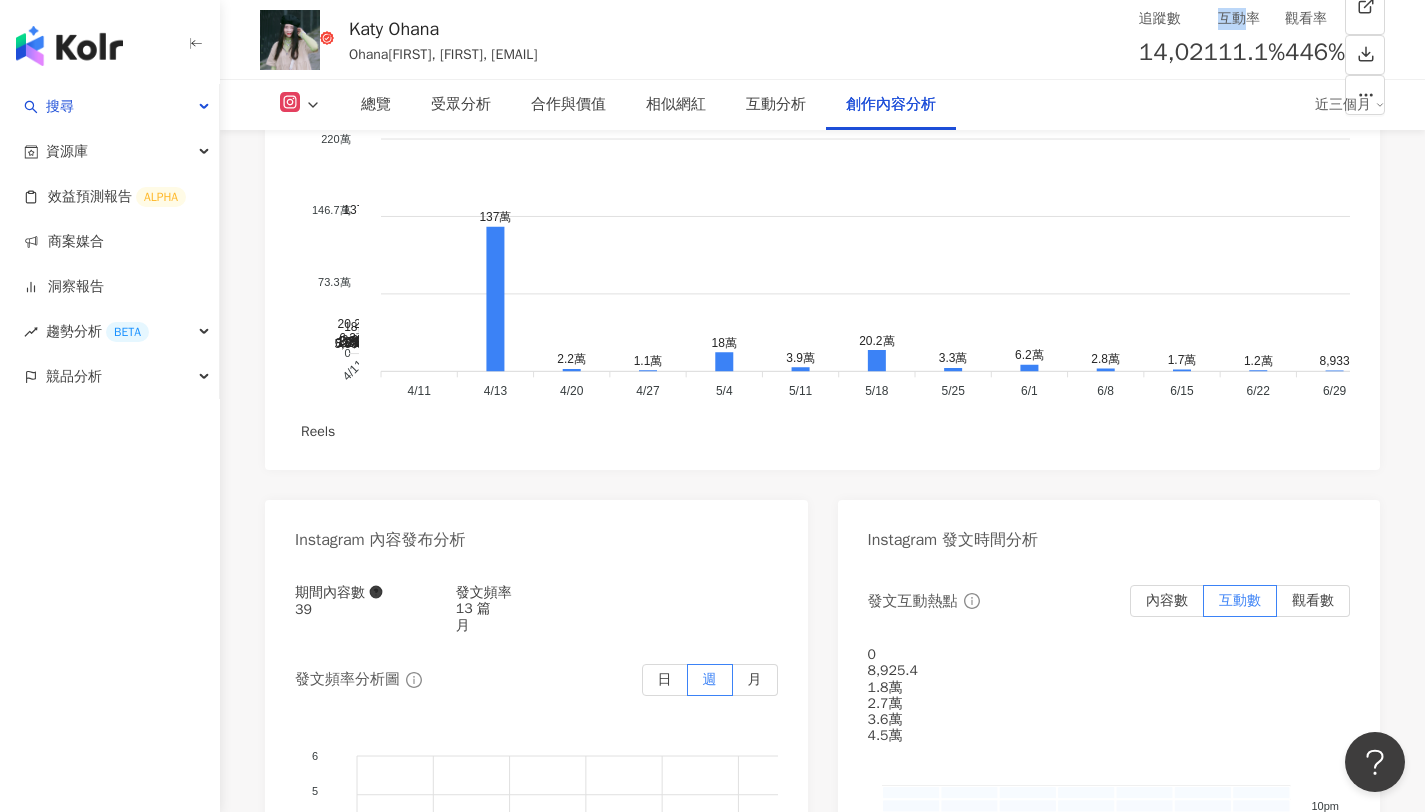 click on "互動率" at bounding box center (1251, 19) 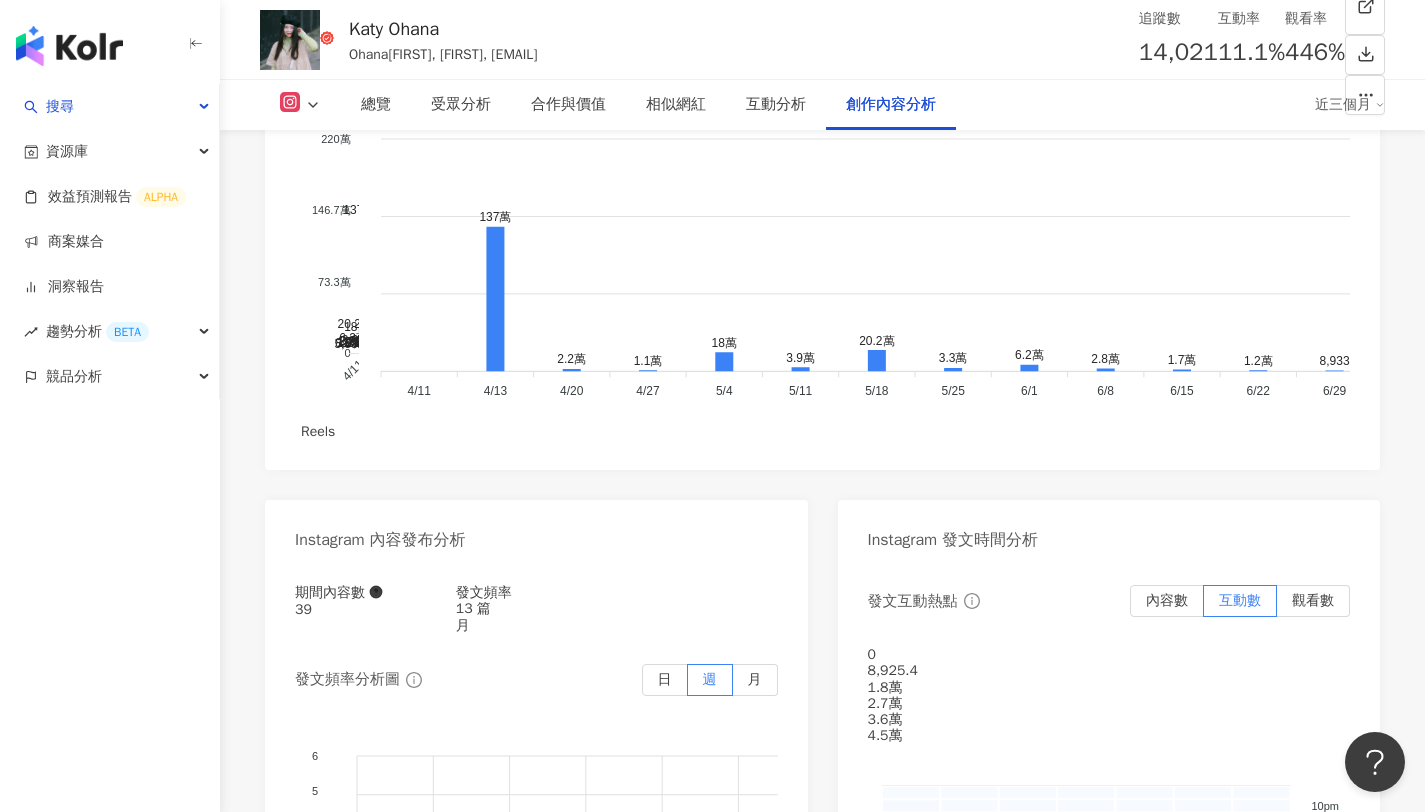 click on "11.1%" at bounding box center (1251, 53) 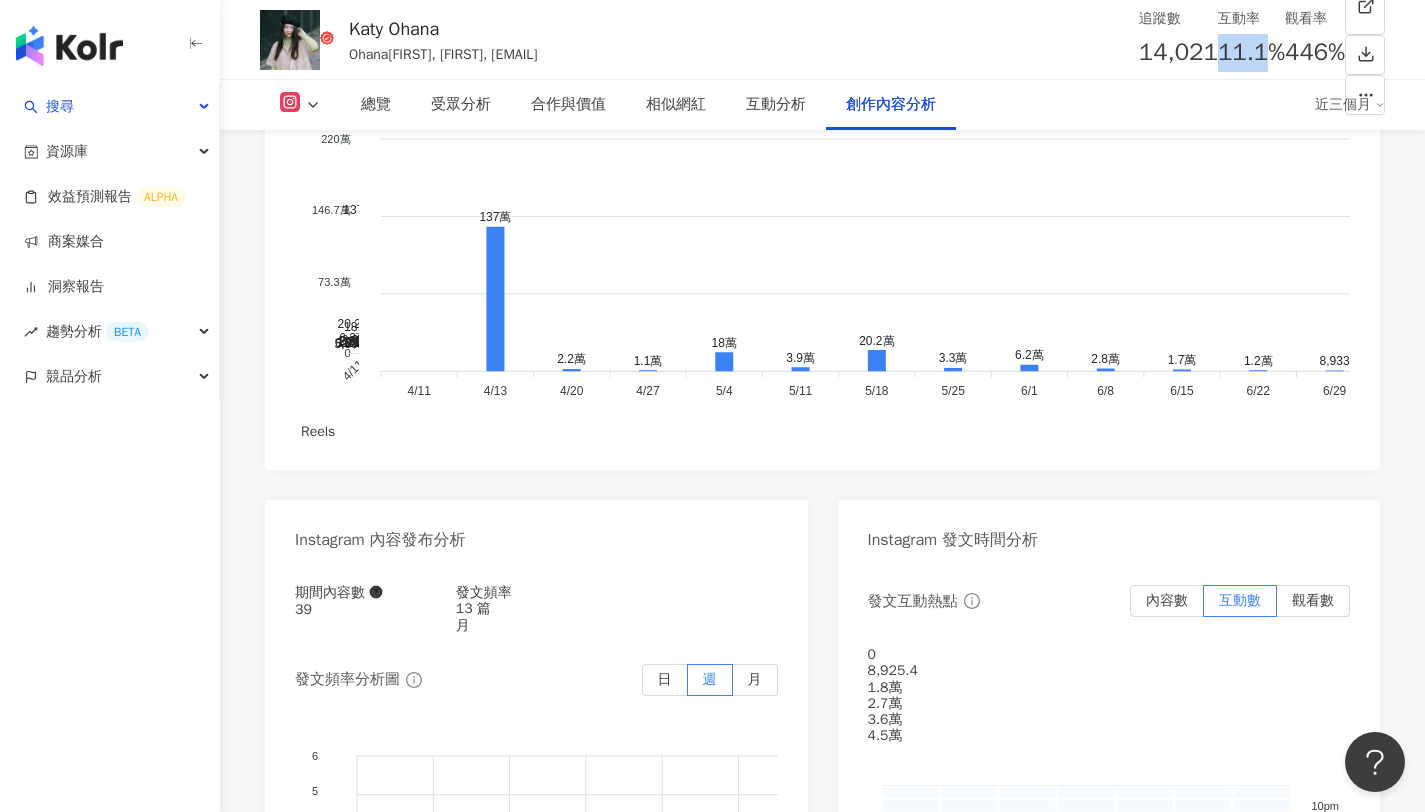 click on "11.1%" at bounding box center (1251, 53) 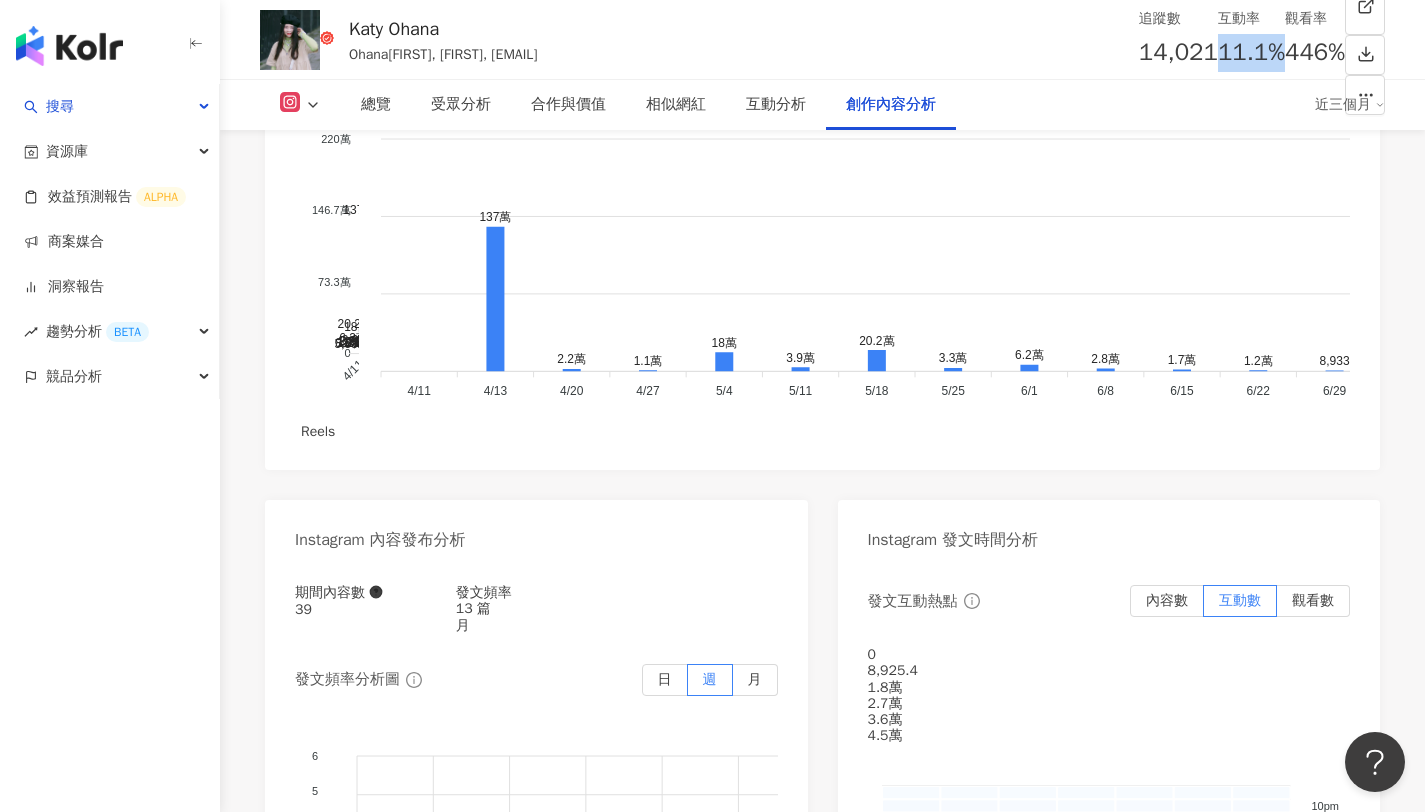 click on "11.1%" at bounding box center [1251, 53] 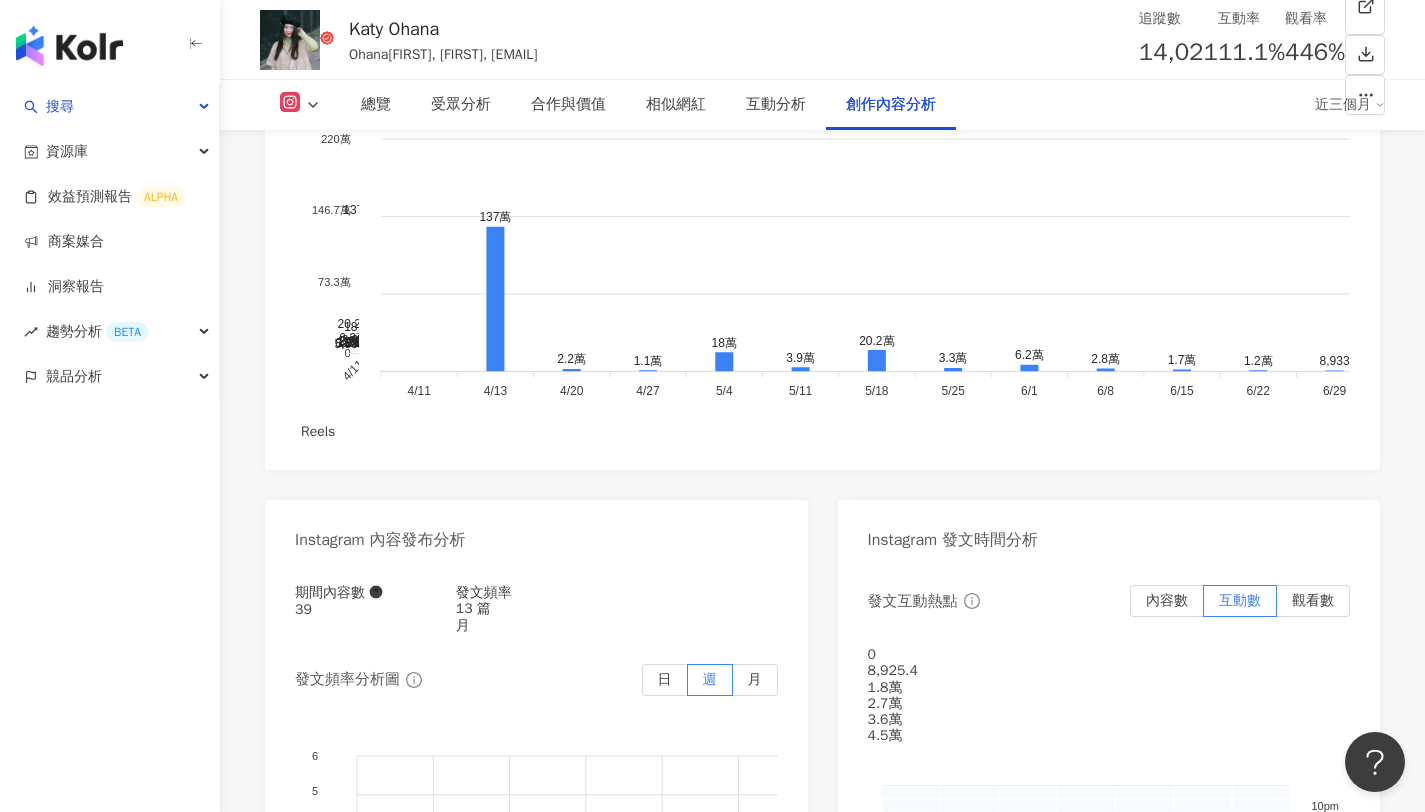 click on "追蹤數 14,021 互動率 11.1% 觀看率 446%" at bounding box center (1242, 40) 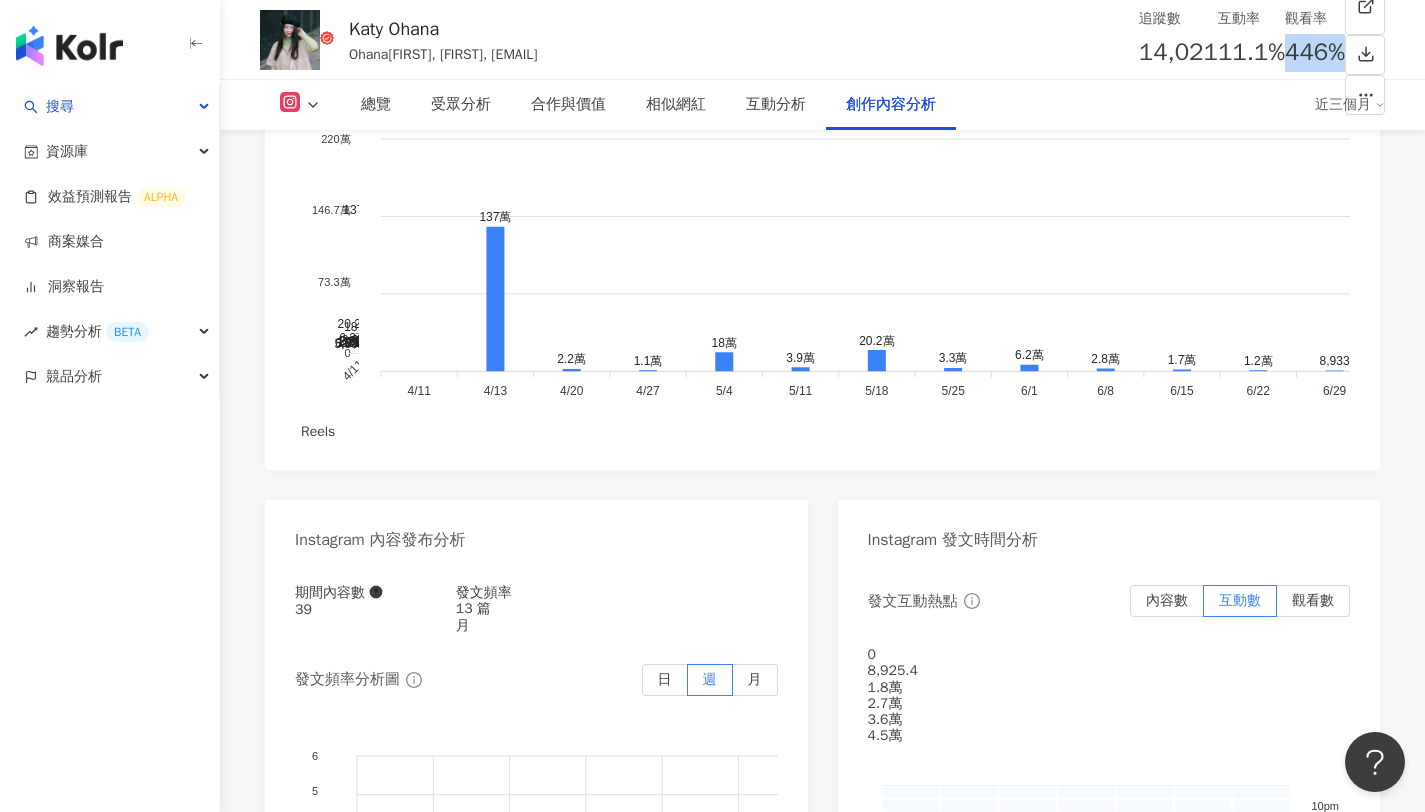 click on "446%" at bounding box center [1315, 53] 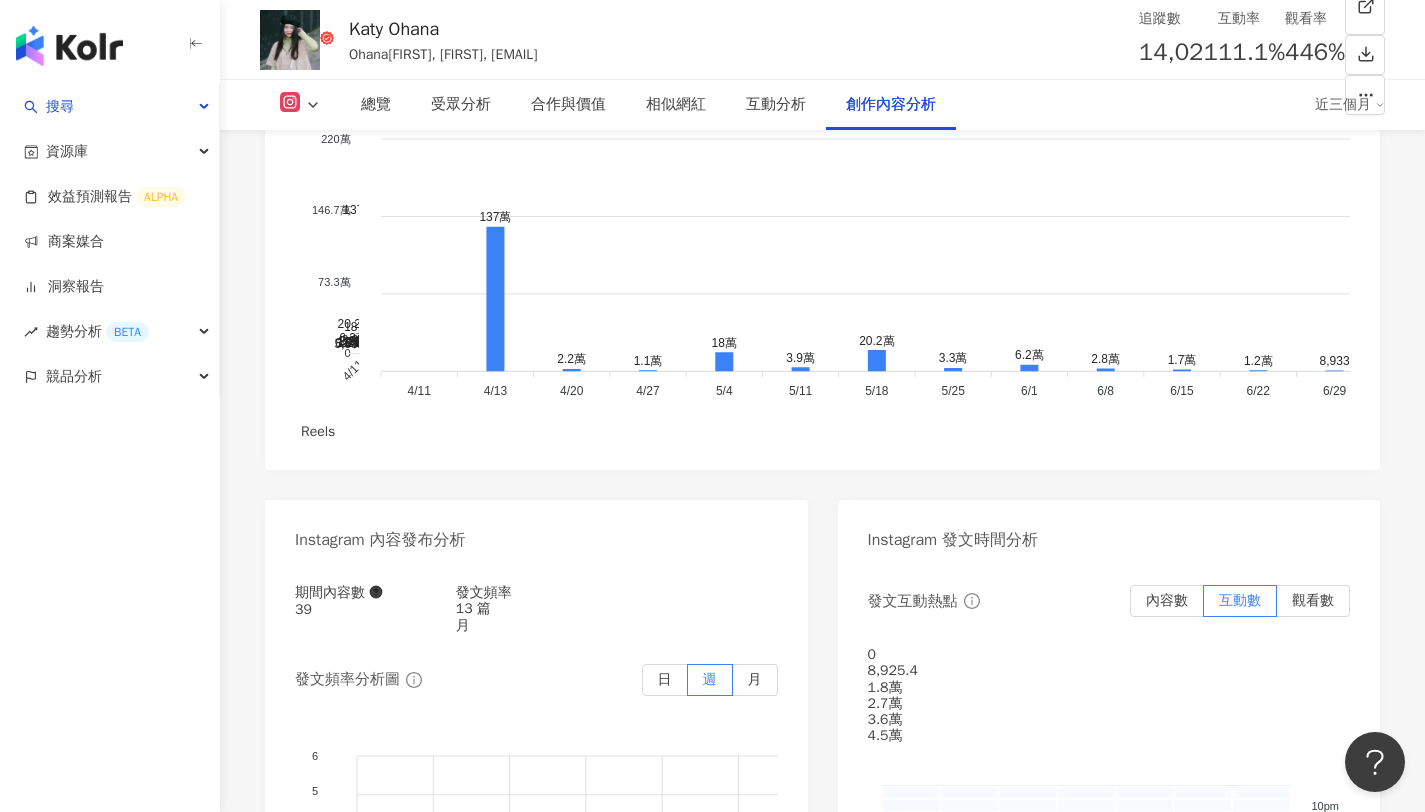 click on "446%" at bounding box center [1315, 53] 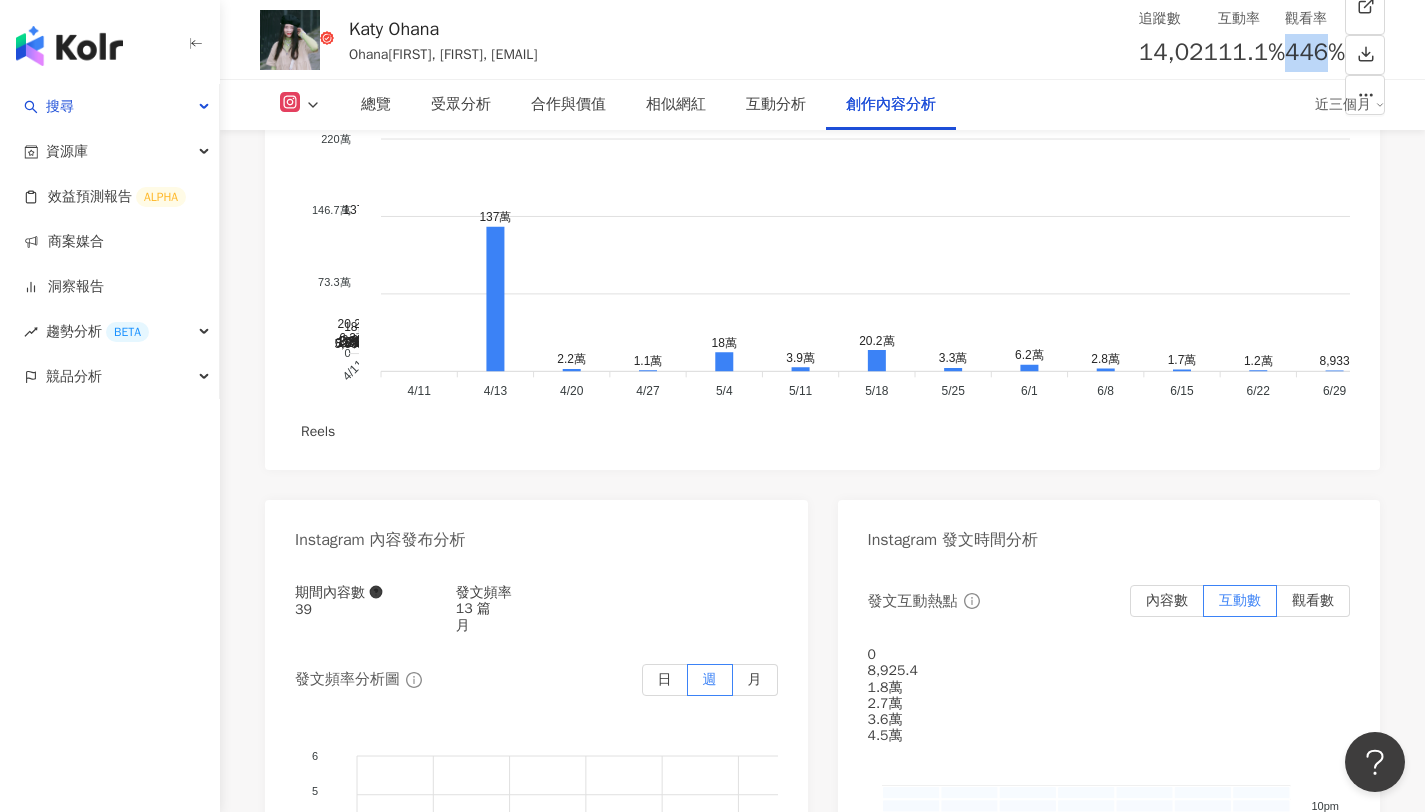 click on "446%" at bounding box center (1315, 53) 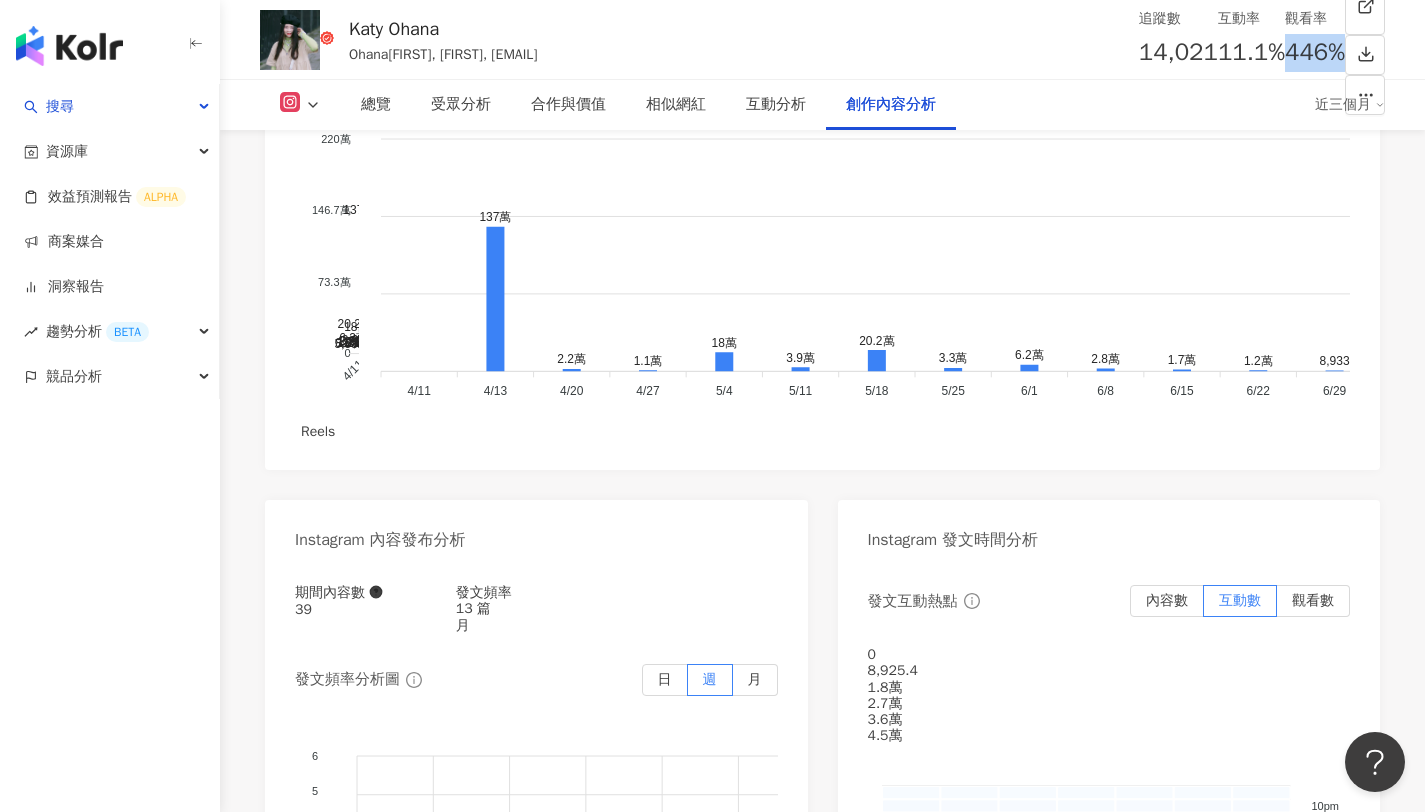click on "446%" at bounding box center [1315, 53] 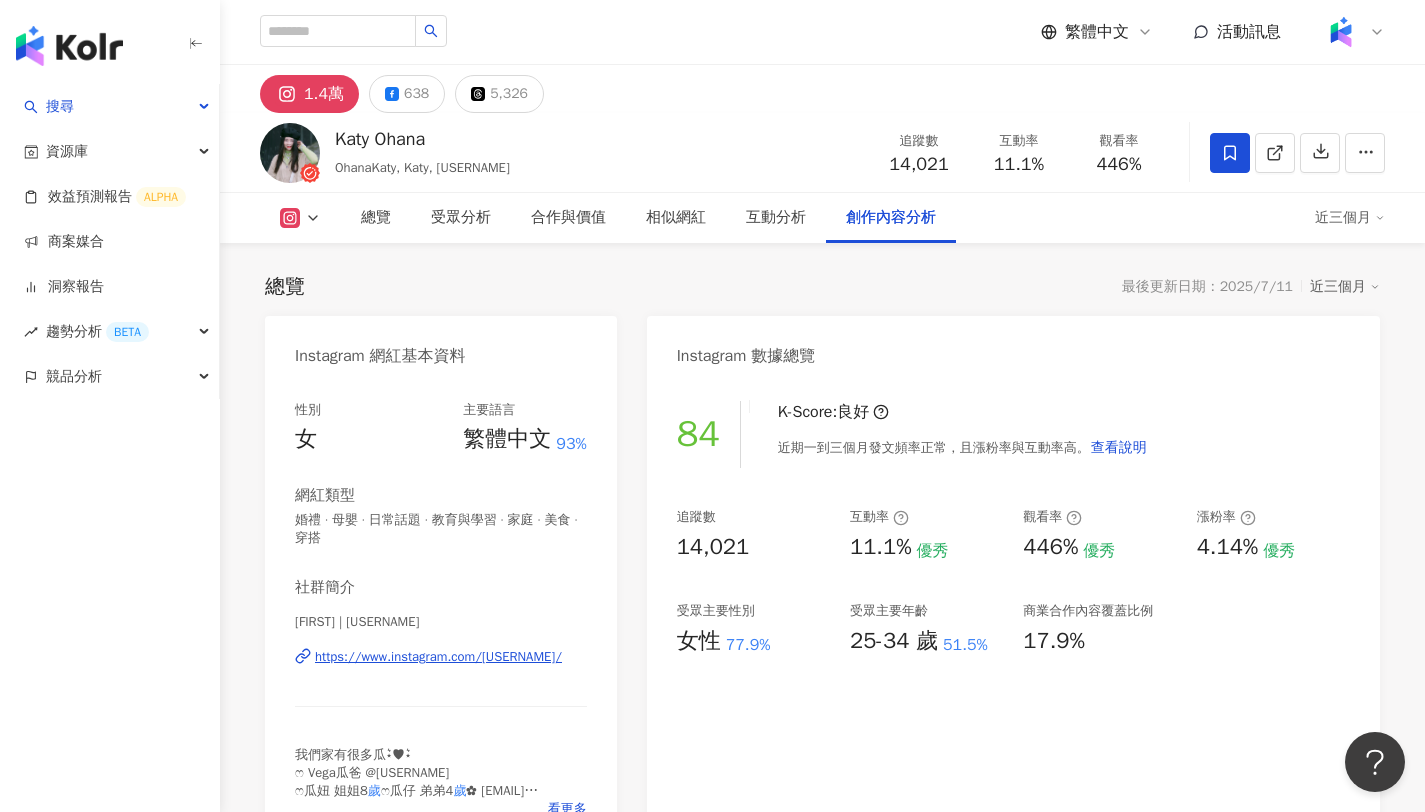 scroll, scrollTop: 6189, scrollLeft: 0, axis: vertical 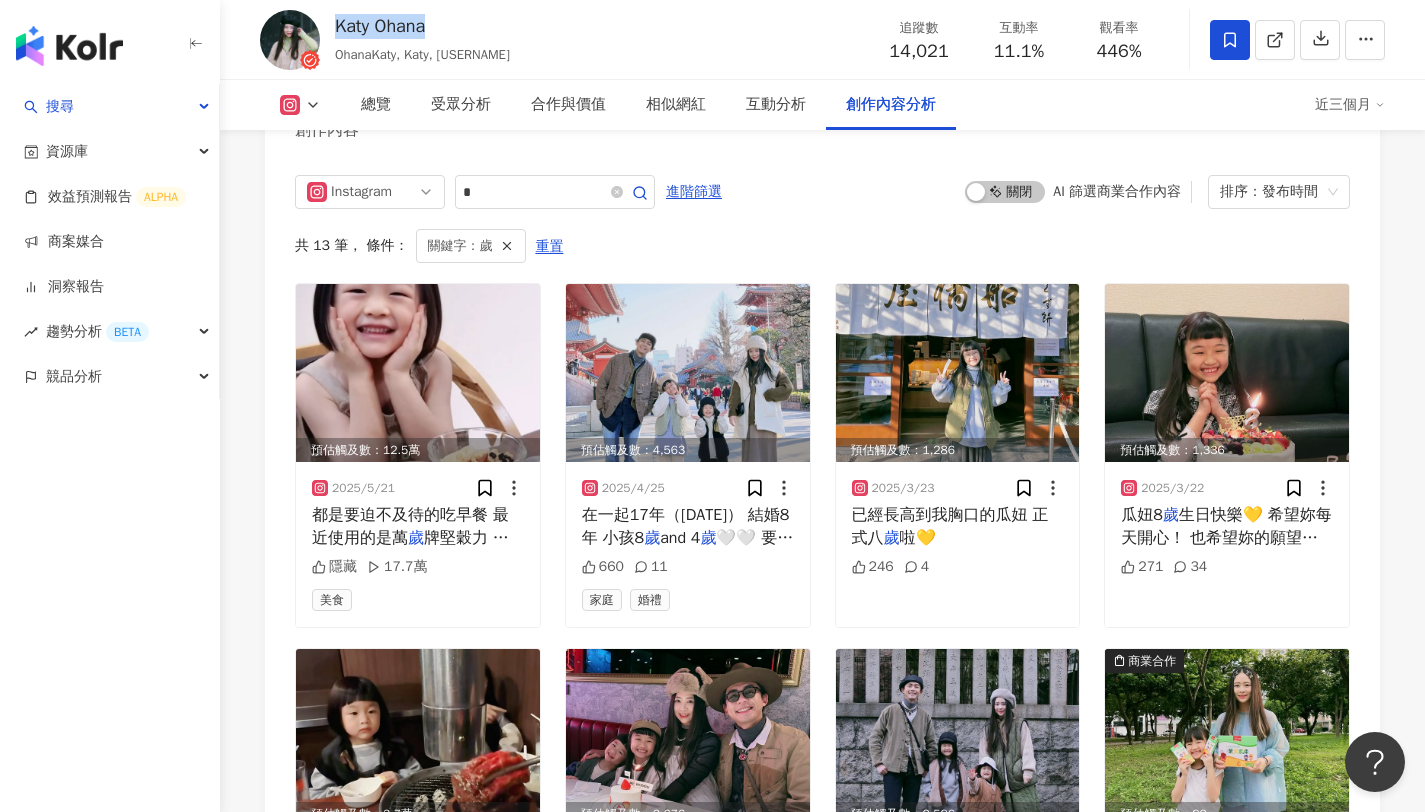 drag, startPoint x: 336, startPoint y: 26, endPoint x: 448, endPoint y: 26, distance: 112 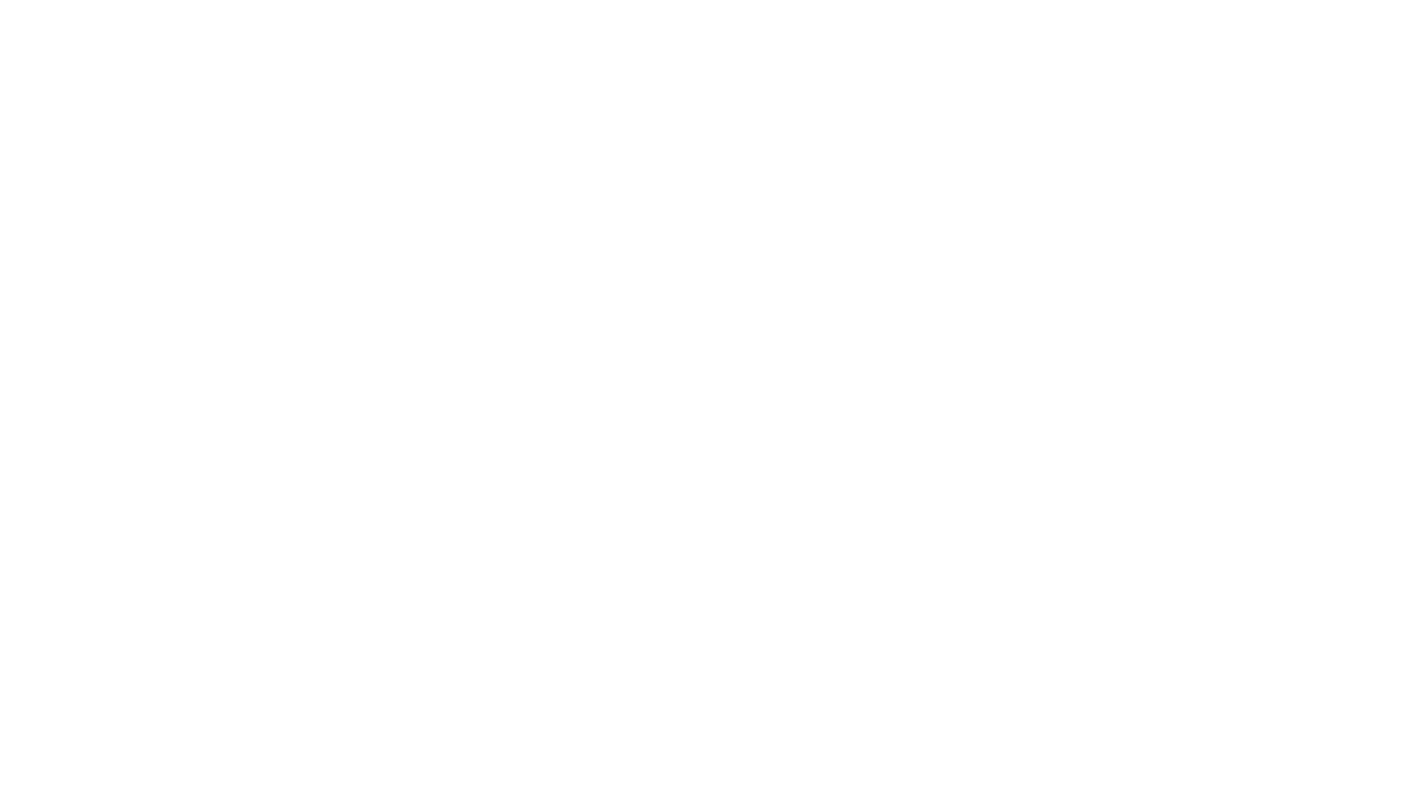scroll, scrollTop: 0, scrollLeft: 0, axis: both 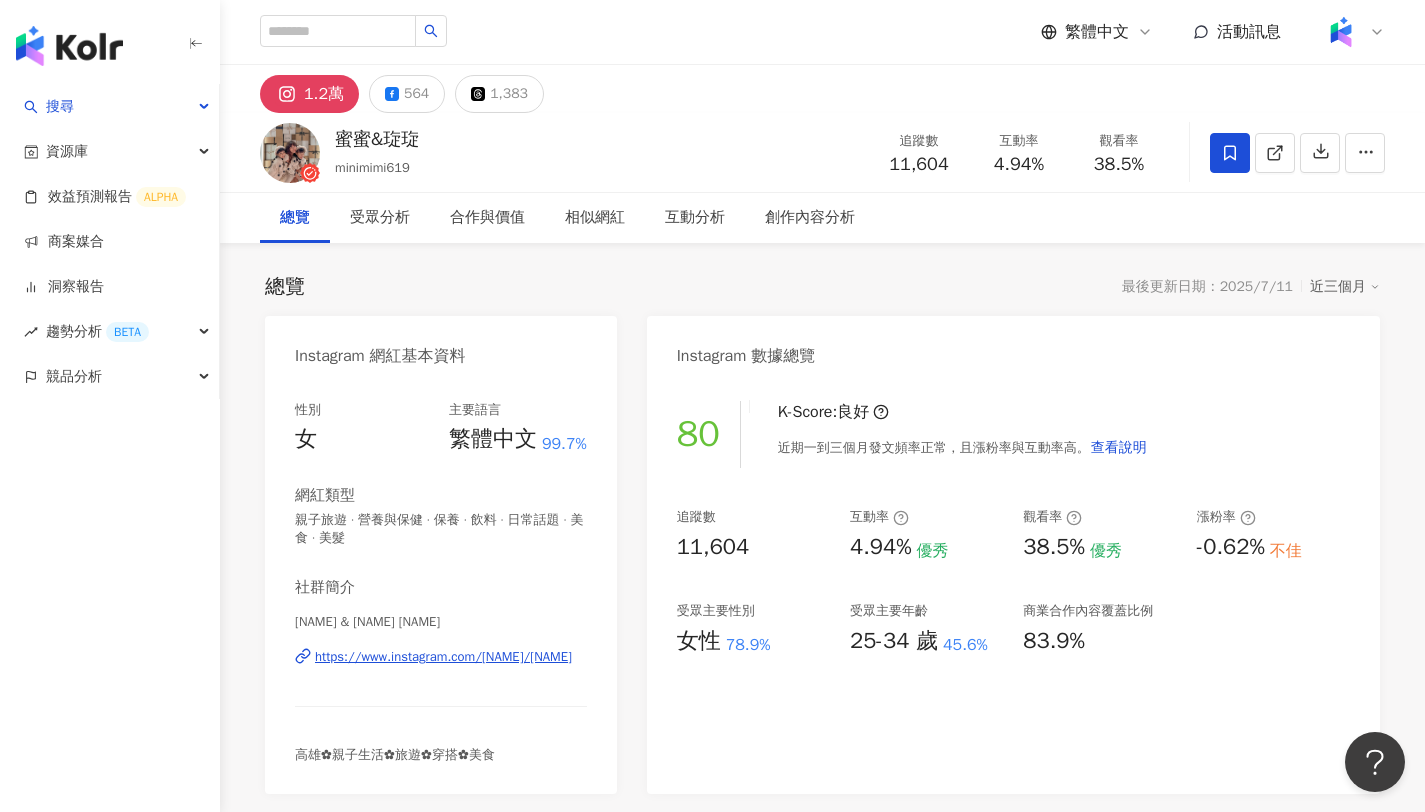 click on "[NAME] & [NAME] [NAME] 追蹤數 11,604 互動率 4.94% 觀看率 38.5%" at bounding box center (822, 152) 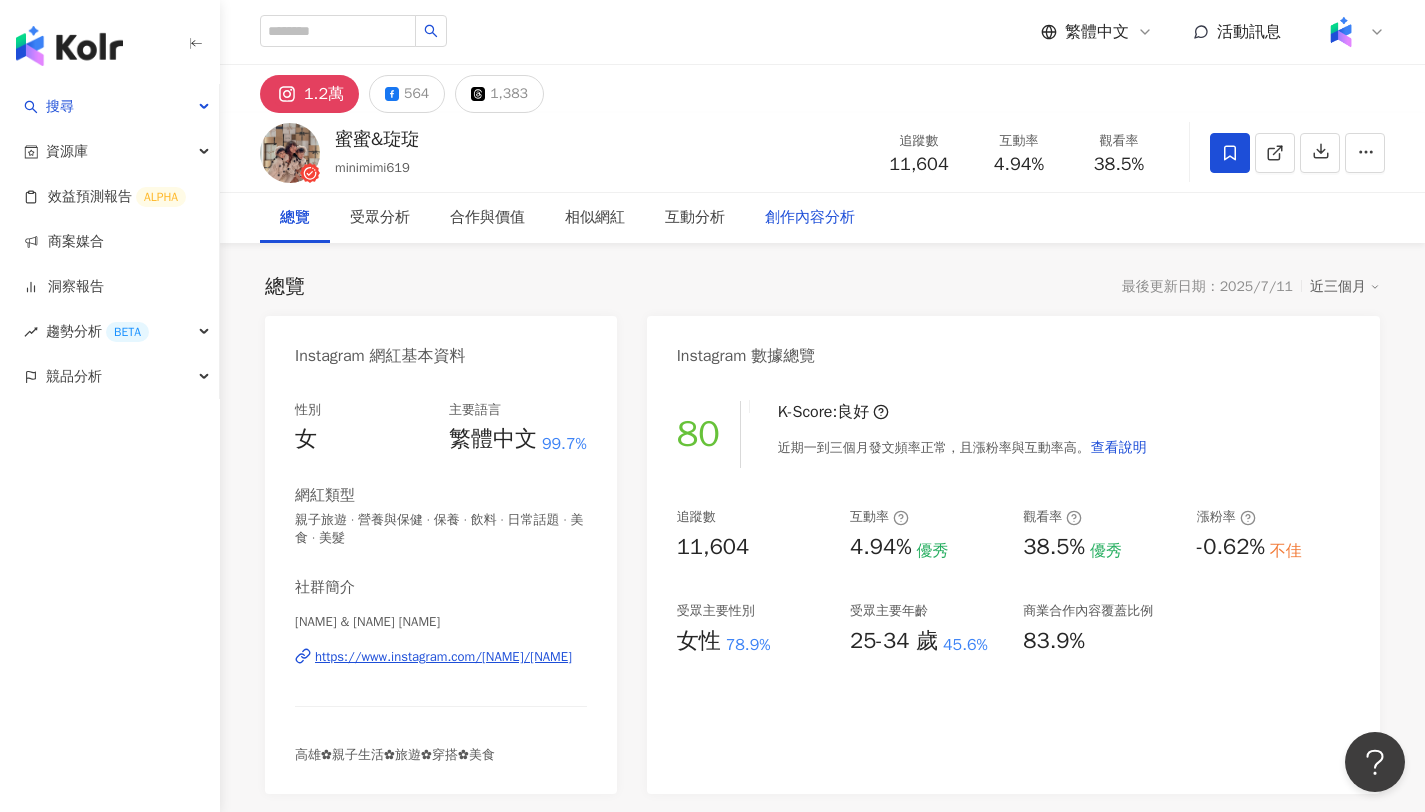 click on "創作內容分析" at bounding box center (810, 218) 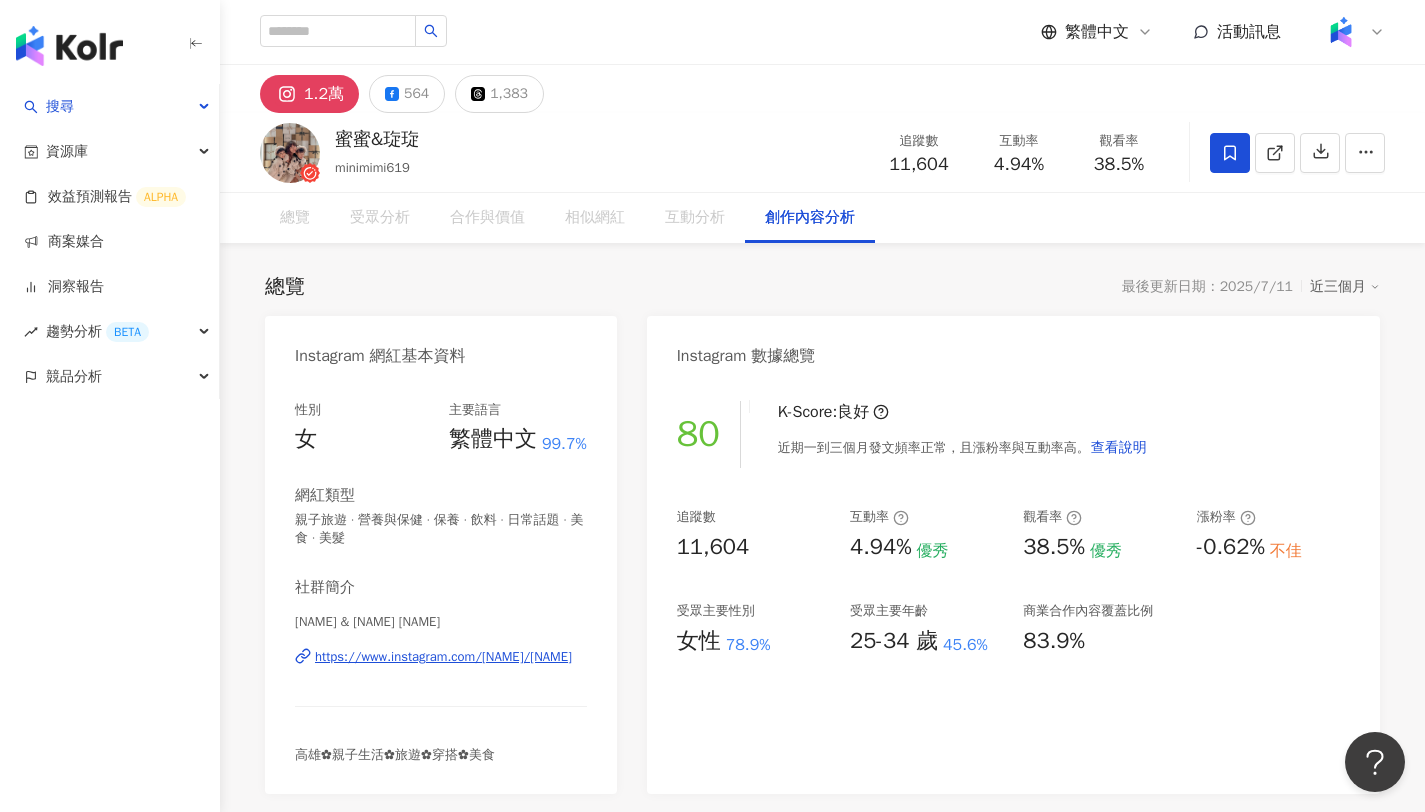 scroll, scrollTop: 5631, scrollLeft: 0, axis: vertical 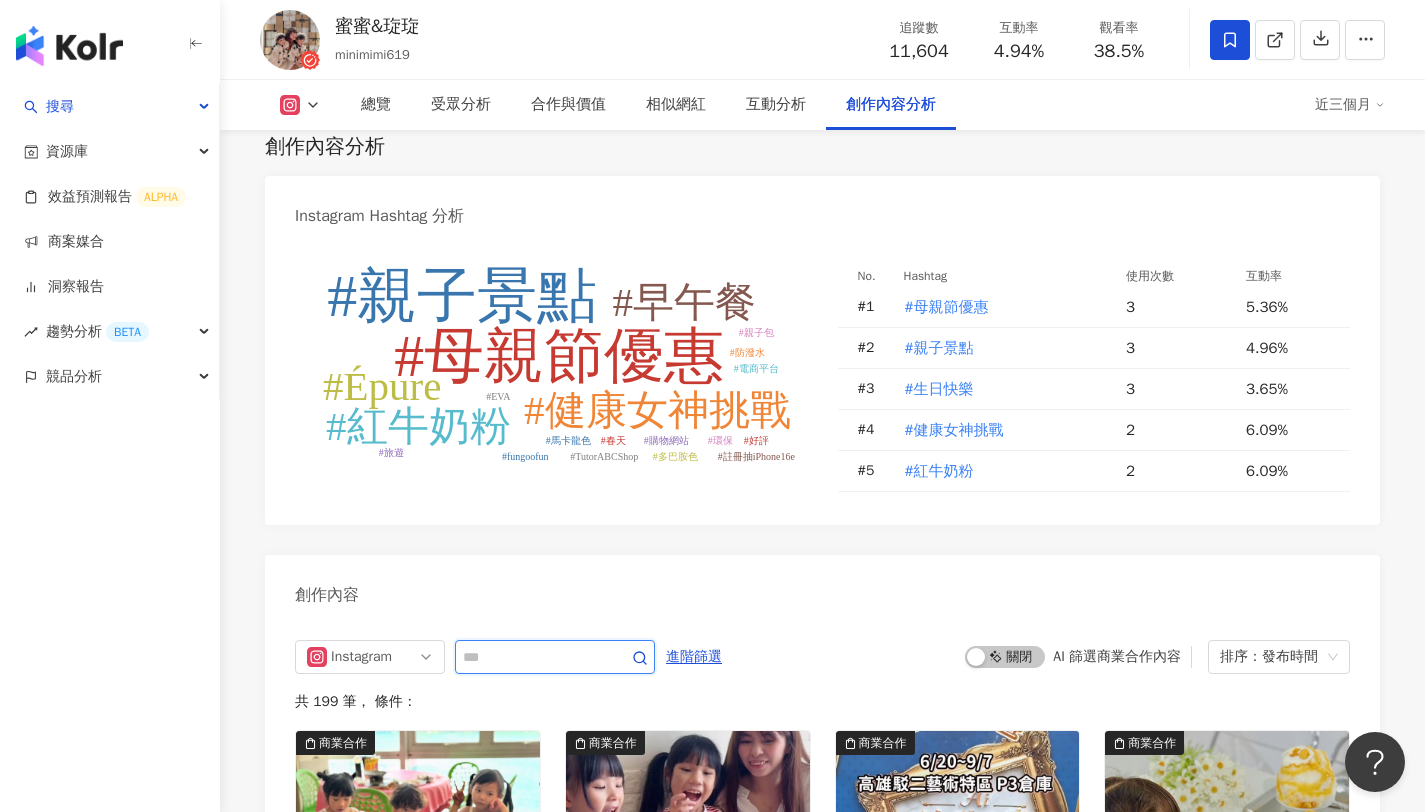 click at bounding box center (533, 657) 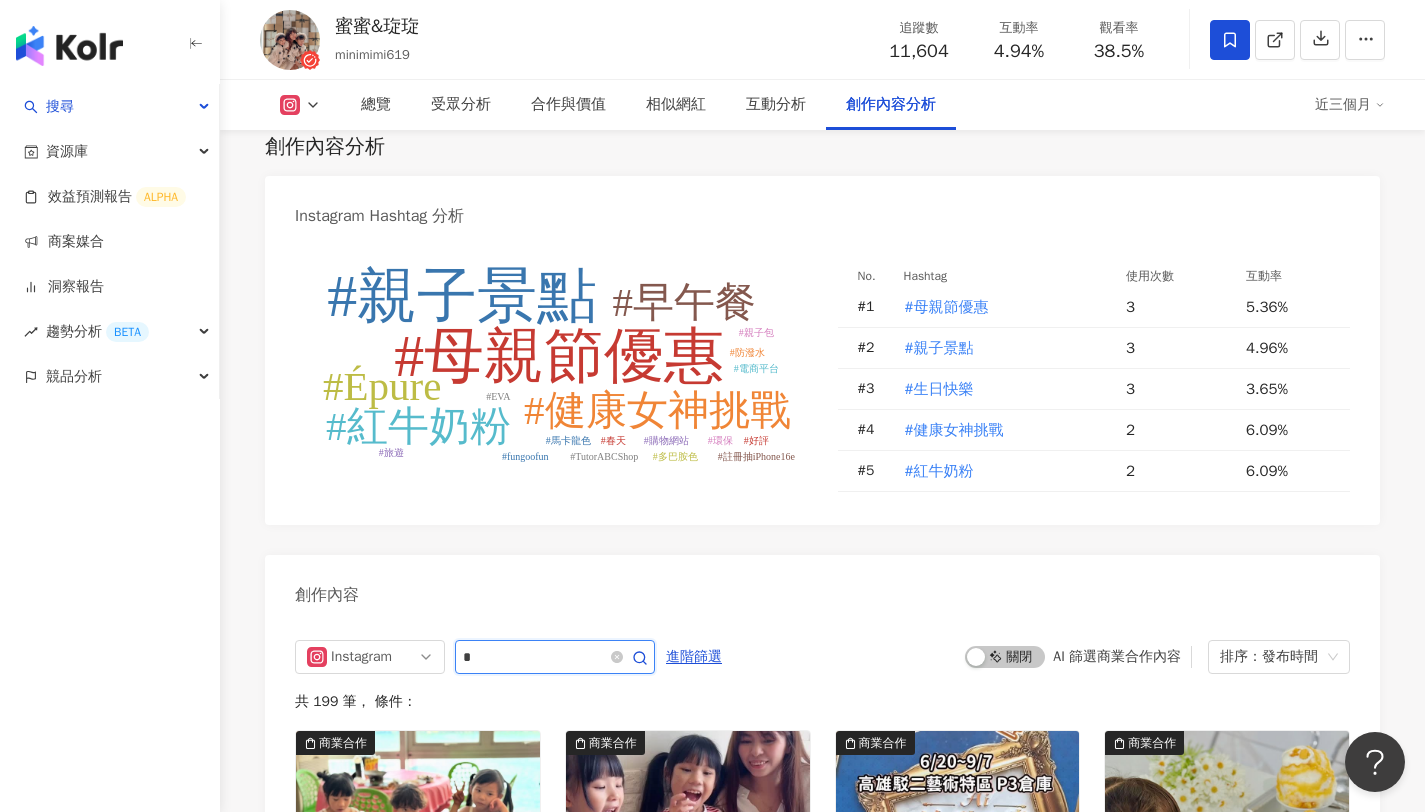 type on "*" 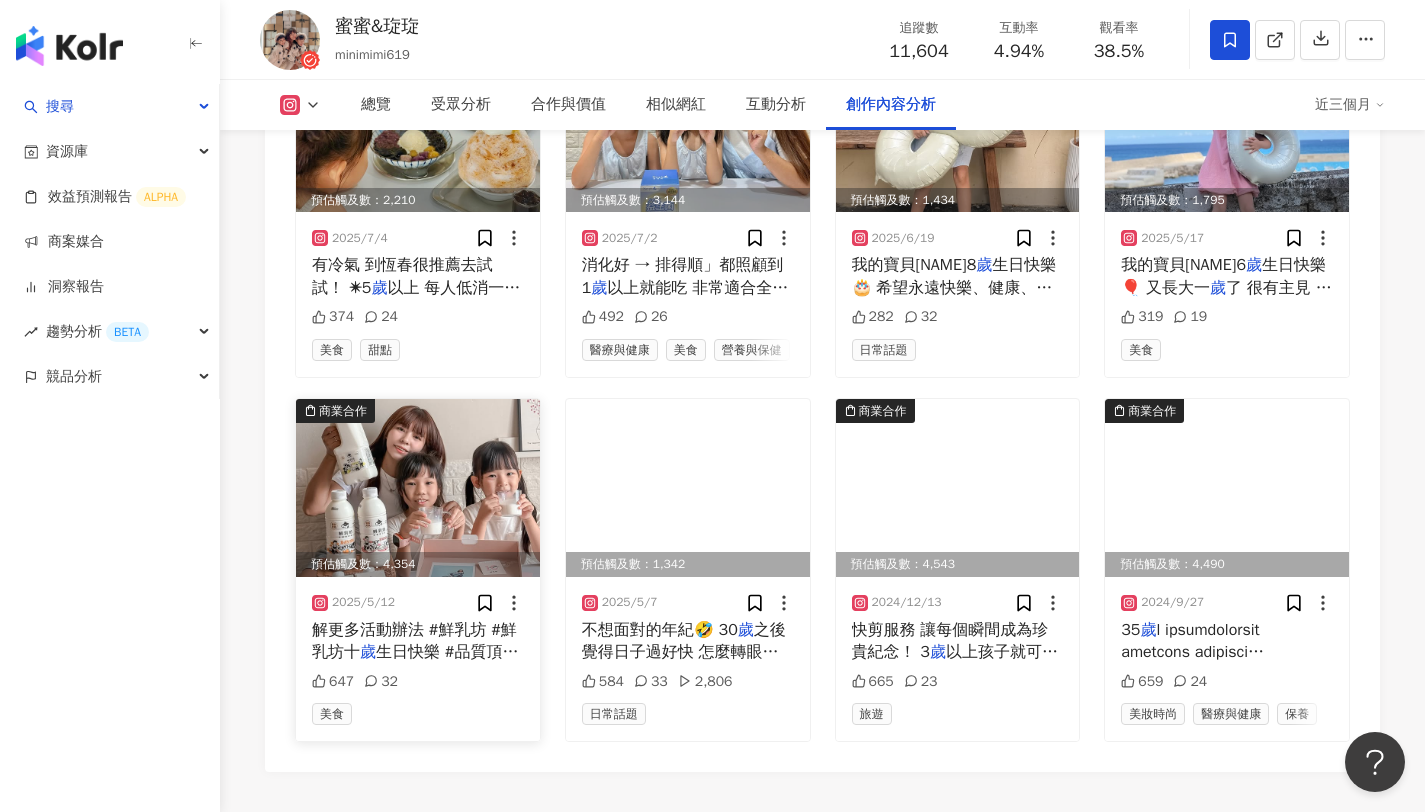 scroll, scrollTop: 6303, scrollLeft: 0, axis: vertical 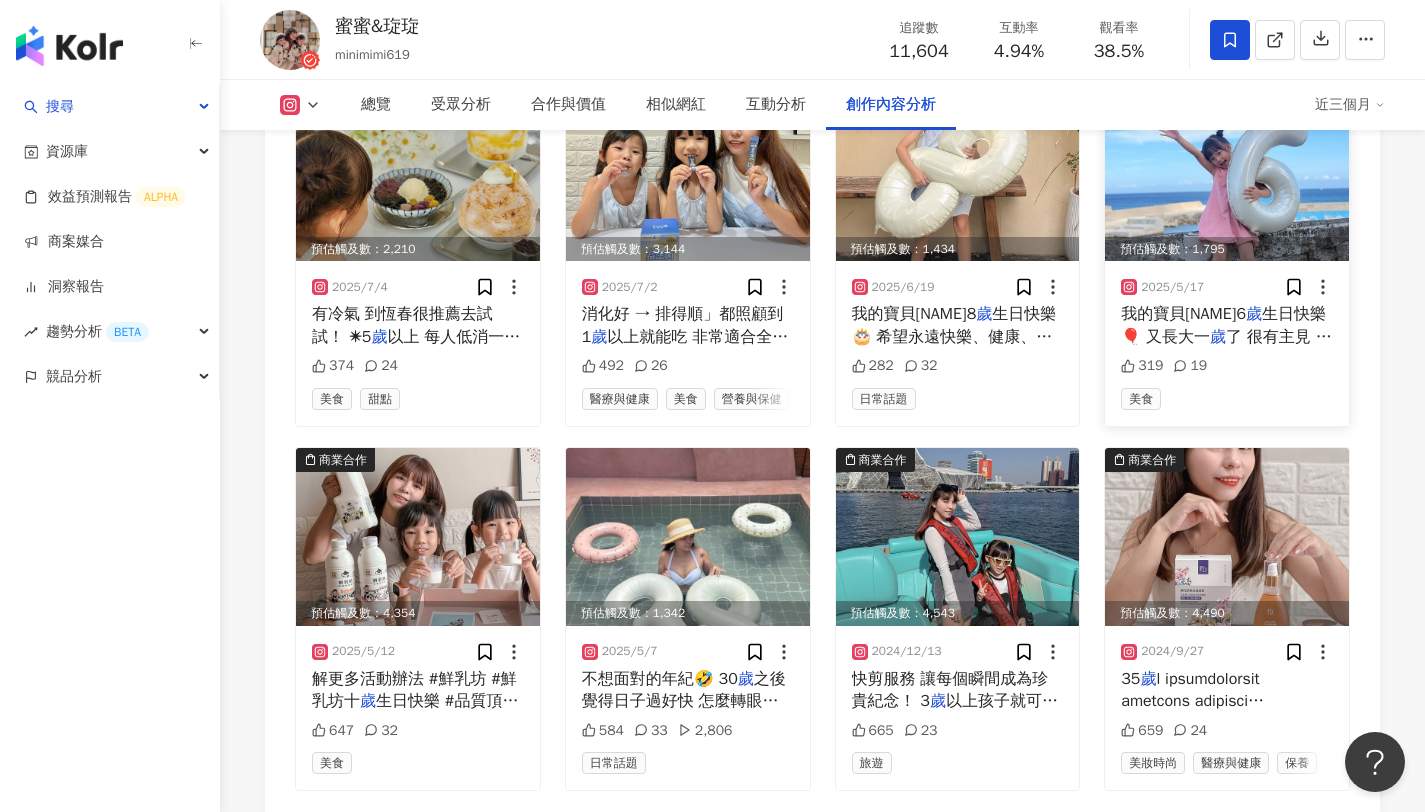 click on "了 很有主見
但固執的個性越來越明顯
依舊愛發脾氣、愛哭、好強
還很愛拖拖拉拉 很明顯的金牛寶寶😆
不過也非常貼心 樂於助人 大部分時候也很願意分享
最近有發現開始愛面子 不喜歡我隨便錄她拍照
所以現在限動也很少出現🥹
但最重要的 還是平安健康快樂長大
今年原本想買個蛋糕簡單慶生
想不到朋友們跟琁乾媽乾爹都關心我們晚上有沒有局😆
於是阿姨叔叔們又臨時約了飯局幫琁慶生
真的很拍謝這麼麻煩大家 有你們的的疼愛
琁好幸福🥰
#生日快樂 #6y" at bounding box center (1226, 527) 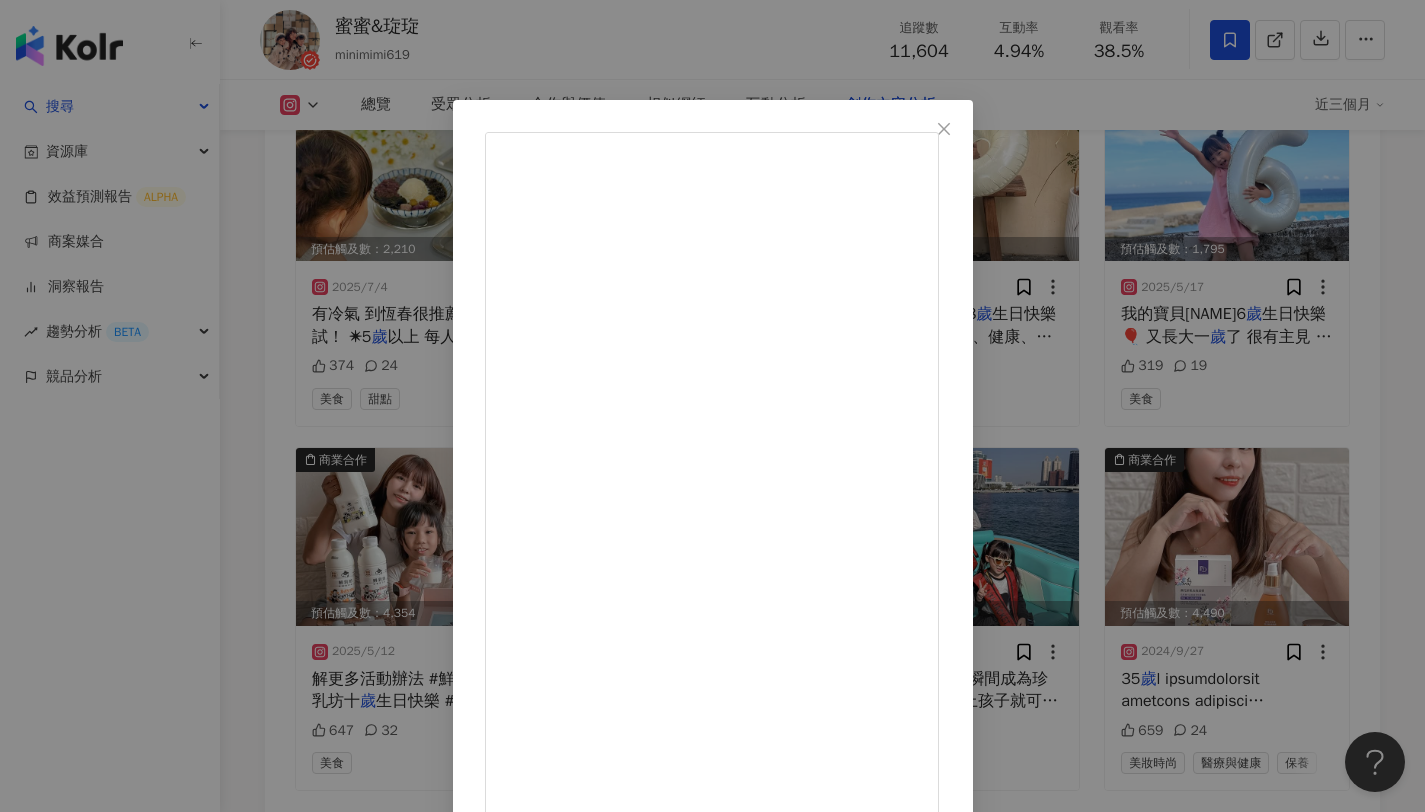 click on "蜜蜜&琁琁 2025/5/17 我的寶貝琁6歲生日快樂🎈
又長大一歲了 很有主見
但固執的個性越來越明顯
依舊愛發脾氣、愛哭、好強
還很愛拖拖拉拉 很明顯的金牛寶寶😆
不過也非常貼心 樂於助人 大部分時候也很願意分享
最近有發現開始愛面子 不喜歡我隨便錄她拍照
所以現在限動也很少出現🥹
但最重要的 還是平安健康快樂長大
今年原本想買個蛋糕簡單慶生
想不到朋友們跟琁乾媽乾爹都關心我們晚上有沒有局😆
於是阿姨叔叔們又臨時約了飯局幫琁慶生
真的很拍謝這麼麻煩大家 有你們的的疼愛
琁好幸福🥰
#生日快樂 #6y 319 19 查看原始貼文" at bounding box center (712, 406) 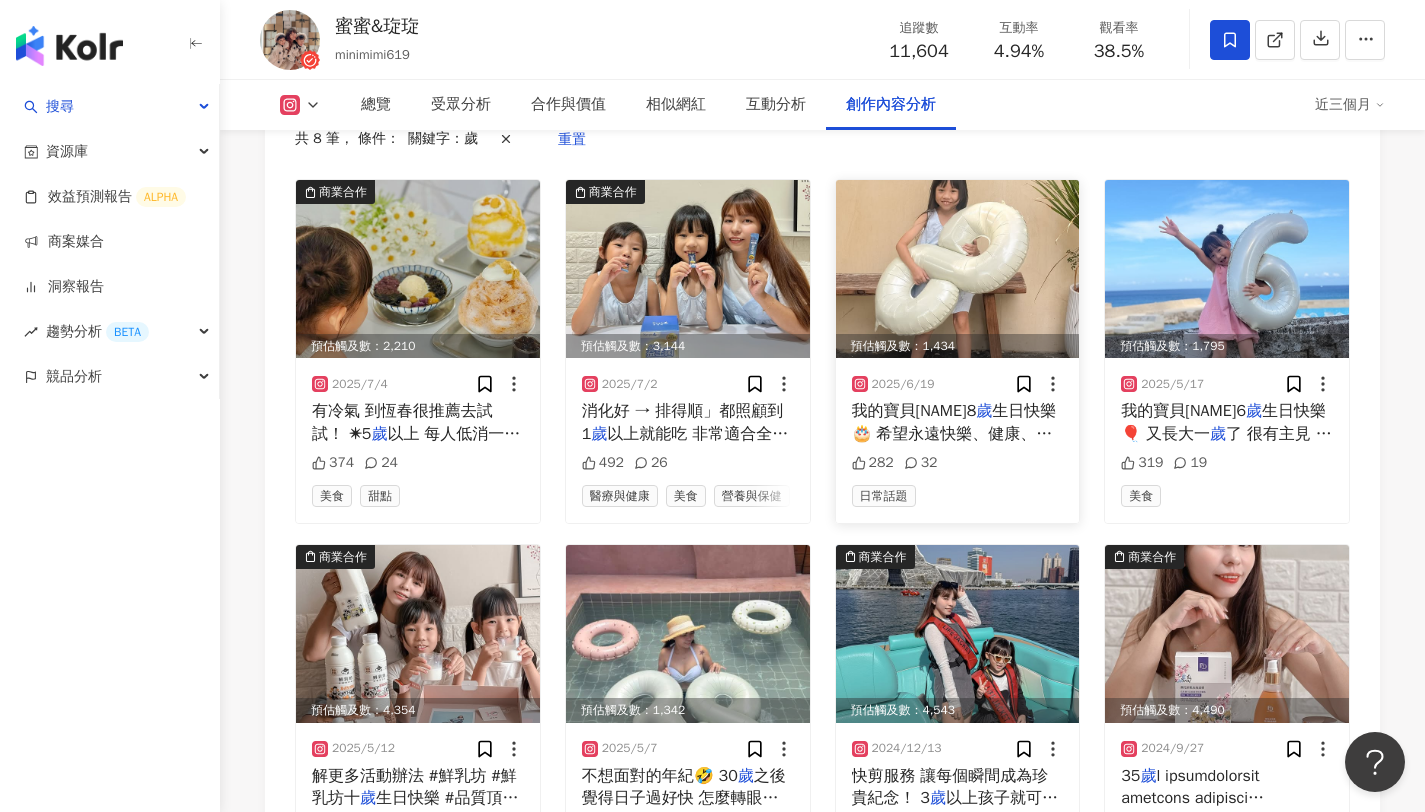 scroll, scrollTop: 6063, scrollLeft: 0, axis: vertical 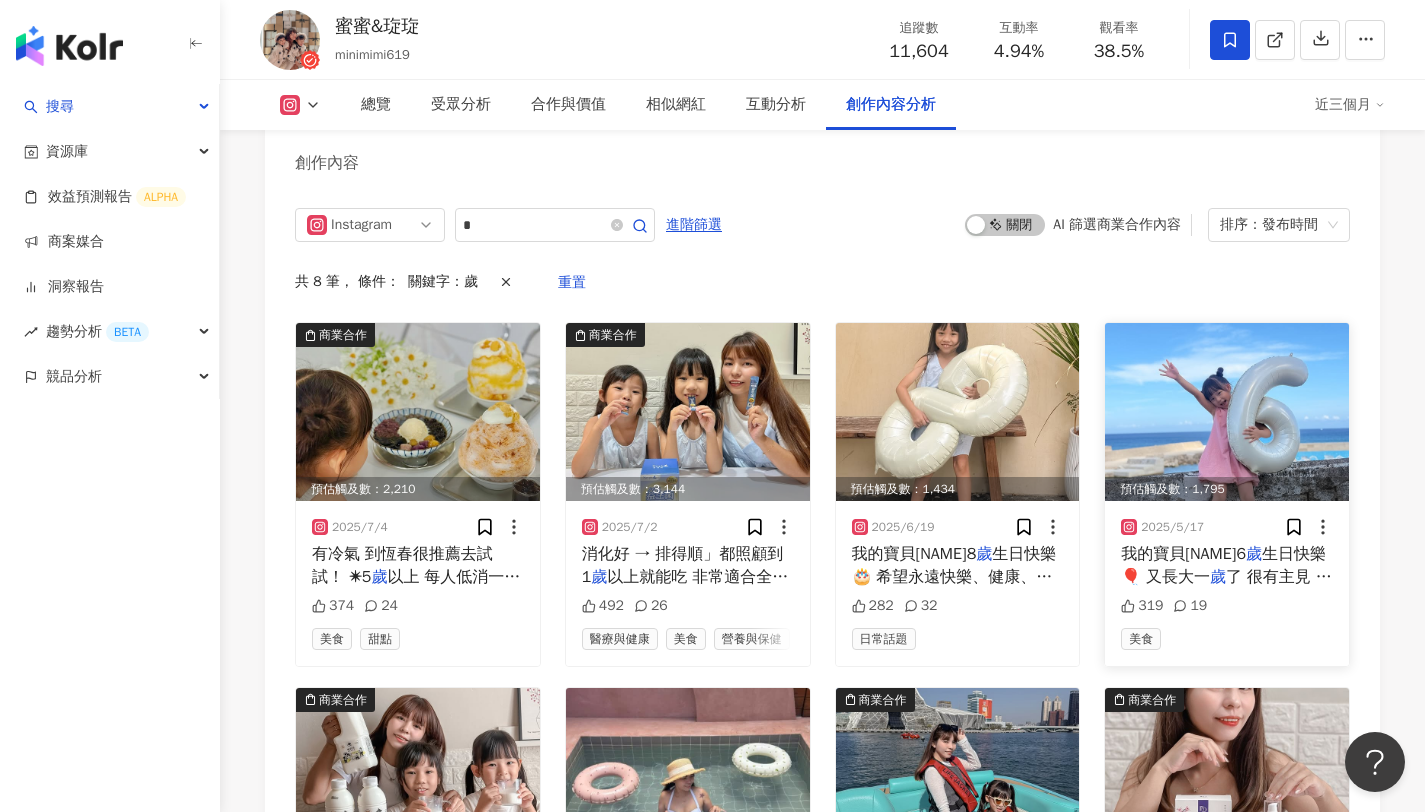 click at bounding box center (1227, 412) 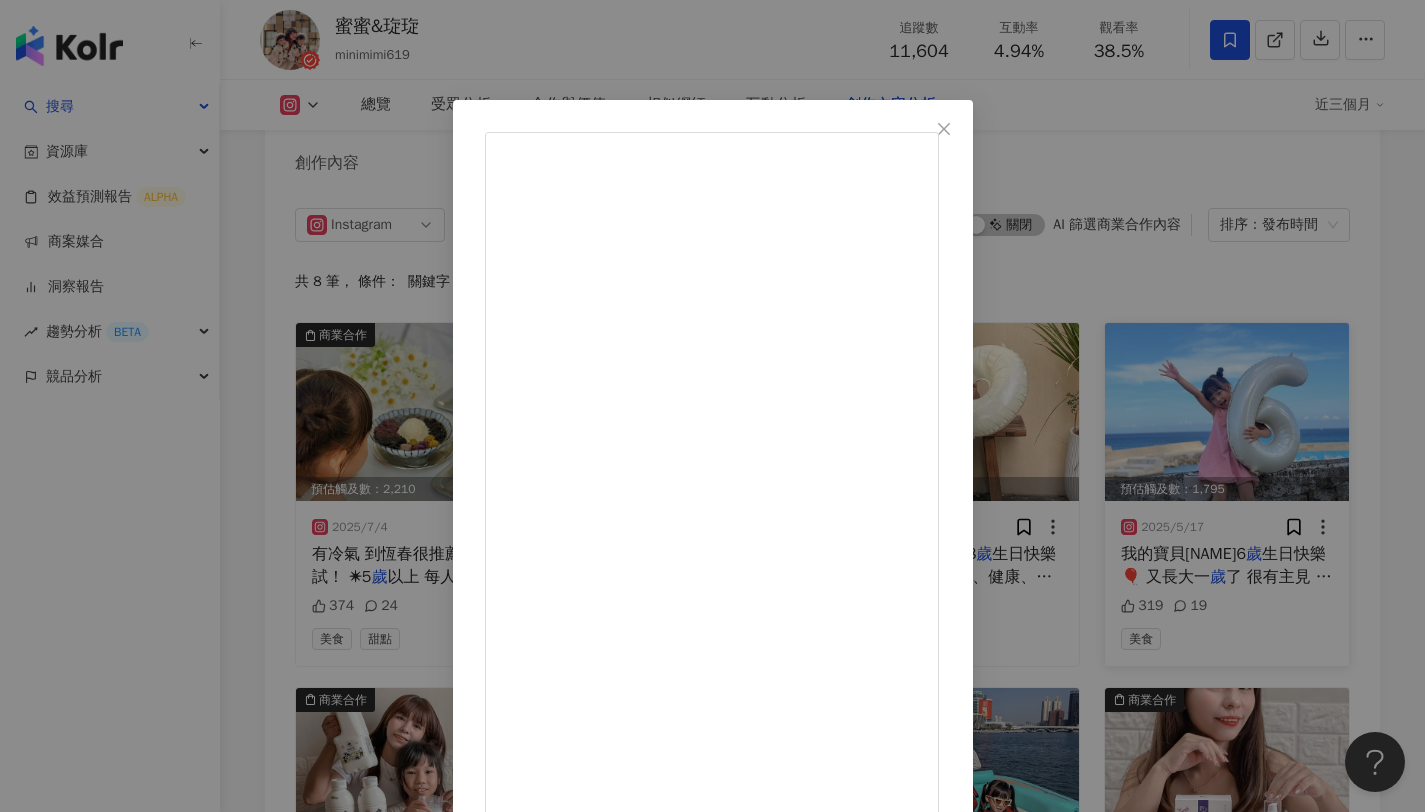 click on "蜜蜜&琁琁 2025/5/17 我的寶貝琁6歲生日快樂🎈
又長大一歲了 很有主見
但固執的個性越來越明顯
依舊愛發脾氣、愛哭、好強
還很愛拖拖拉拉 很明顯的金牛寶寶😆
不過也非常貼心 樂於助人 大部分時候也很願意分享
最近有發現開始愛面子 不喜歡我隨便錄她拍照
所以現在限動也很少出現🥹
但最重要的 還是平安健康快樂長大
今年原本想買個蛋糕簡單慶生
想不到朋友們跟琁乾媽乾爹都關心我們晚上有沒有局😆
於是阿姨叔叔們又臨時約了飯局幫琁慶生
真的很拍謝這麼麻煩大家 有你們的的疼愛
琁好幸福🥰
#生日快樂 #6y 319 19 查看原始貼文" at bounding box center (712, 406) 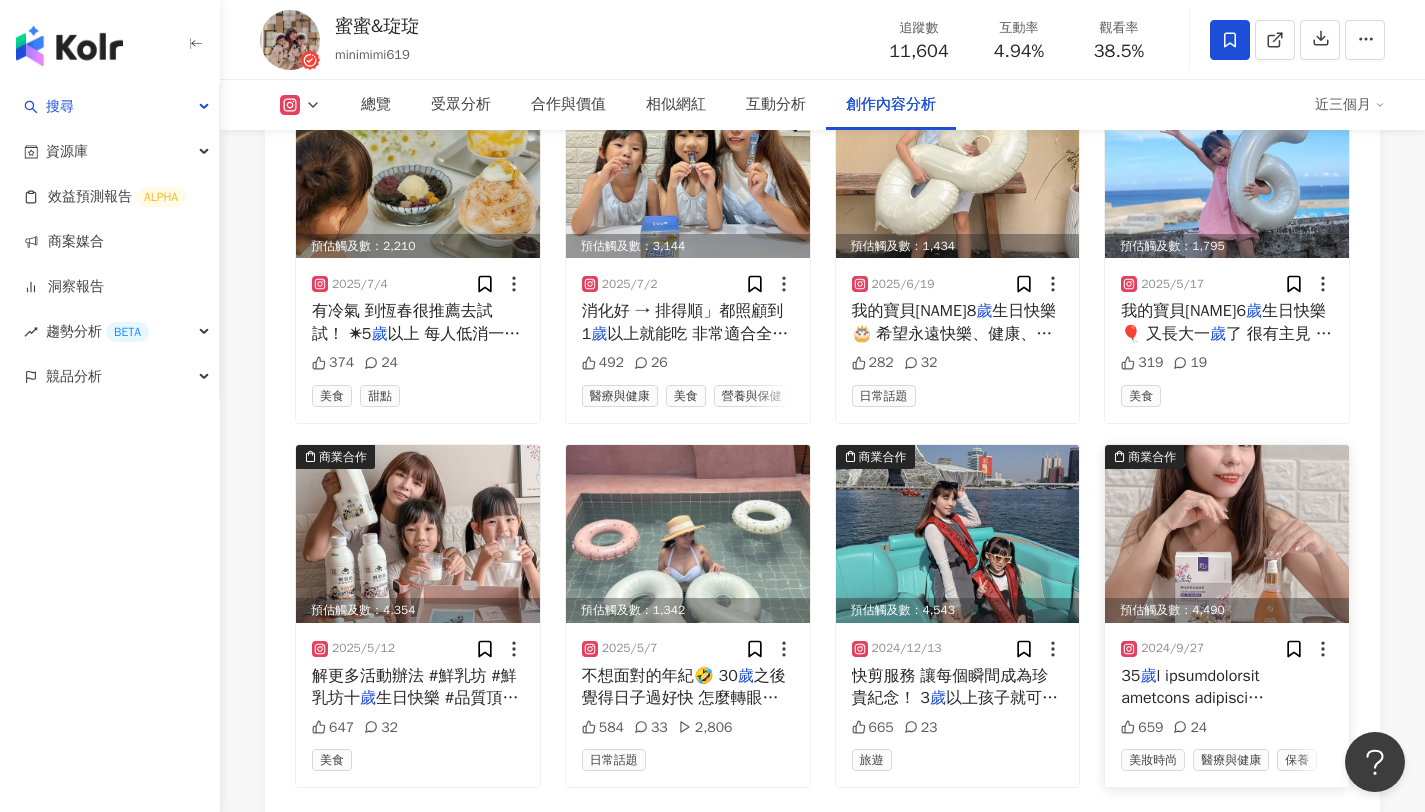 scroll, scrollTop: 6303, scrollLeft: 0, axis: vertical 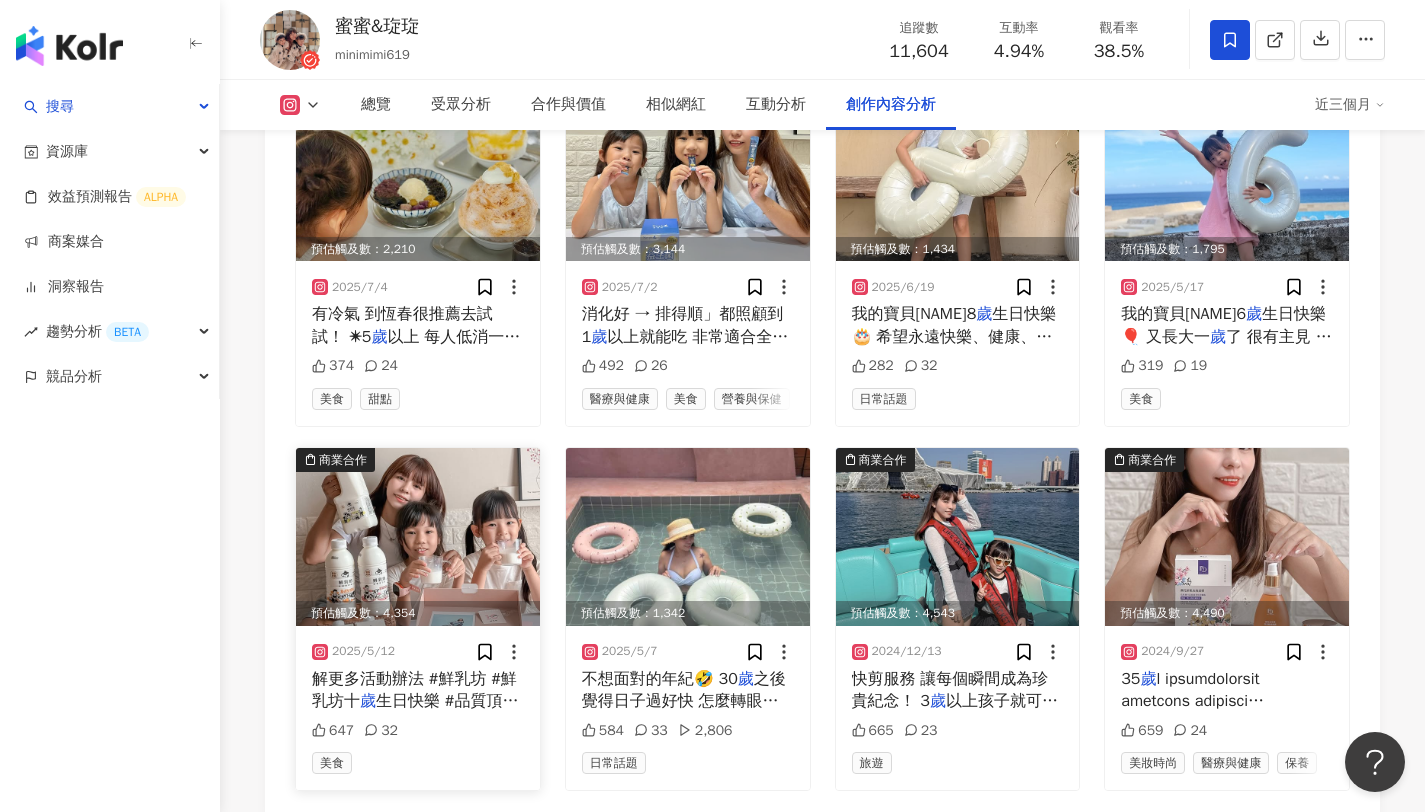click at bounding box center [418, 537] 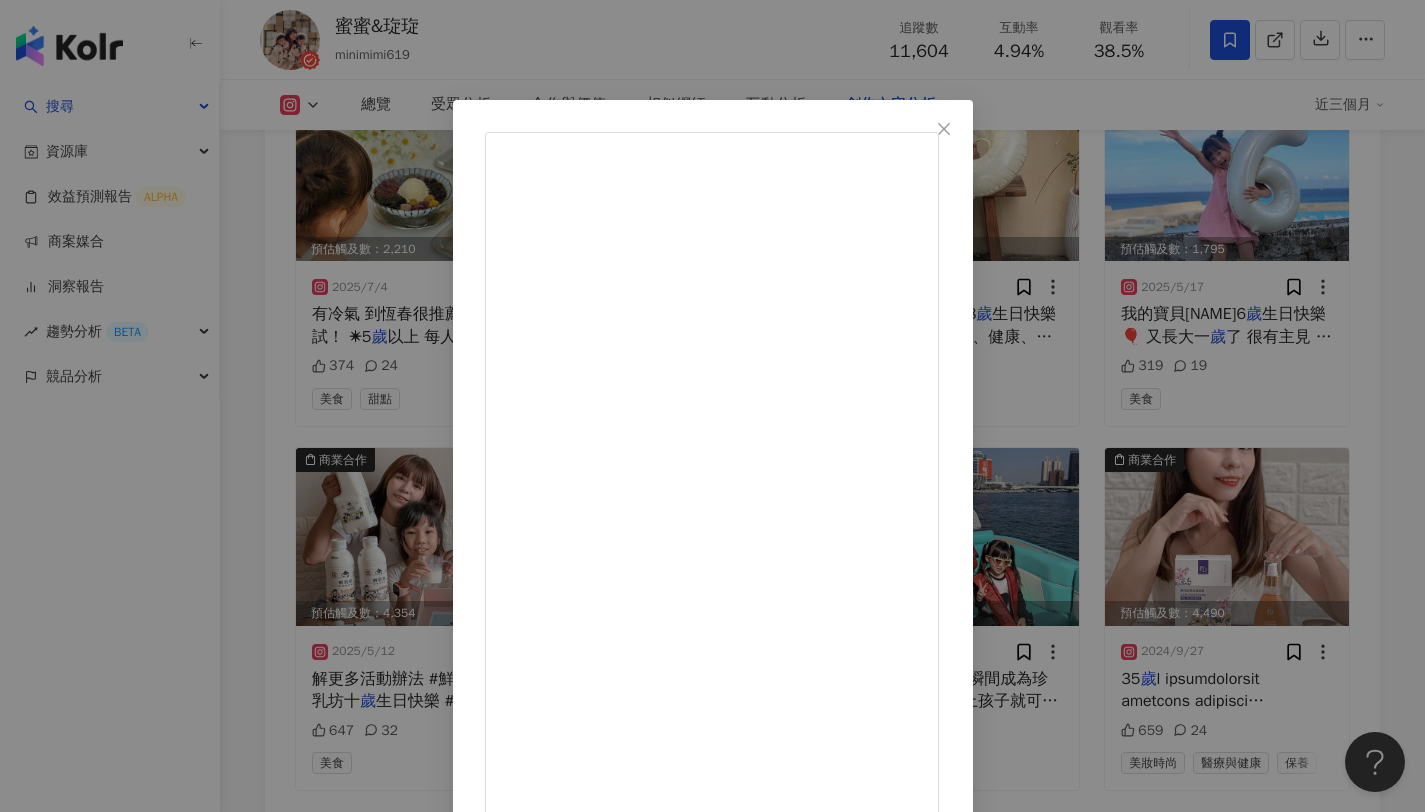 scroll, scrollTop: 169, scrollLeft: 0, axis: vertical 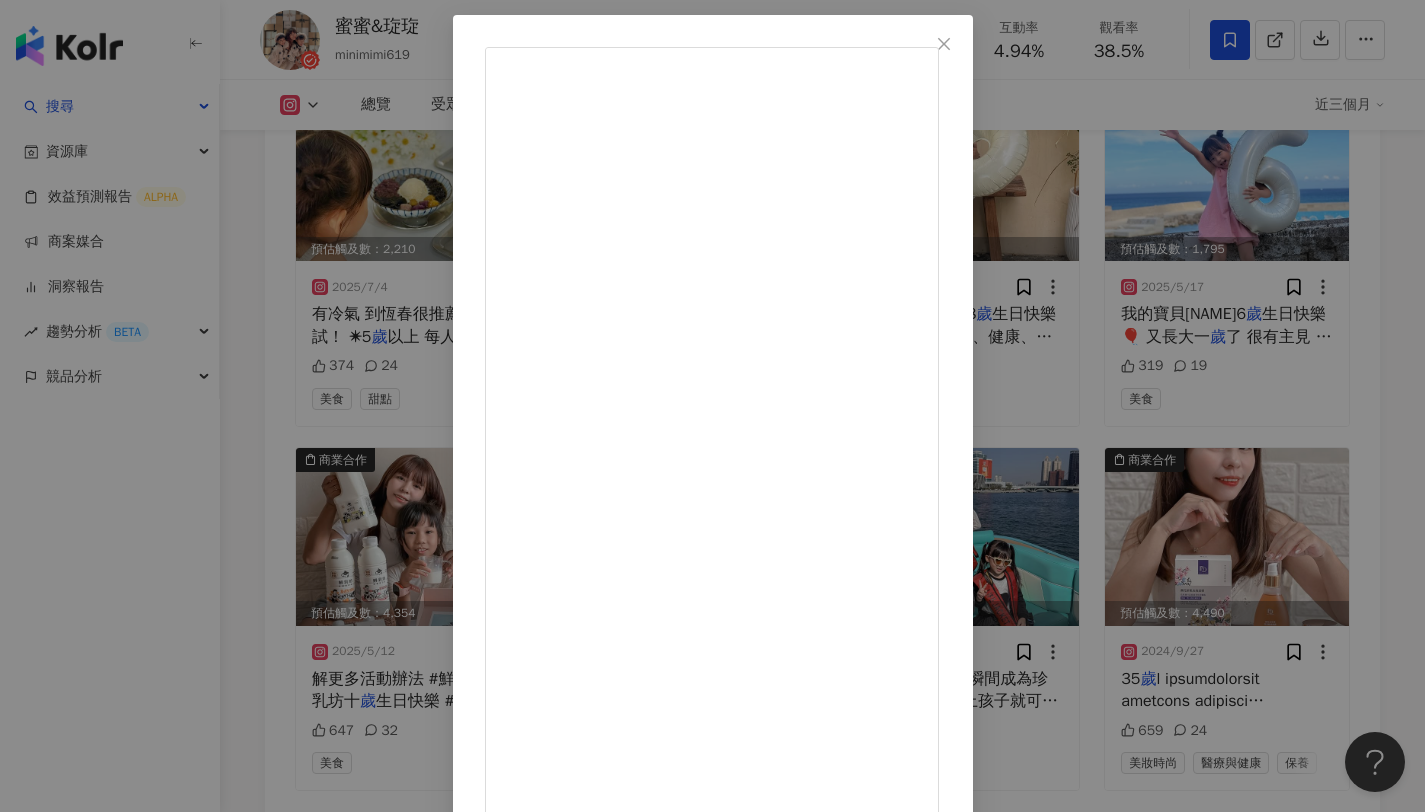 click on "查看原始貼文" at bounding box center (527, 1601) 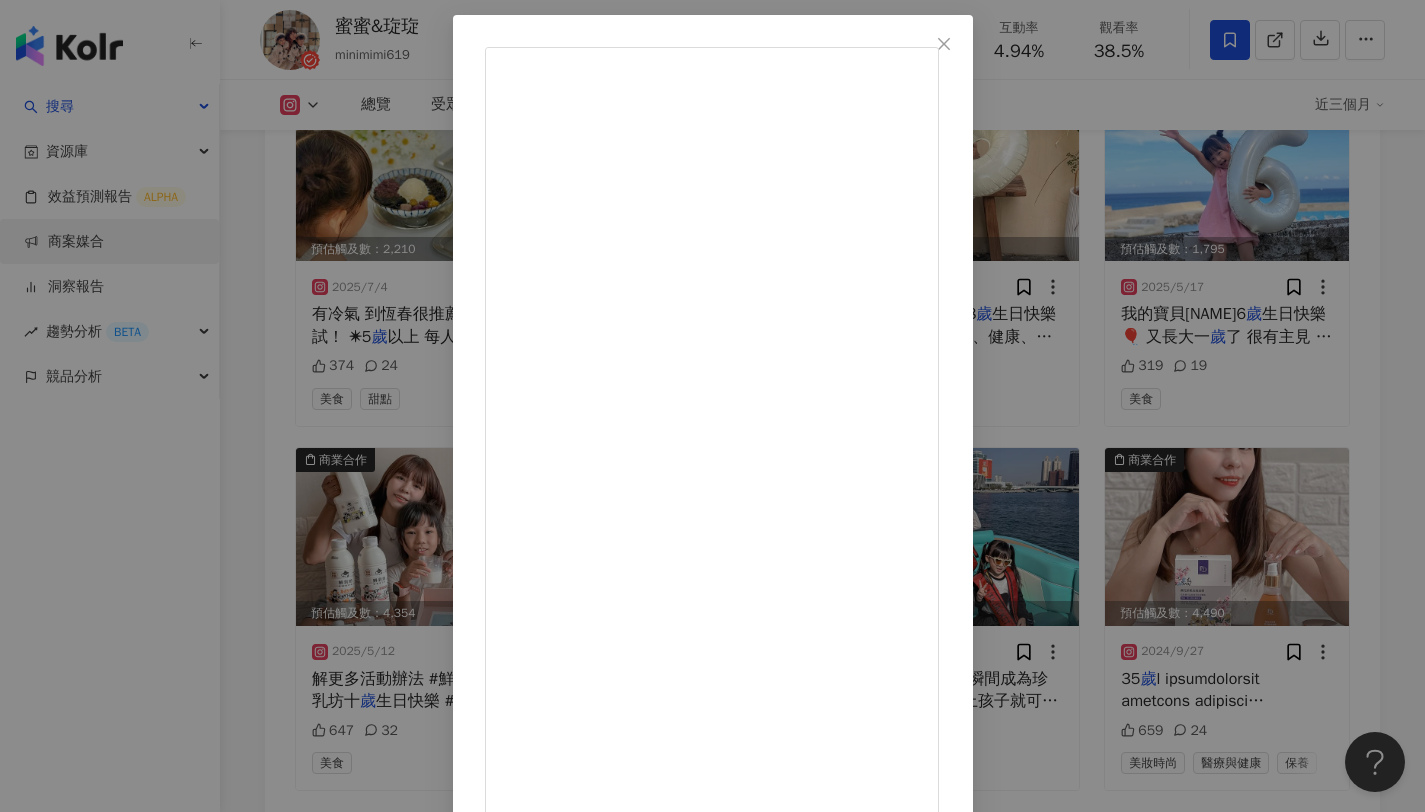 click on "蜜蜜&琁琁 2025/5/12 647 32 查看原始貼文" at bounding box center (712, 406) 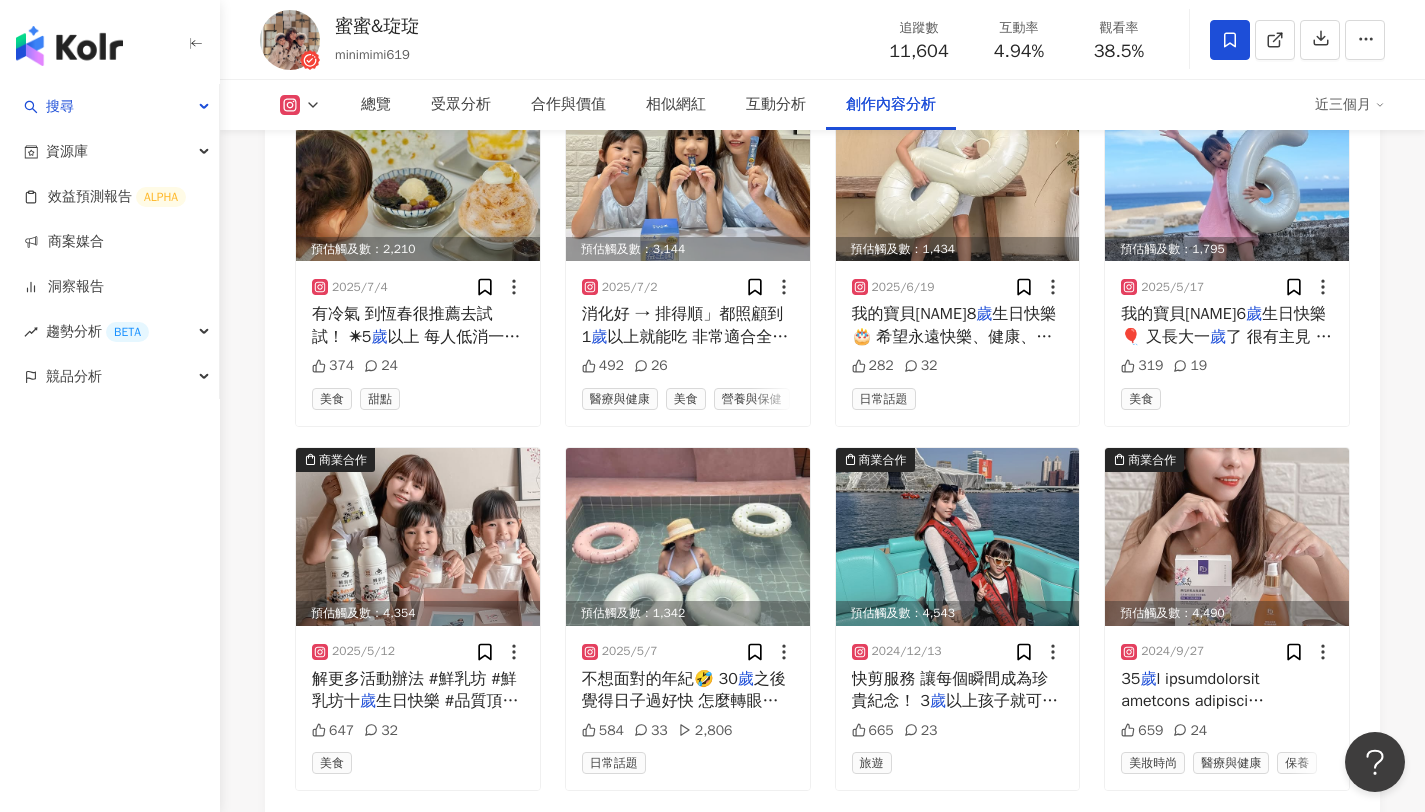 click on "蜜蜜&琁琁" at bounding box center [377, 26] 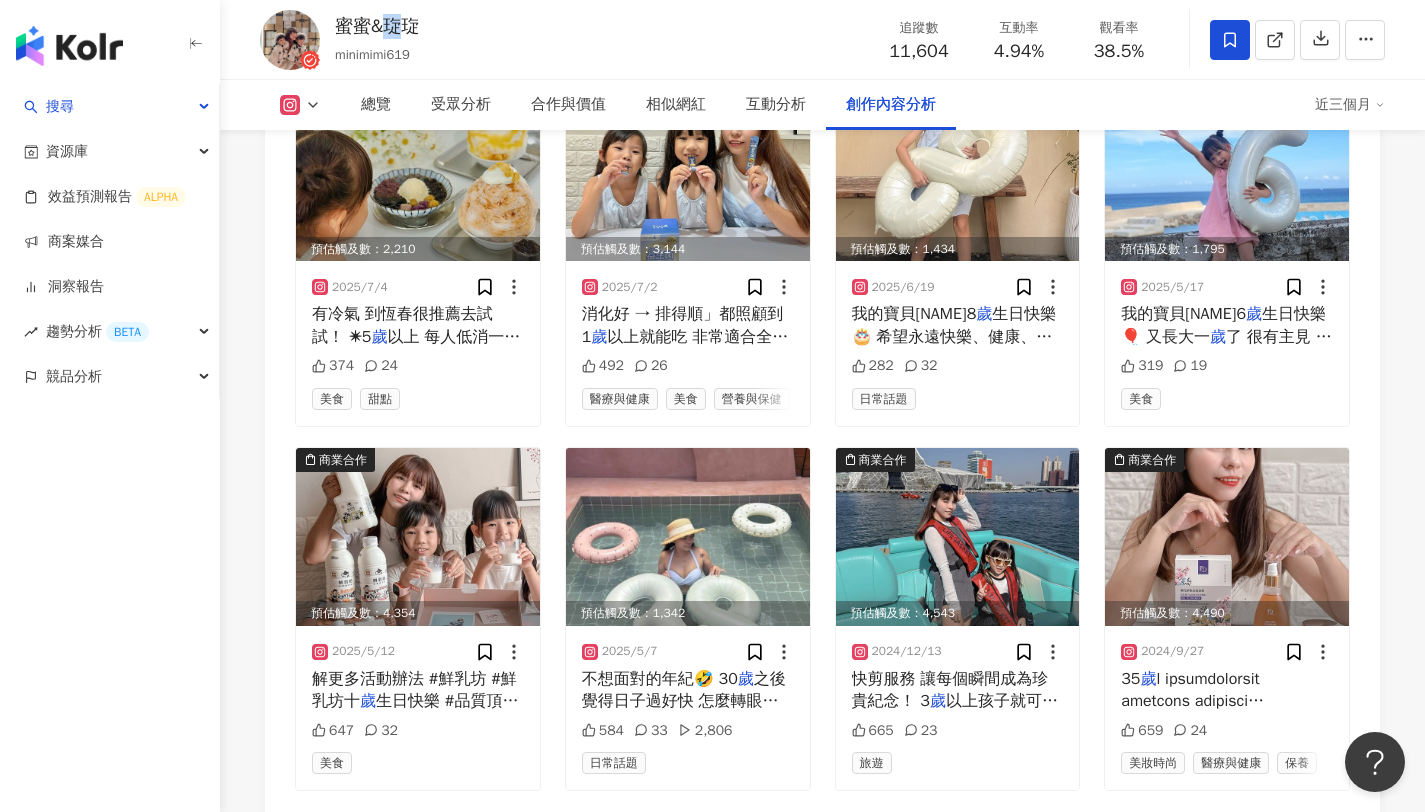 click on "蜜蜜&琁琁" at bounding box center [377, 26] 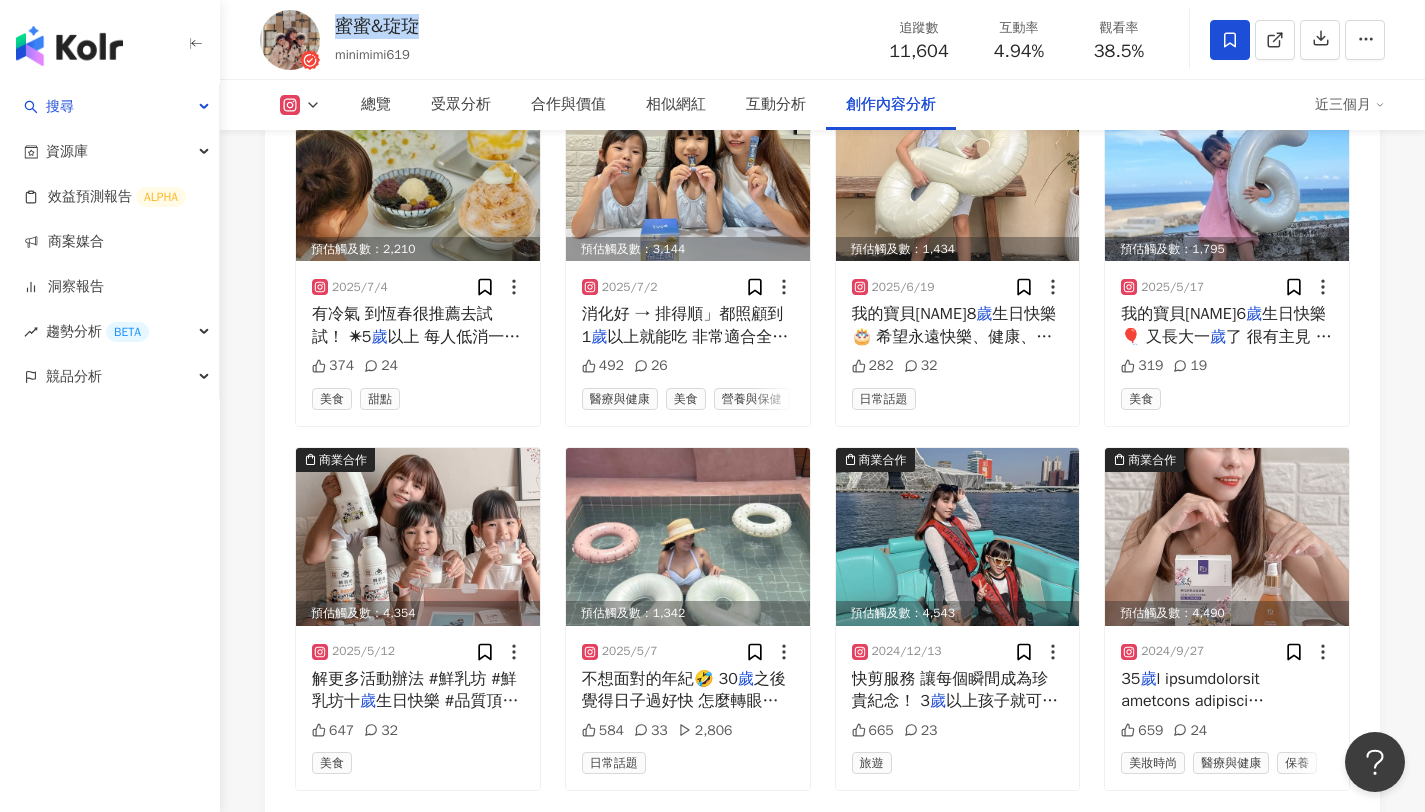 click on "蜜蜜&琁琁" at bounding box center (377, 26) 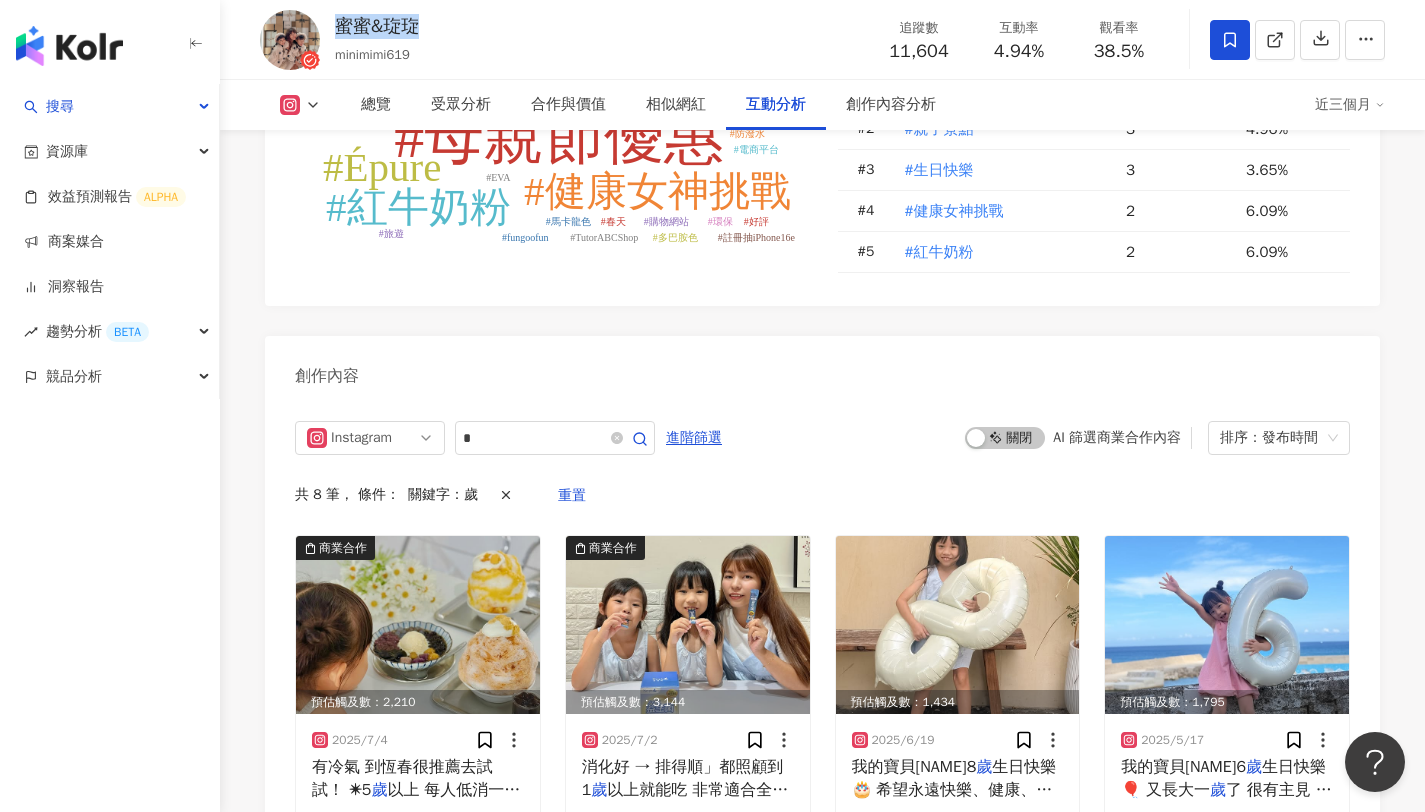 scroll, scrollTop: 5489, scrollLeft: 0, axis: vertical 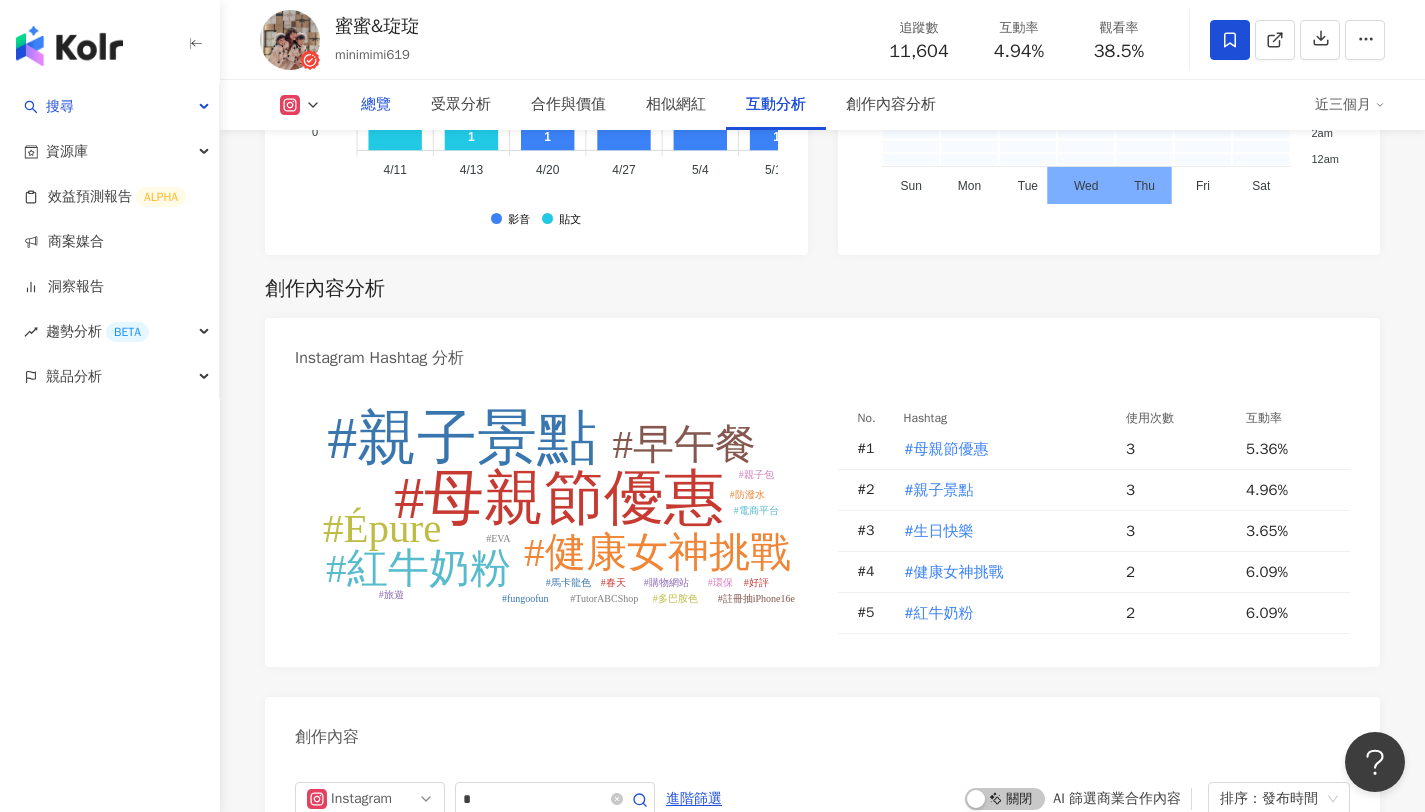 click on "總覽" at bounding box center [376, 105] 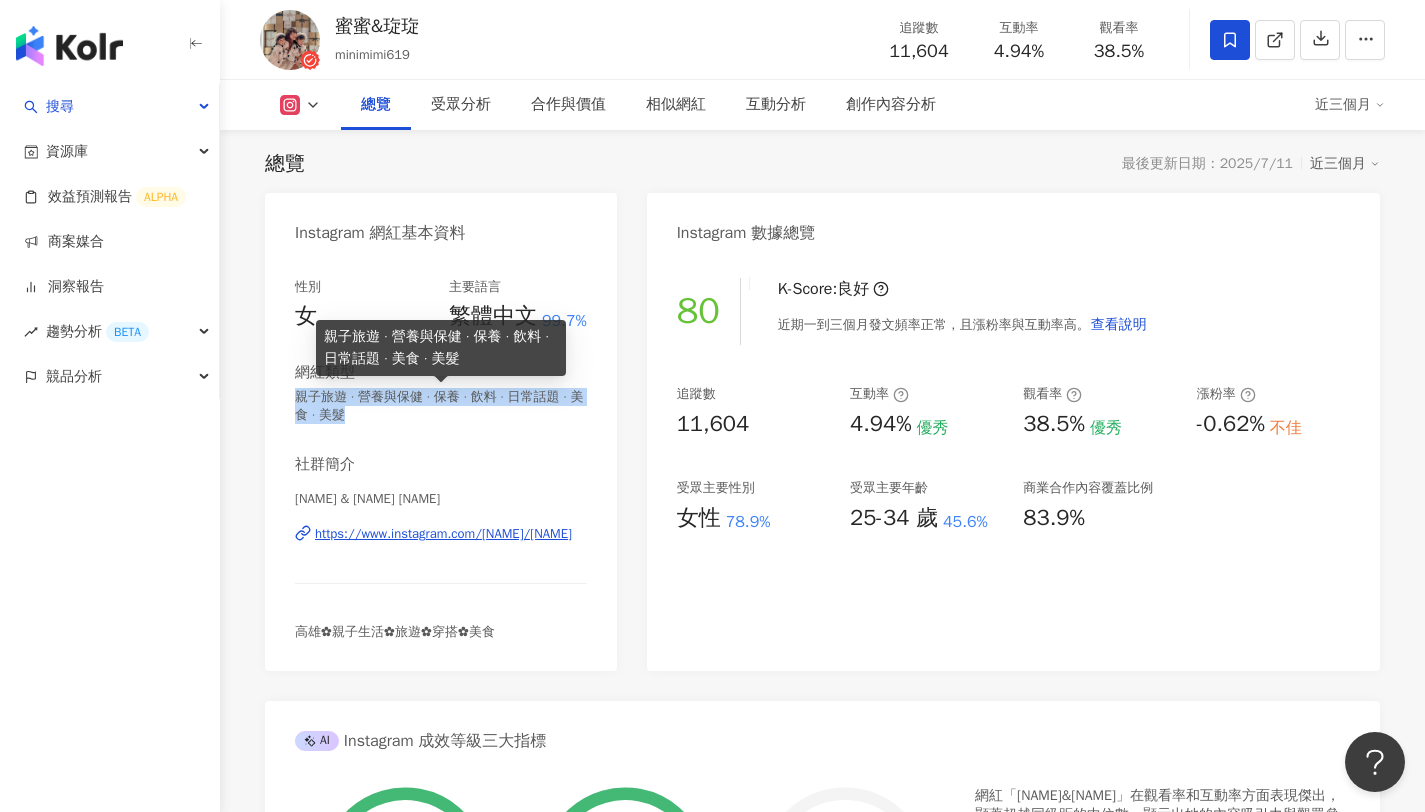 drag, startPoint x: 297, startPoint y: 396, endPoint x: 362, endPoint y: 416, distance: 68.007355 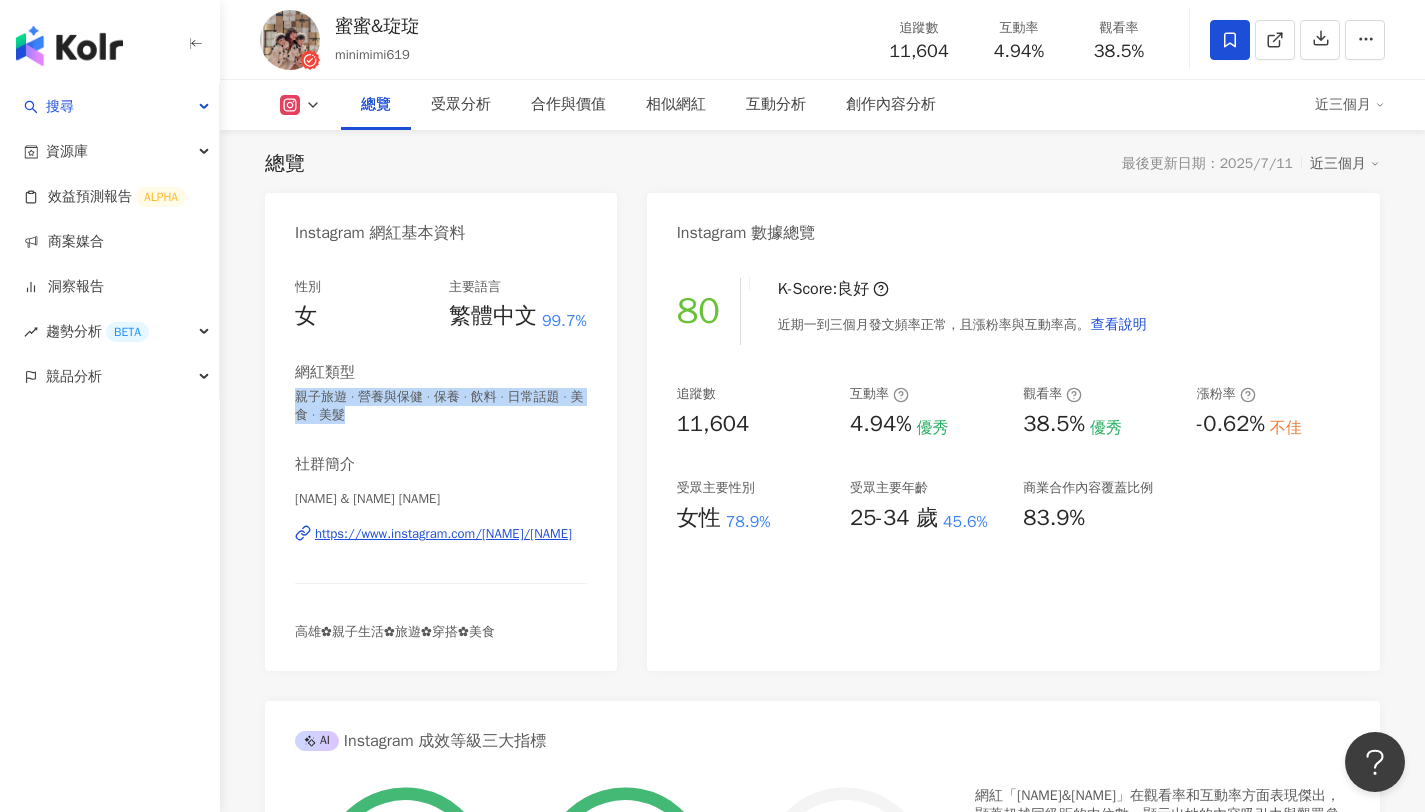 click on "11,604" at bounding box center (918, 51) 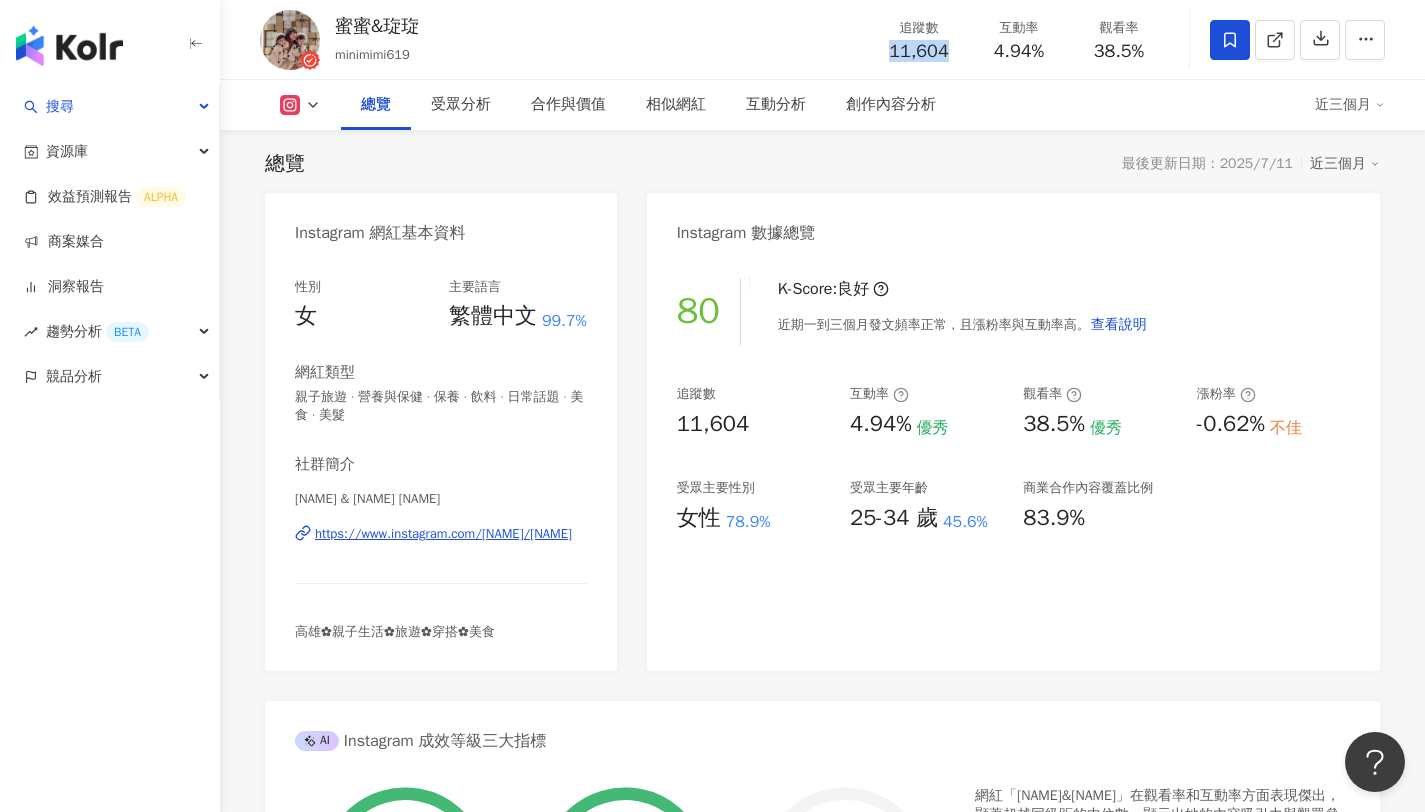 click on "11,604" at bounding box center [918, 51] 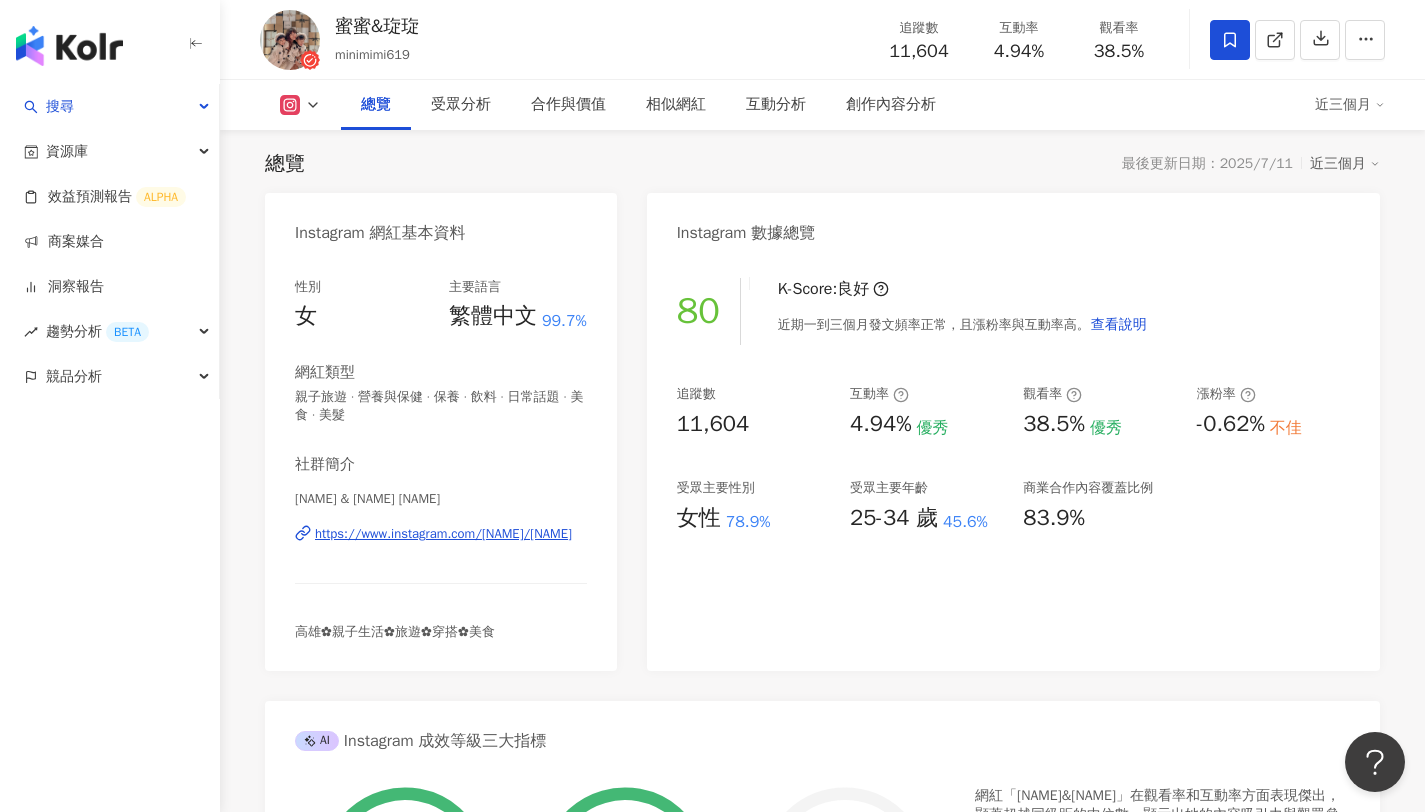 click on "4.94%" at bounding box center (1019, 52) 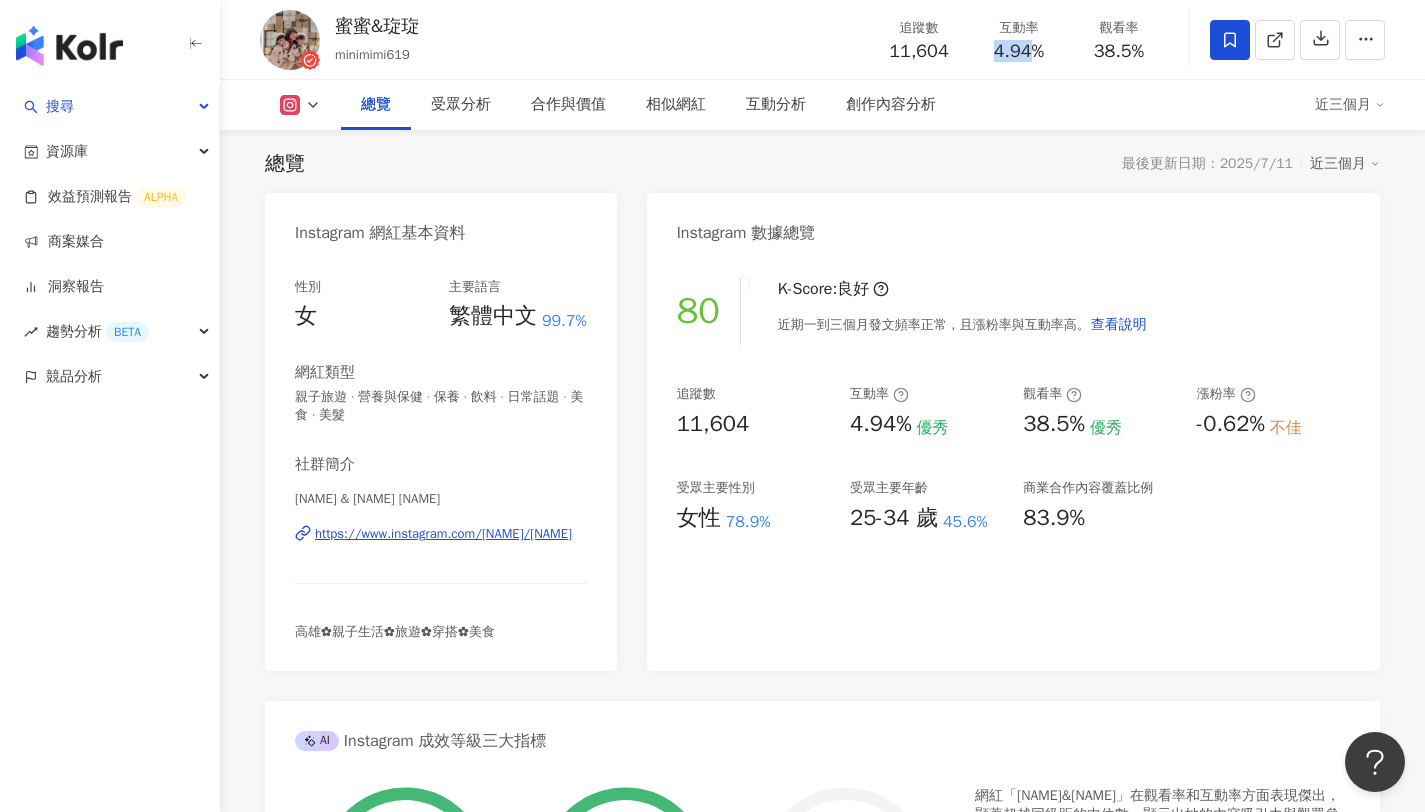 click on "4.94%" at bounding box center [1019, 52] 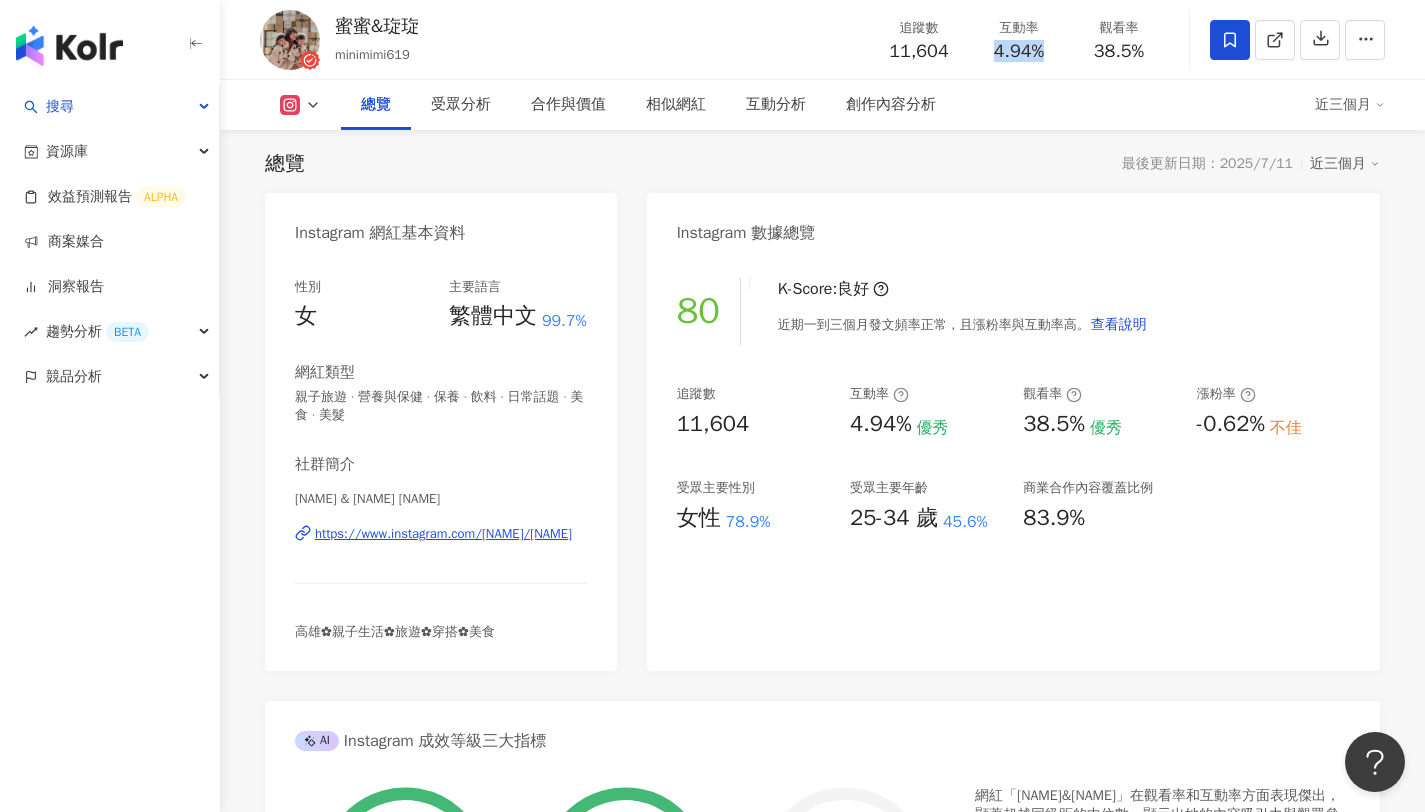 click on "4.94%" at bounding box center (1019, 52) 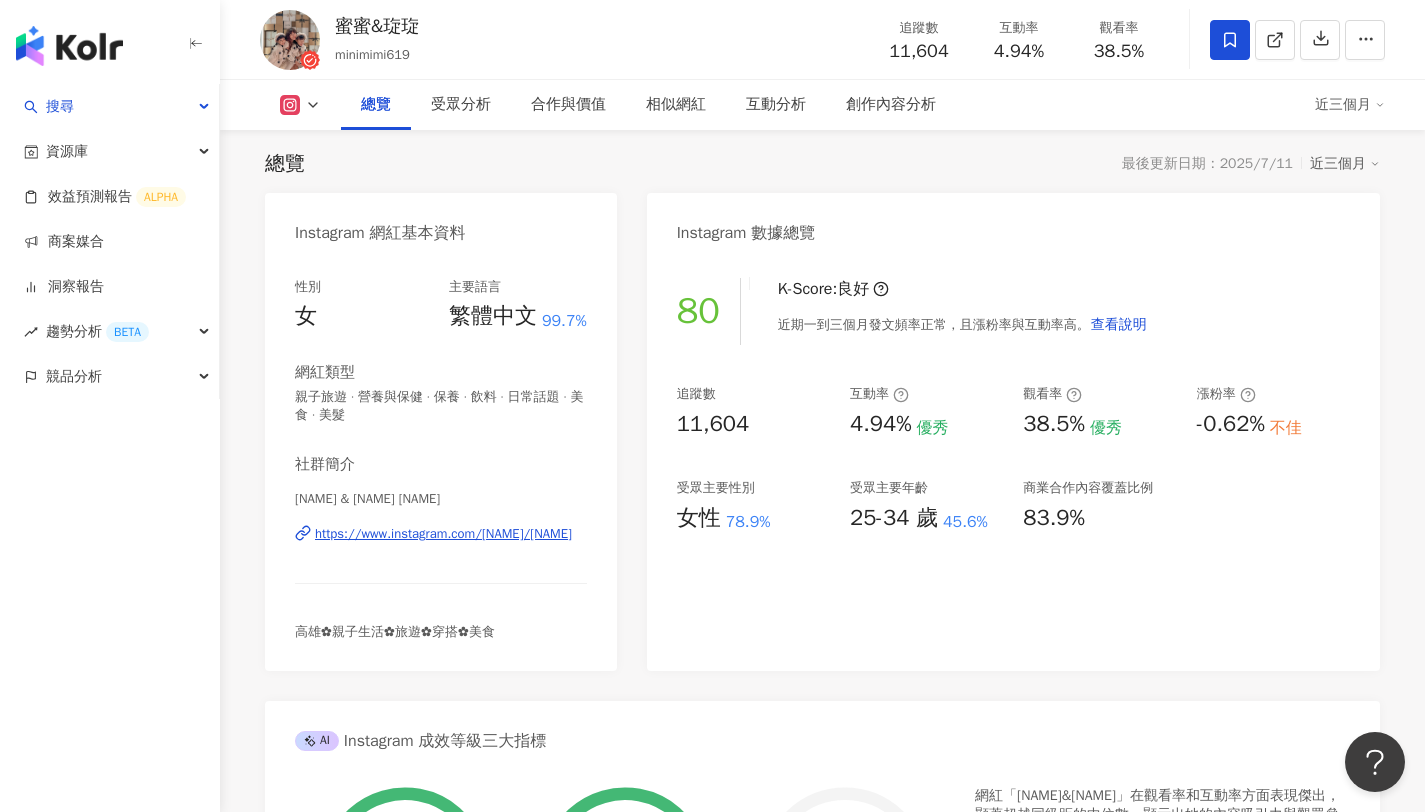 click on "38.5%" at bounding box center [1119, 52] 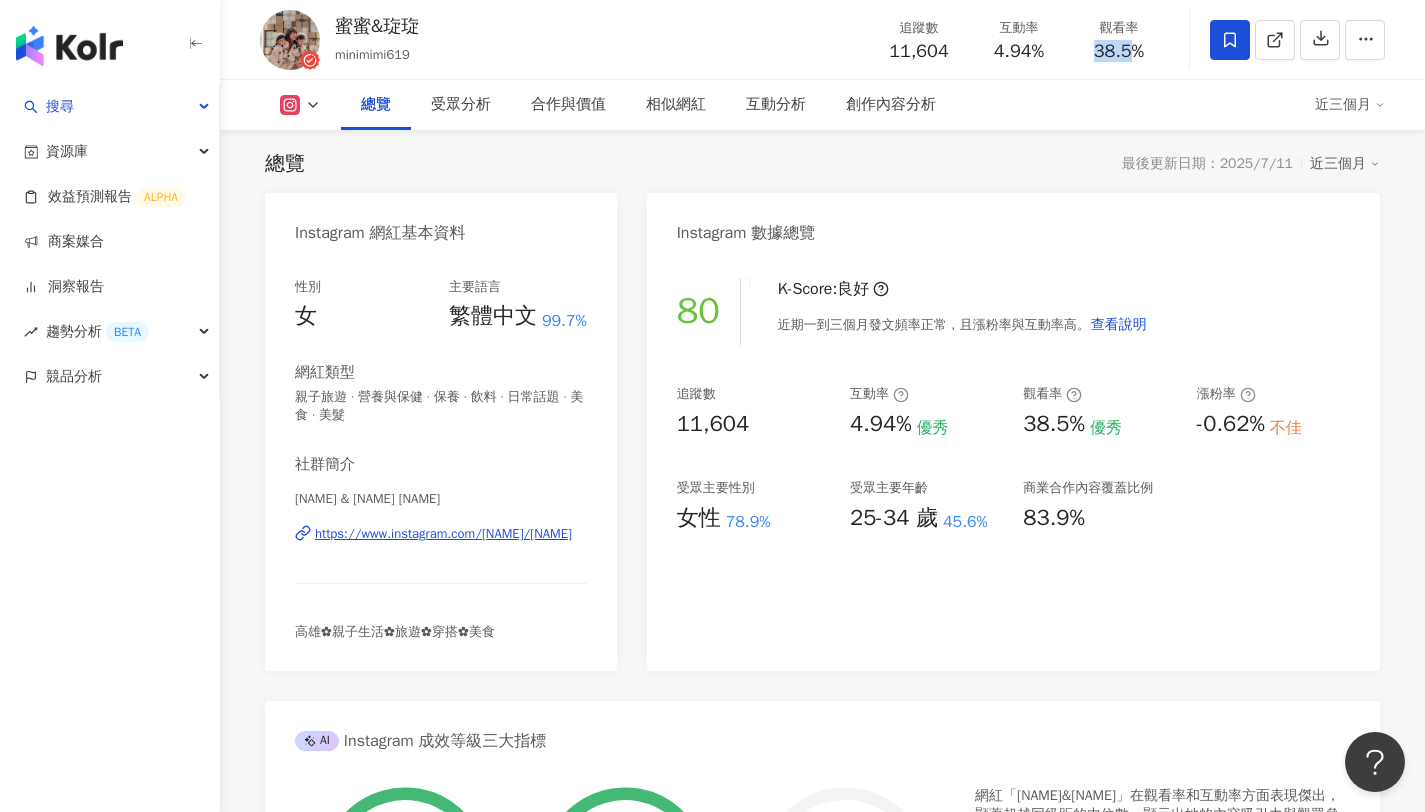 click on "38.5%" at bounding box center (1119, 52) 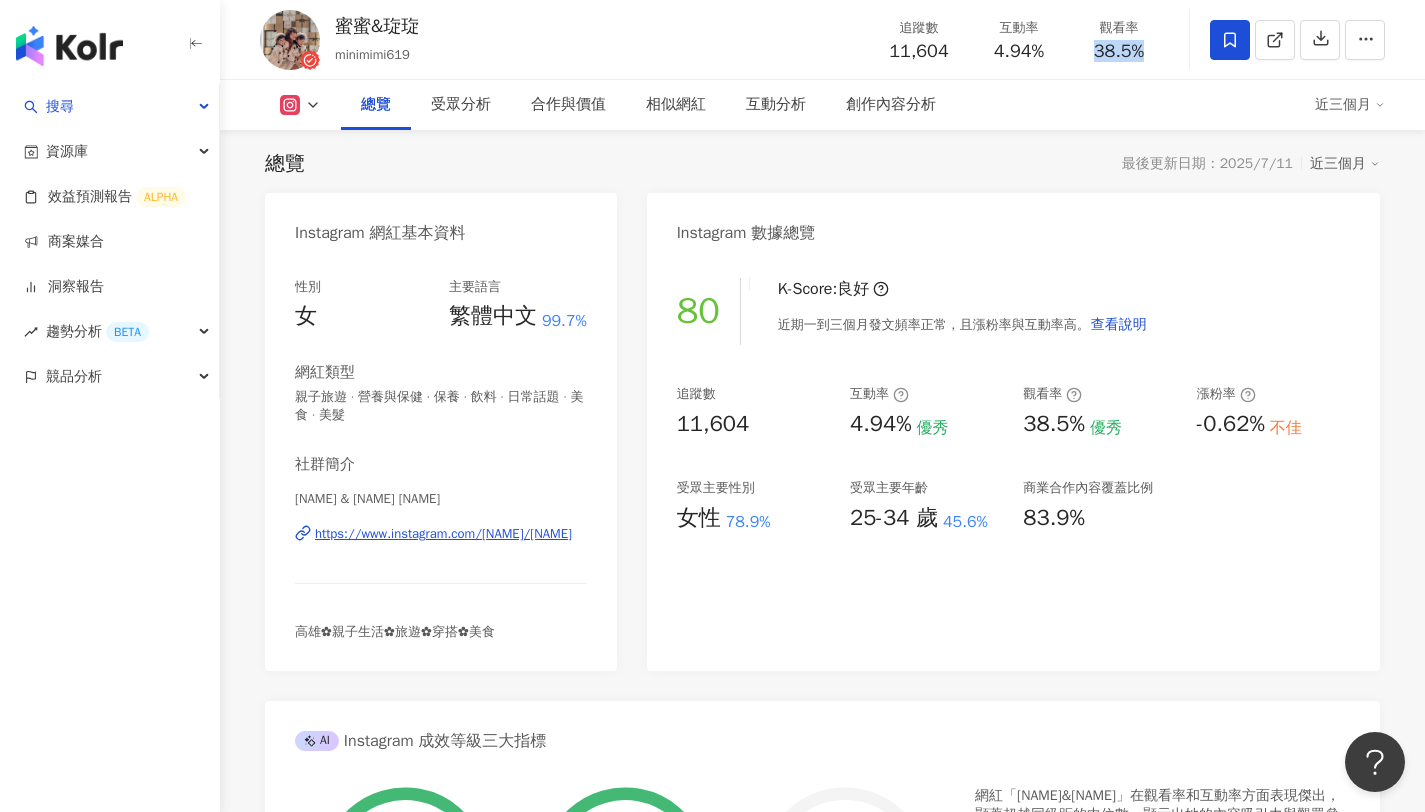 click on "38.5%" at bounding box center [1119, 52] 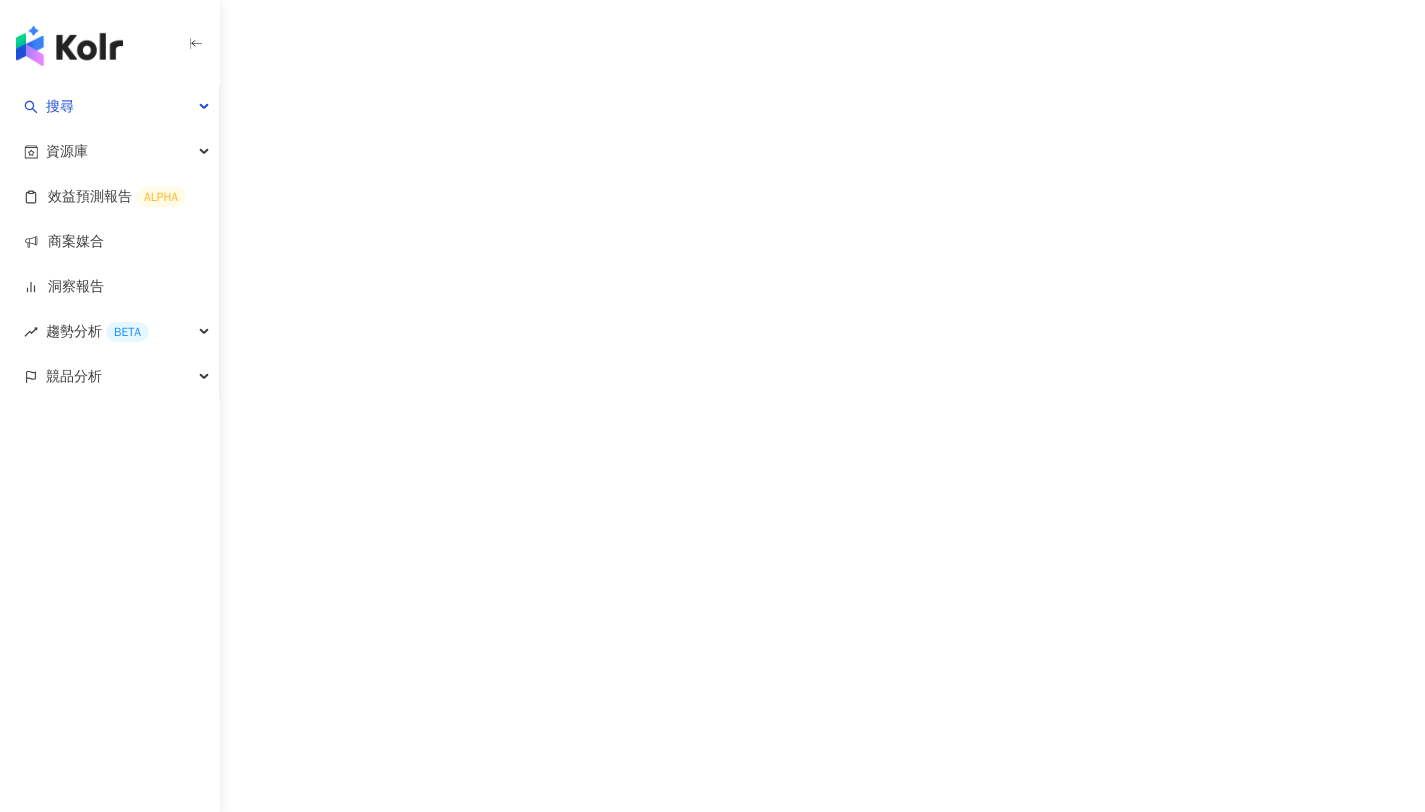 scroll, scrollTop: 0, scrollLeft: 0, axis: both 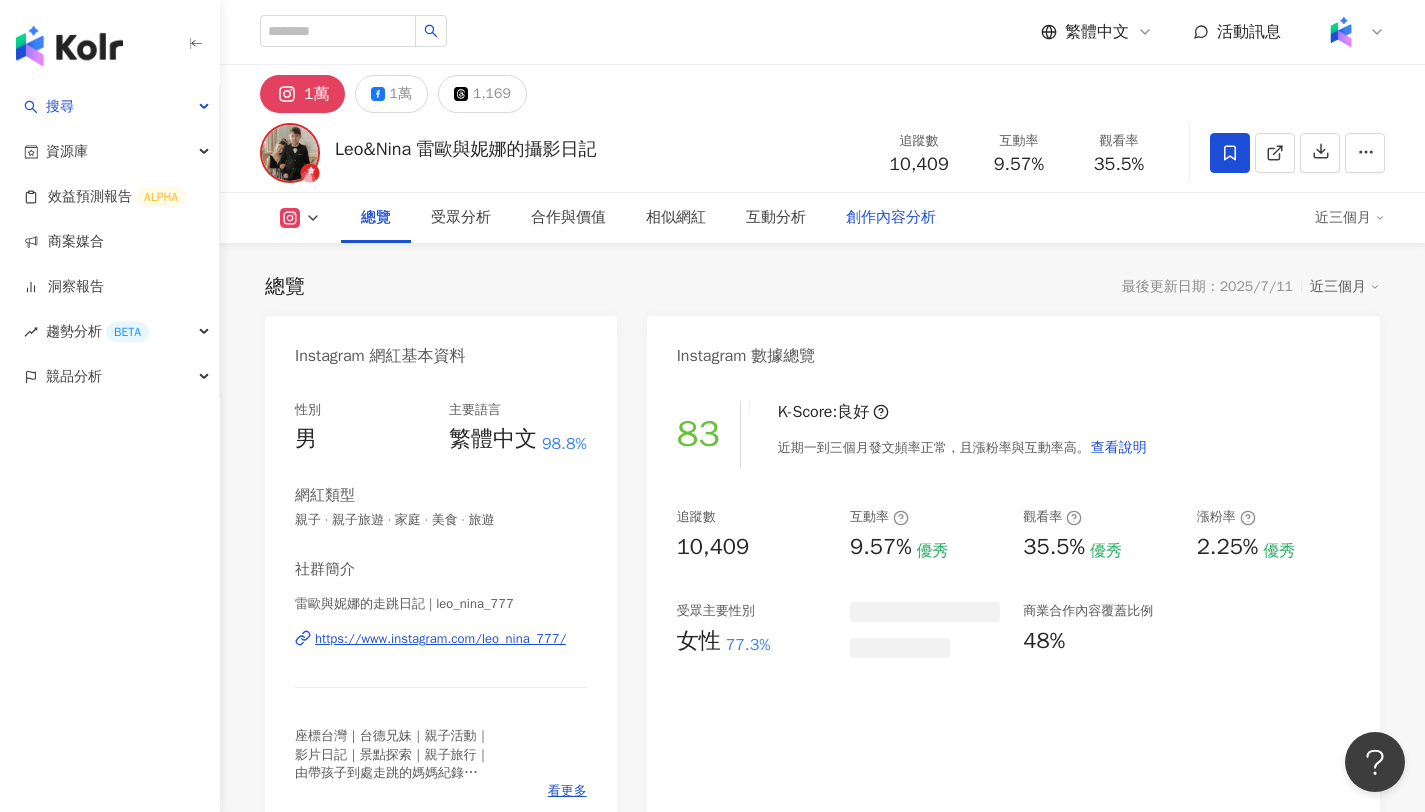 click on "創作內容分析" at bounding box center [891, 218] 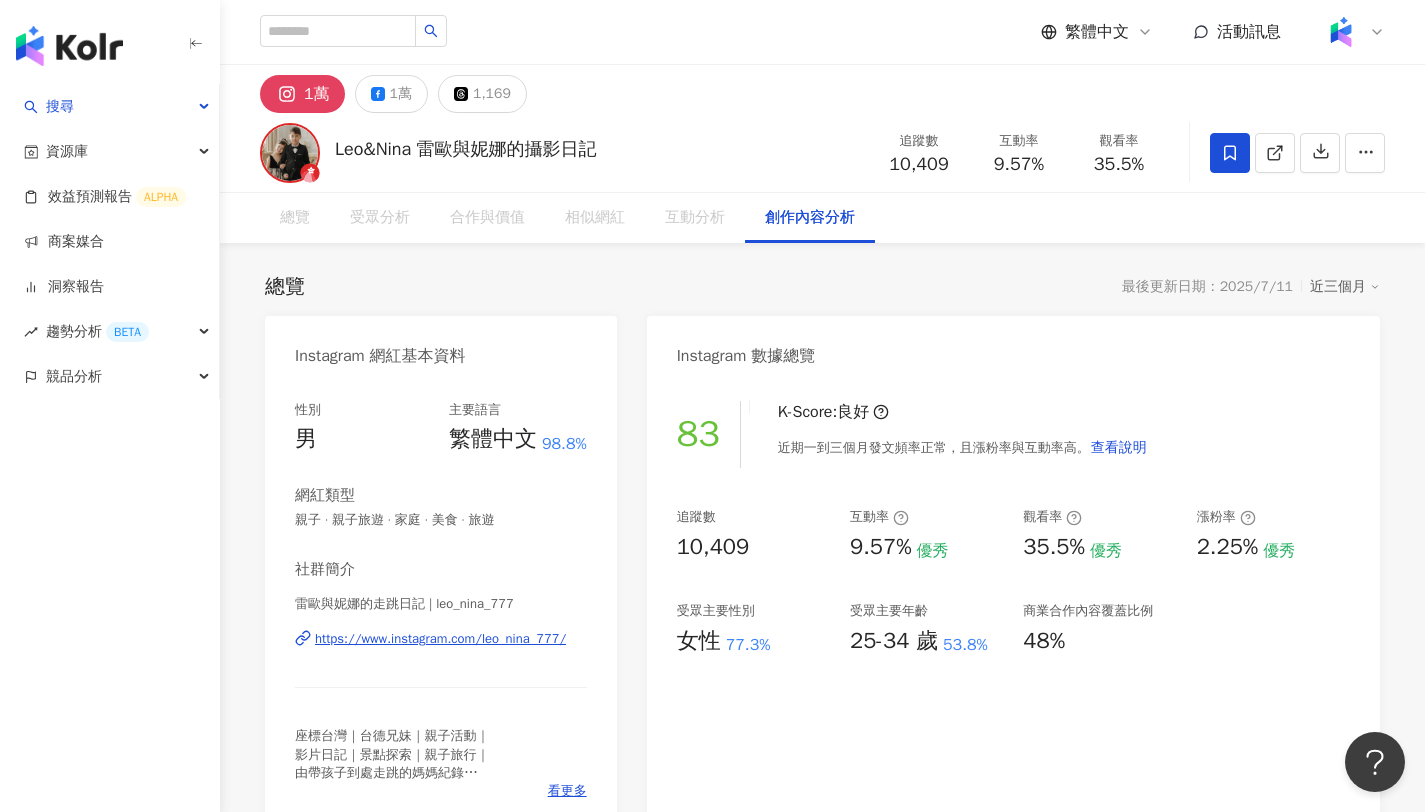 click on "創作內容分析" at bounding box center (810, 218) 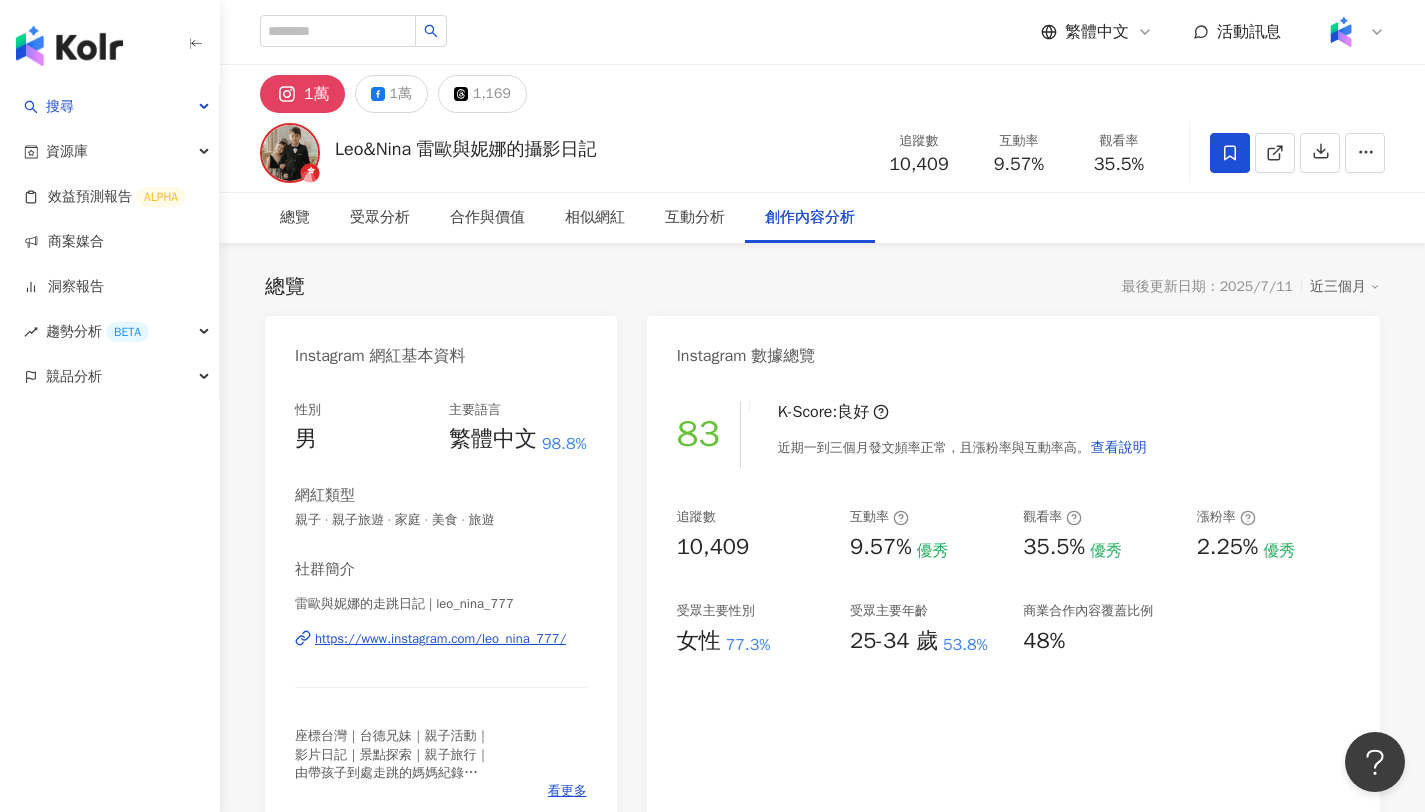 scroll, scrollTop: 5693, scrollLeft: 0, axis: vertical 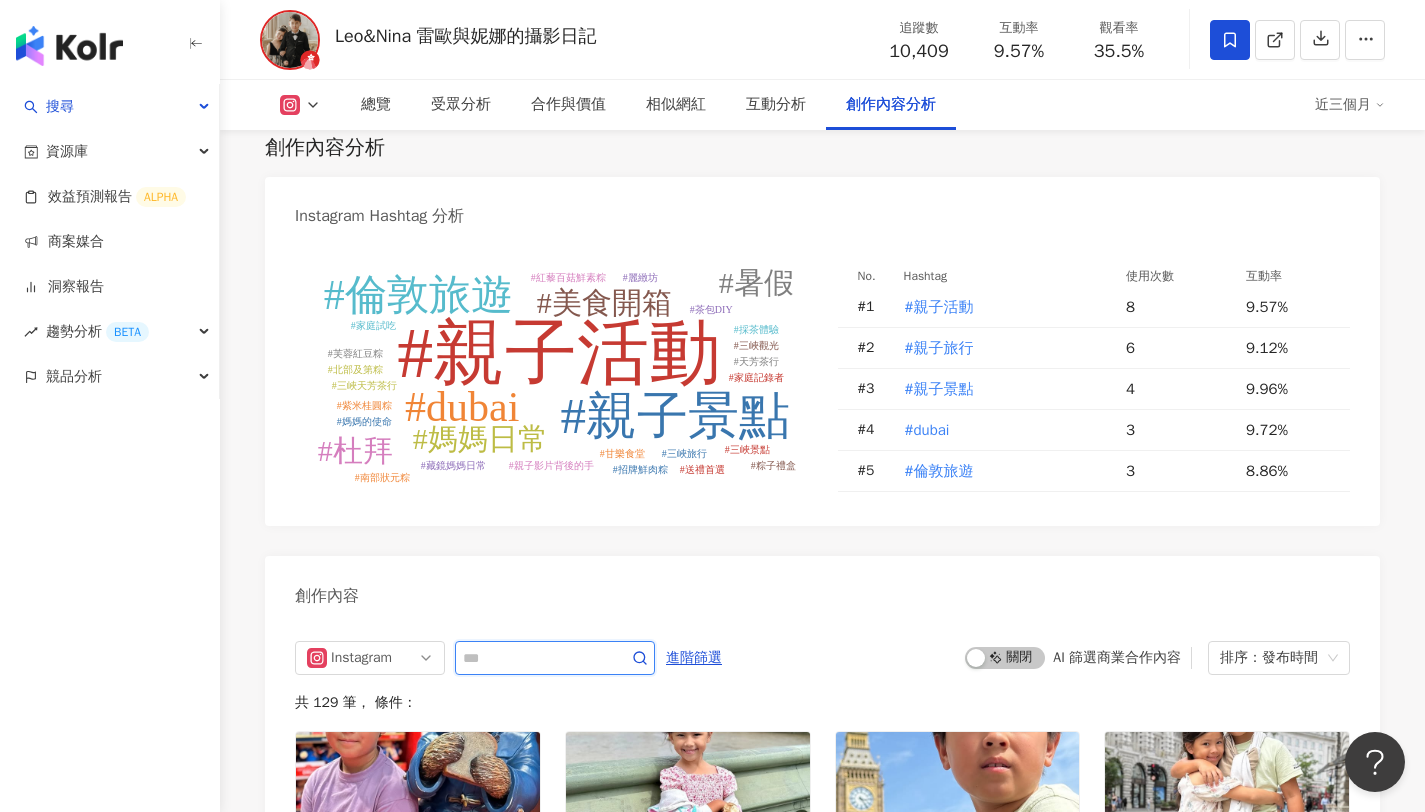 click at bounding box center [533, 658] 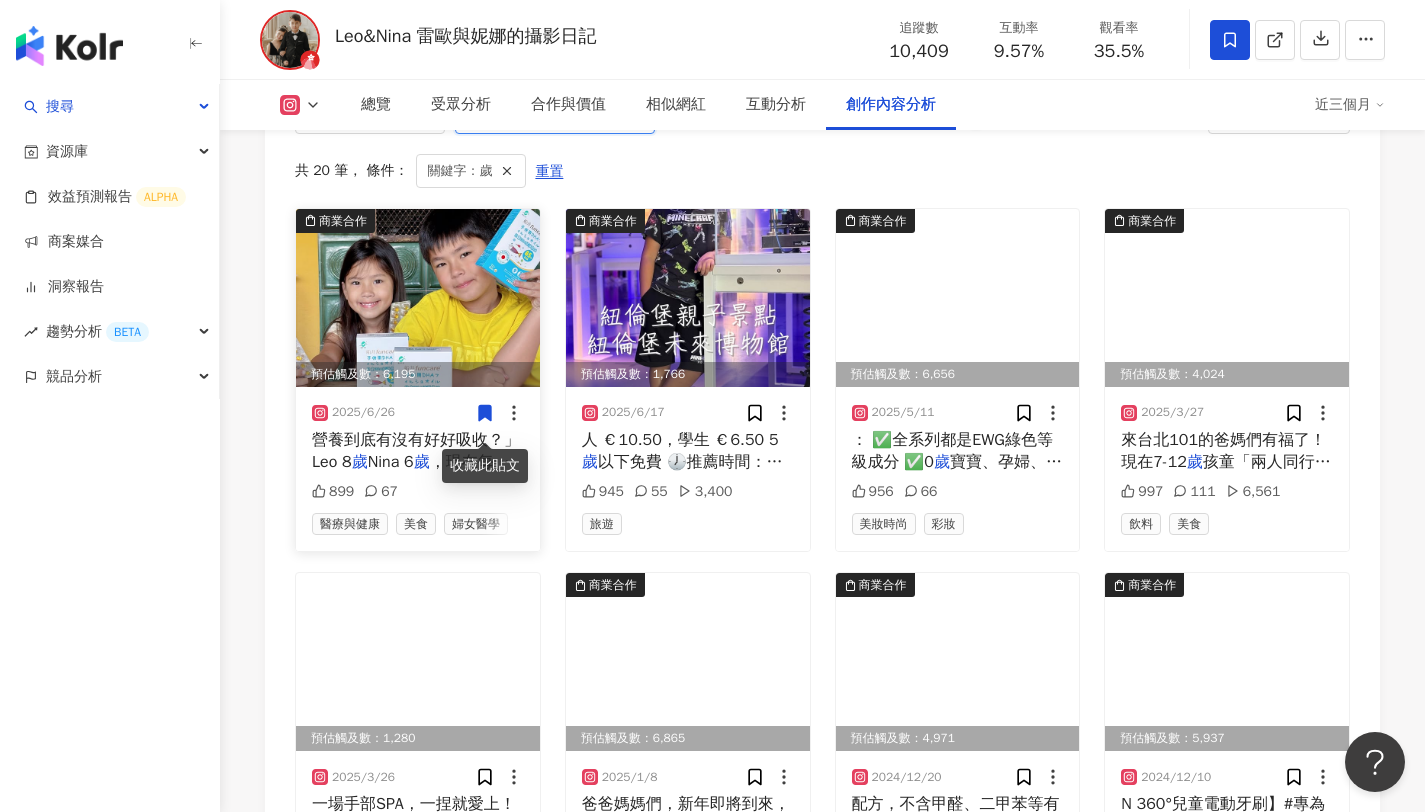 scroll, scrollTop: 6349, scrollLeft: 0, axis: vertical 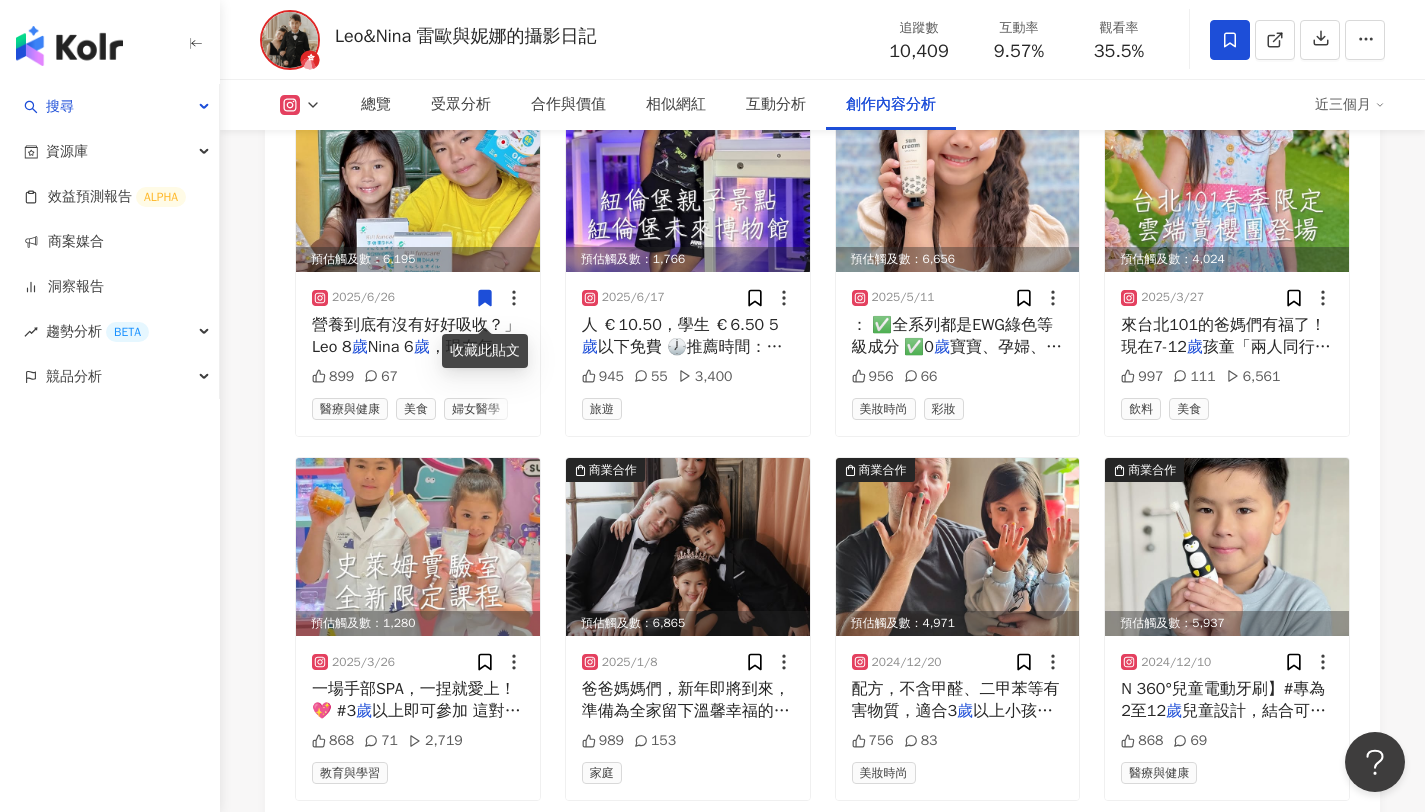 click on "Leo&Nina 雷歐與妮娜的攝影日記" at bounding box center (466, 36) 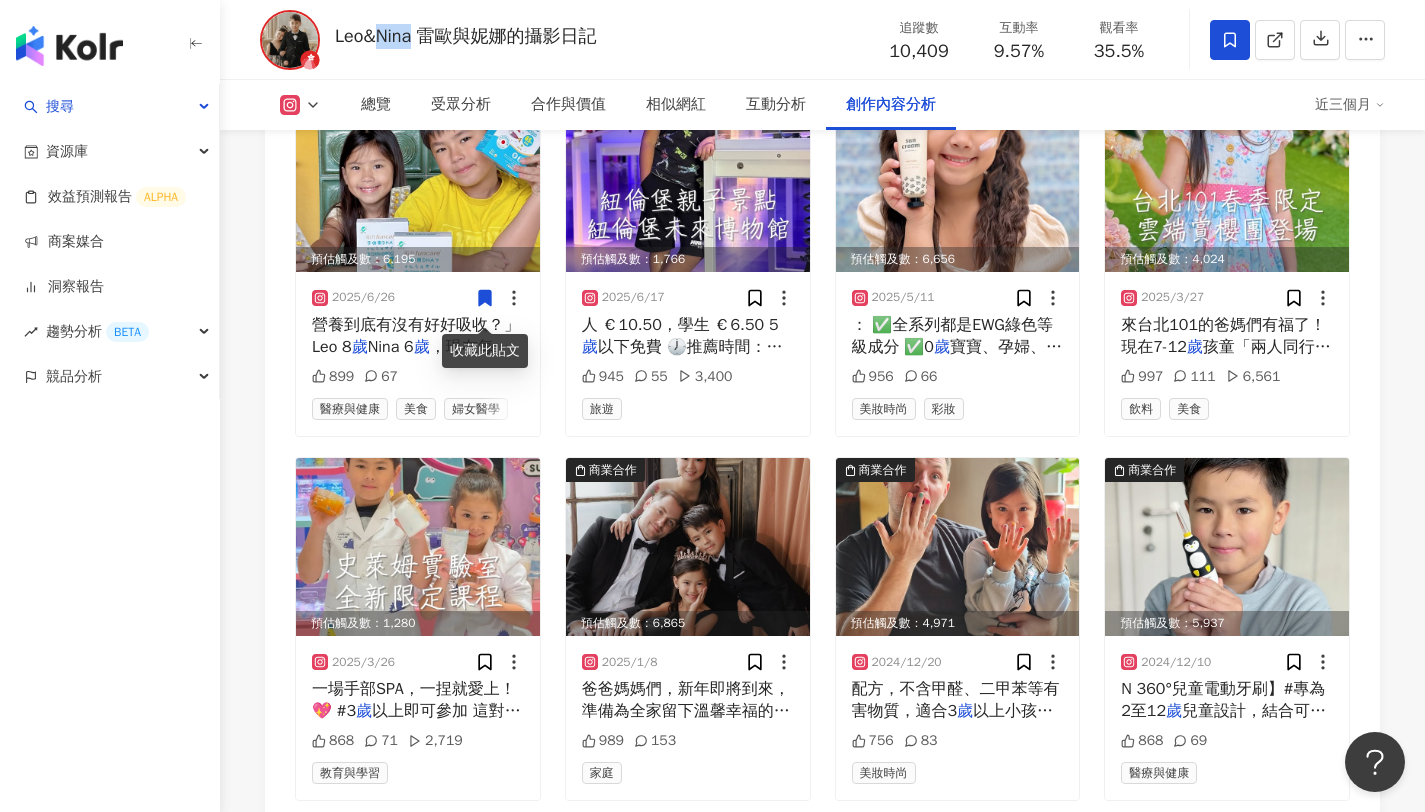 click on "Leo&Nina 雷歐與妮娜的攝影日記" at bounding box center (466, 36) 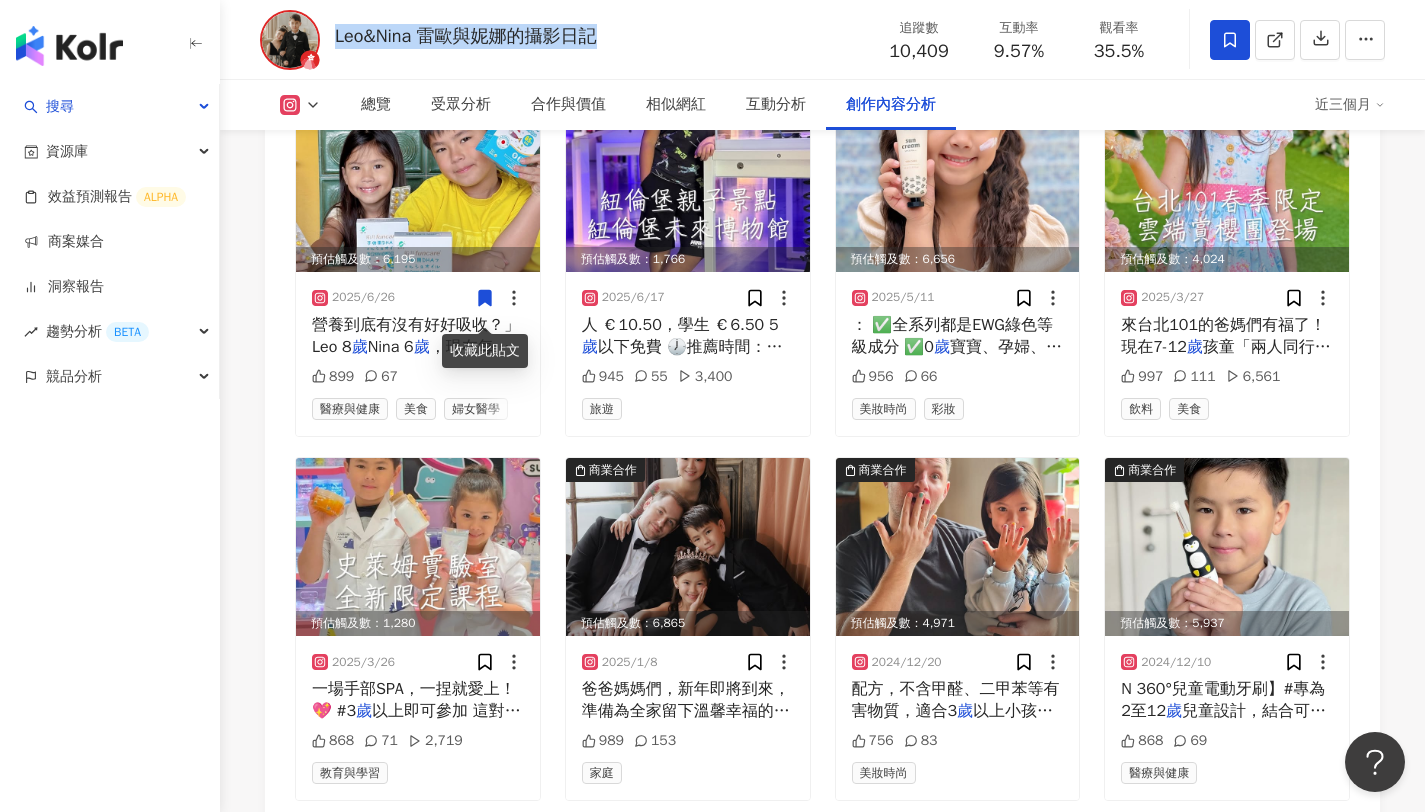 click on "Leo&Nina 雷歐與妮娜的攝影日記" at bounding box center [466, 36] 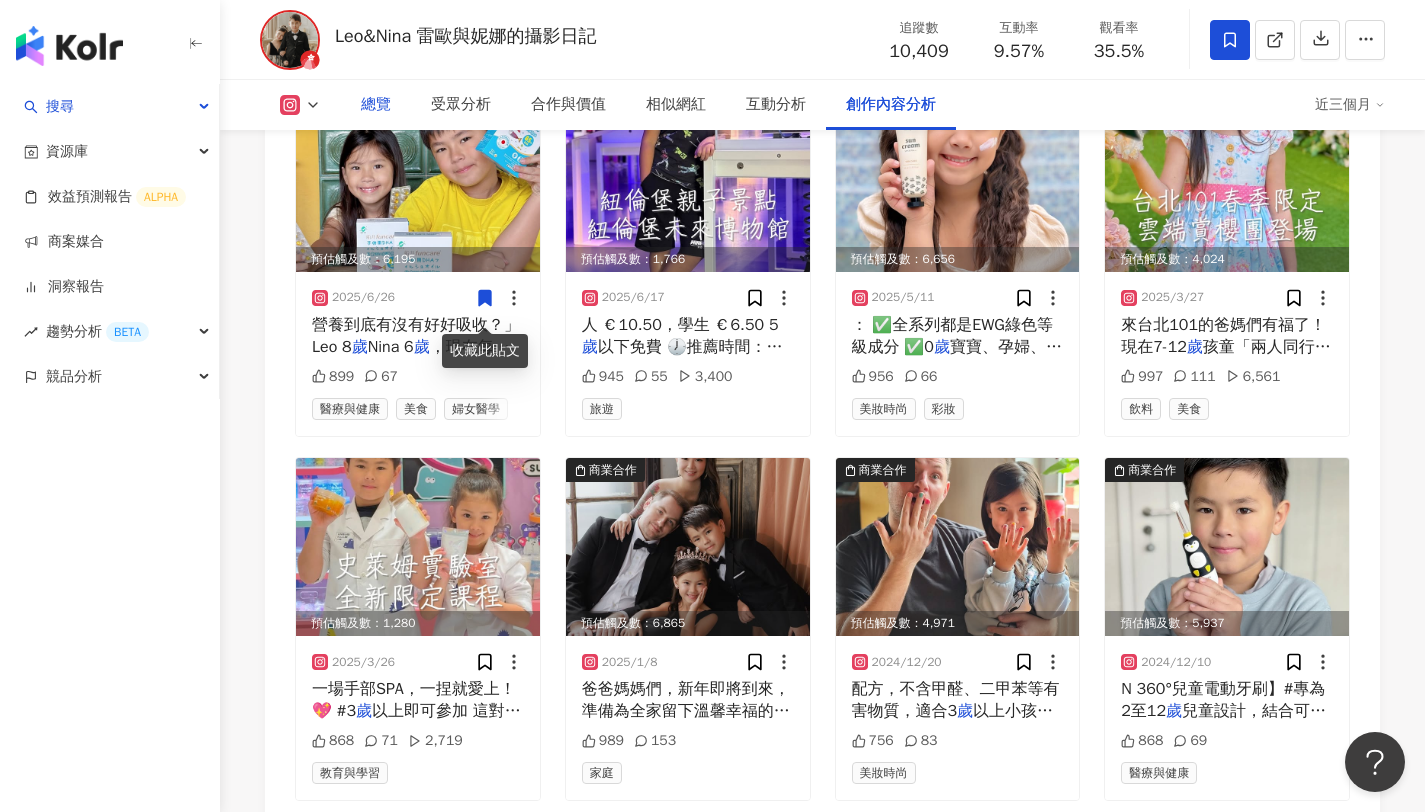 click on "總覽" at bounding box center [376, 105] 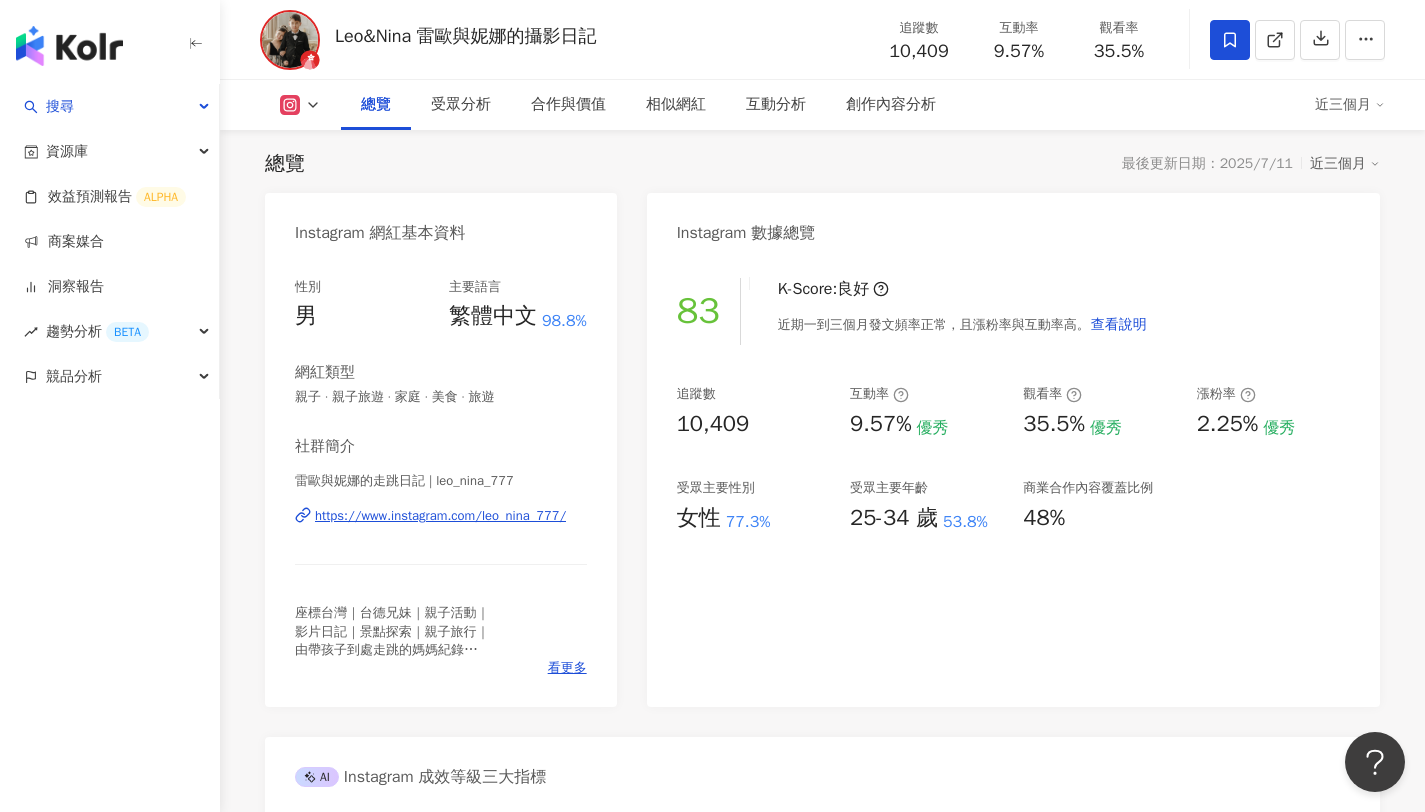 scroll, scrollTop: 243, scrollLeft: 0, axis: vertical 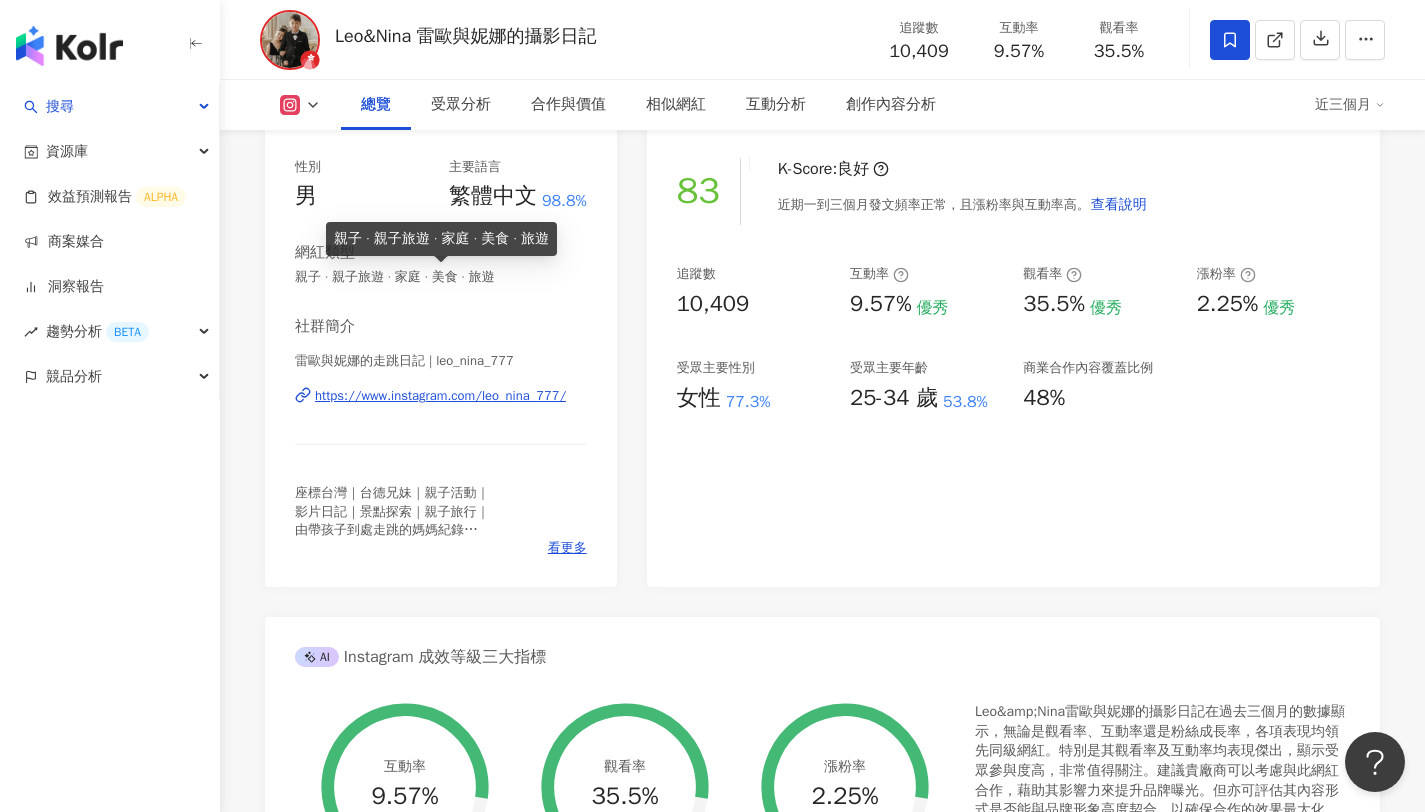 click on "親子 · 親子旅遊 · 家庭 · 美食 · 旅遊" at bounding box center (441, 277) 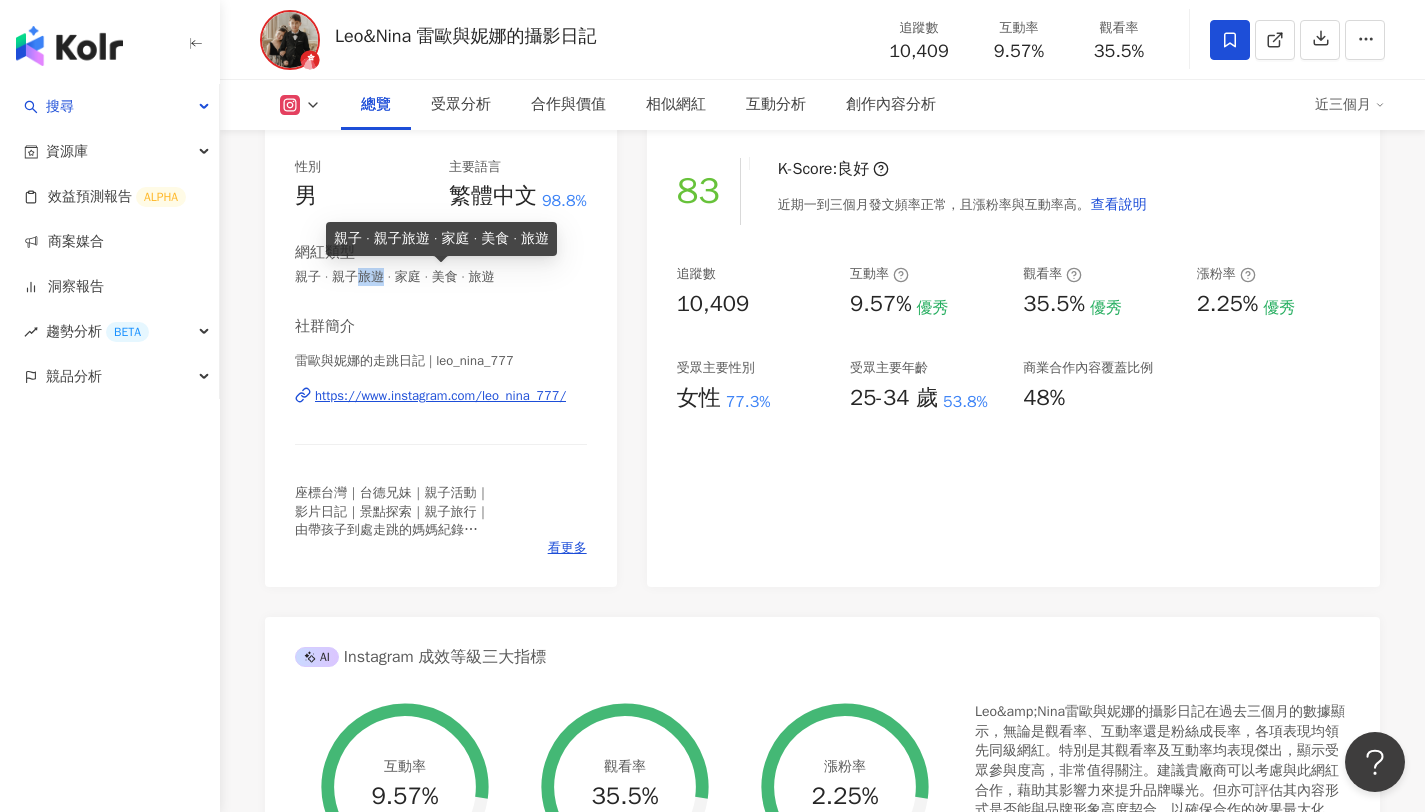 click on "親子 · 親子旅遊 · 家庭 · 美食 · 旅遊" at bounding box center (441, 277) 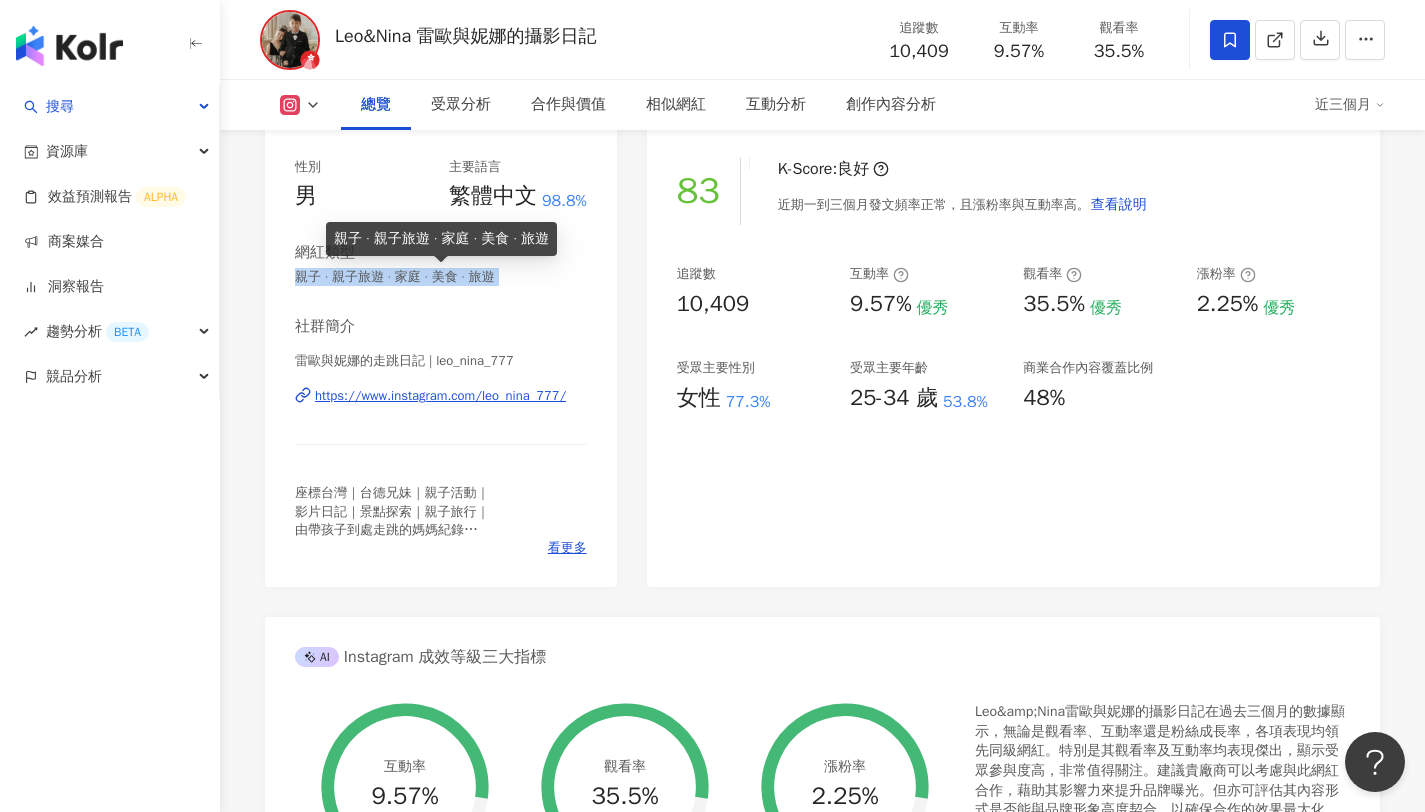 click on "親子 · 親子旅遊 · 家庭 · 美食 · 旅遊" at bounding box center (441, 277) 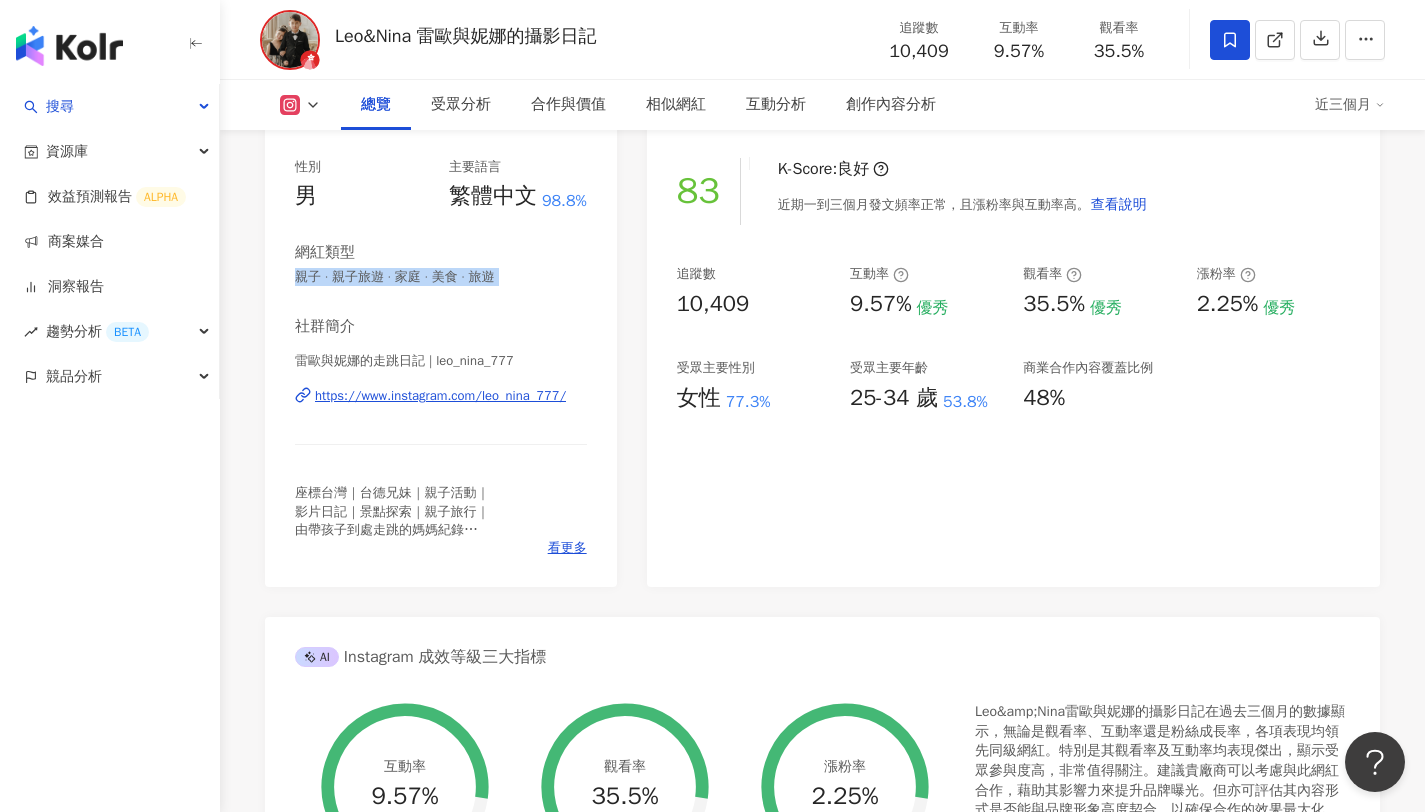 click on "https://www.instagram.com/leo_nina_777/" at bounding box center [440, 396] 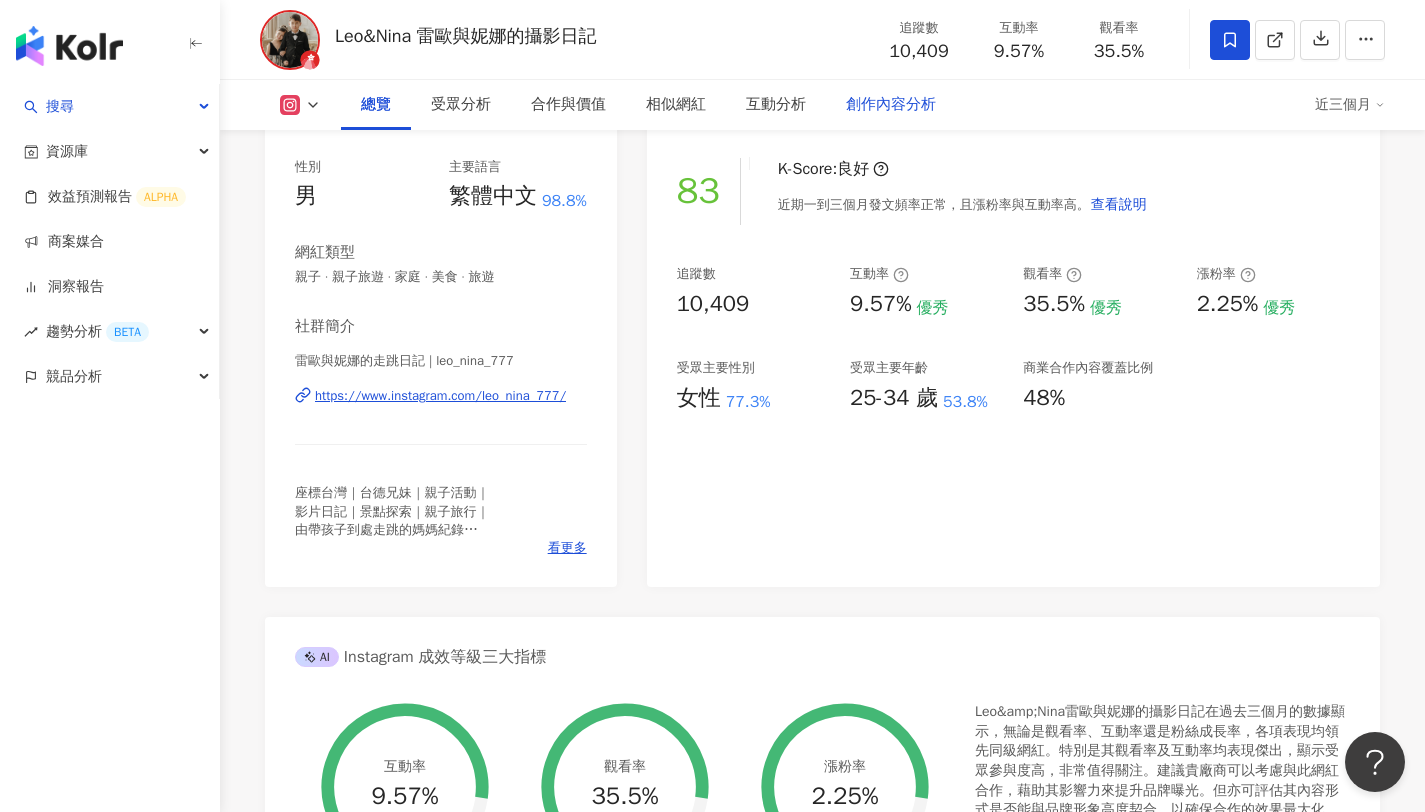 click on "創作內容分析" at bounding box center [891, 105] 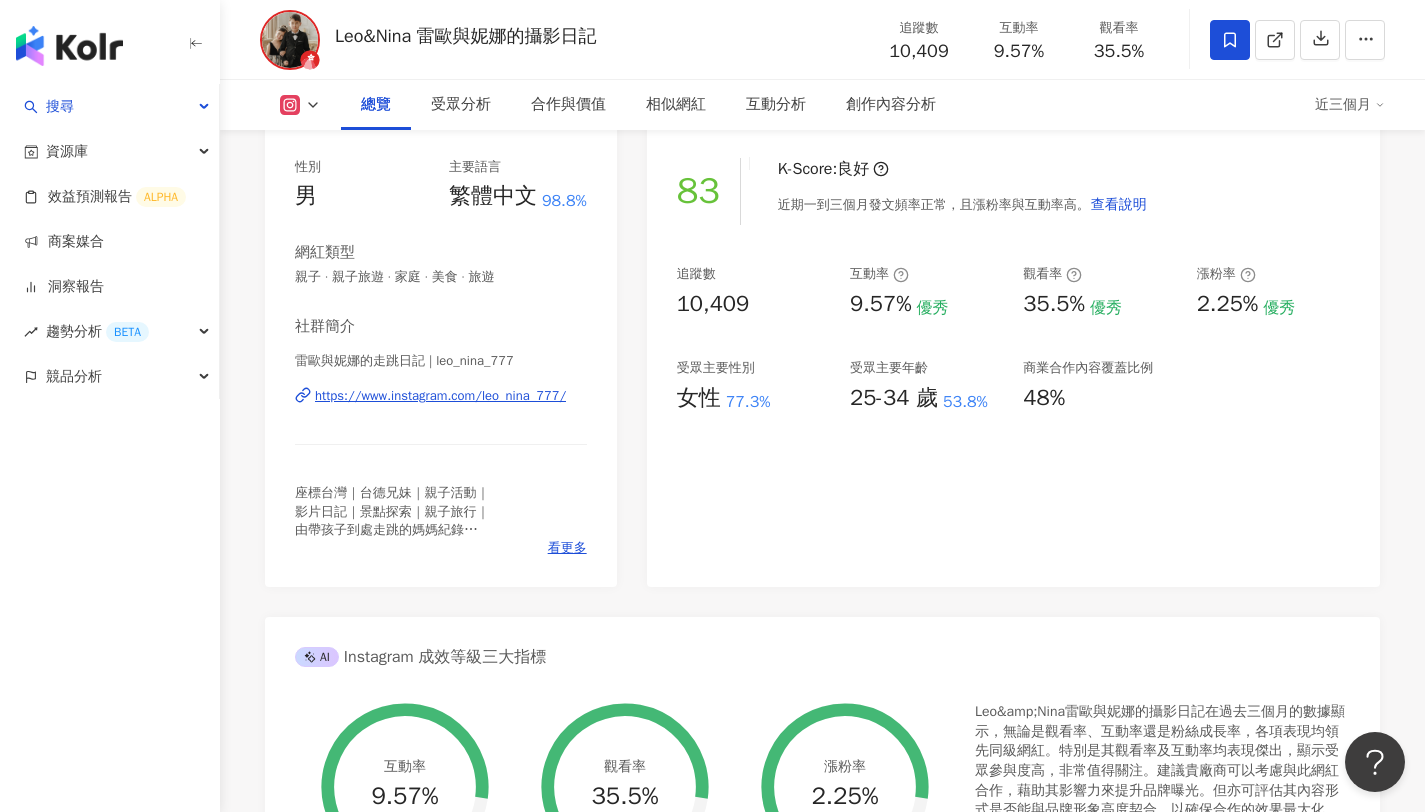 scroll, scrollTop: 5693, scrollLeft: 0, axis: vertical 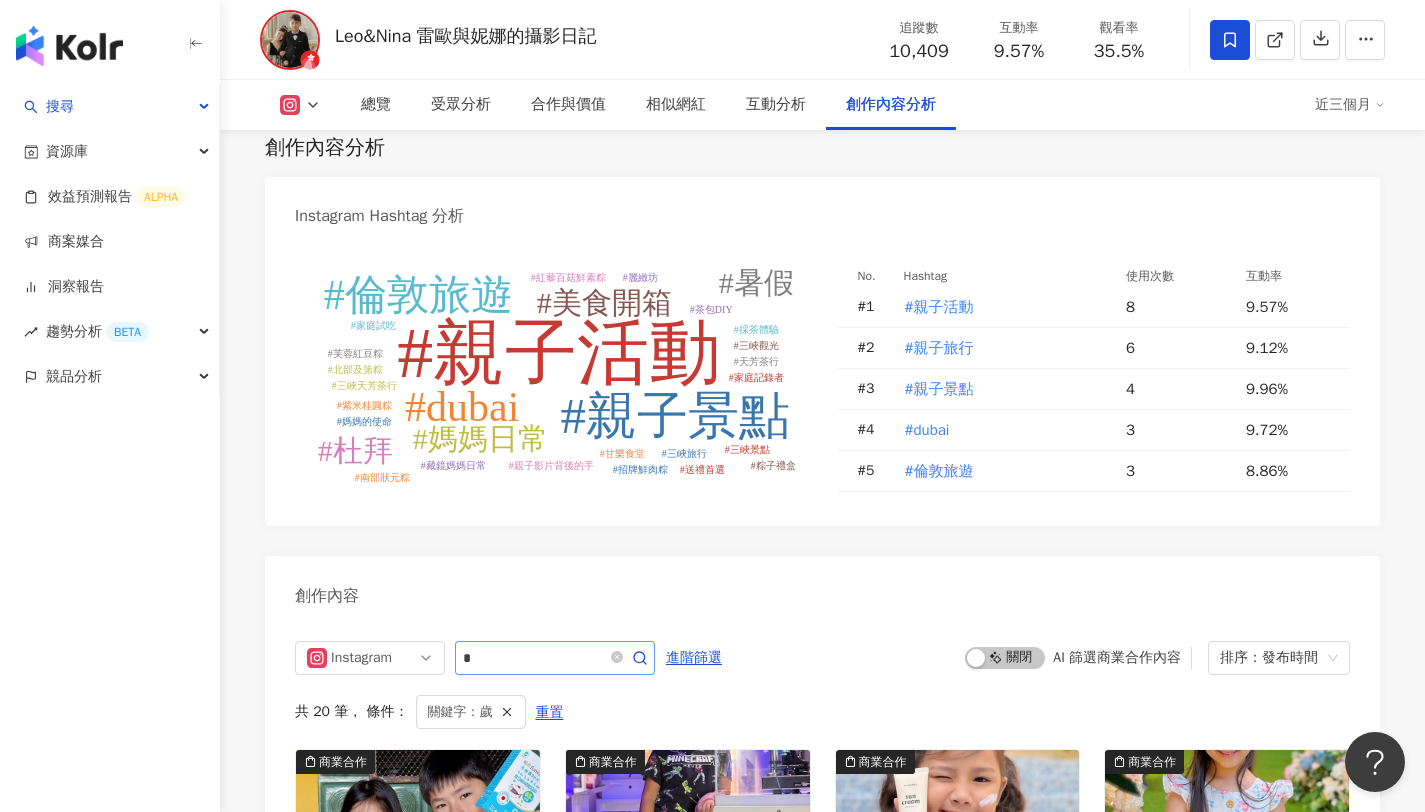 click on "*" at bounding box center (555, 658) 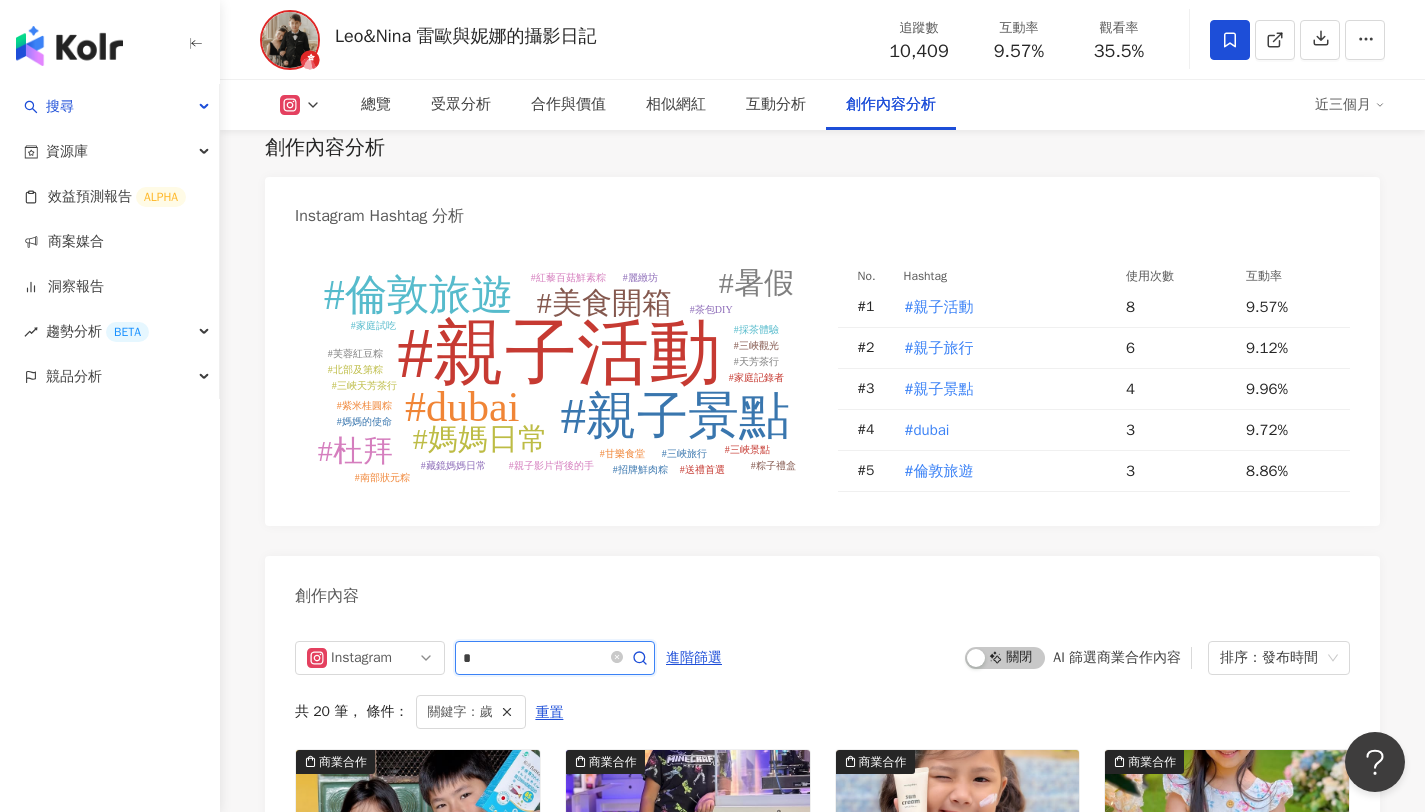 click on "*" at bounding box center (533, 658) 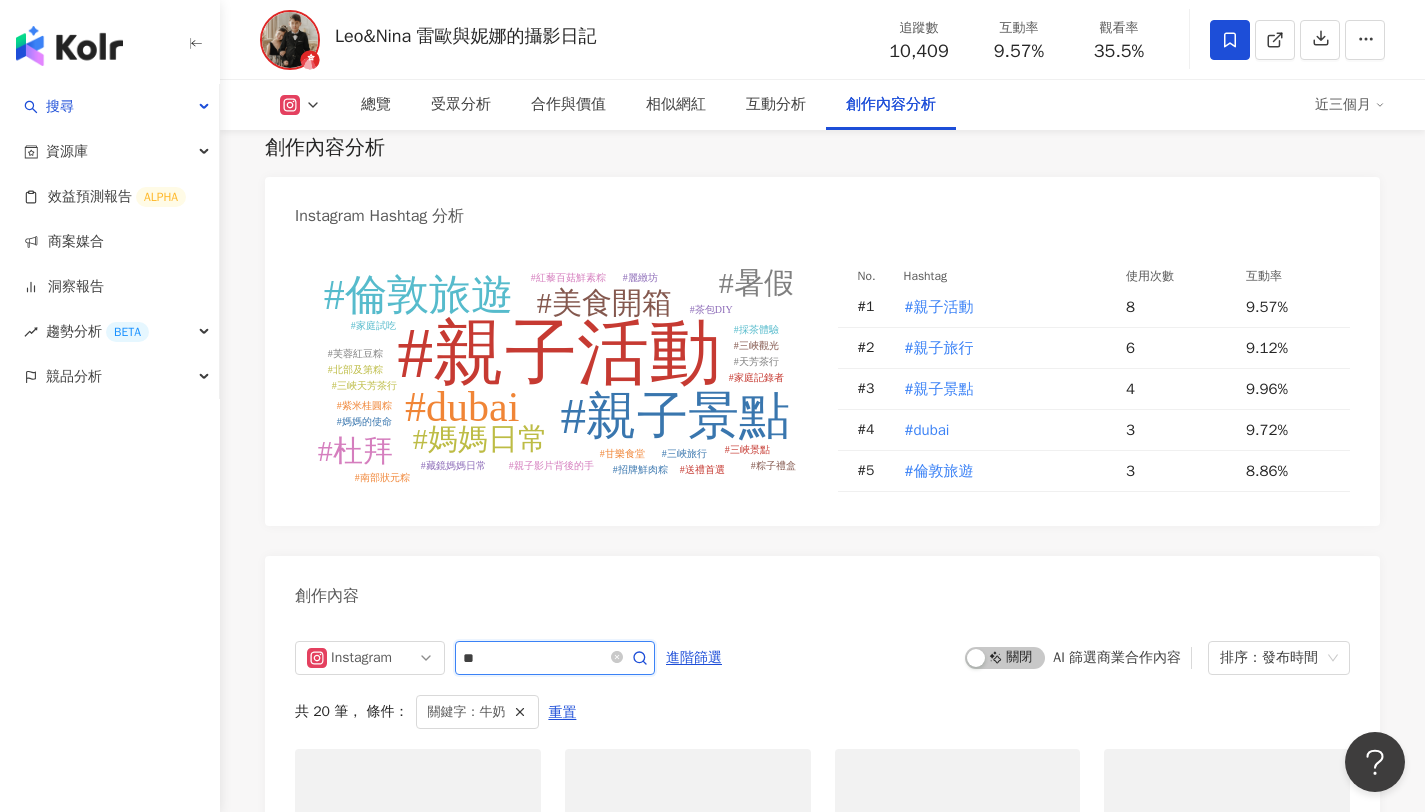 scroll, scrollTop: 6133, scrollLeft: 0, axis: vertical 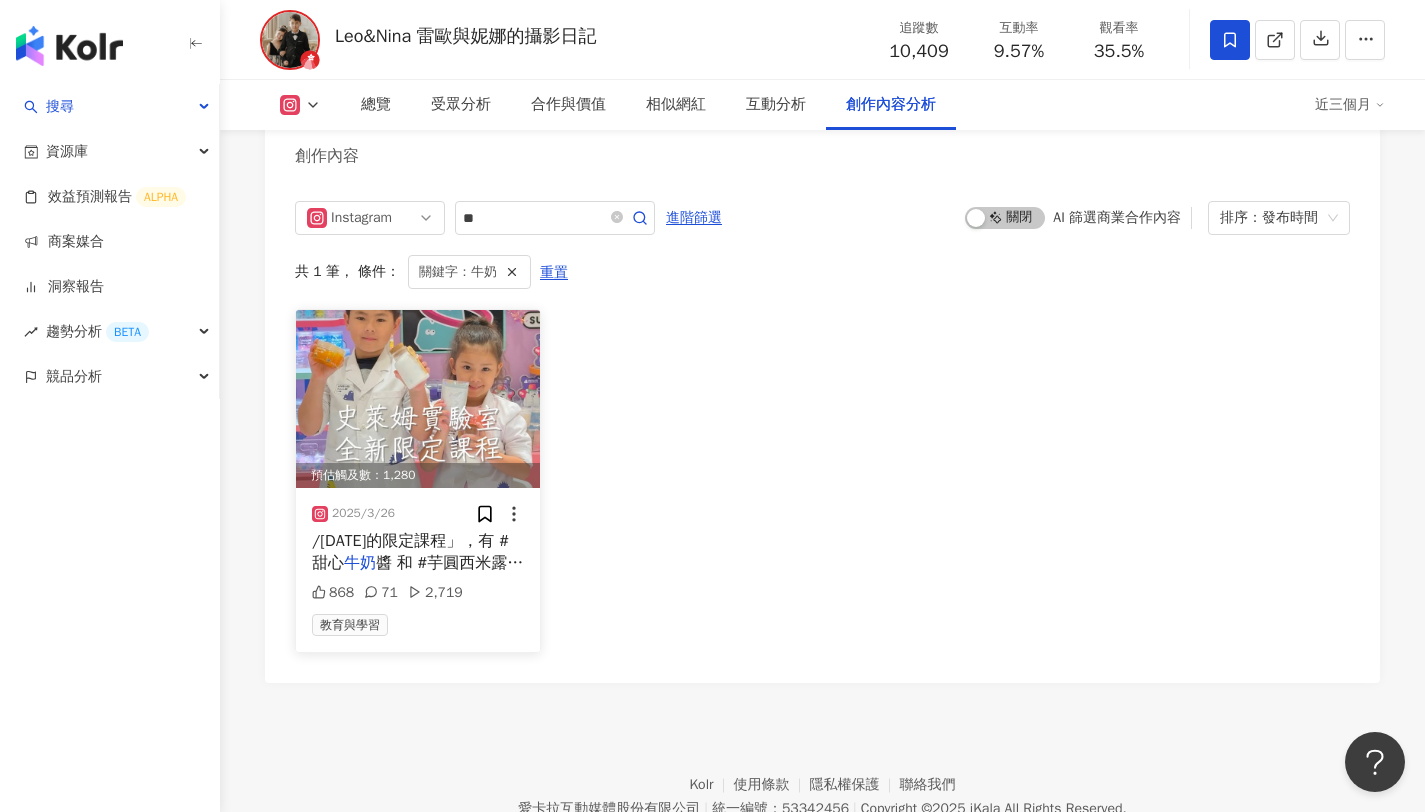 click at bounding box center [418, 399] 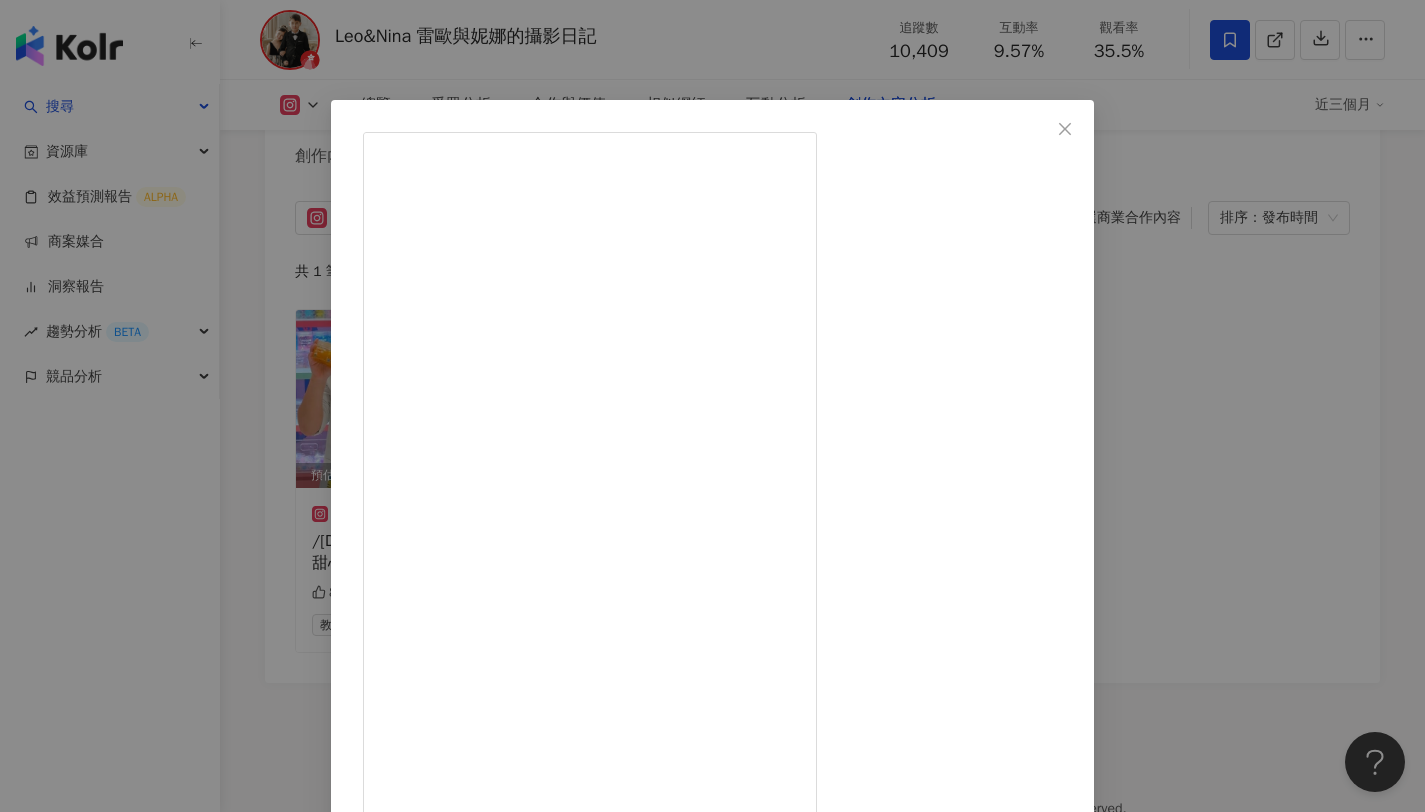 click on "Leo&Nina與德國老爸 2025/3/26 868 71 2,719 查看原始貼文" at bounding box center [712, 406] 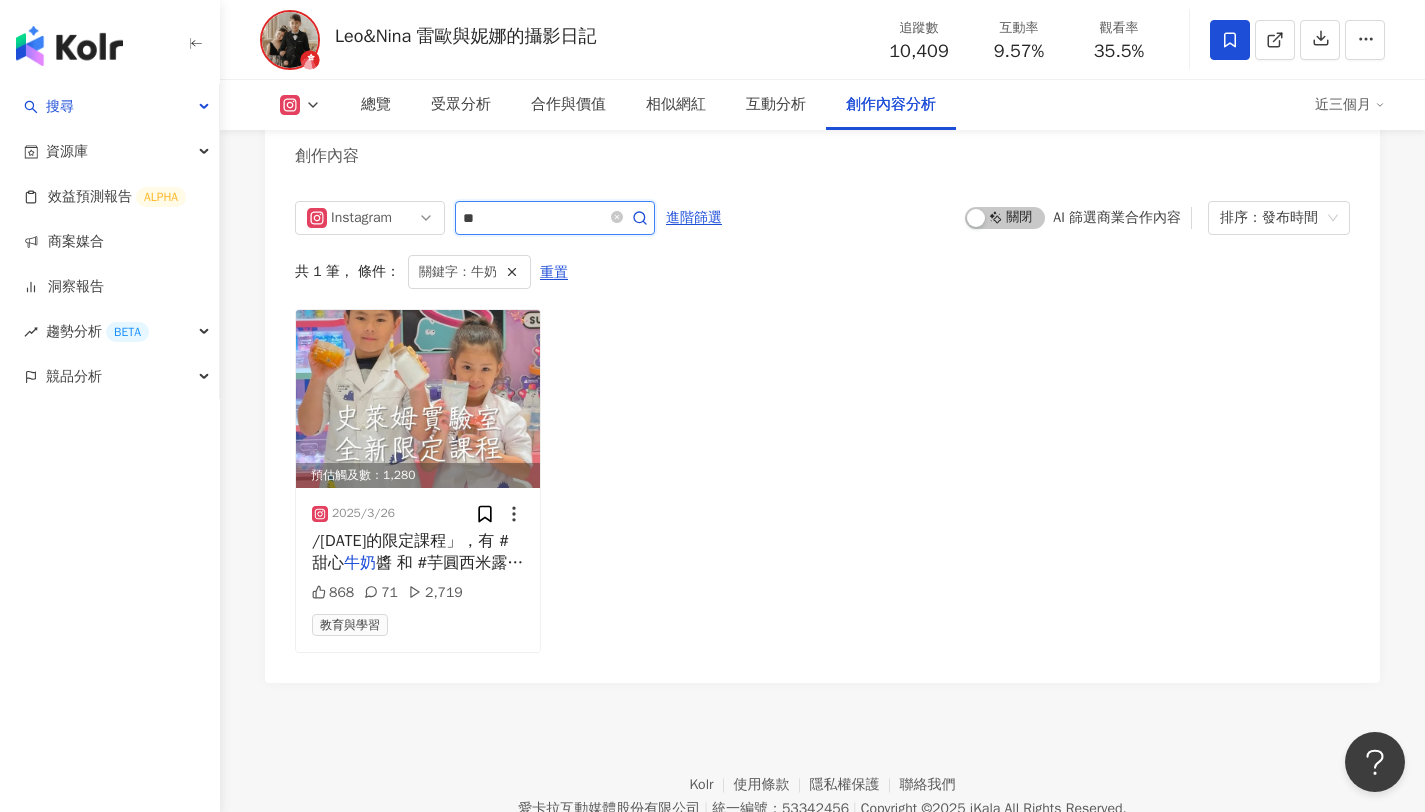 click on "**" at bounding box center [533, 218] 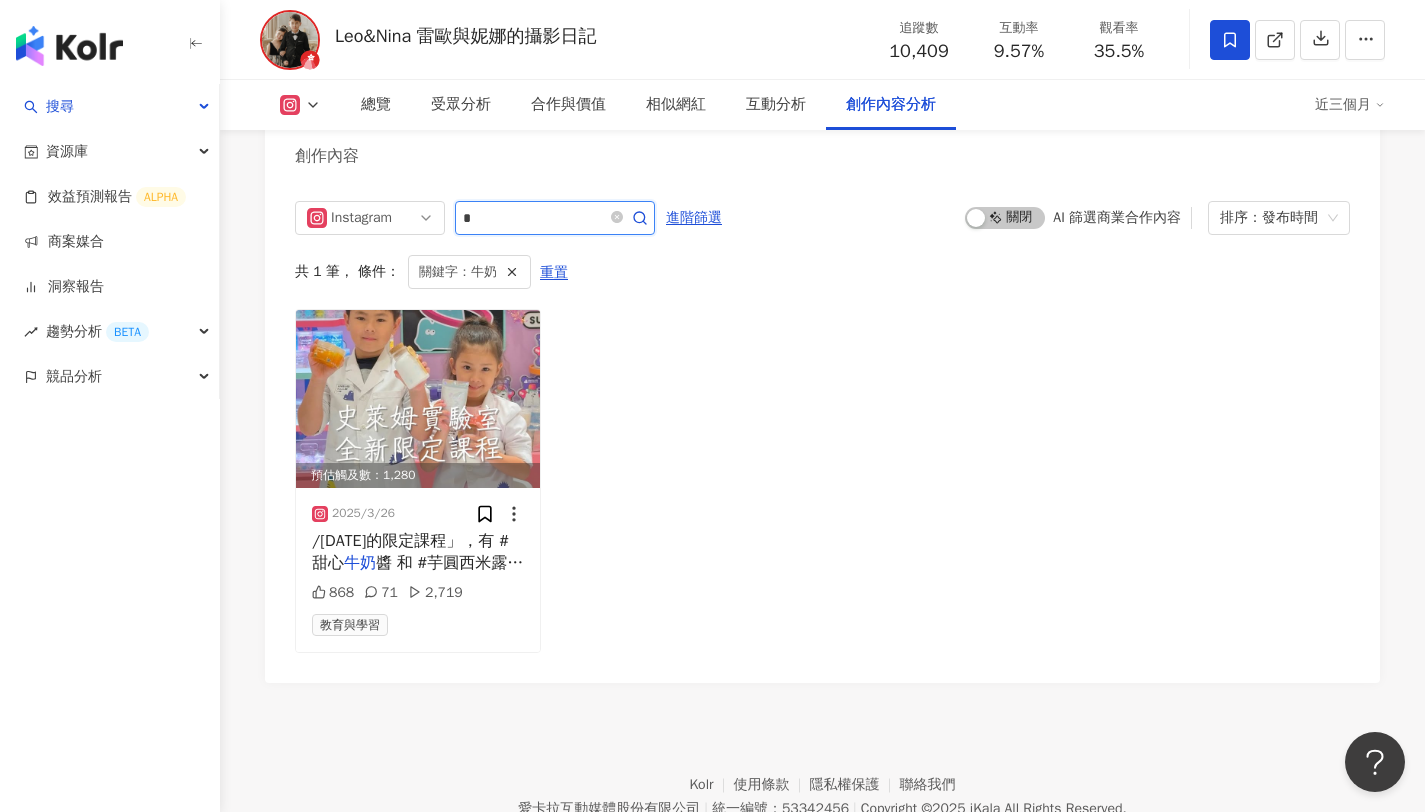 type on "*" 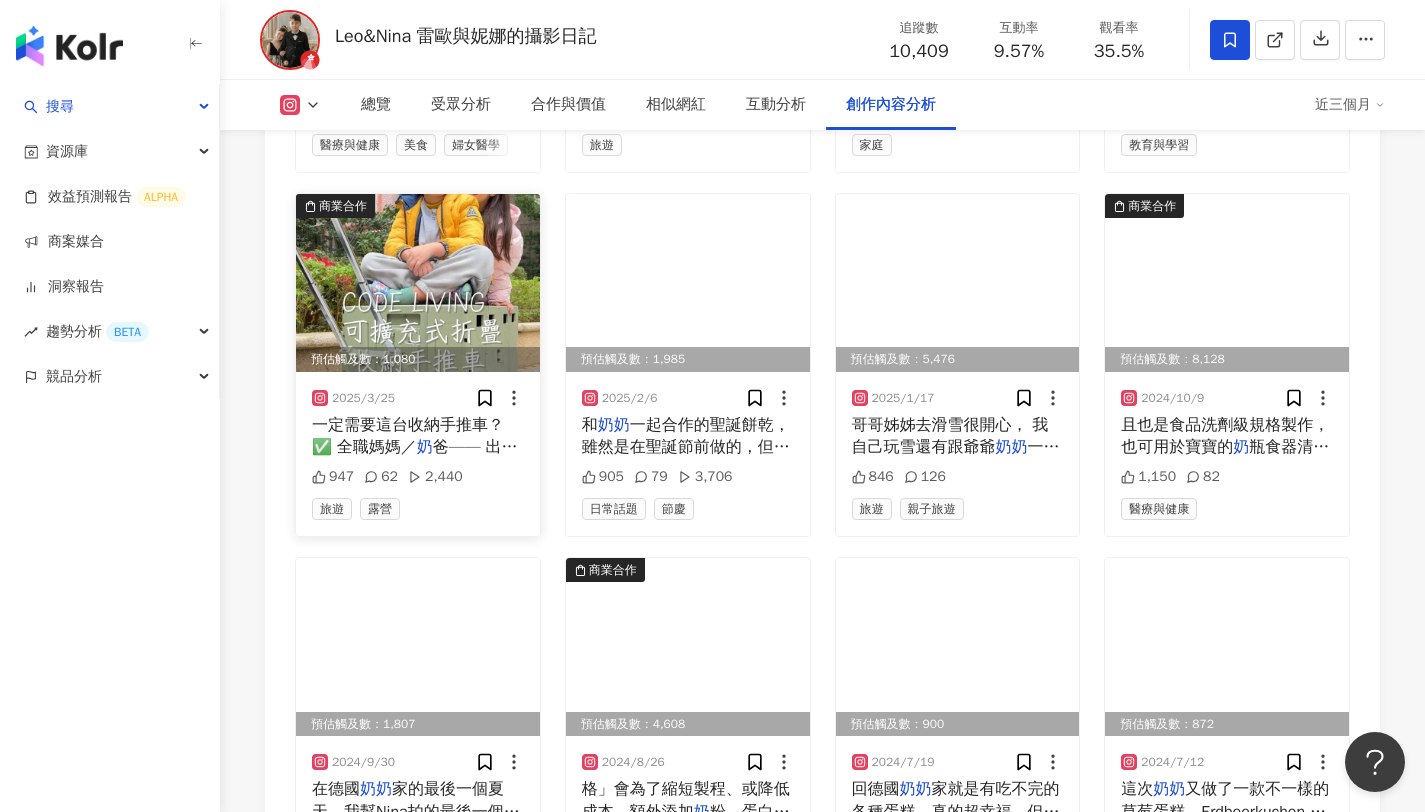 scroll, scrollTop: 6853, scrollLeft: 0, axis: vertical 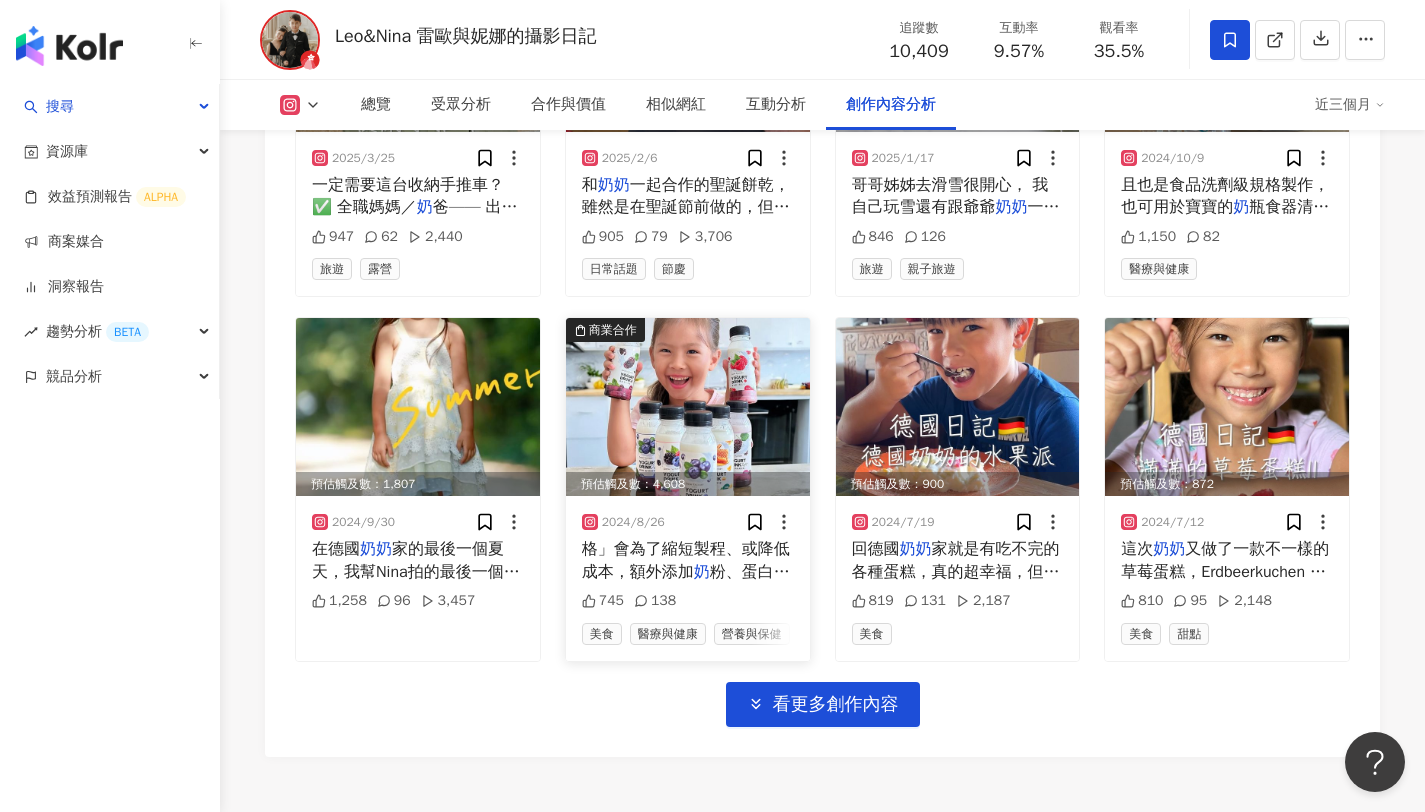 click at bounding box center (688, 407) 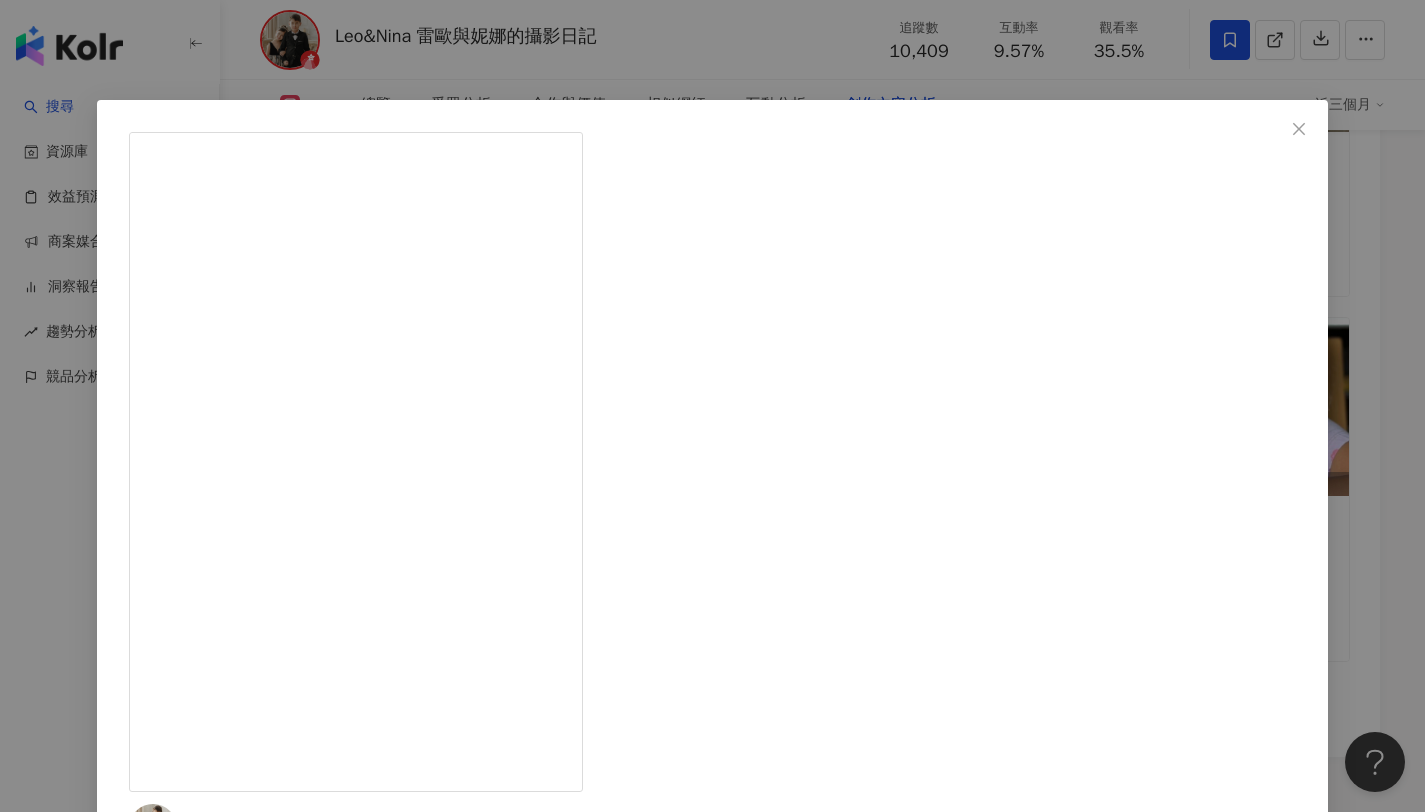 scroll, scrollTop: 1276, scrollLeft: 0, axis: vertical 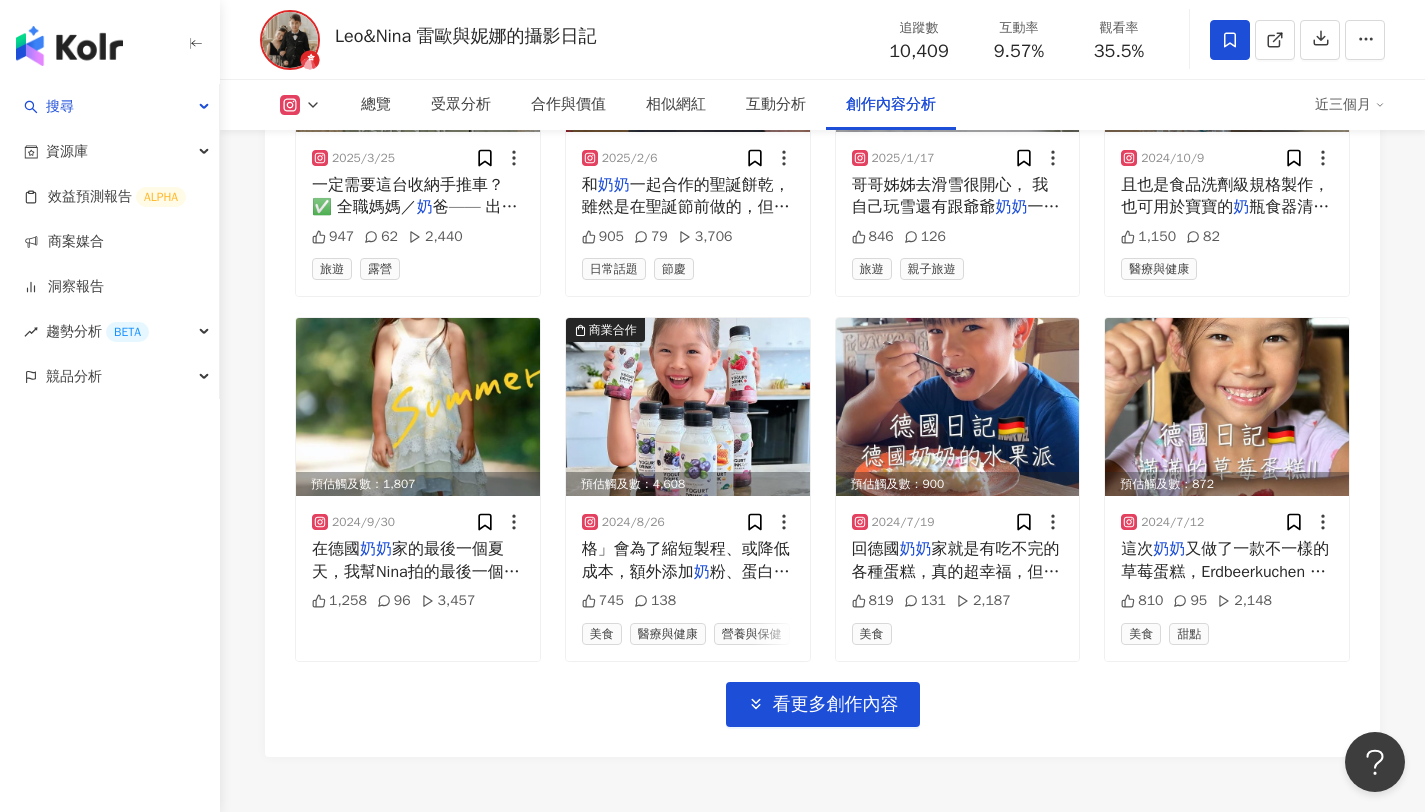 click on "10,409" at bounding box center [918, 51] 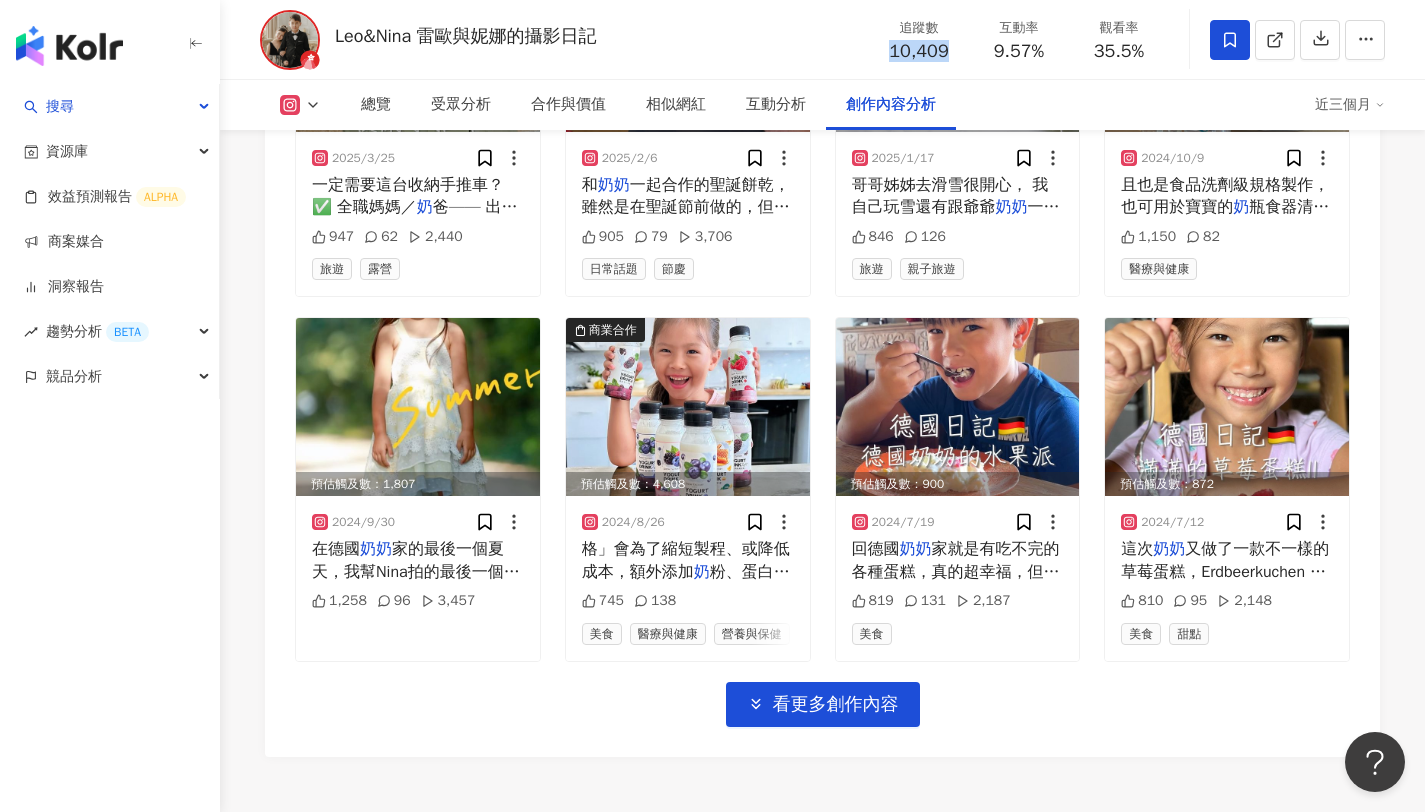 click on "10,409" at bounding box center (918, 51) 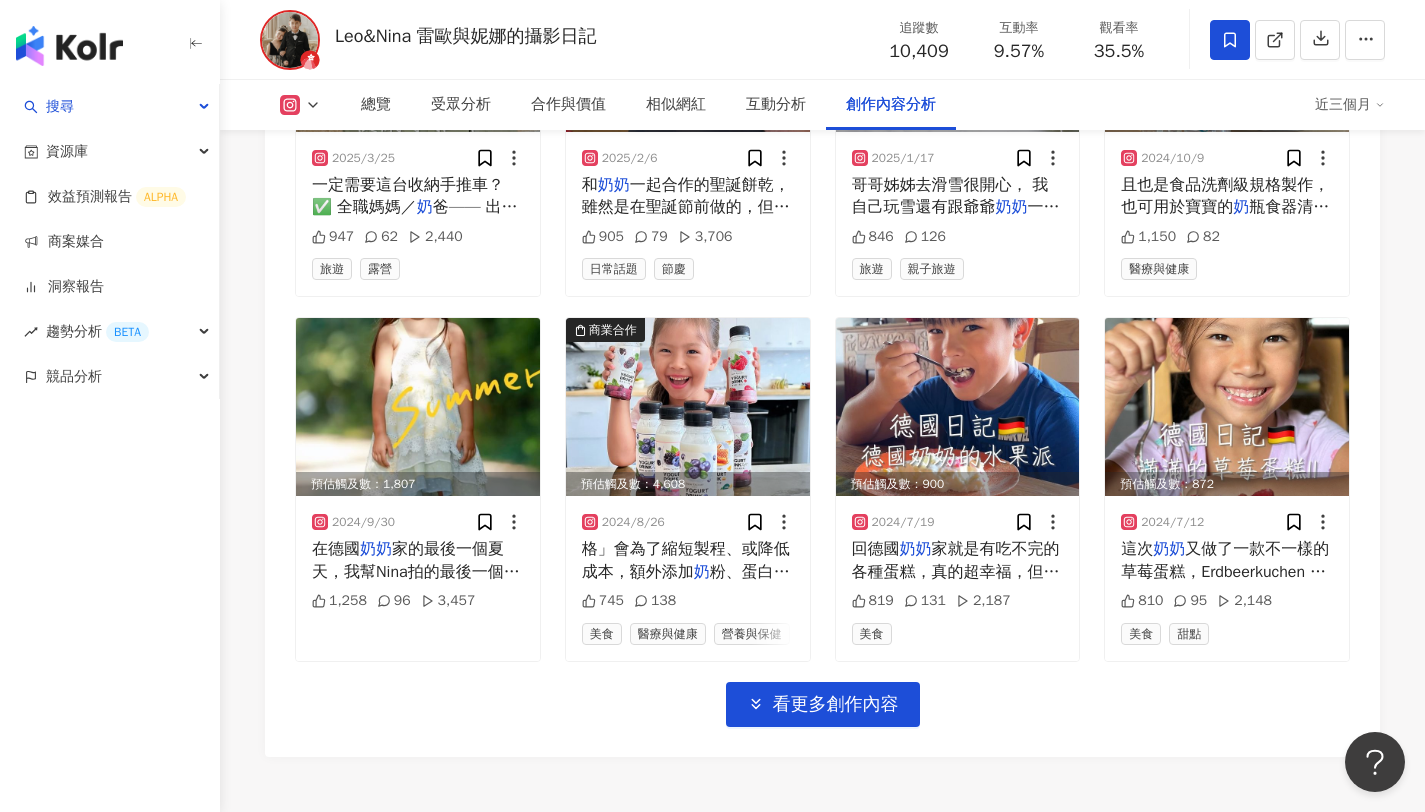 click on "9.57%" at bounding box center [1019, 52] 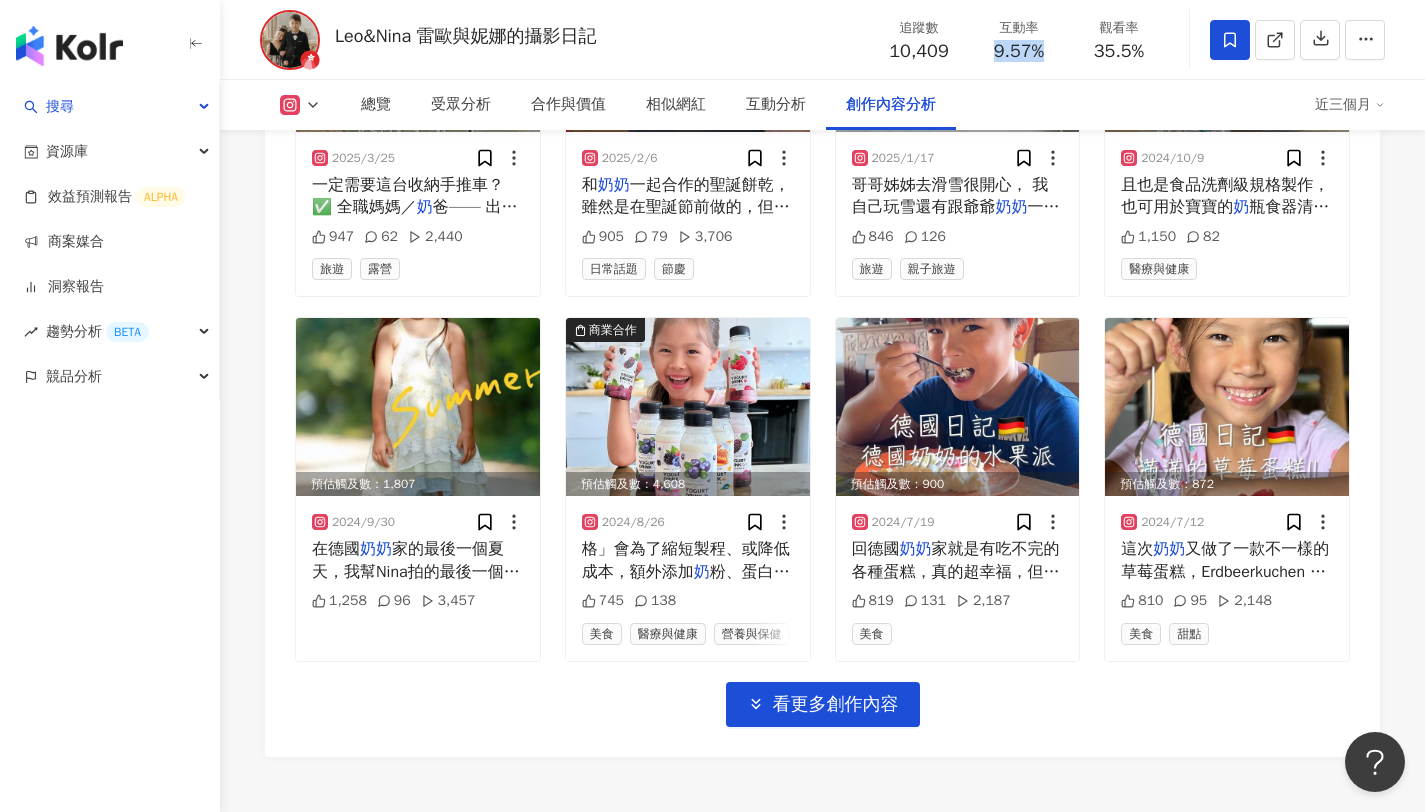 click on "9.57%" at bounding box center [1019, 52] 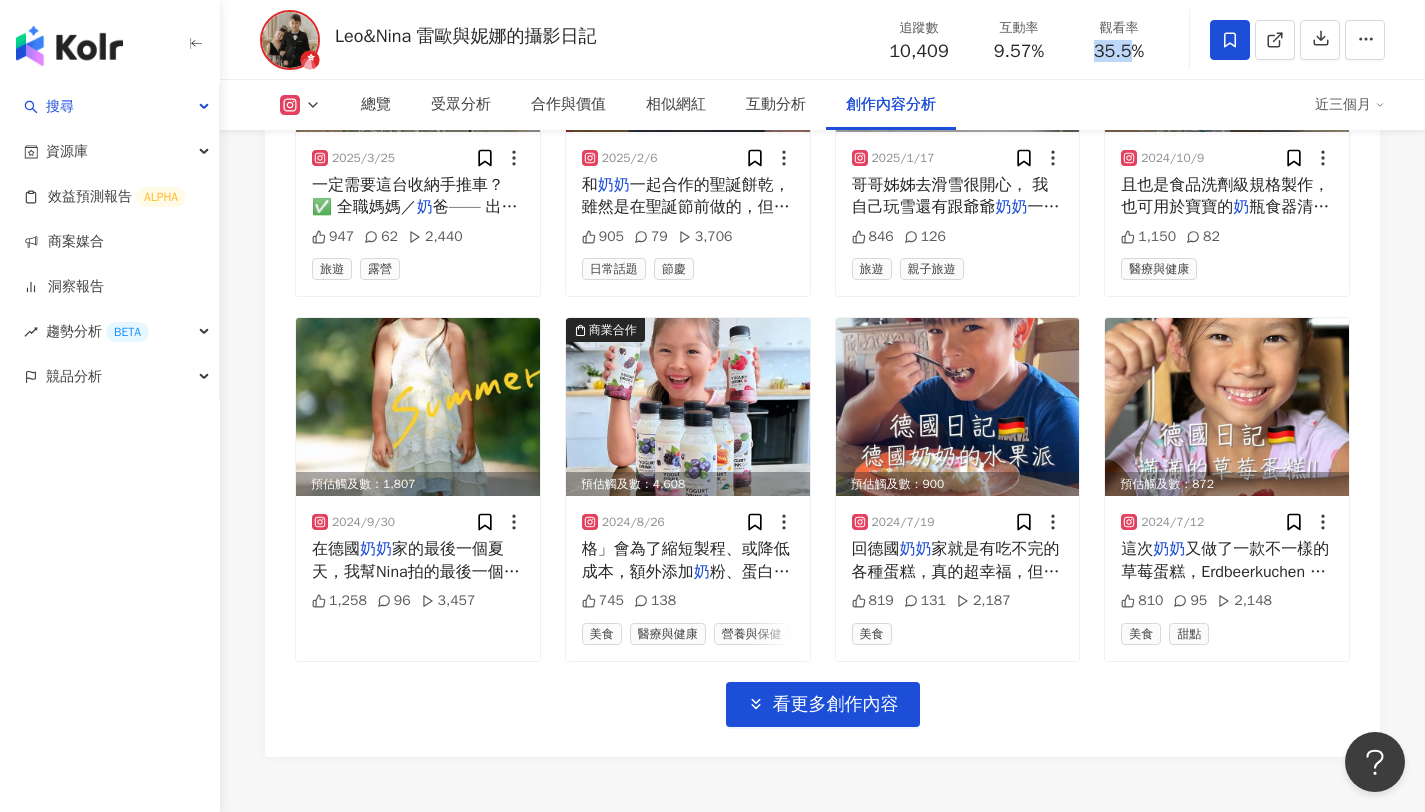 click on "35.5%" at bounding box center [1119, 52] 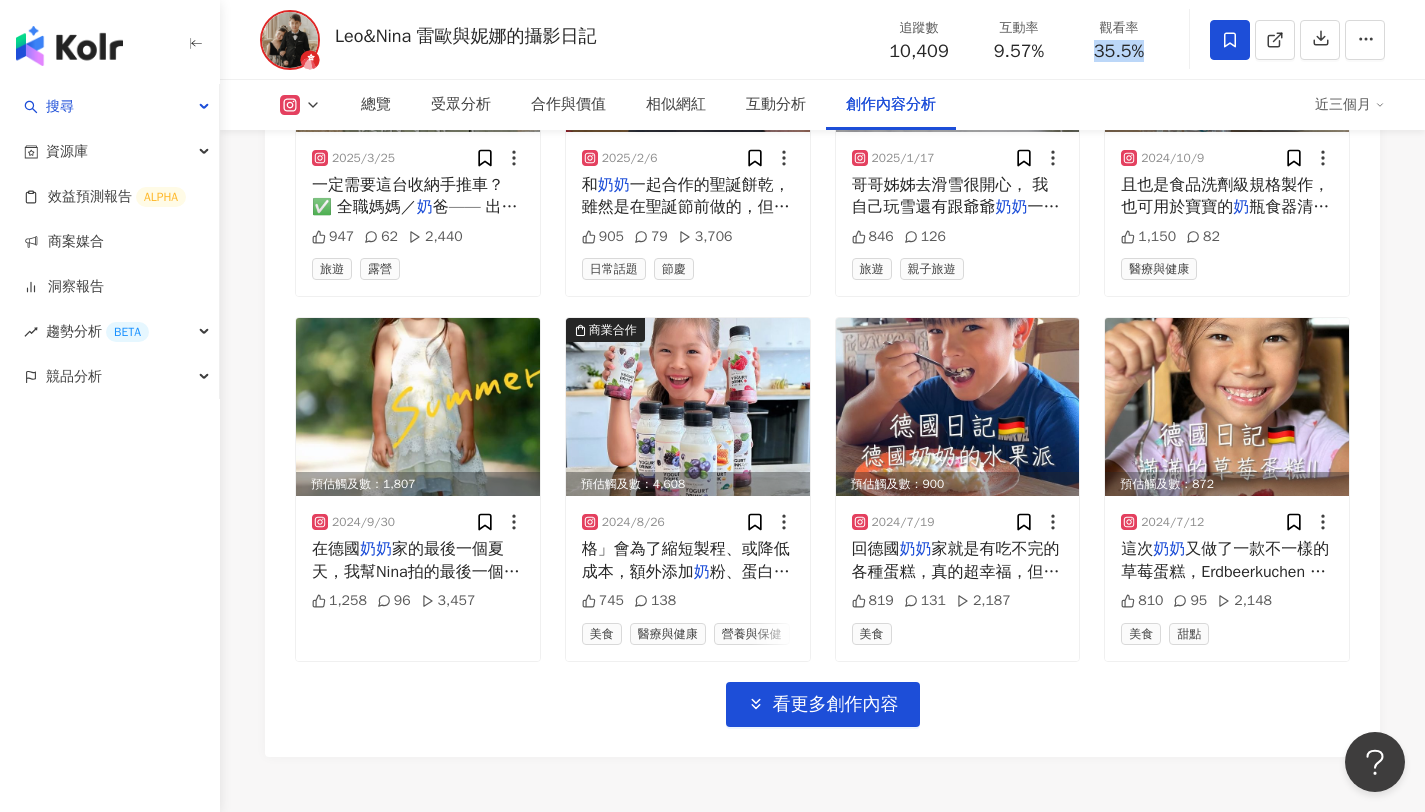 click on "35.5%" at bounding box center (1119, 52) 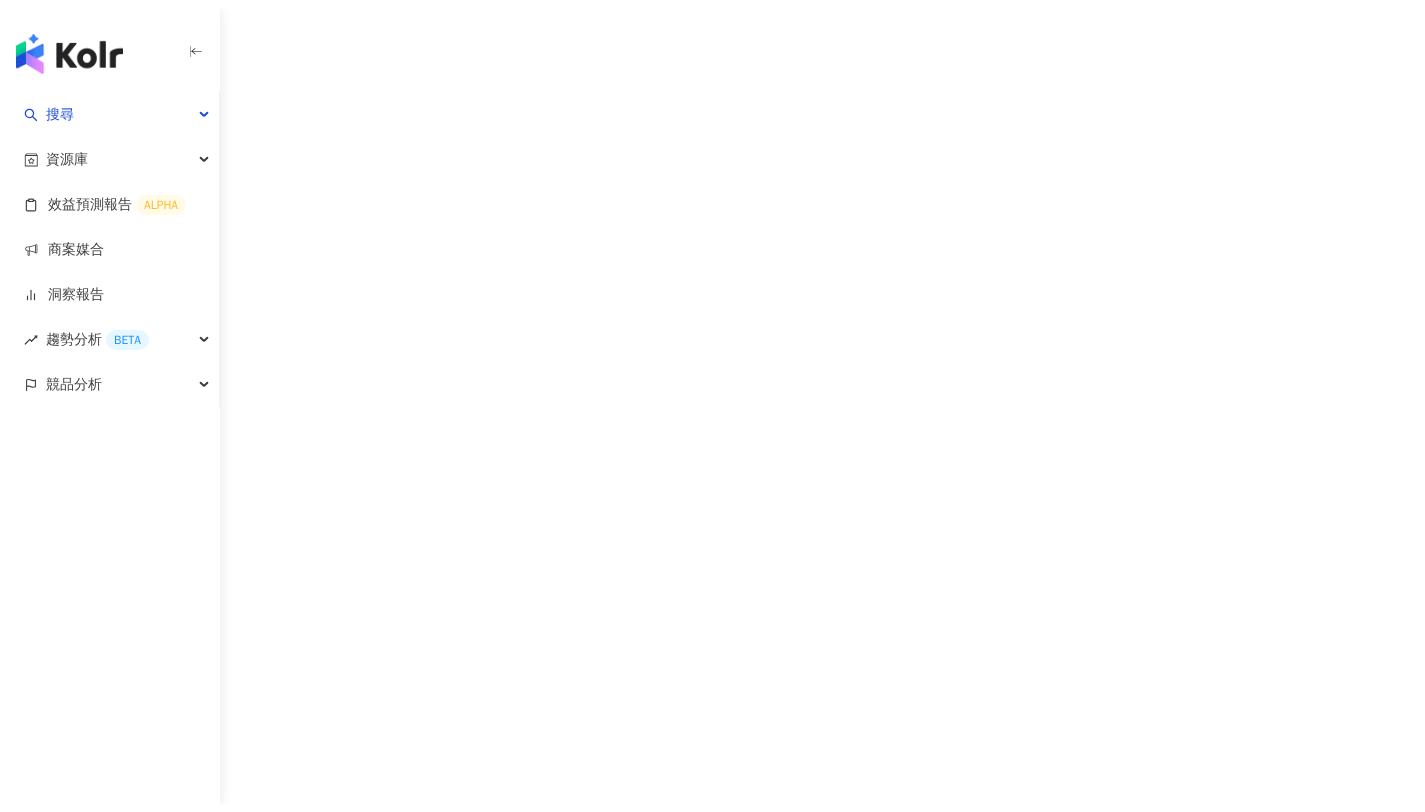 scroll, scrollTop: 0, scrollLeft: 0, axis: both 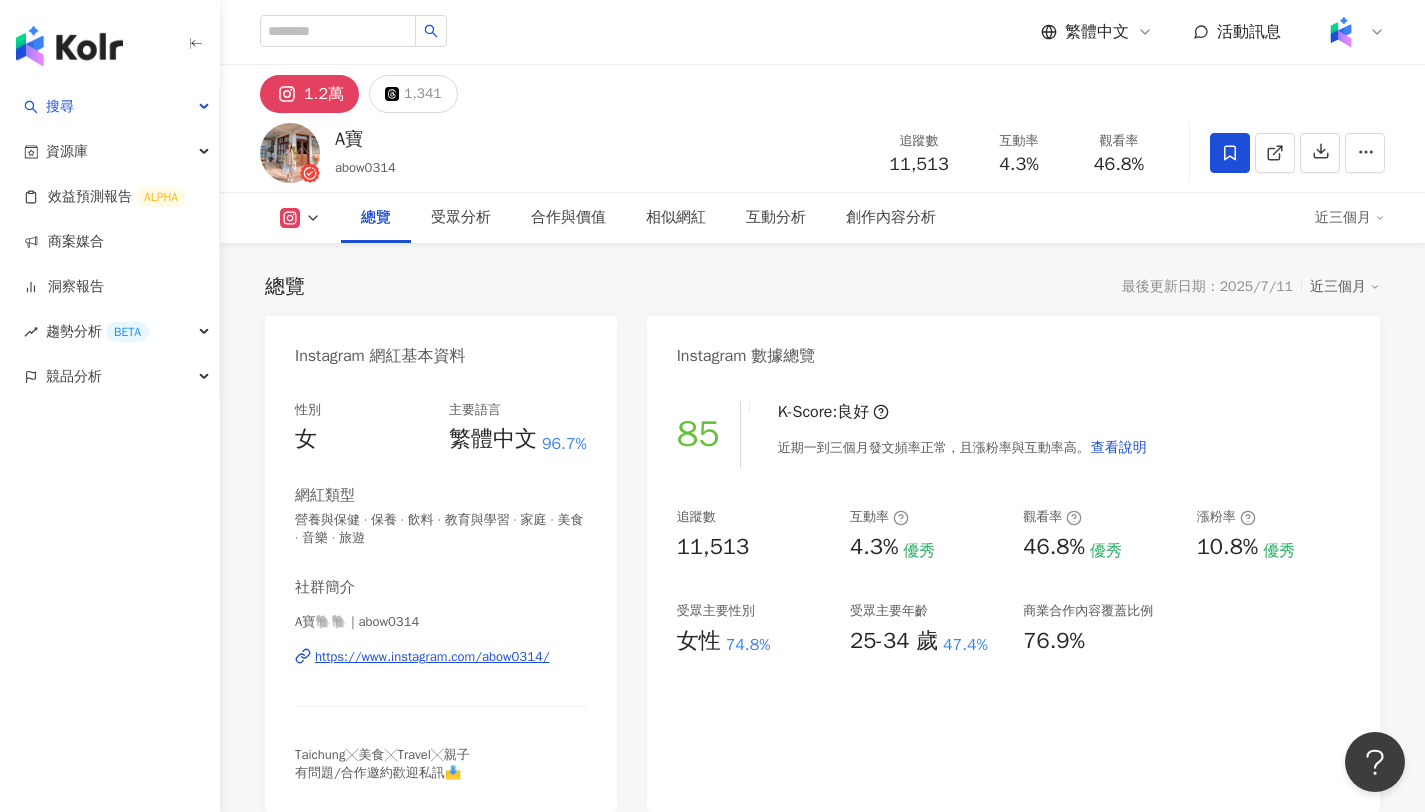 click on "https://www.instagram.com/abow0314/" at bounding box center (432, 657) 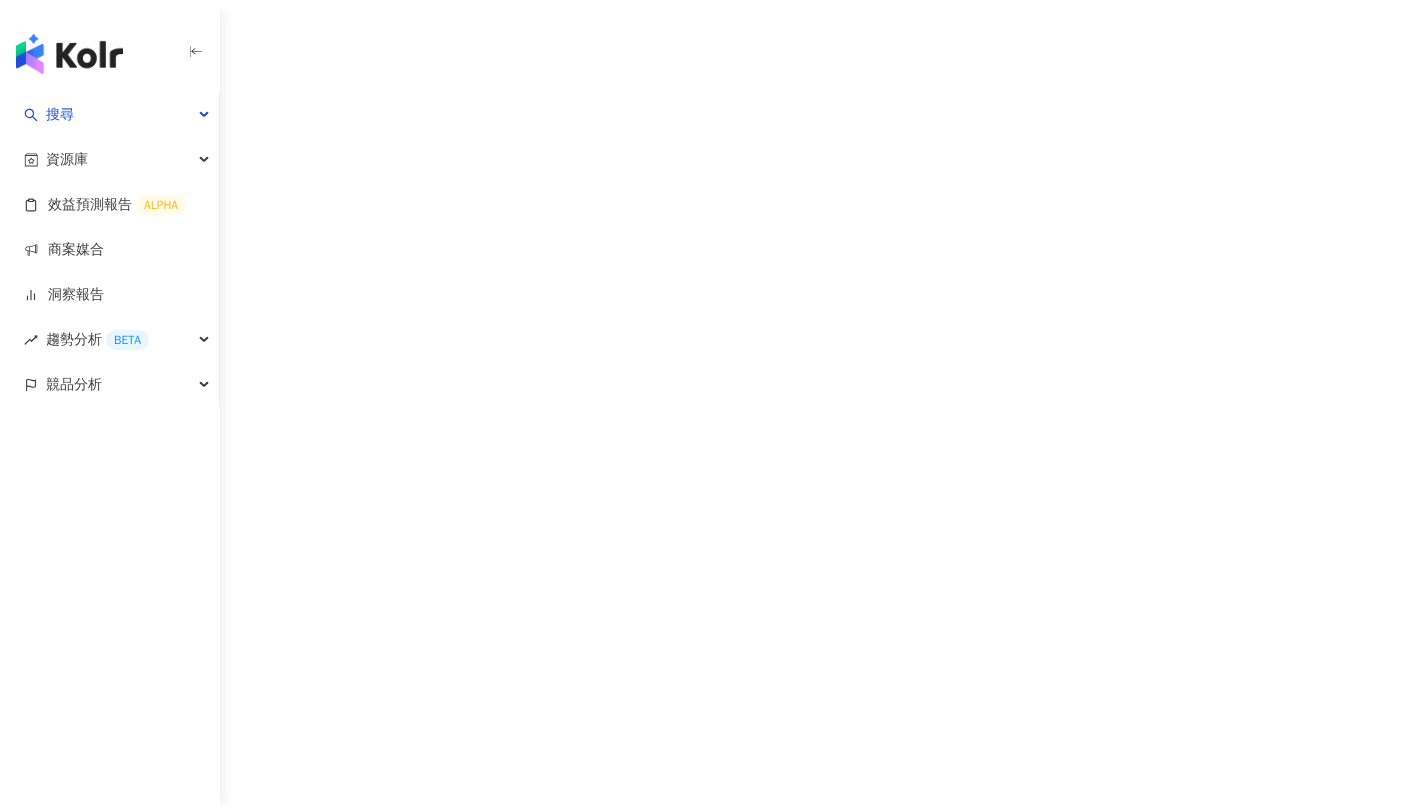 scroll, scrollTop: 0, scrollLeft: 0, axis: both 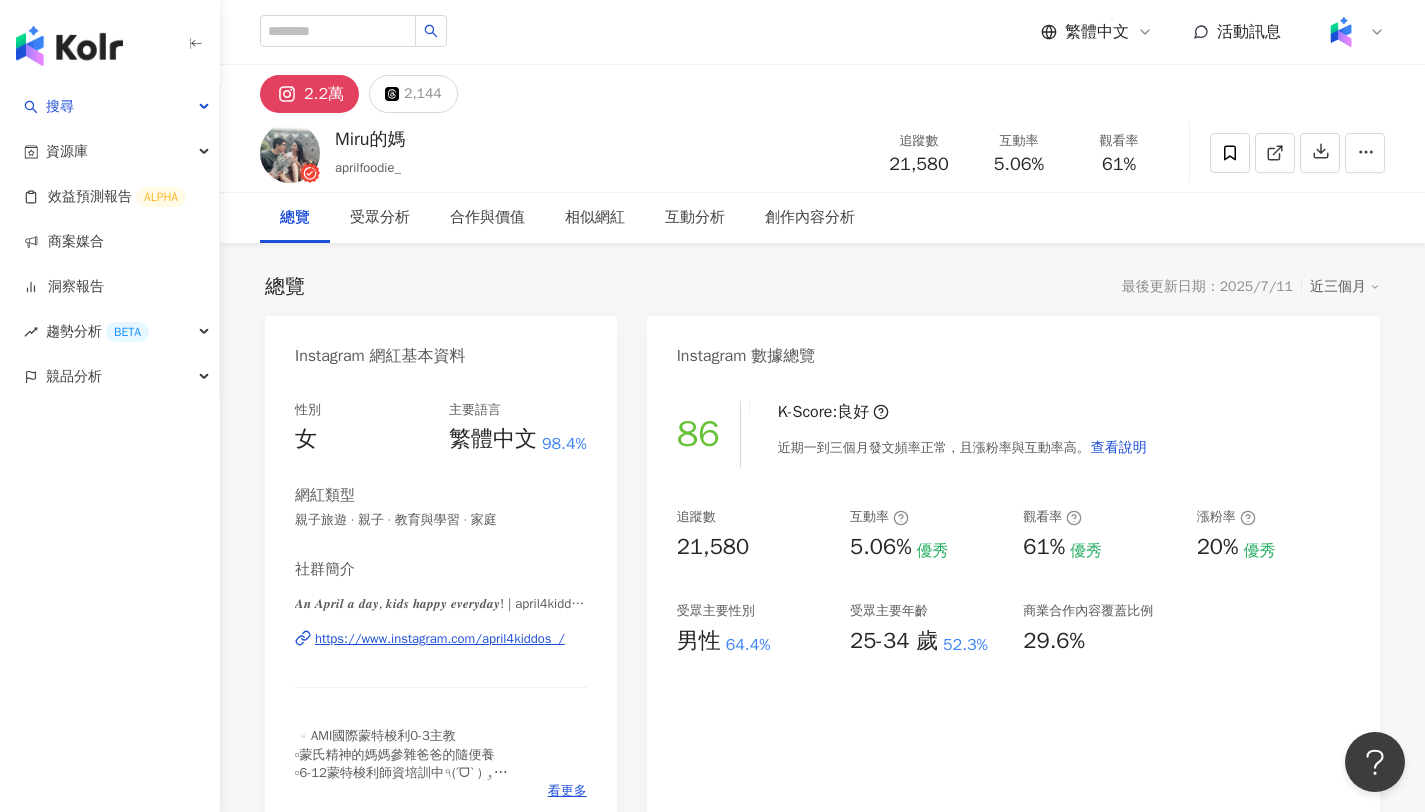 click on "Miru的媽 aprilfoodie_ 追蹤數 21,580 互動率 5.06% 觀看率 61%" at bounding box center (822, 152) 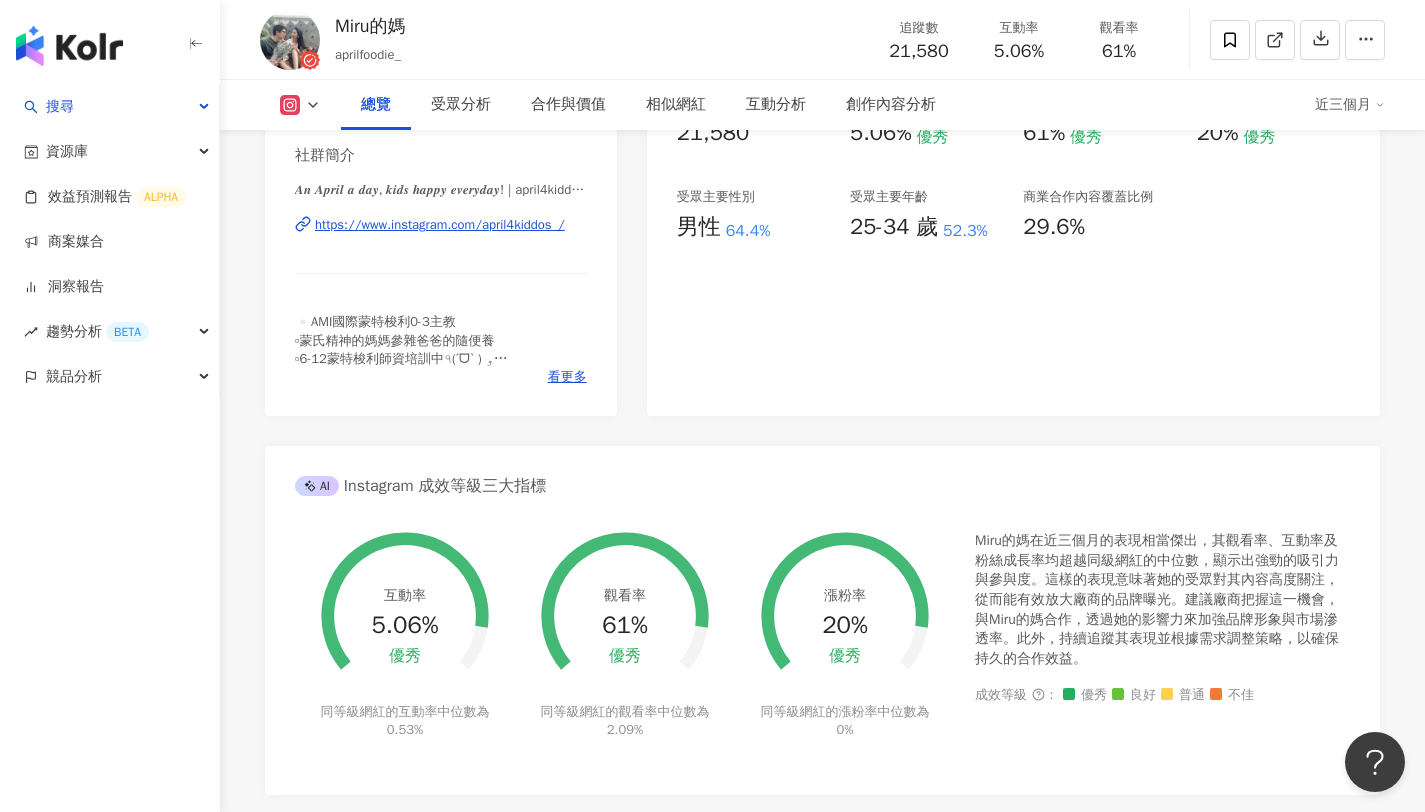 scroll, scrollTop: 417, scrollLeft: 0, axis: vertical 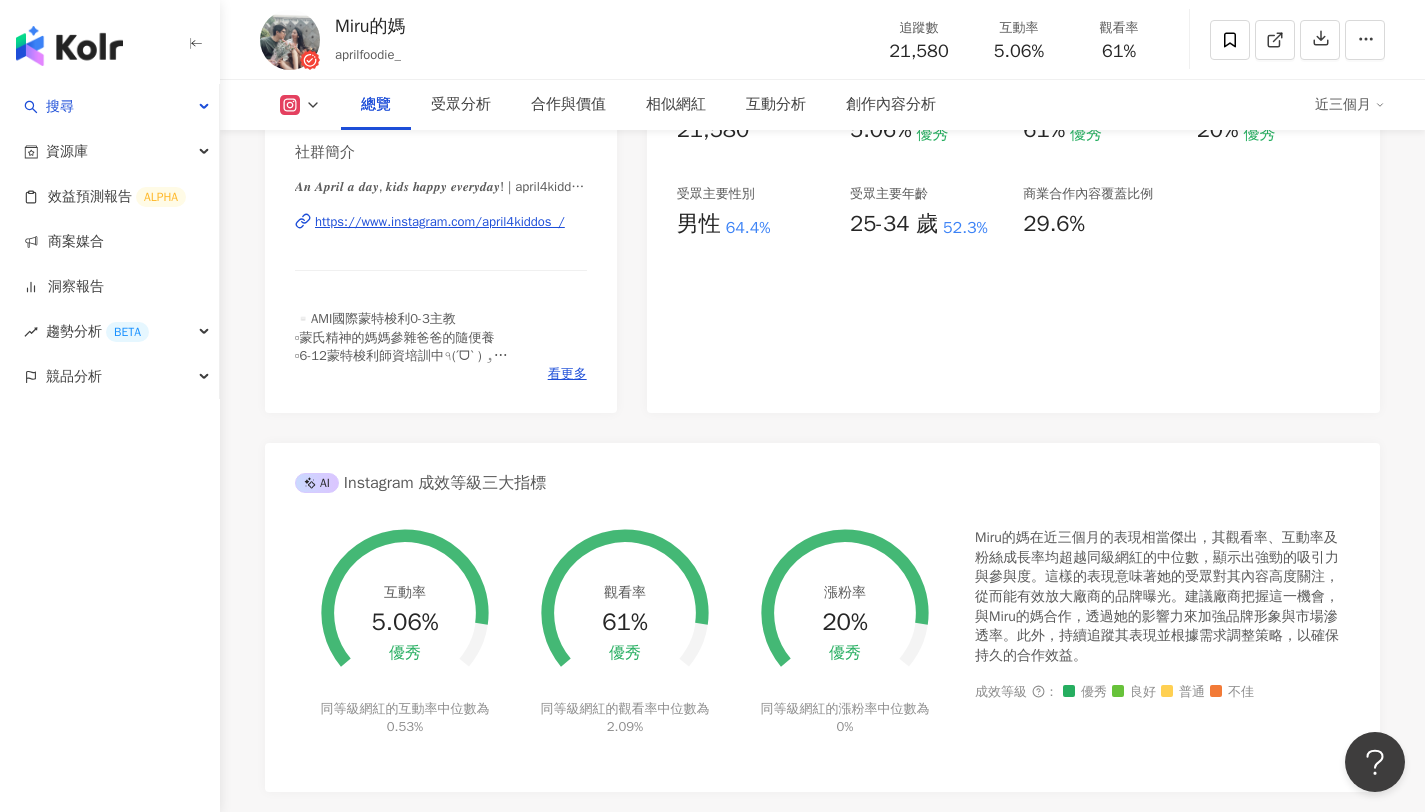 click on "https://www.instagram.com/april4kiddos_/" at bounding box center (440, 222) 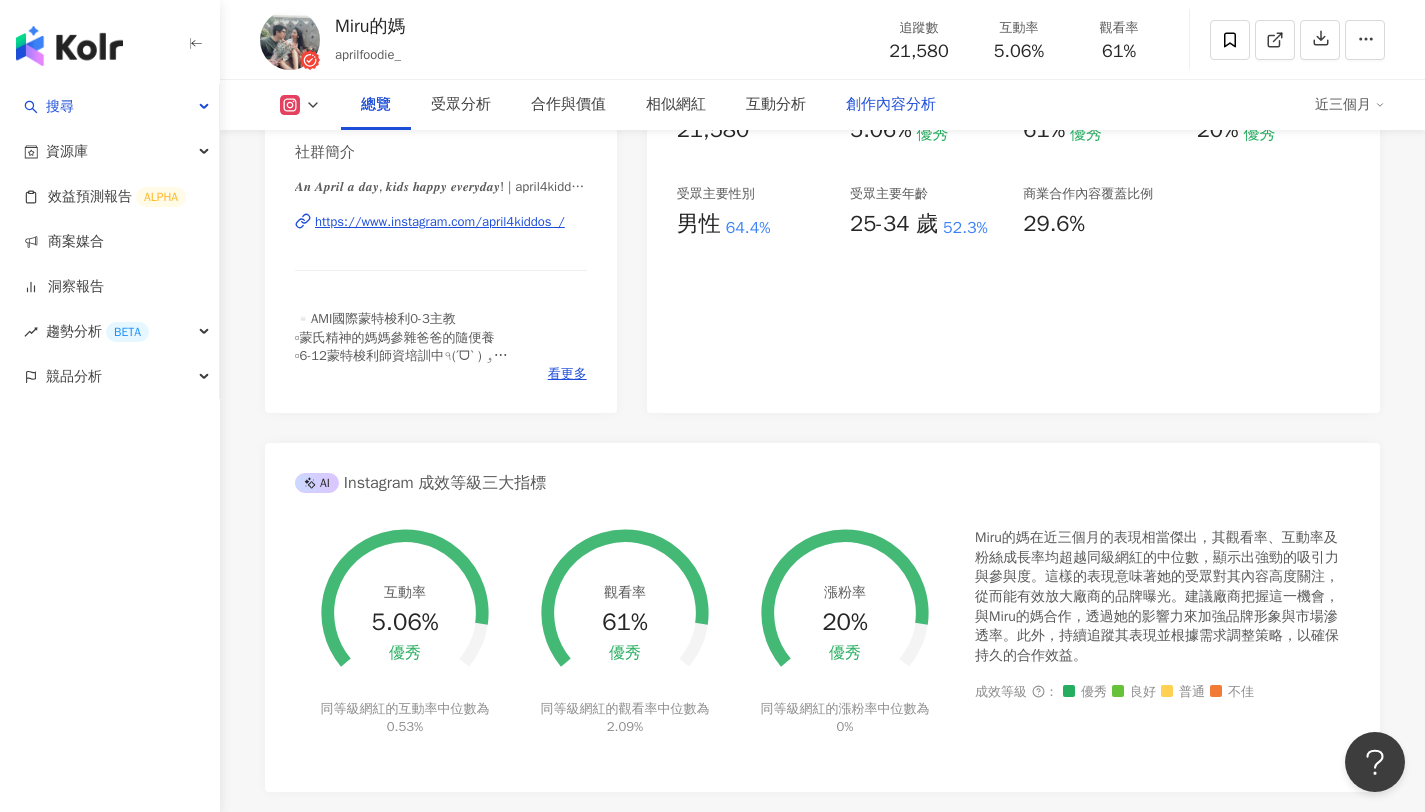 click on "創作內容分析" at bounding box center [891, 105] 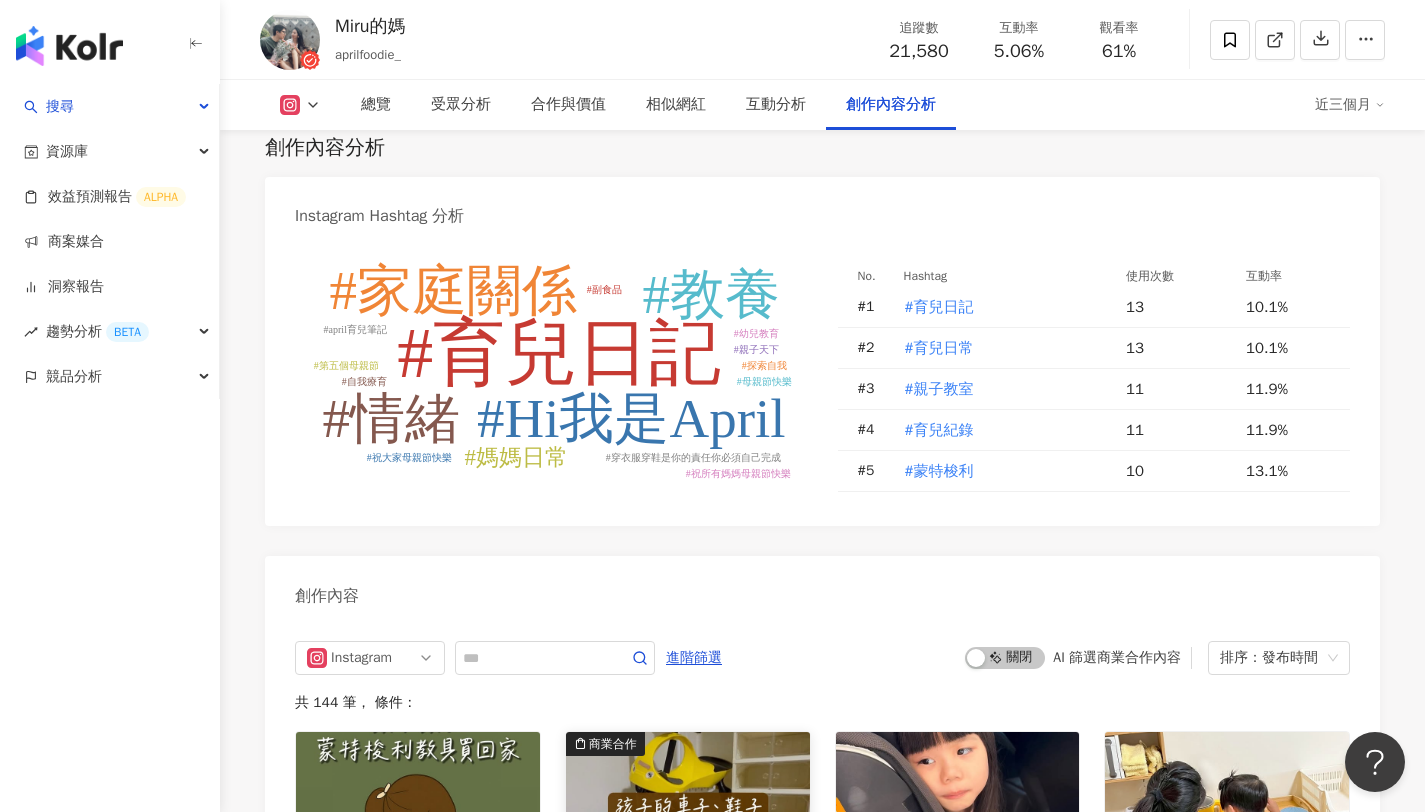 scroll, scrollTop: 5933, scrollLeft: 0, axis: vertical 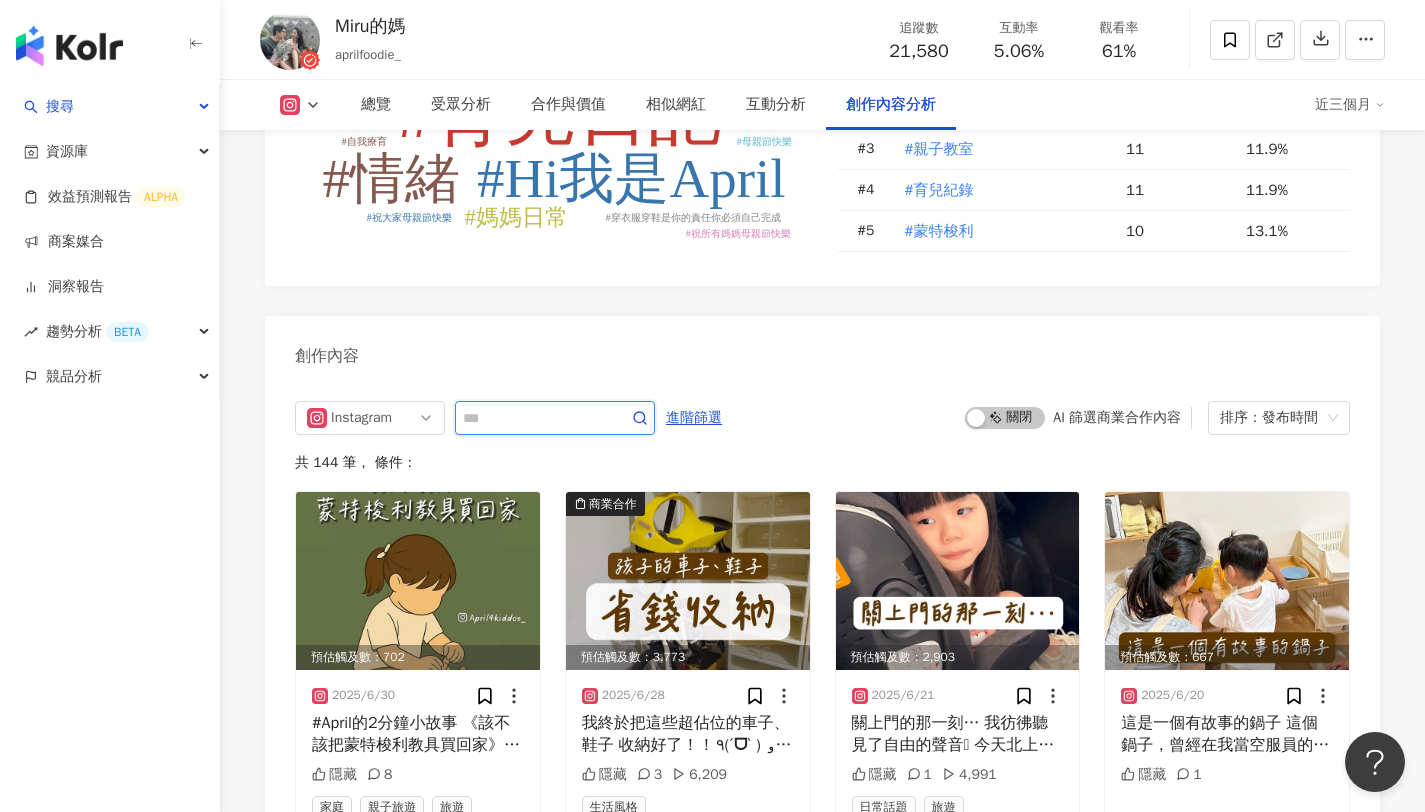 click at bounding box center [533, 418] 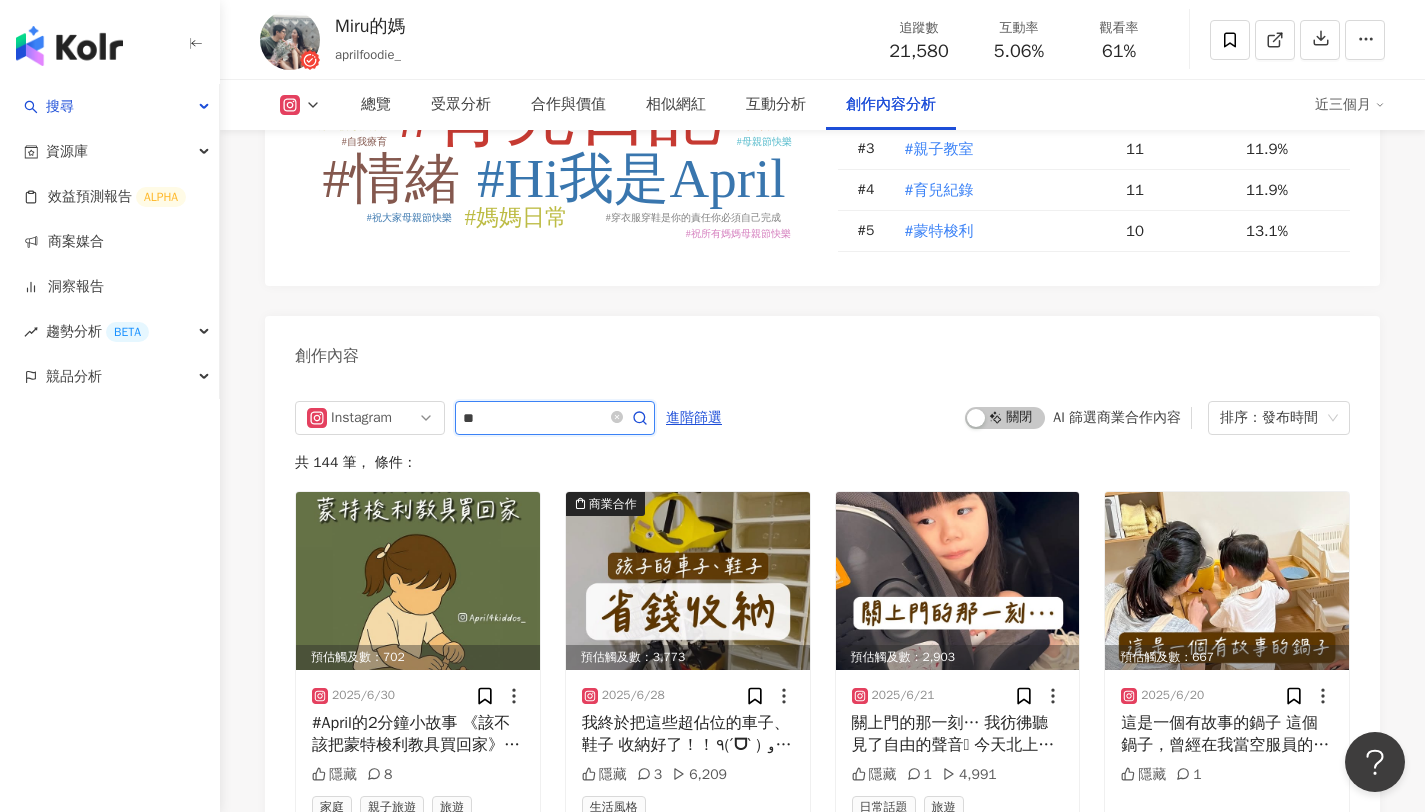 type on "*" 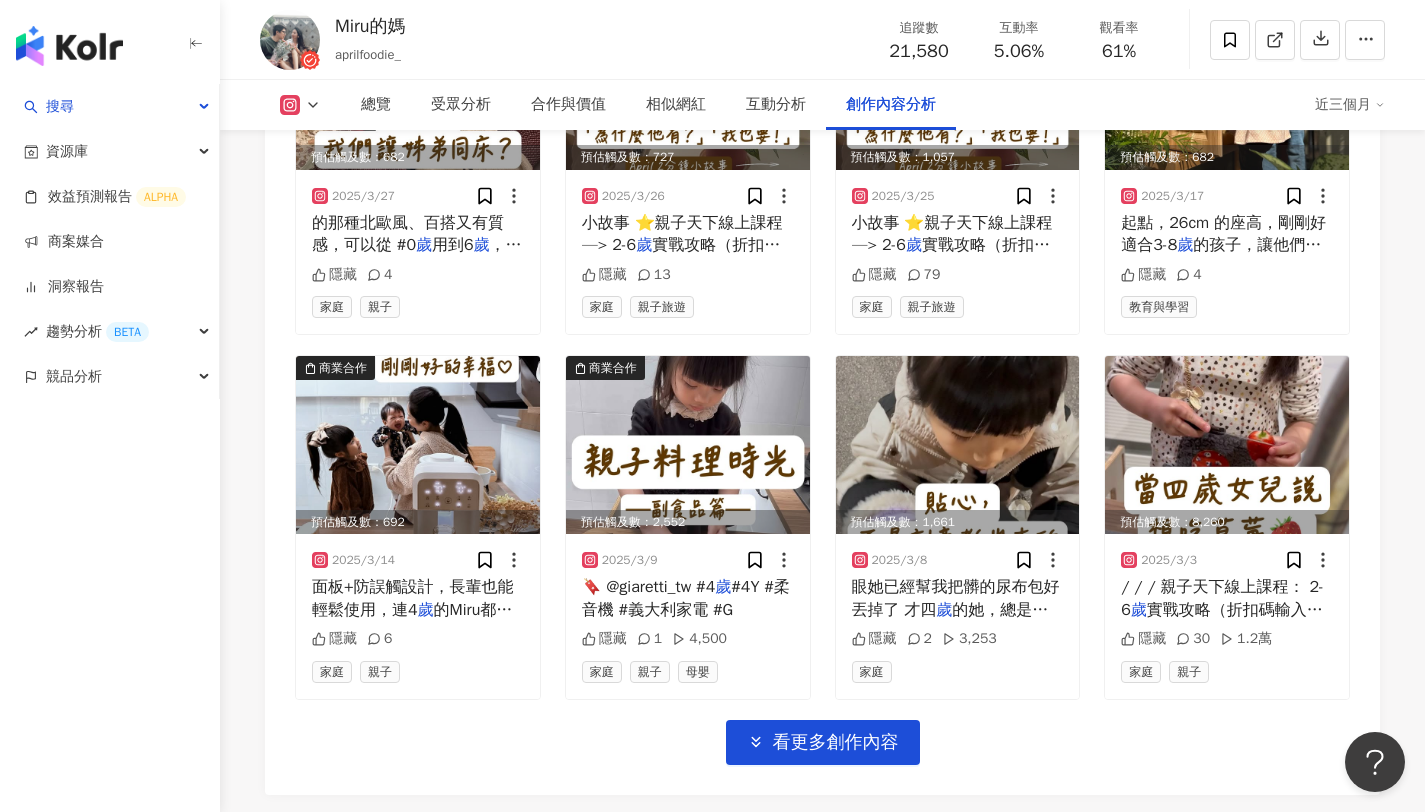 scroll, scrollTop: 6835, scrollLeft: 0, axis: vertical 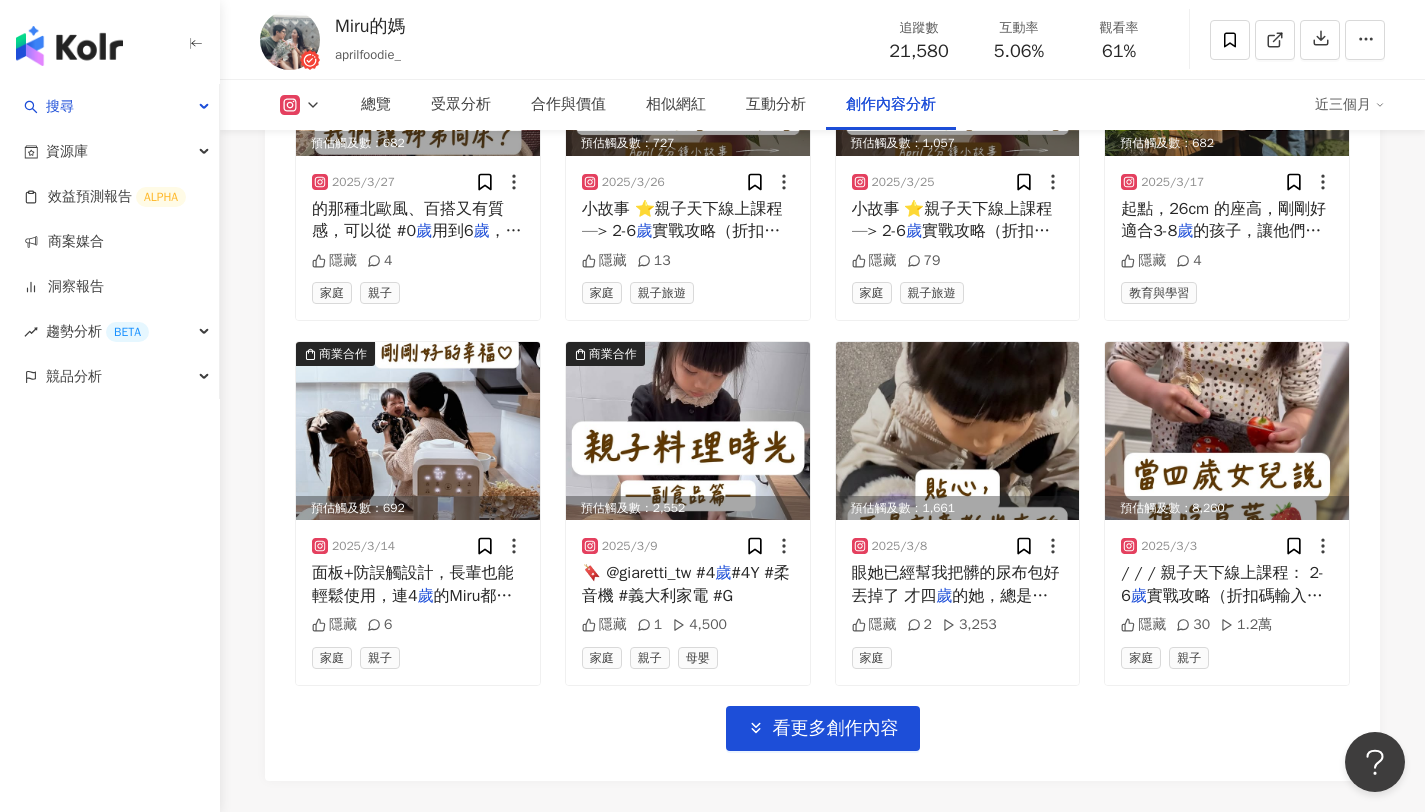 click on "Miru的媽" at bounding box center [370, 26] 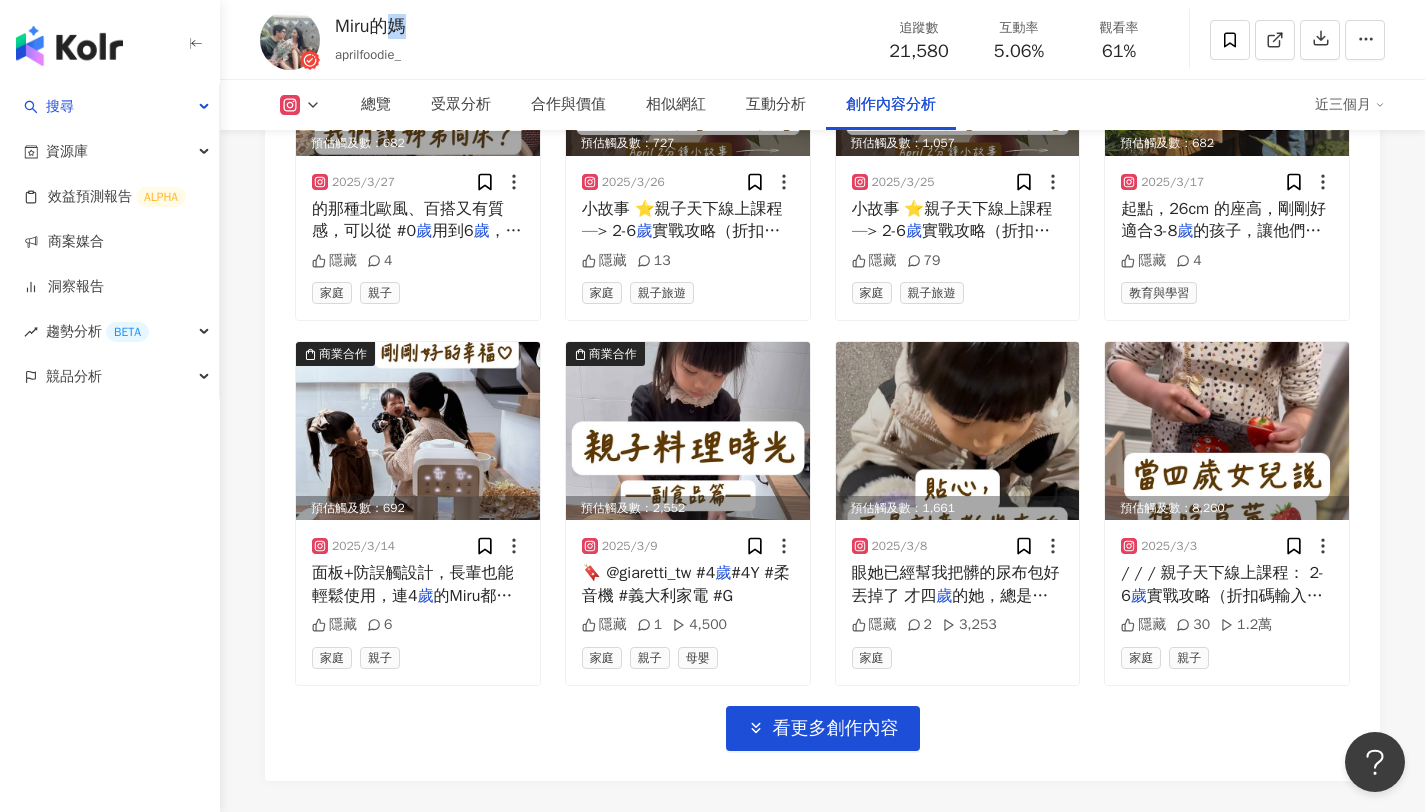 click on "Miru的媽" at bounding box center (370, 26) 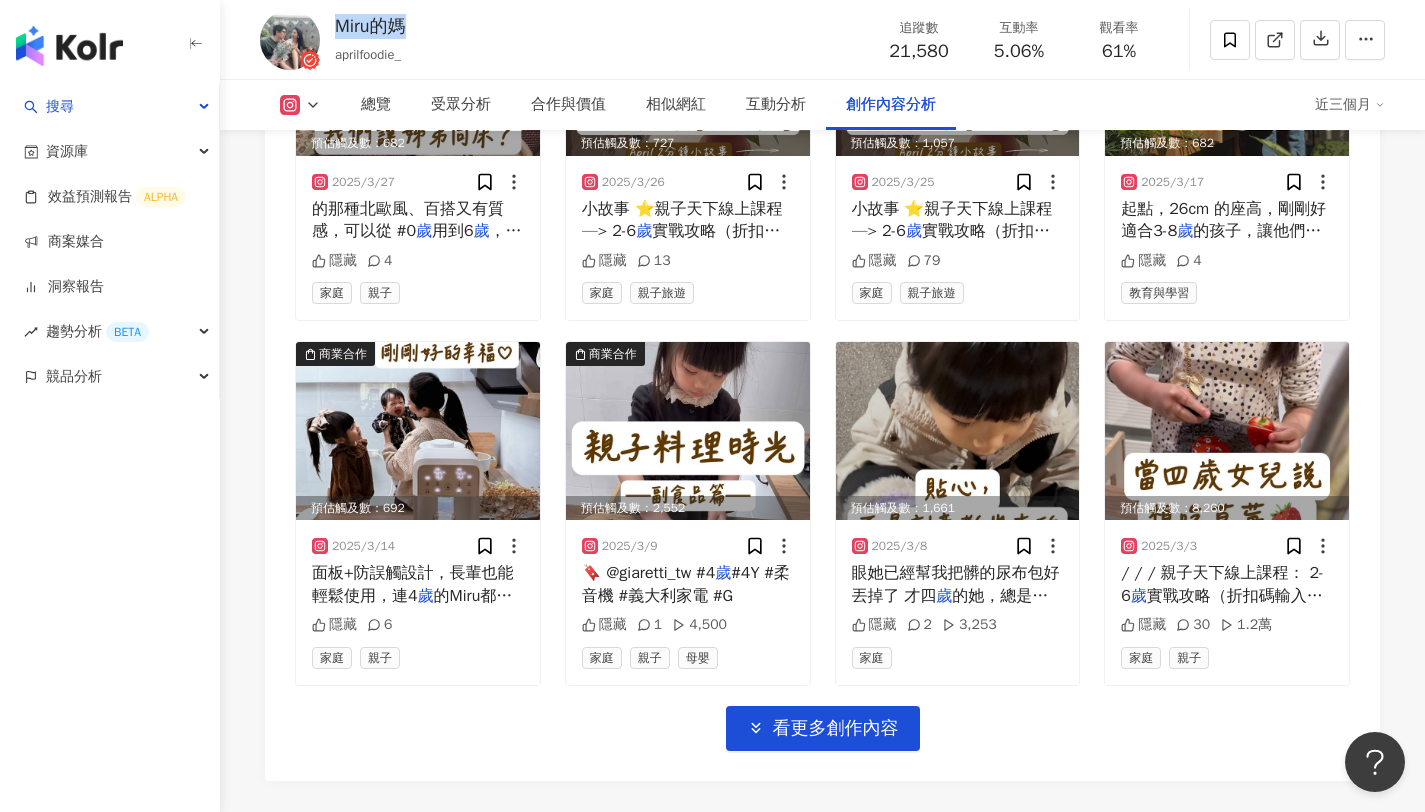 click on "Miru的媽" at bounding box center (370, 26) 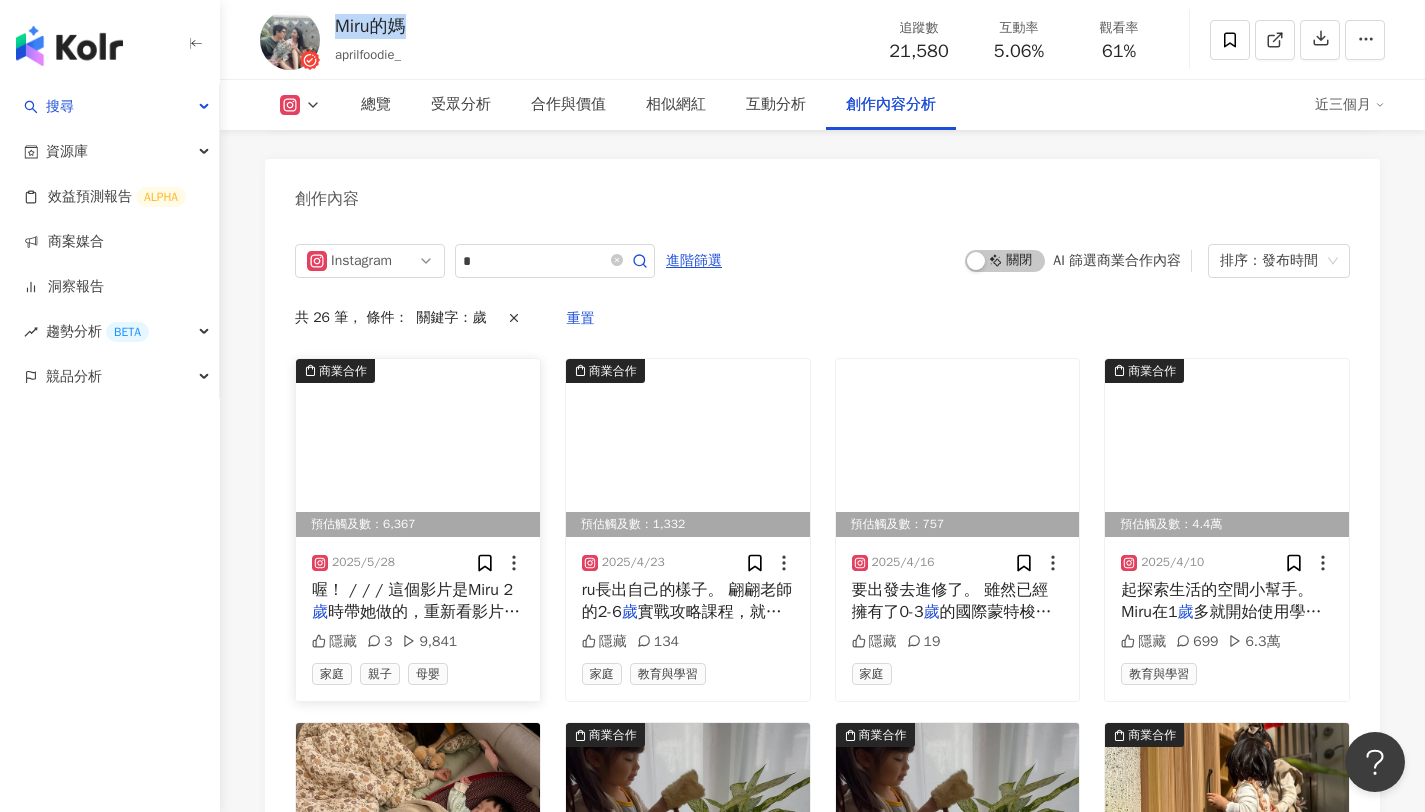 scroll, scrollTop: 6030, scrollLeft: 0, axis: vertical 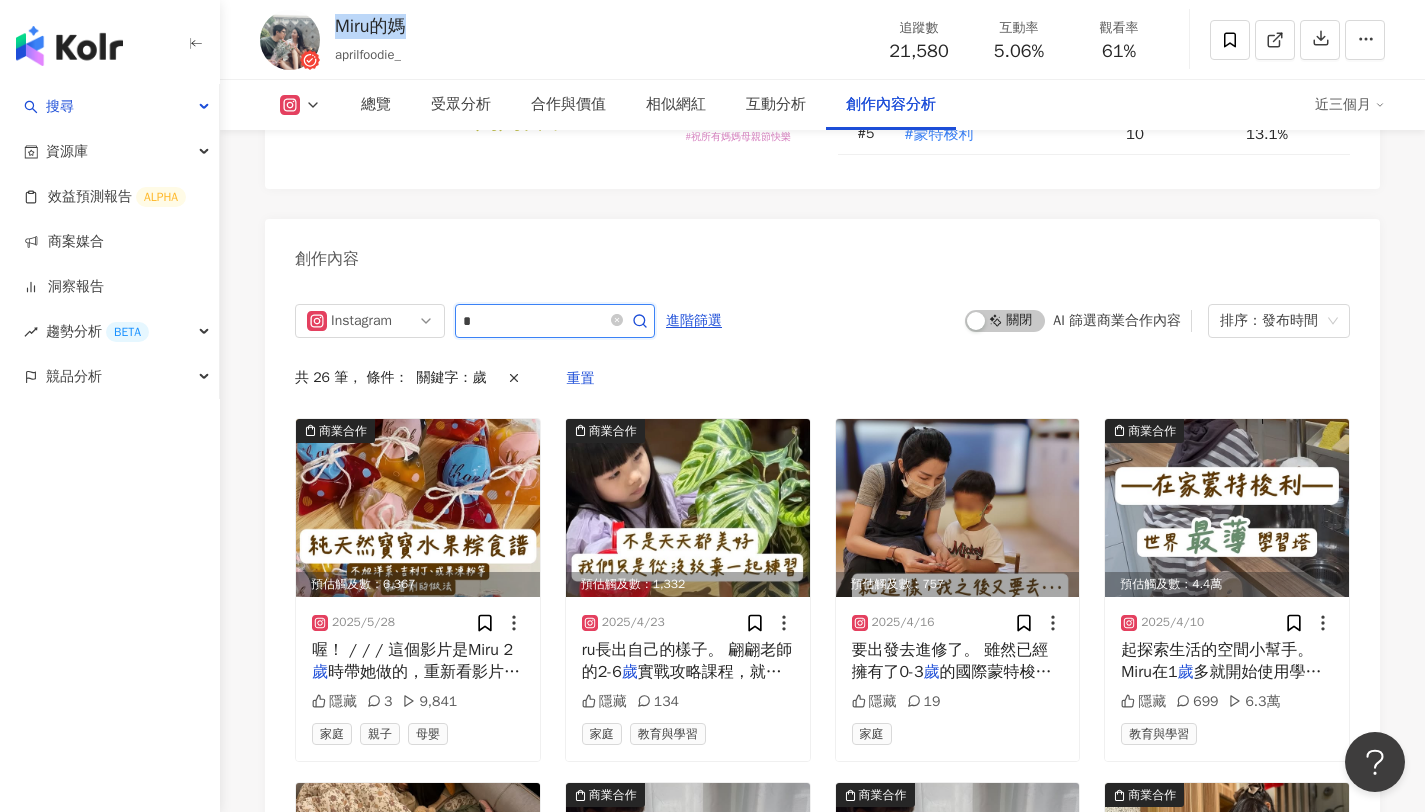 click on "*" at bounding box center [533, 321] 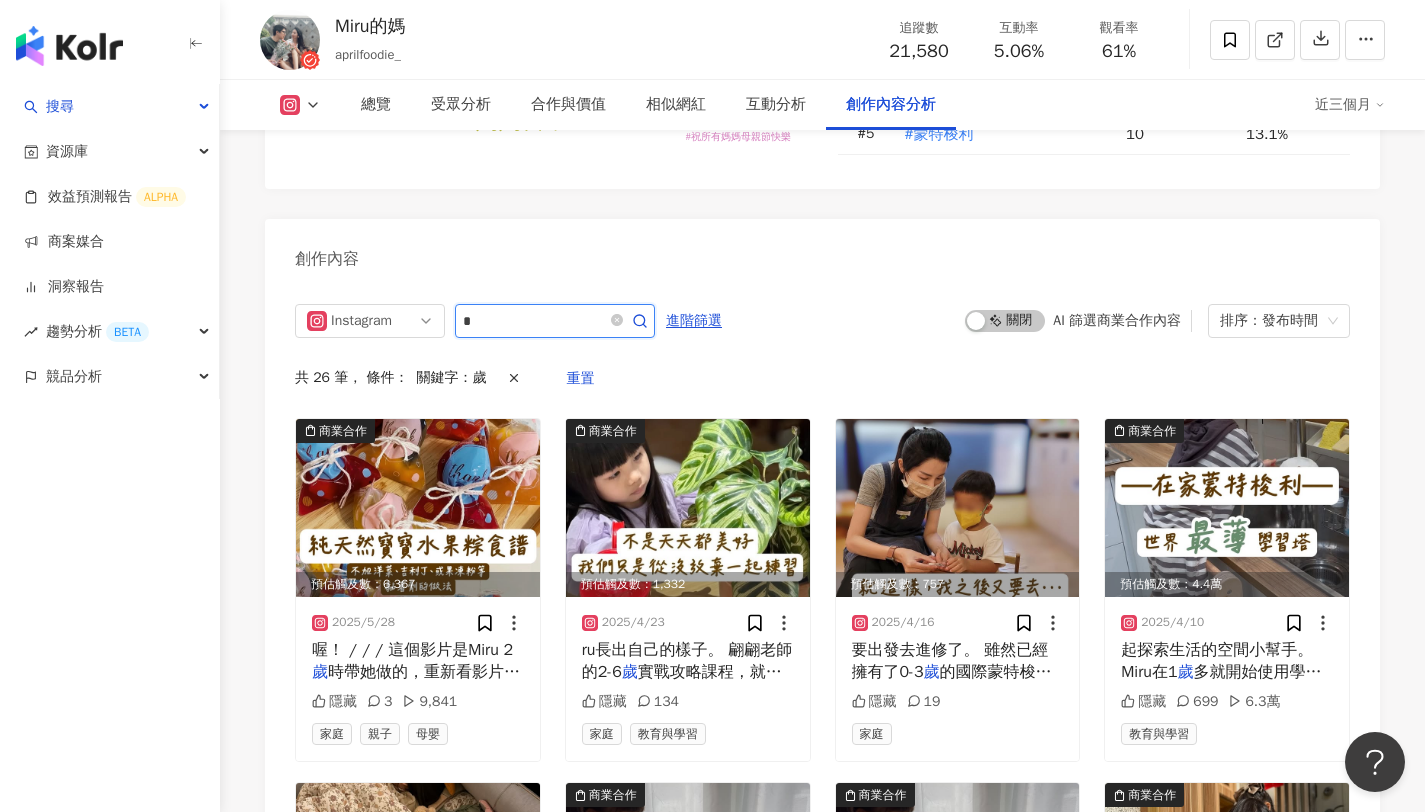 click on "*" at bounding box center (533, 321) 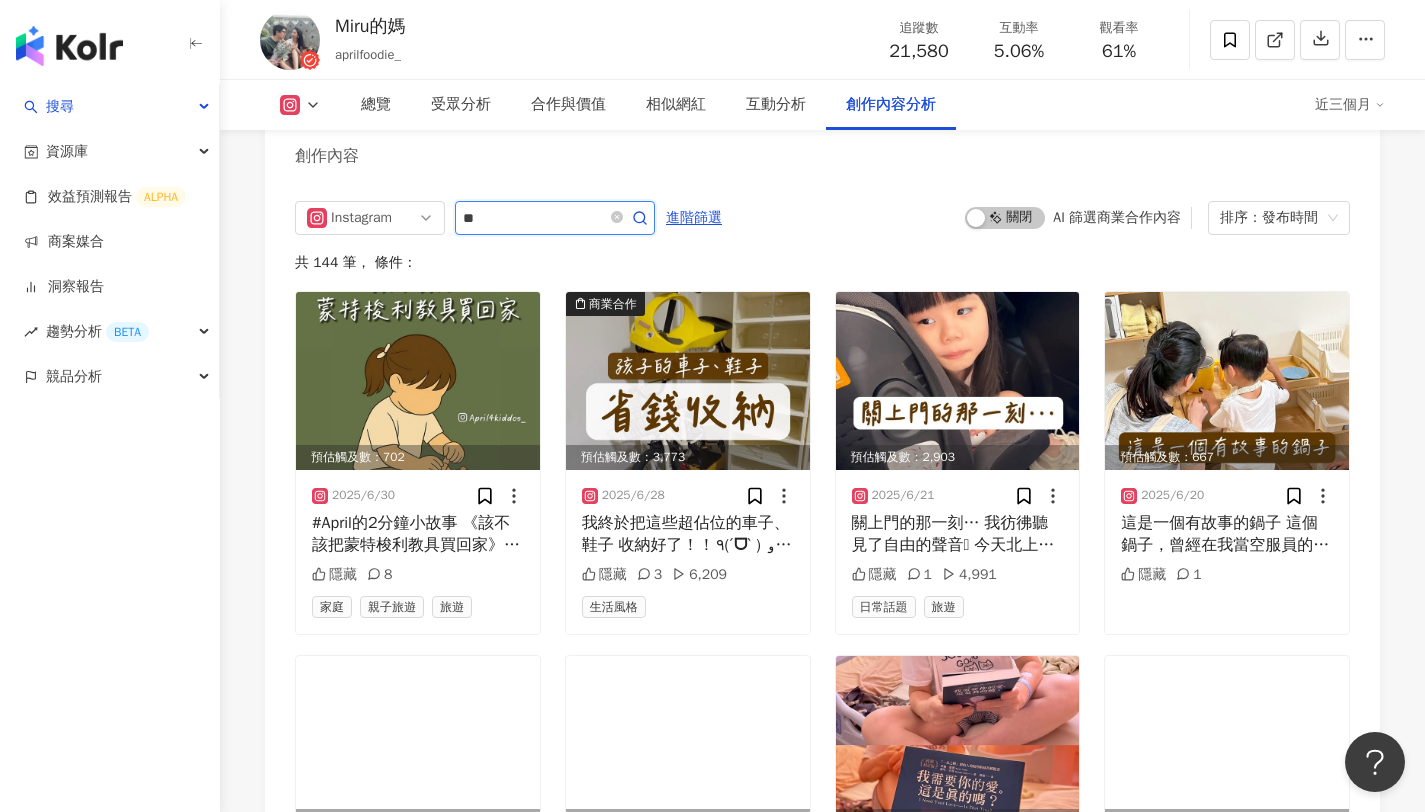 type on "*" 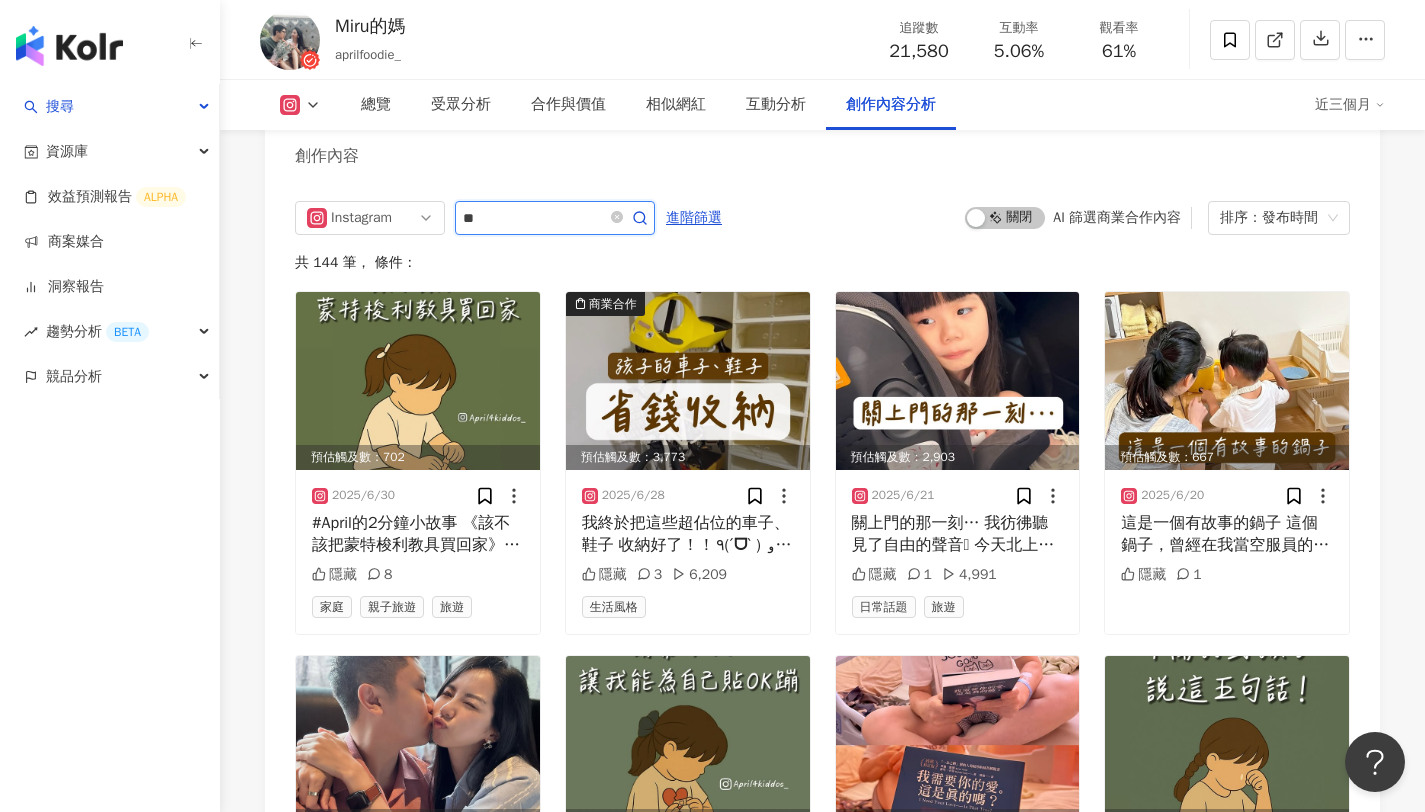 type on "*" 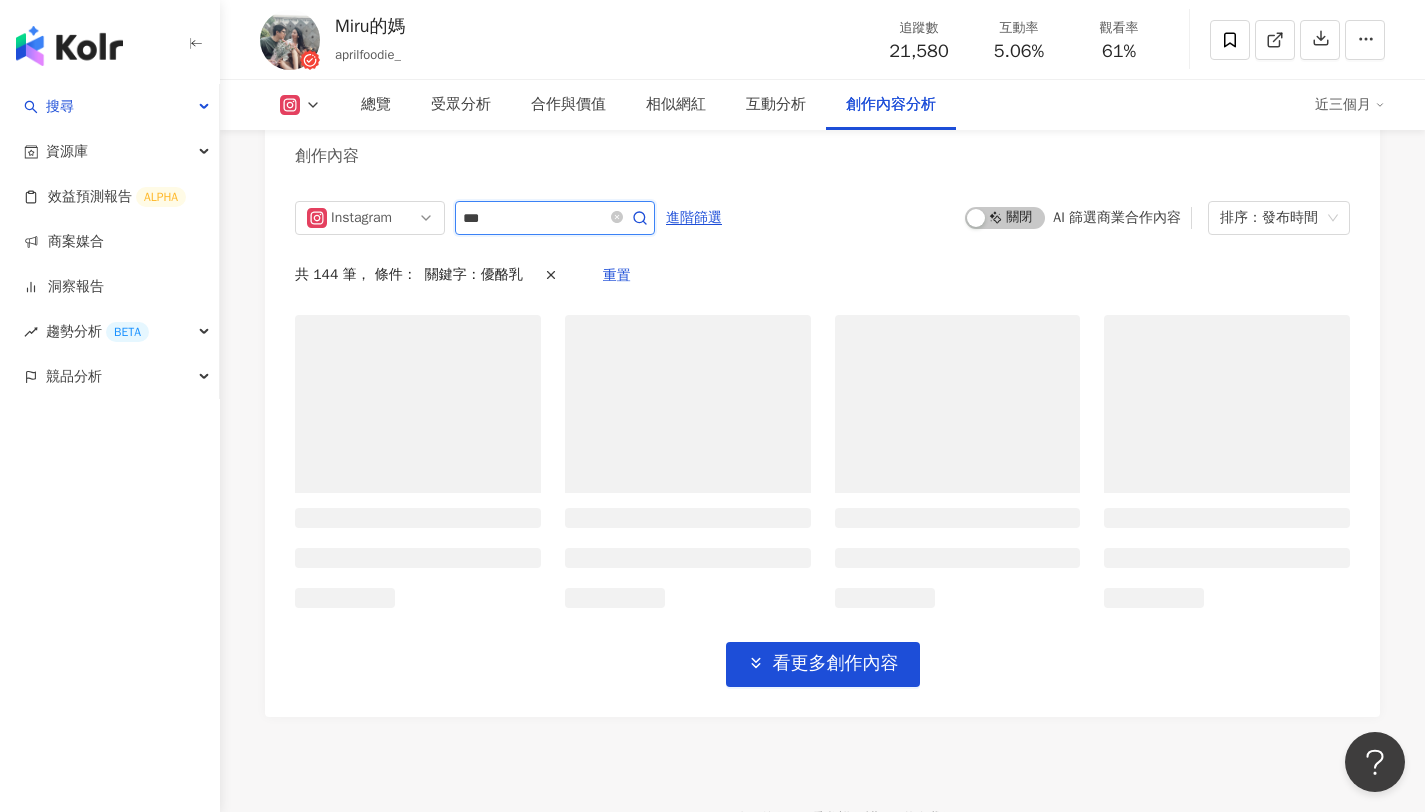 scroll, scrollTop: 6035, scrollLeft: 0, axis: vertical 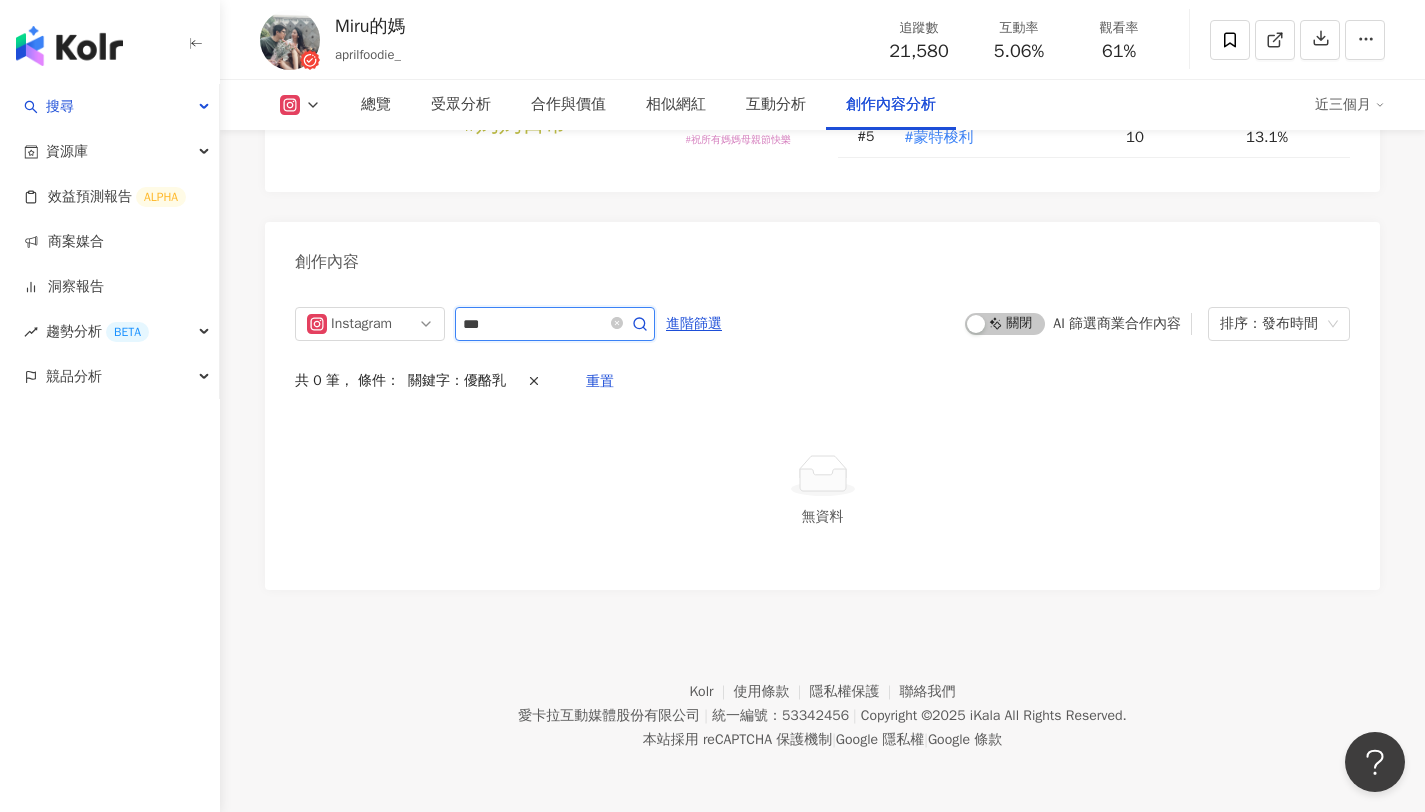 drag, startPoint x: 541, startPoint y: 331, endPoint x: 482, endPoint y: 323, distance: 59.5399 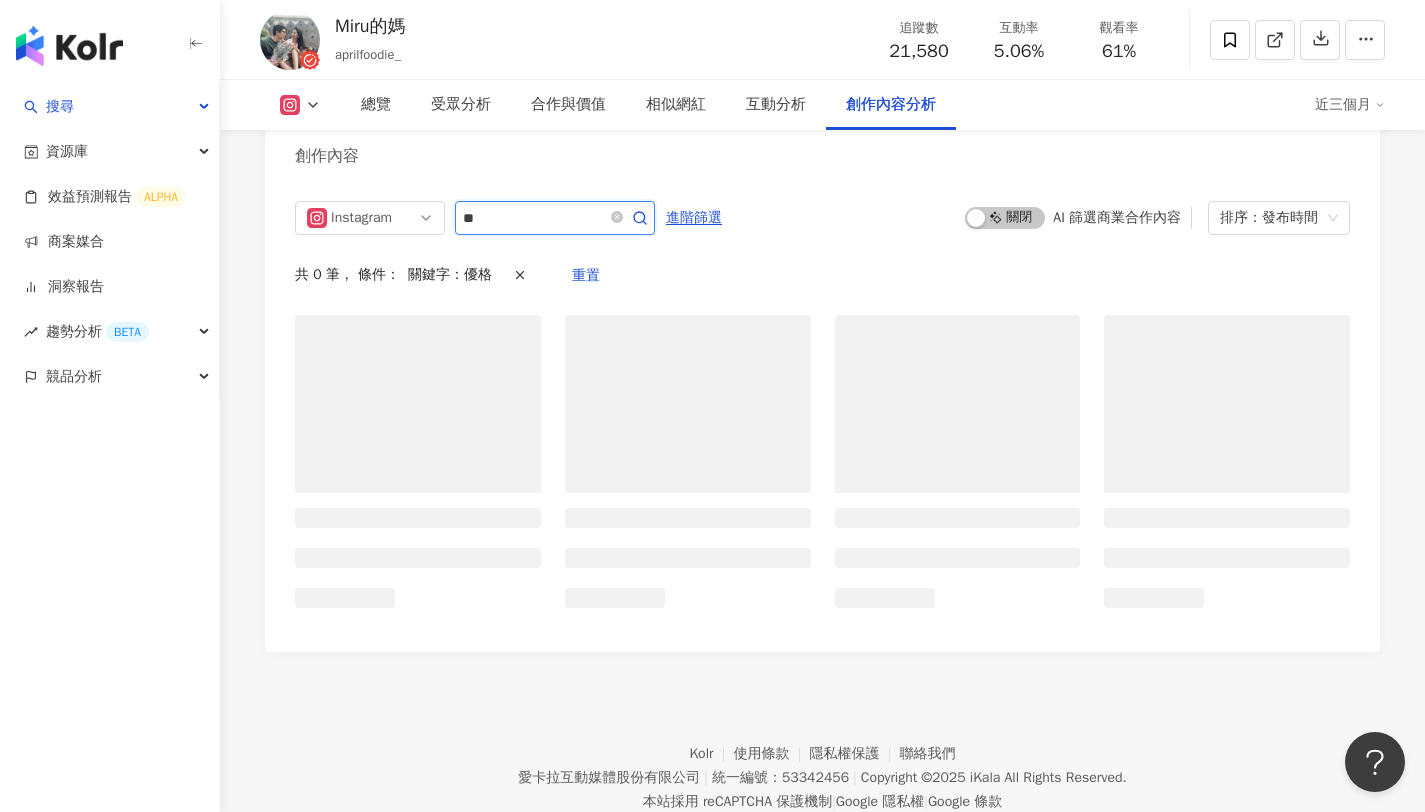 scroll, scrollTop: 6035, scrollLeft: 0, axis: vertical 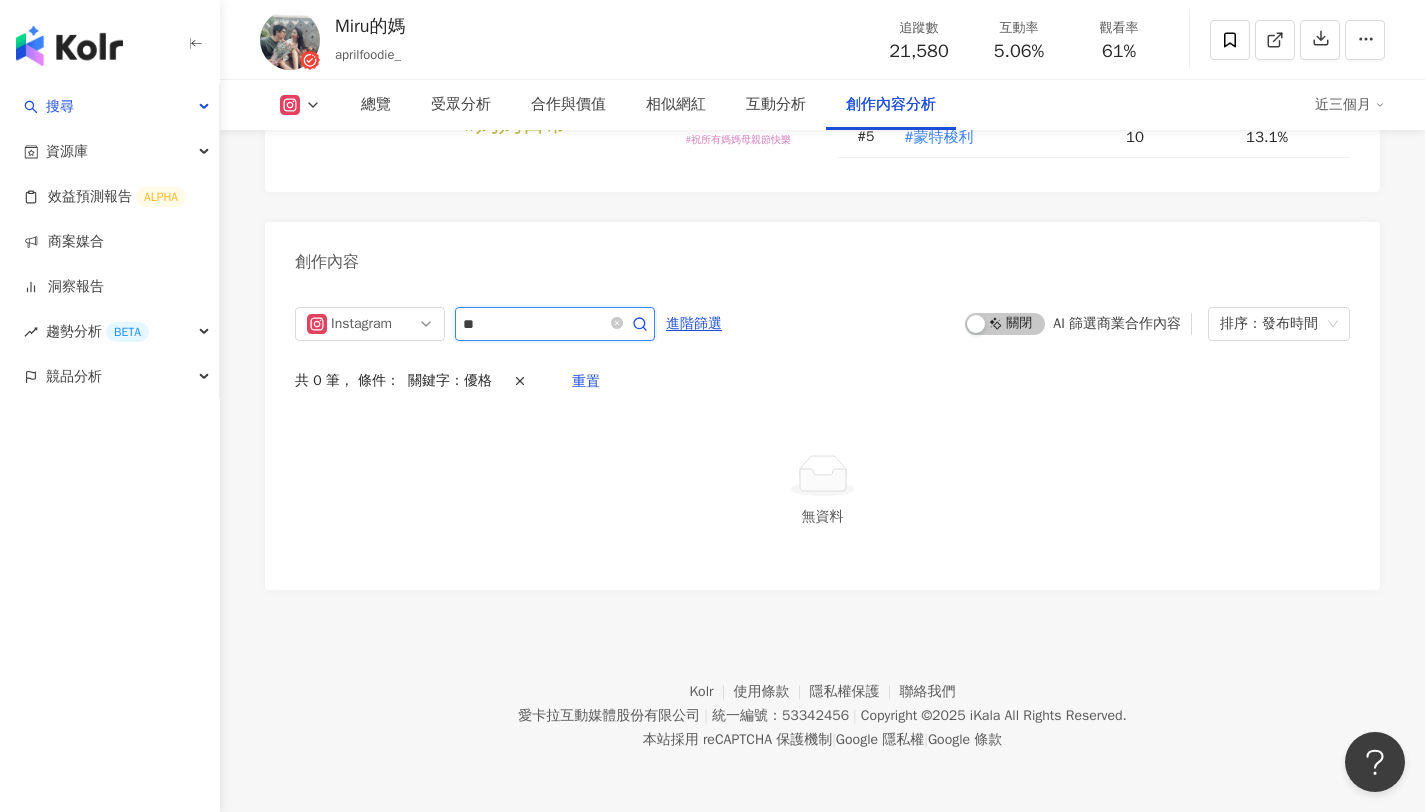 click on "**" at bounding box center (533, 324) 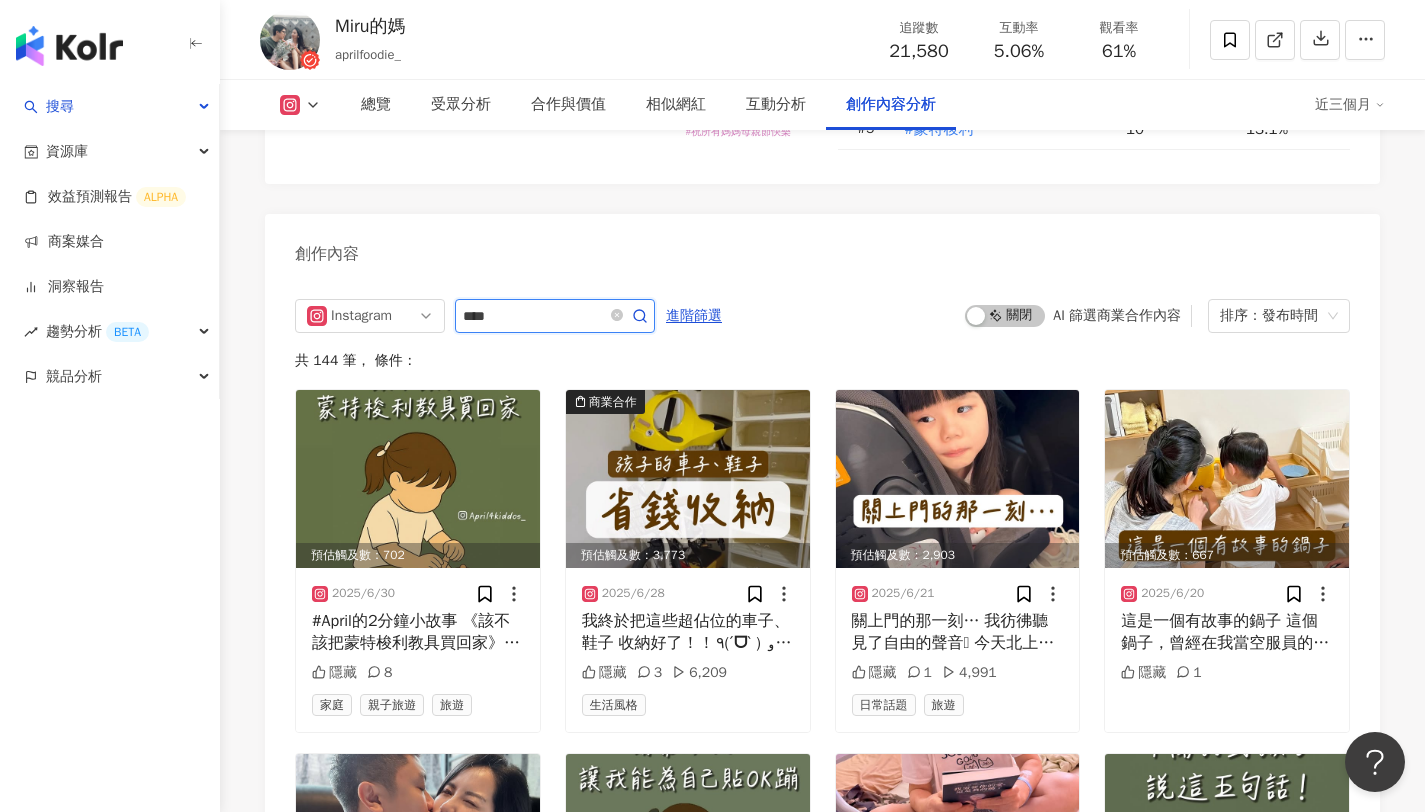 scroll, scrollTop: 6133, scrollLeft: 0, axis: vertical 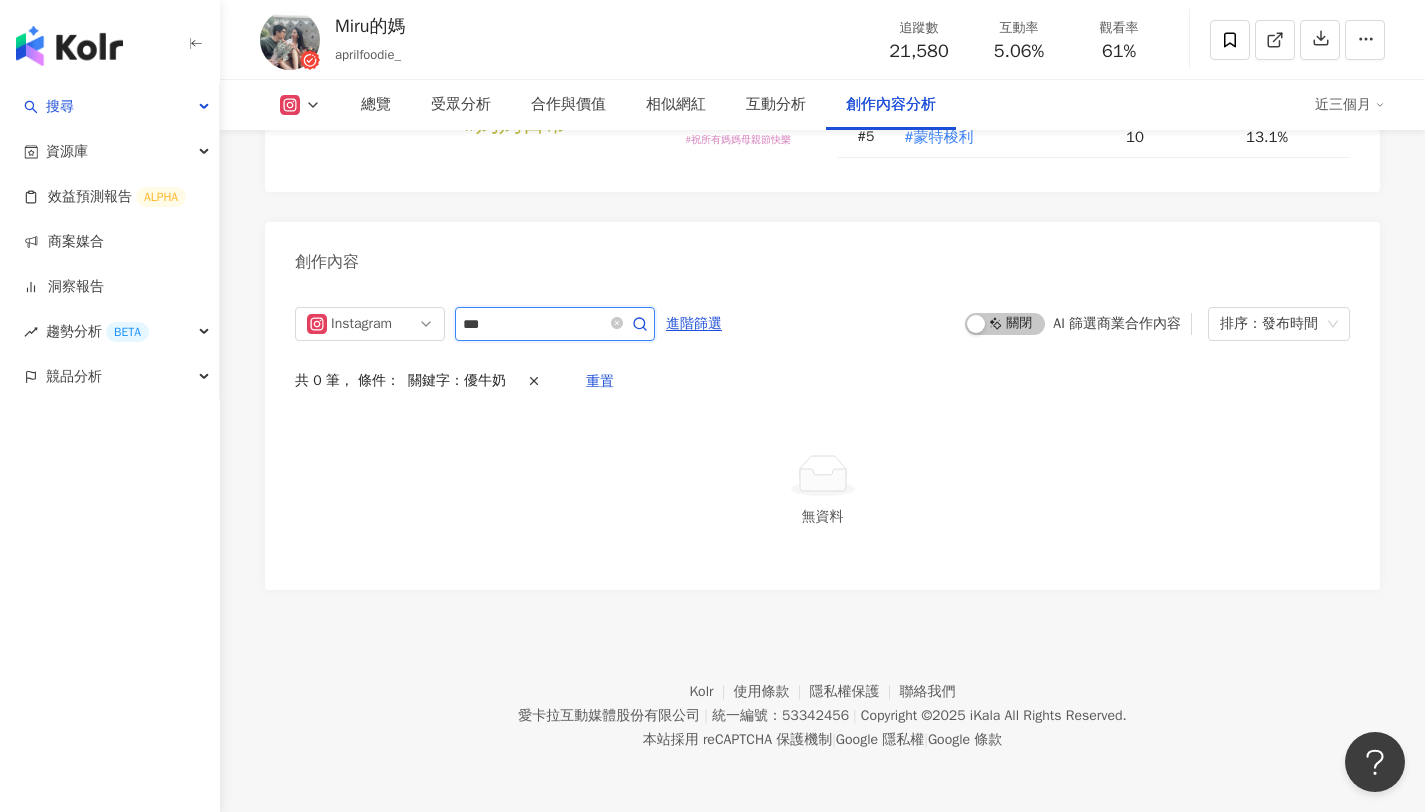 click on "***" at bounding box center (533, 324) 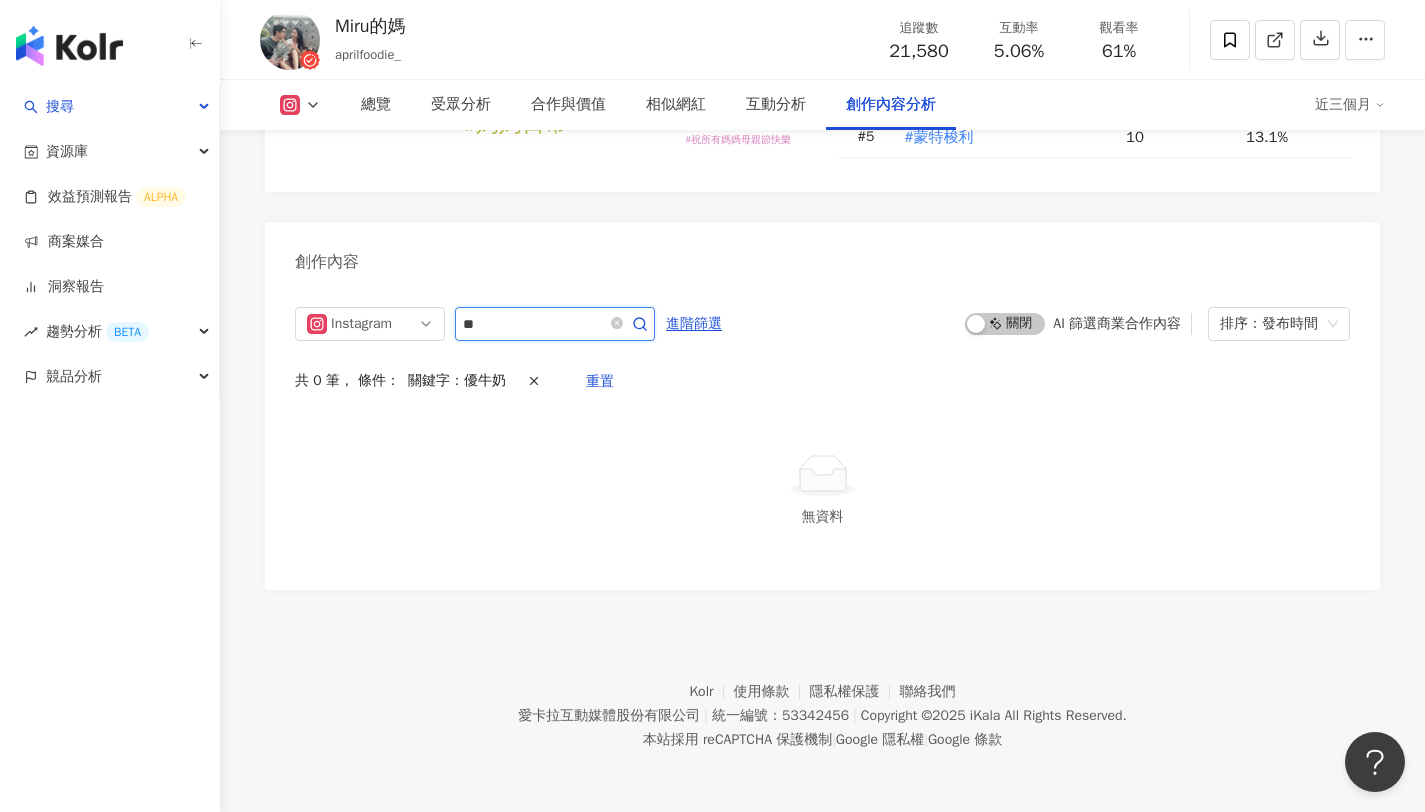 type on "**" 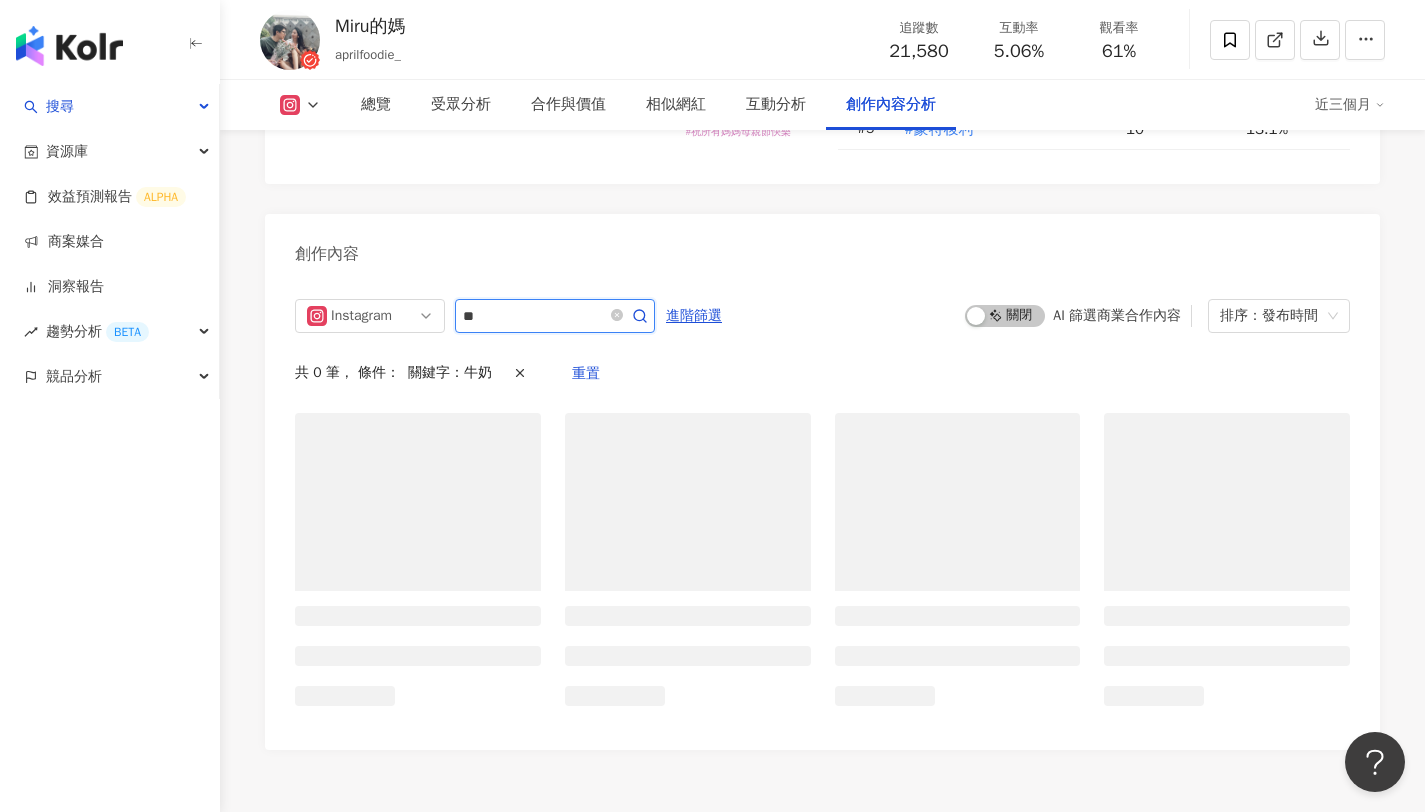 scroll, scrollTop: 6133, scrollLeft: 0, axis: vertical 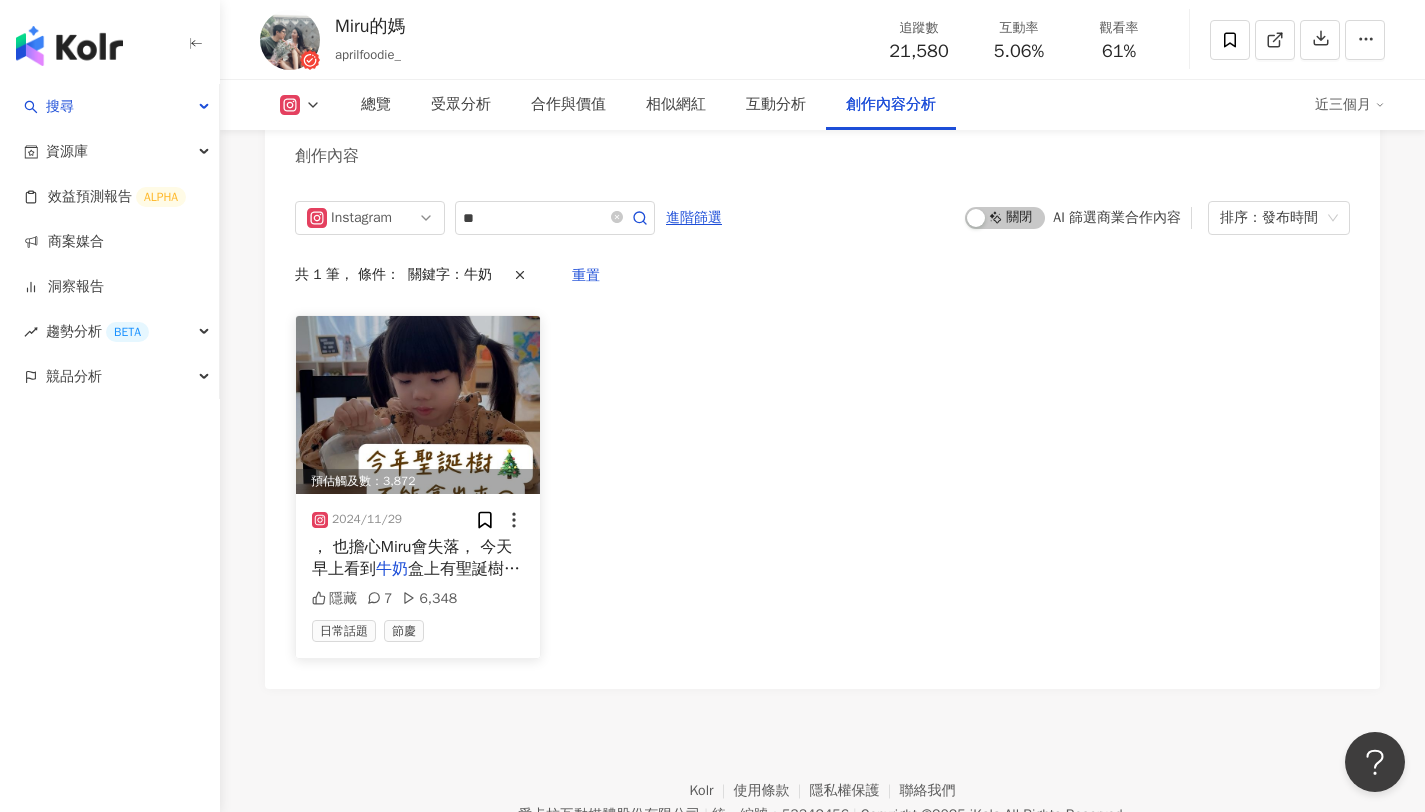 click at bounding box center (418, 405) 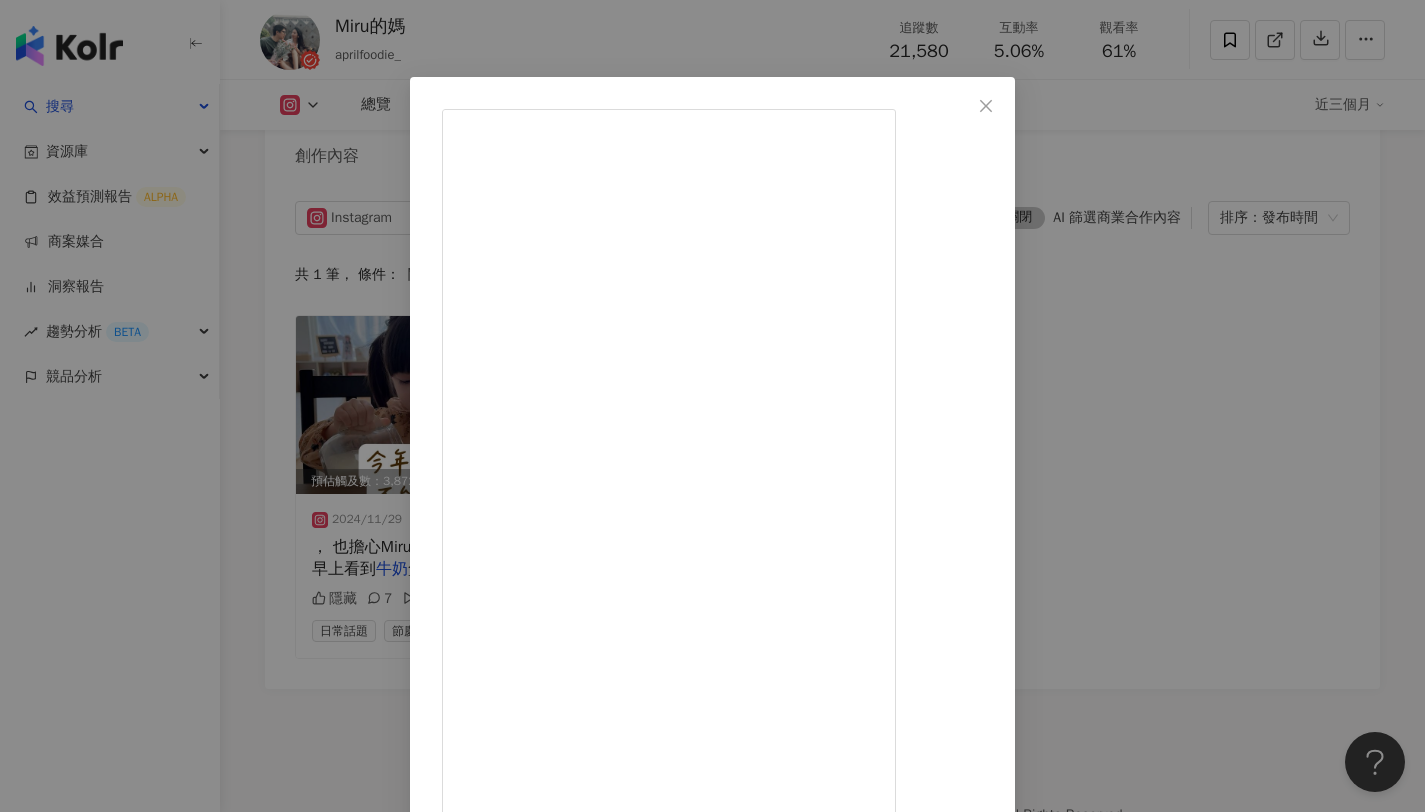 scroll, scrollTop: 61, scrollLeft: 0, axis: vertical 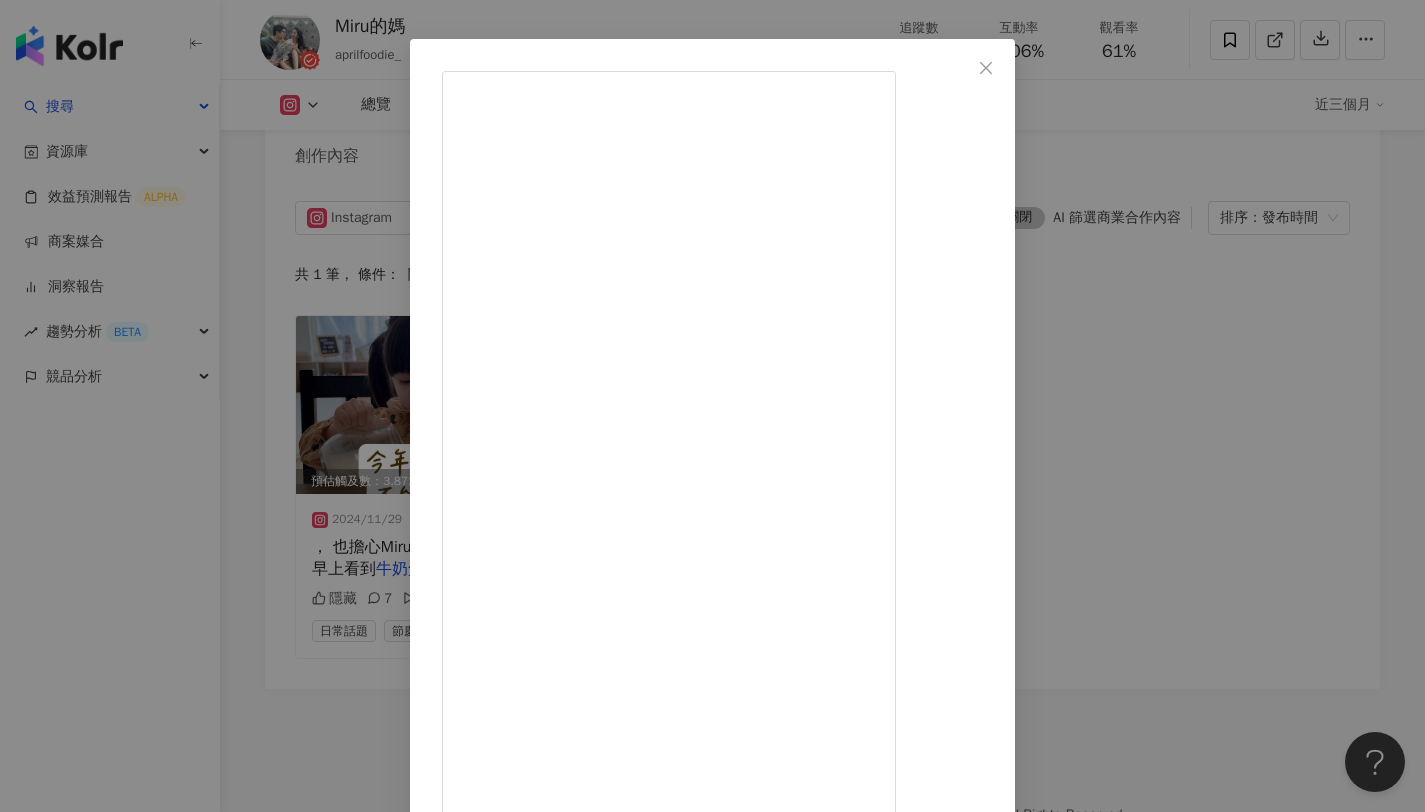 click on "Miru的媽 2024/11/29 紀錄與女兒生活中的美好對話
今天吃早餐時，瞬間又被她治癒了🥹
我每年最期待的就是聖誕節，
一直以來儀式感很滿的我
總會在節日快到時，就會開始規劃
但今年12月開始我們要準備搬家了
木地板、冷氣都要陸續拆起來了，
難過不能拿聖誕樹出來的同時，
也擔心Miru會失落，
今天早上看到牛奶盒上有聖誕樹
於是跟她有了這一小段對話。
對話最後反而是她接住了我的難過🥹
（天啊我女兒總是讓我出乎意料的暖心）
是啊，為什麼一定要大顆的聖誕樹呢
在牛奶包裝上的聖誕樹一樣美一樣有儀式感呀呀！
只要我們一家人在一起
每天都馬是溫馨的聖誕節🎄🤍
/
/
/
#騙人生女兒 #親子 #母女 #母女對話 #親子互動 #親子日常 隱藏 7 6,348 查看原始貼文" at bounding box center (712, 406) 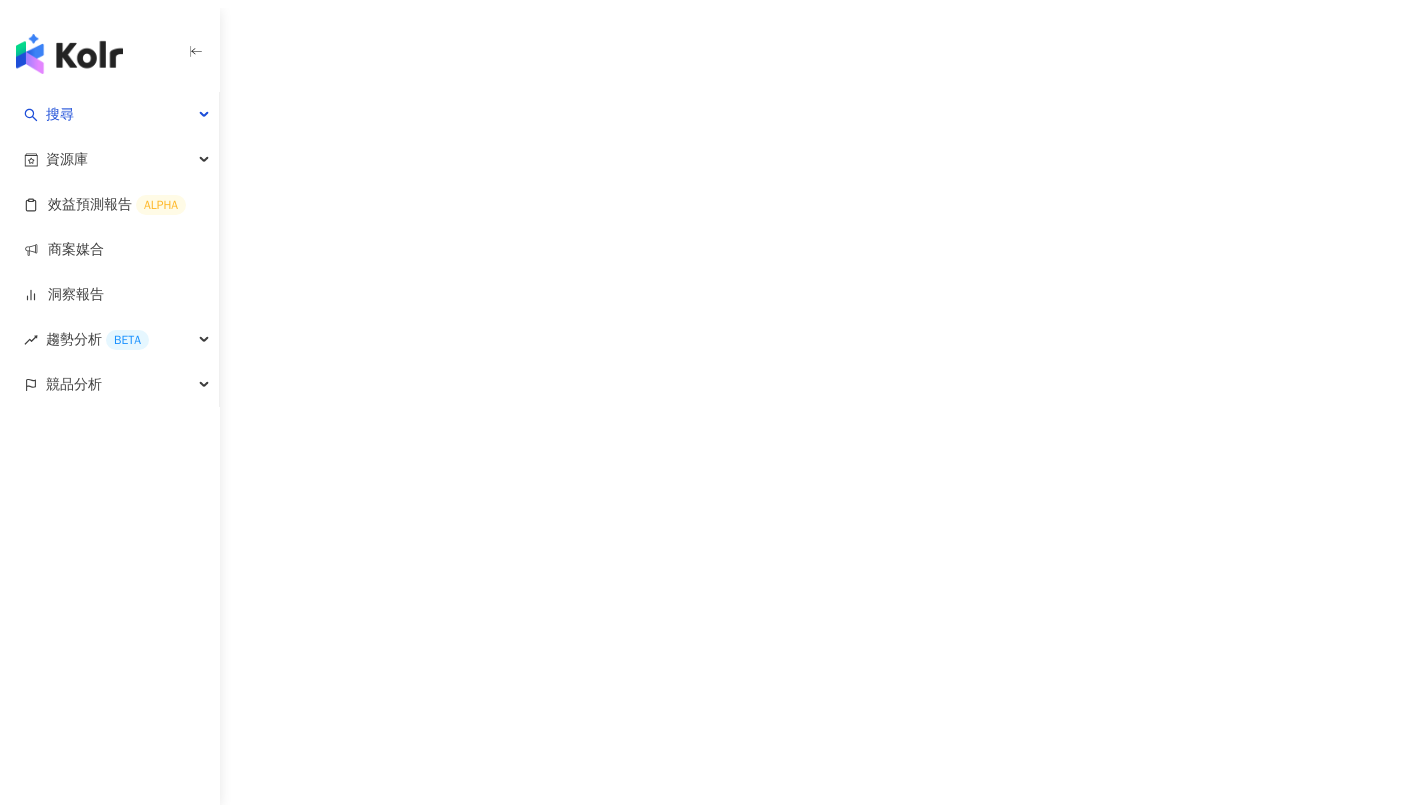 scroll, scrollTop: 0, scrollLeft: 0, axis: both 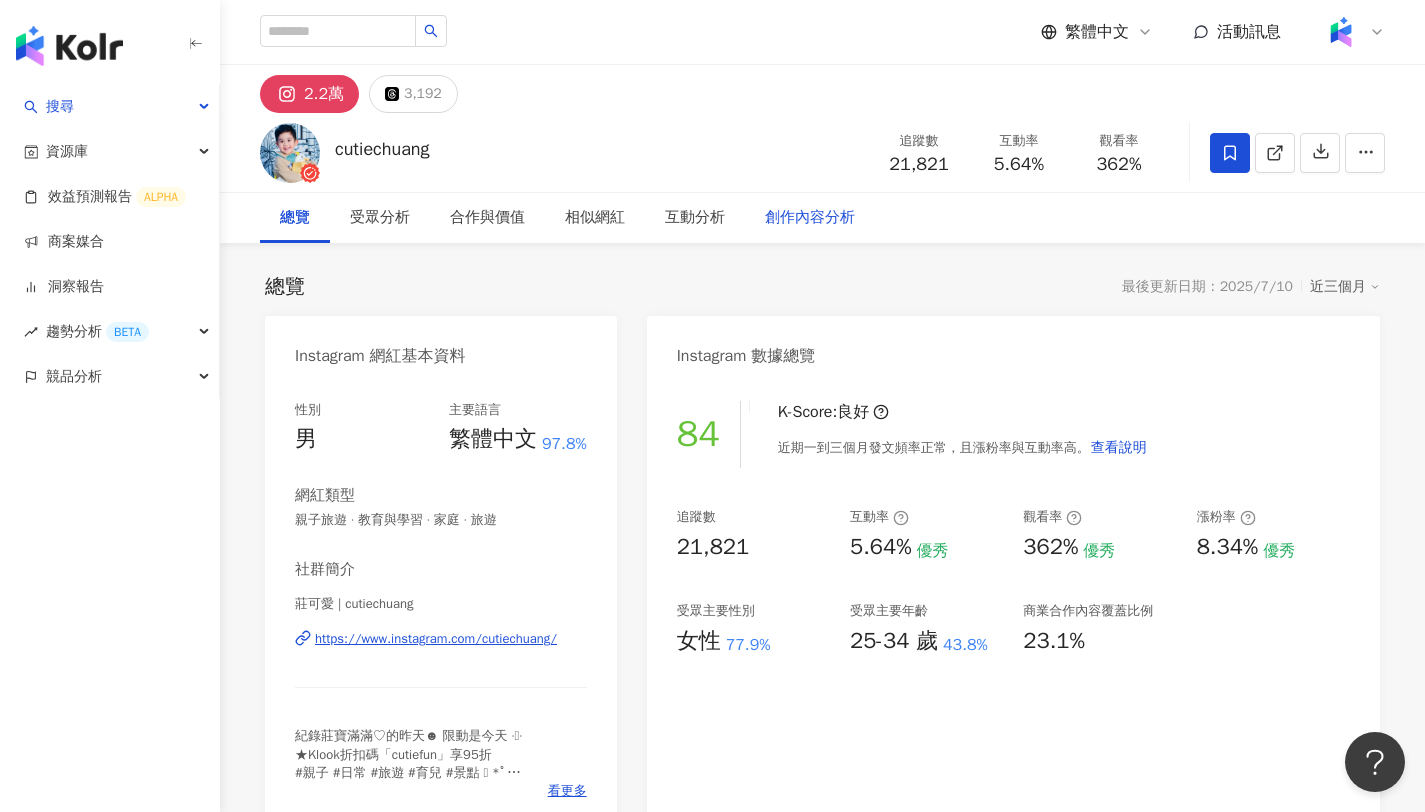 click on "創作內容分析" at bounding box center [810, 218] 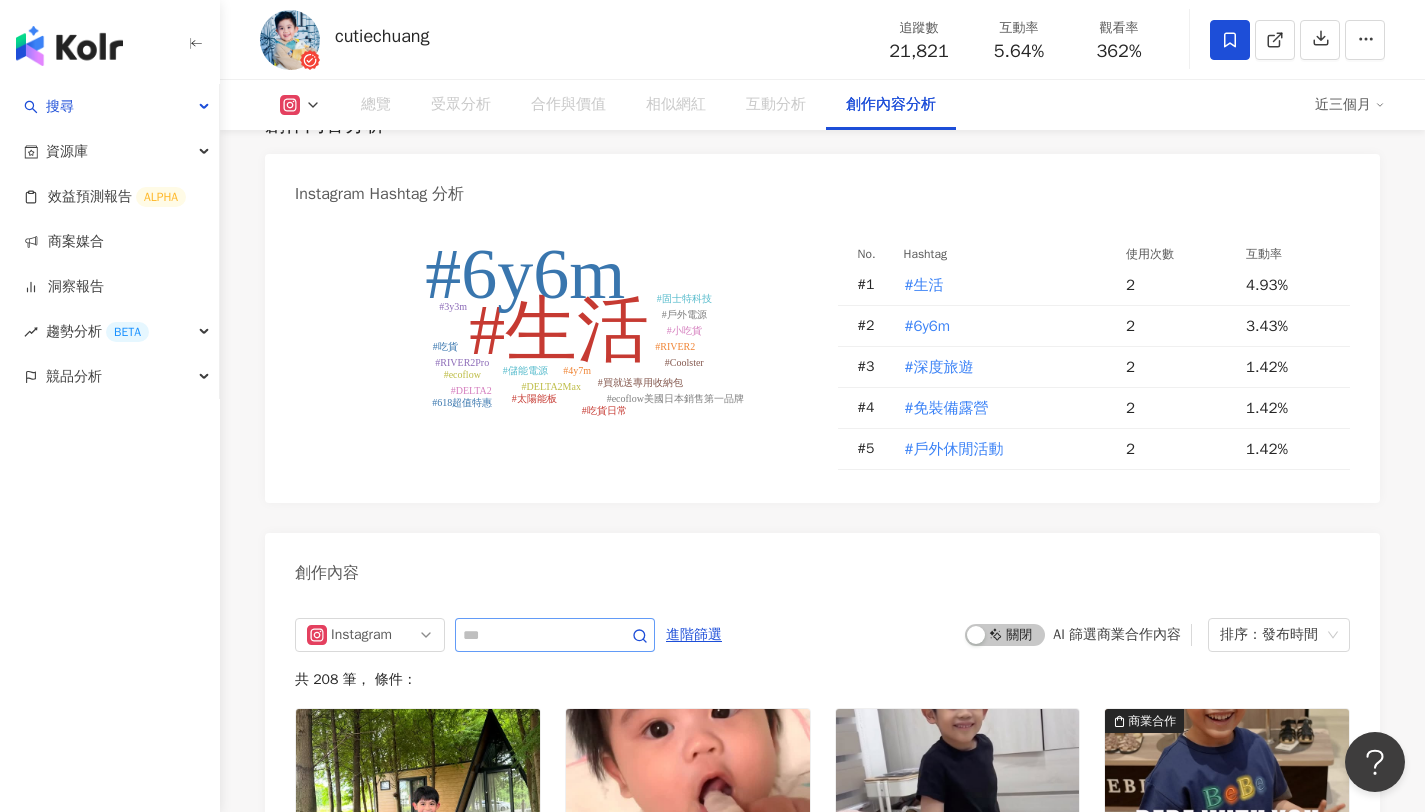 scroll, scrollTop: 5813, scrollLeft: 0, axis: vertical 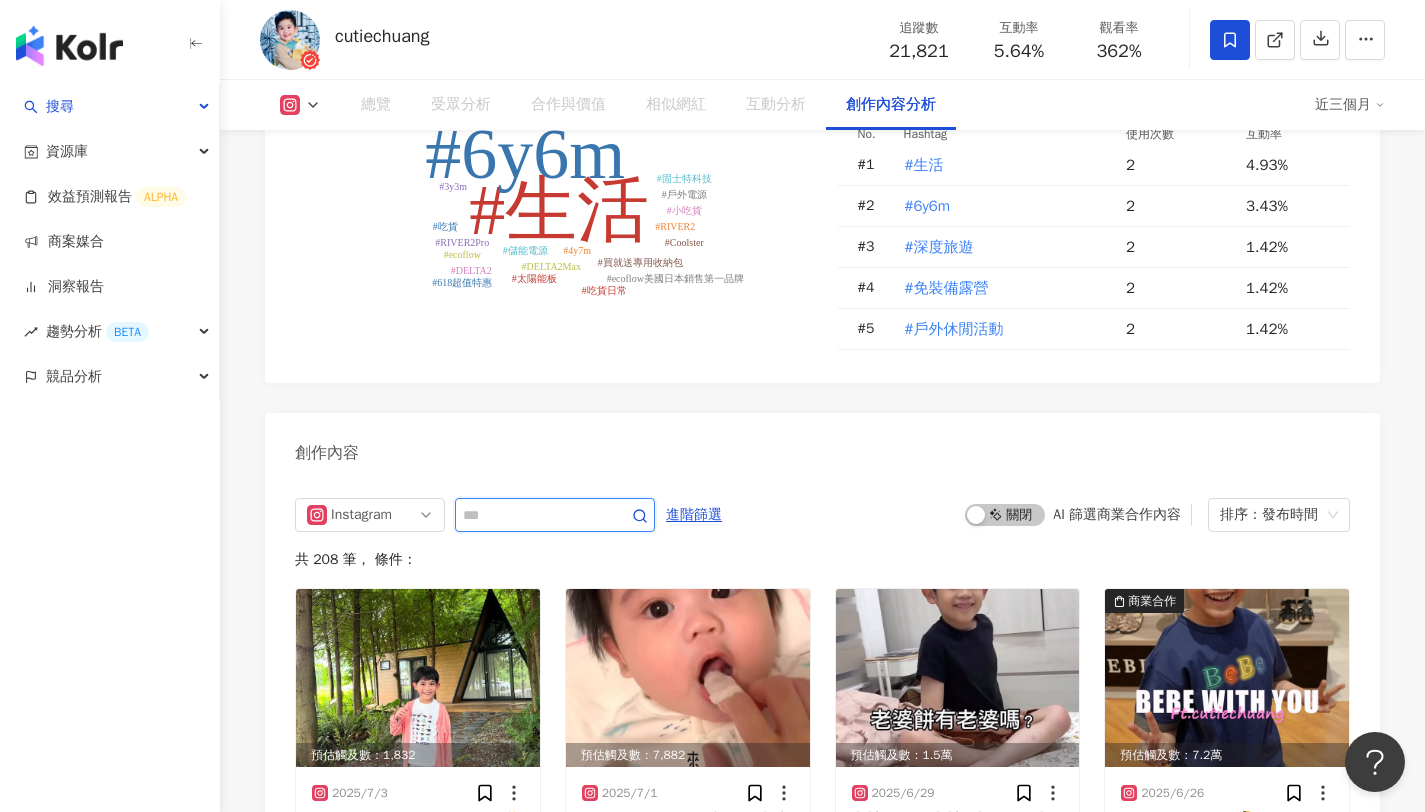 click at bounding box center (533, 515) 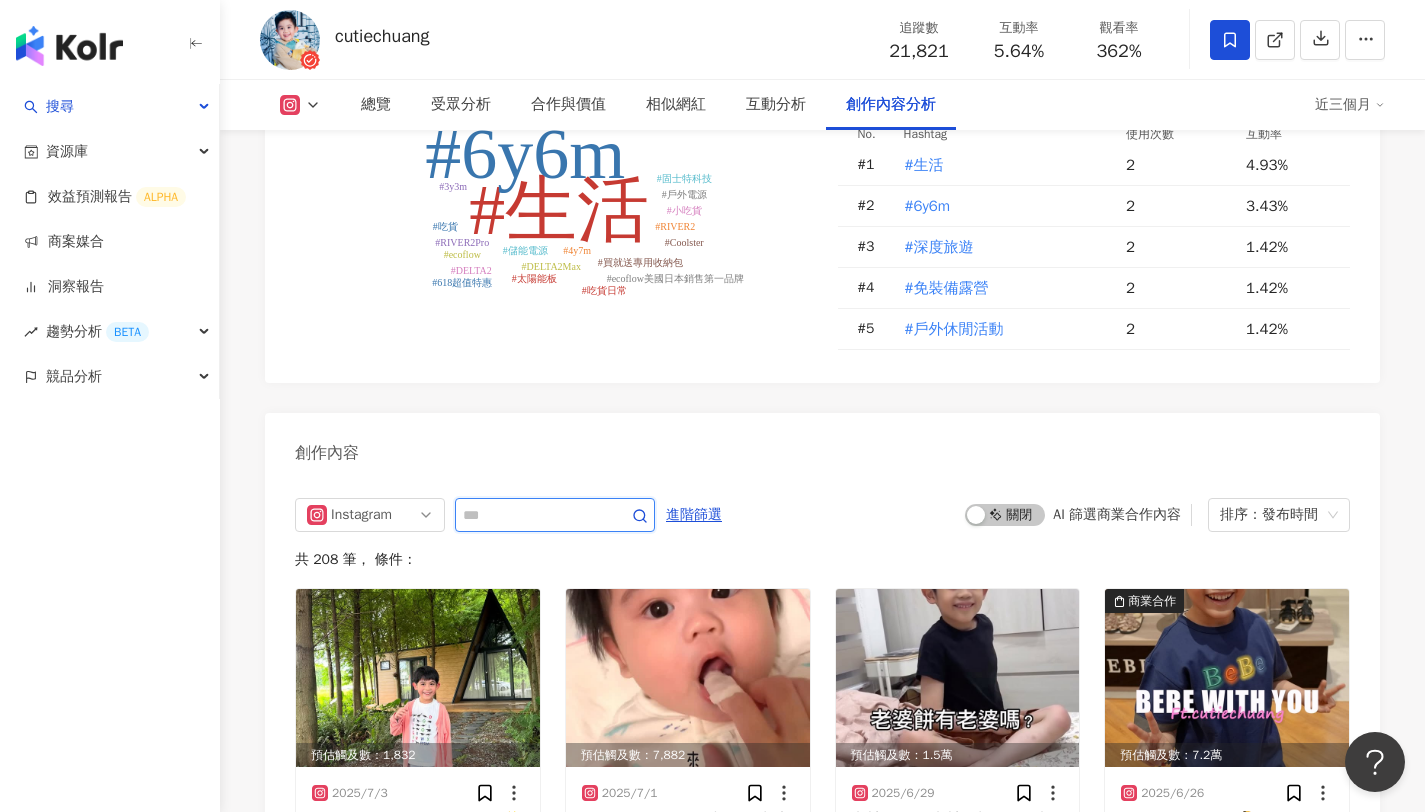 scroll, scrollTop: 5693, scrollLeft: 0, axis: vertical 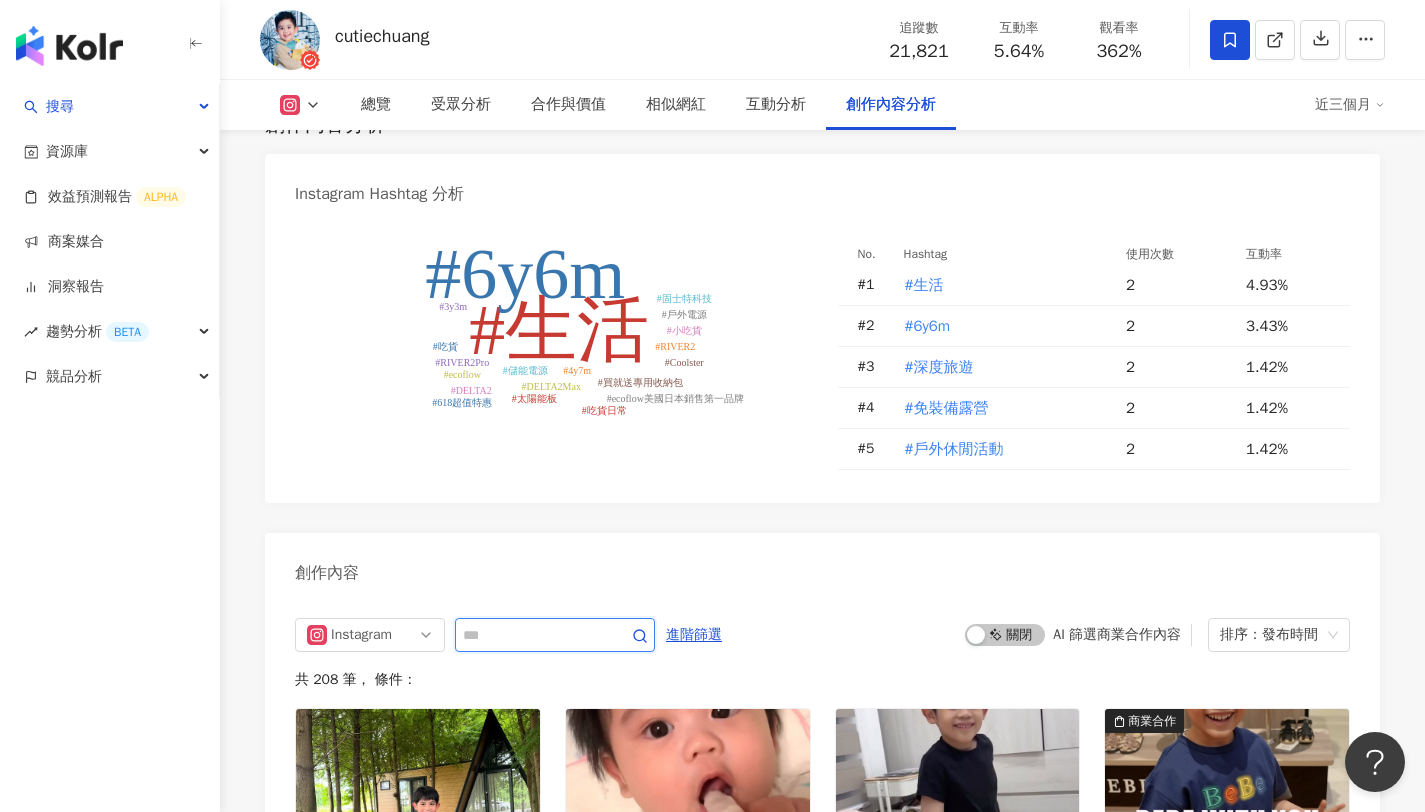 type on "*" 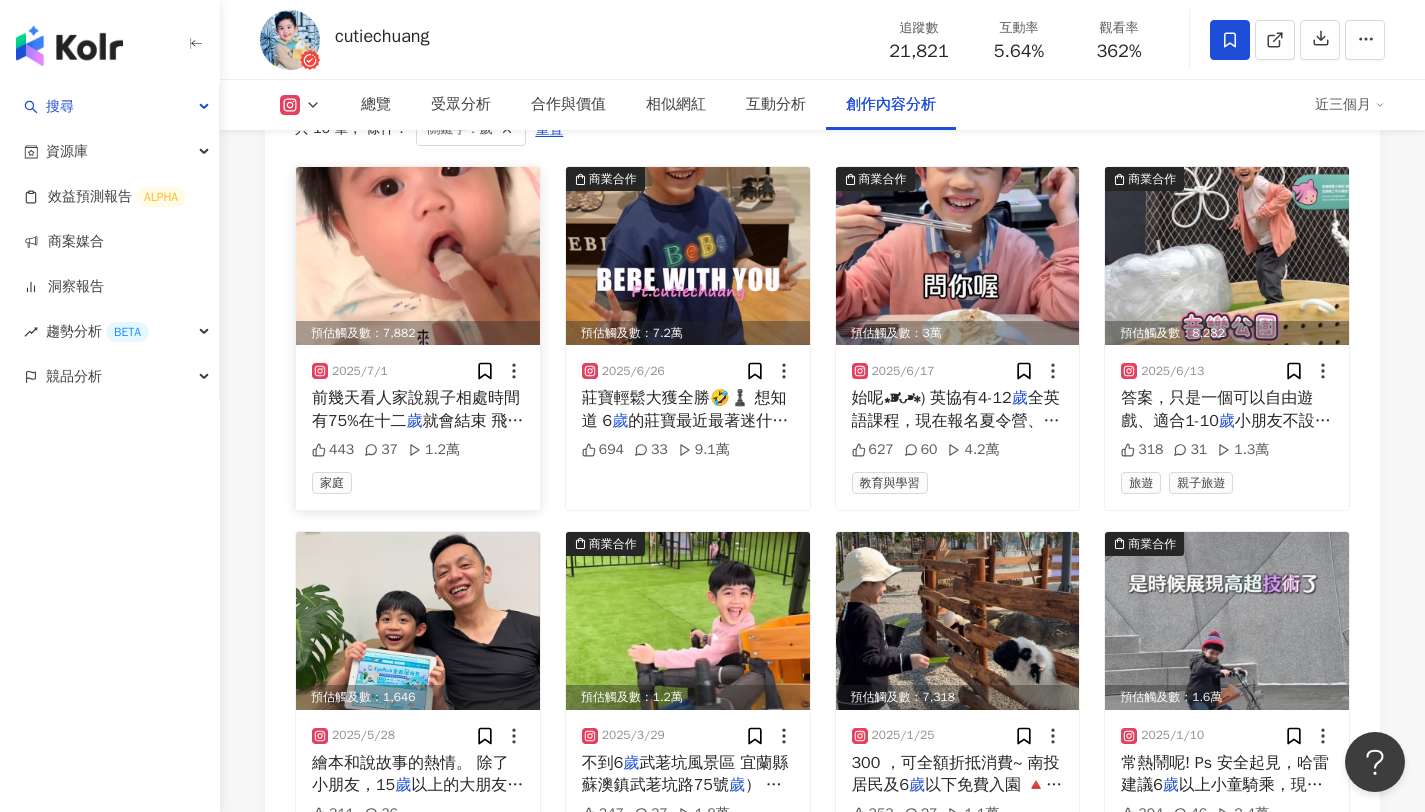 scroll, scrollTop: 6268, scrollLeft: 0, axis: vertical 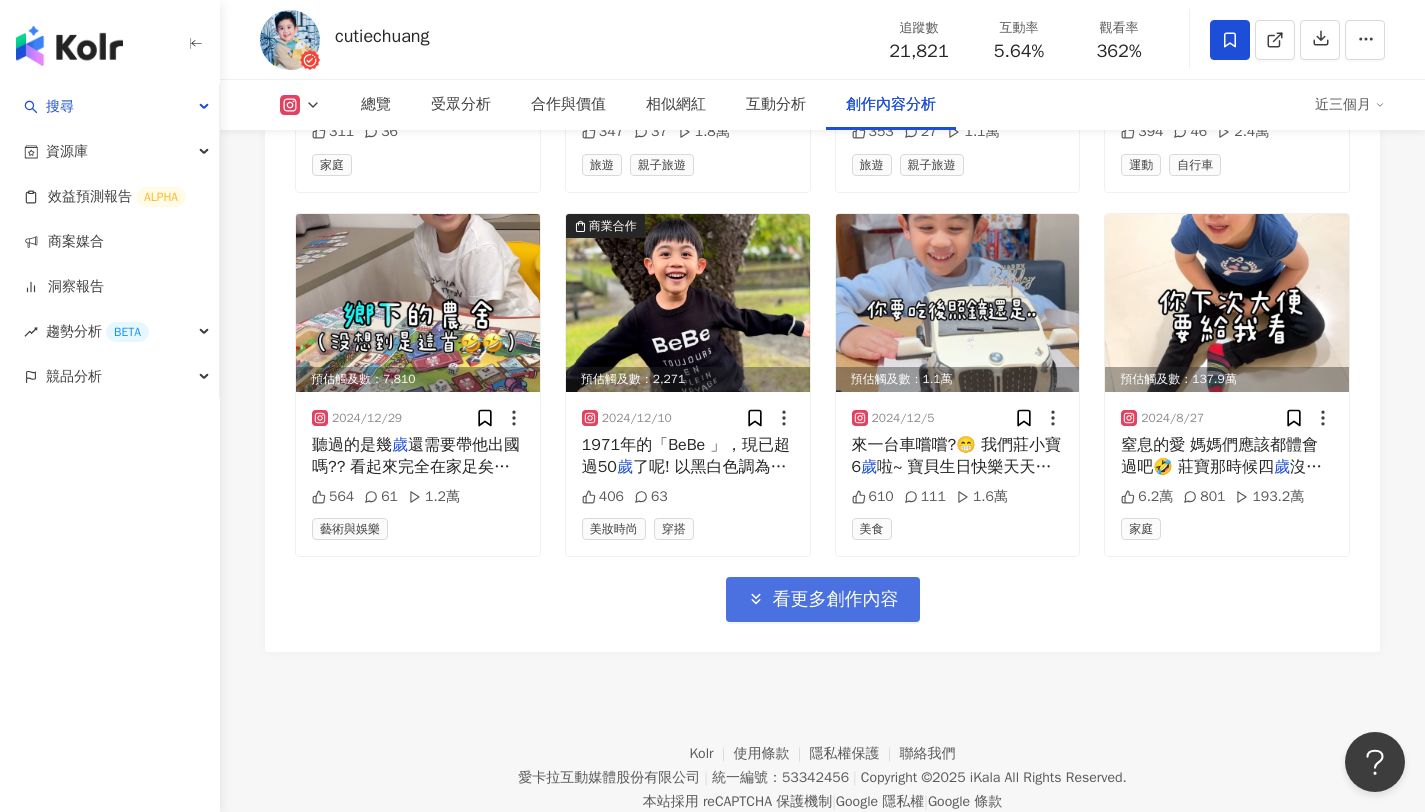 click on "看更多創作內容" at bounding box center [836, 600] 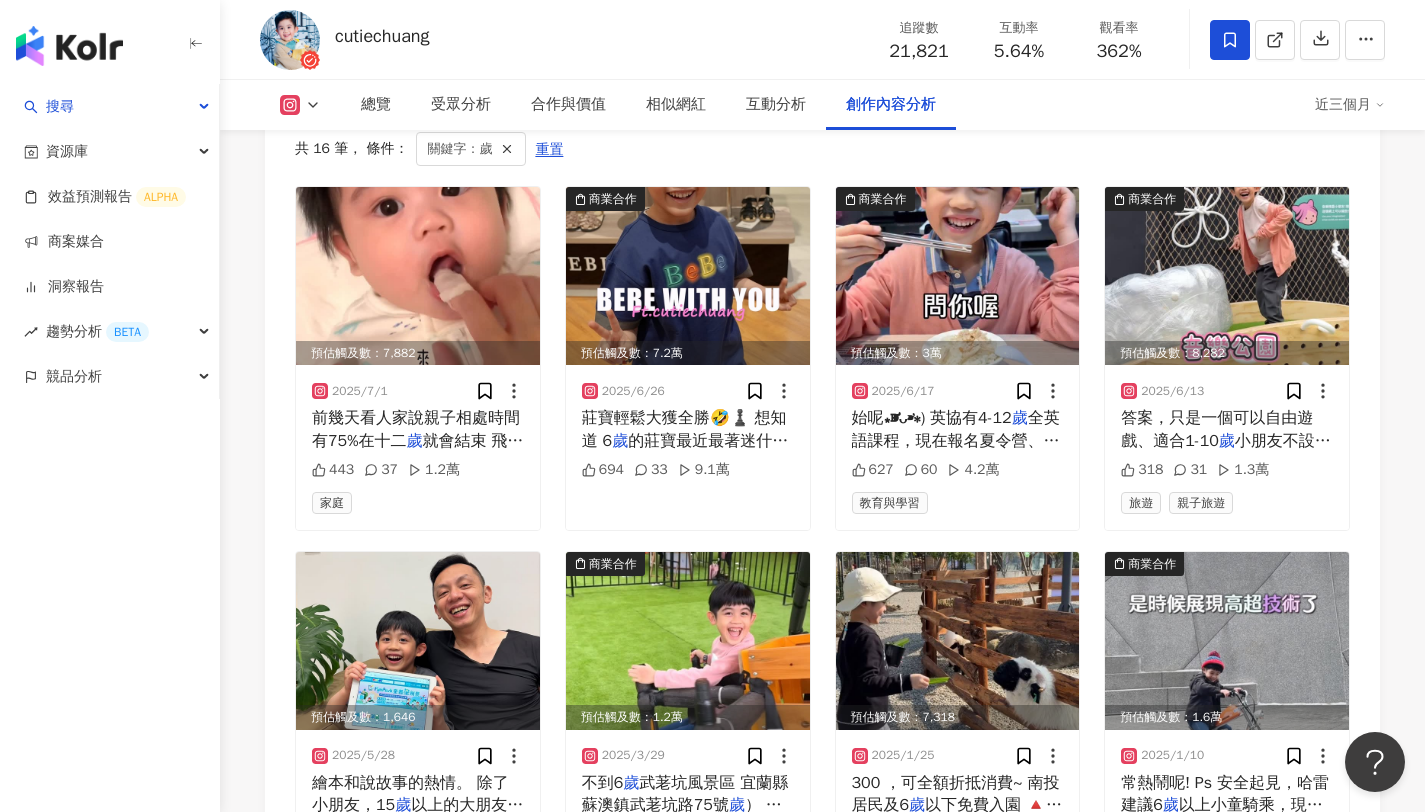 scroll, scrollTop: 6125, scrollLeft: 0, axis: vertical 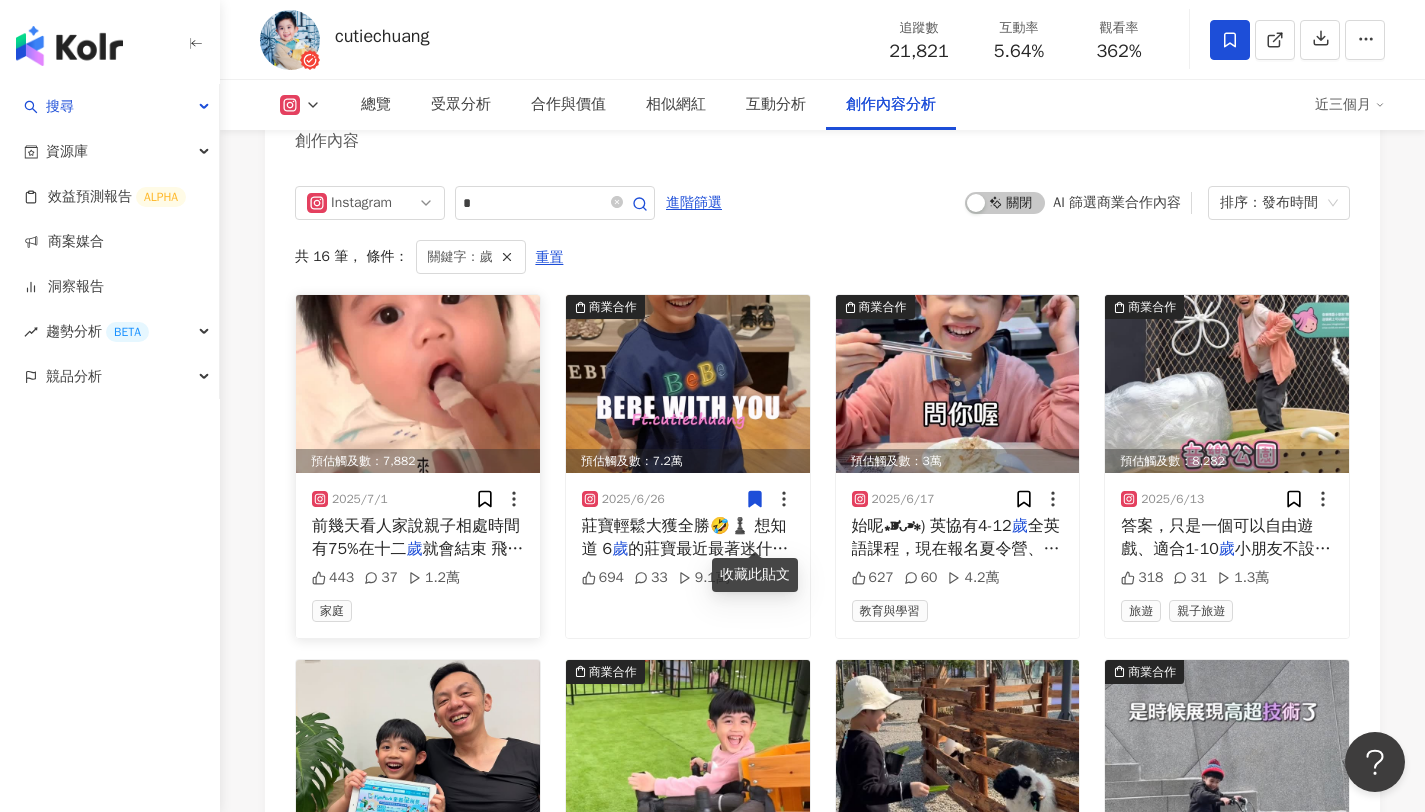 click on "預估觸及數：7,882" at bounding box center (418, 461) 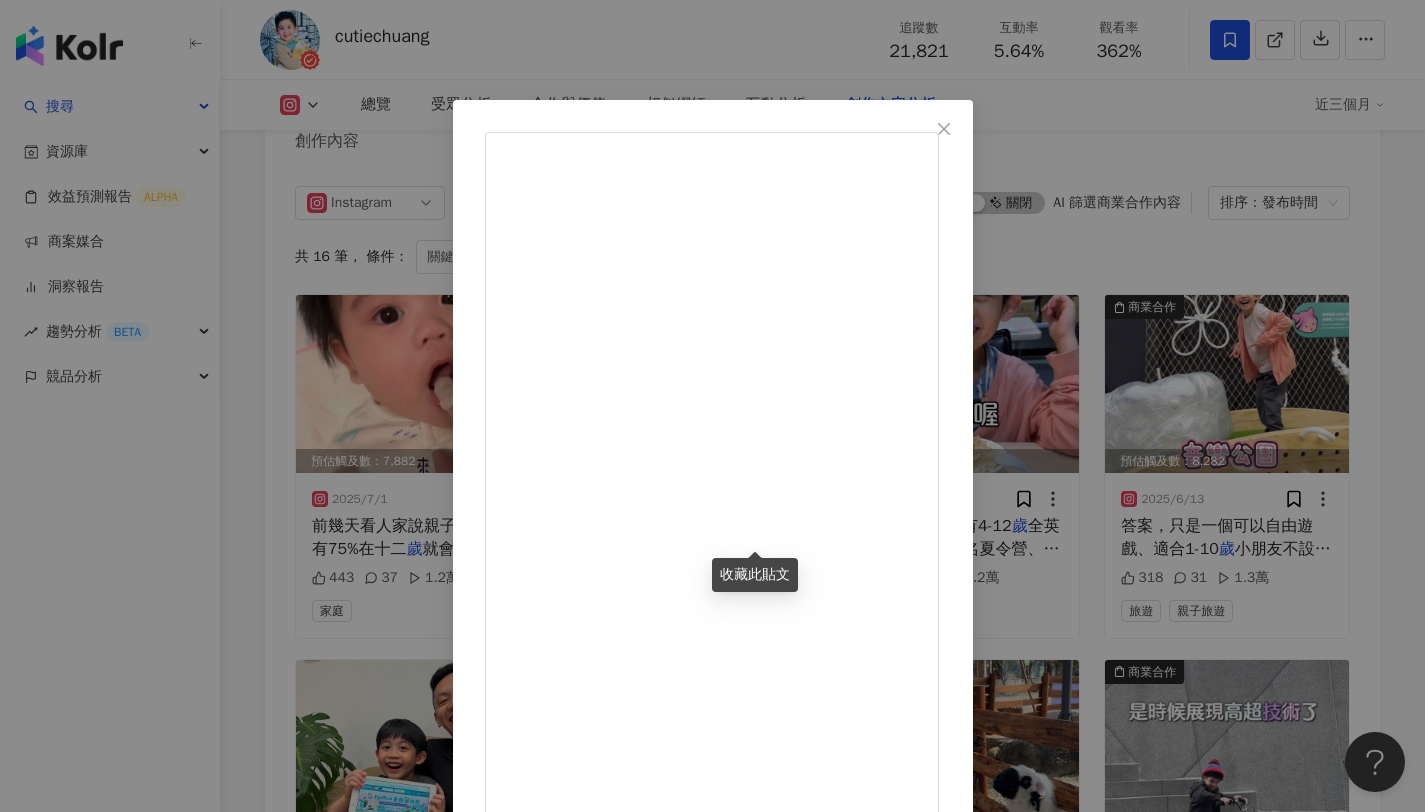 click on "莊可愛 2025/7/1 gigil阿姆阿姆阿姆味道可以
療癒小莊寶☺️
小萌寶一眨眼長那麼高了
前幾天看人家說親子相處時間有75%在十二歲就會結束
飛快也一半了真感傷啊🥹
我會珍惜🥹🥹
#5m20d 443 37 1.2萬 查看原始貼文" at bounding box center [712, 406] 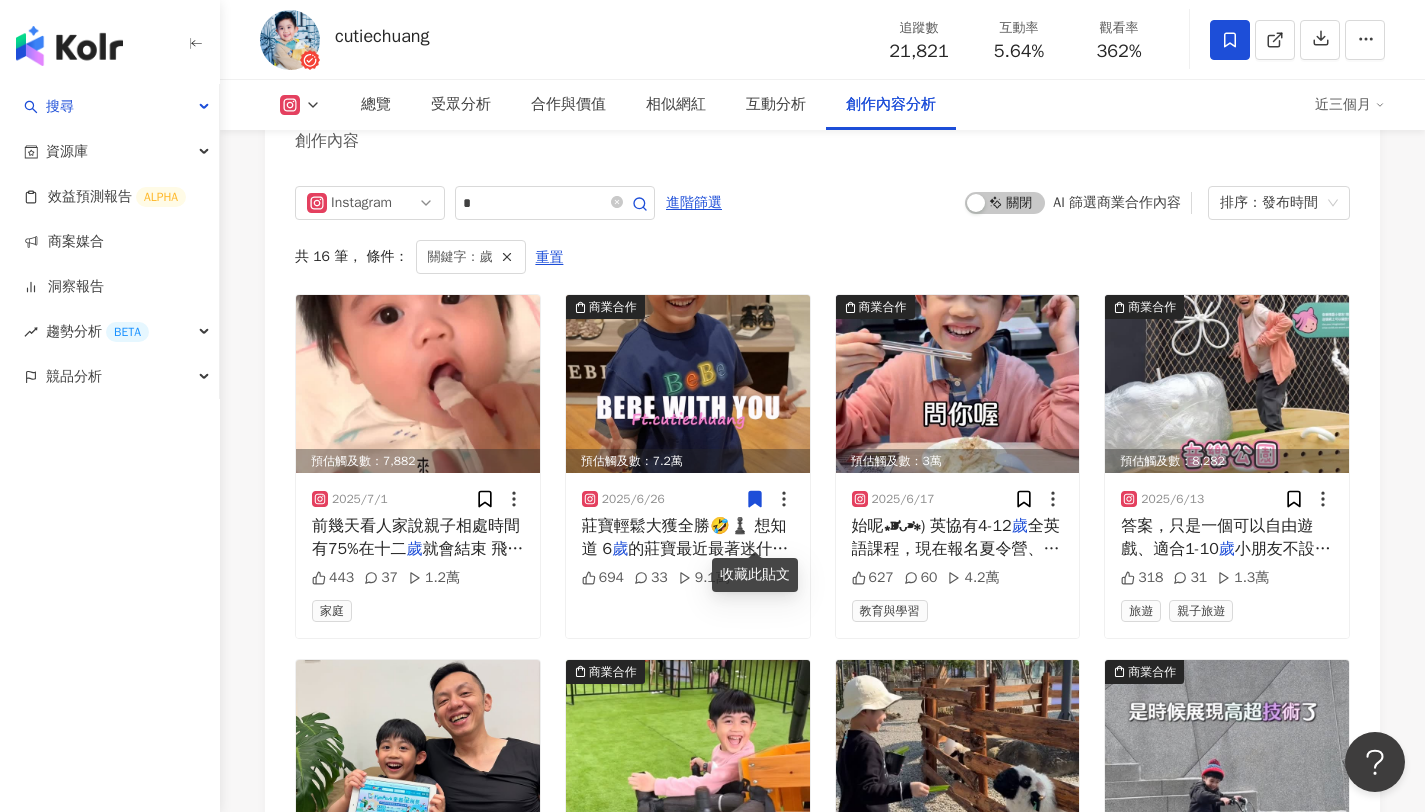 click on "cutiechuang" at bounding box center [382, 36] 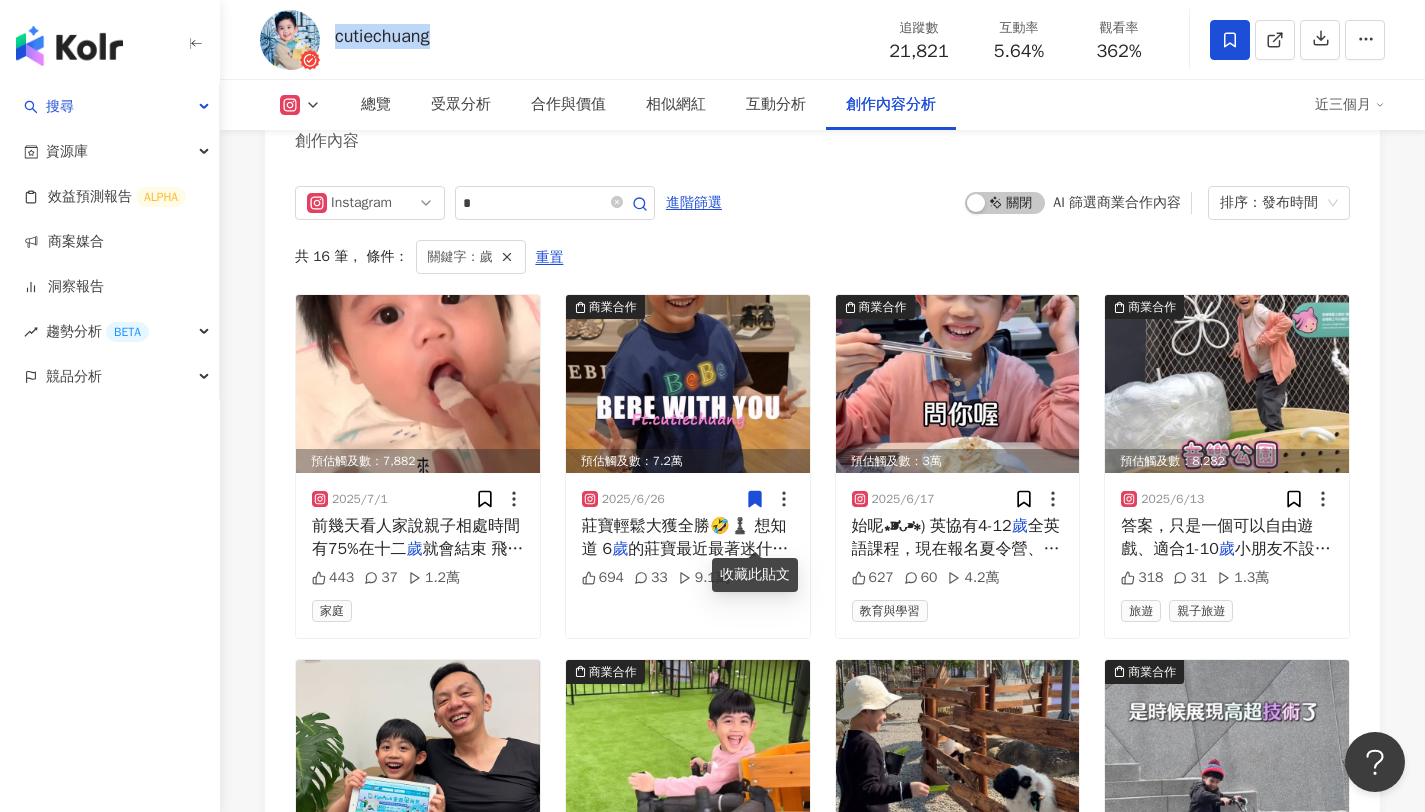 click on "cutiechuang" at bounding box center (382, 36) 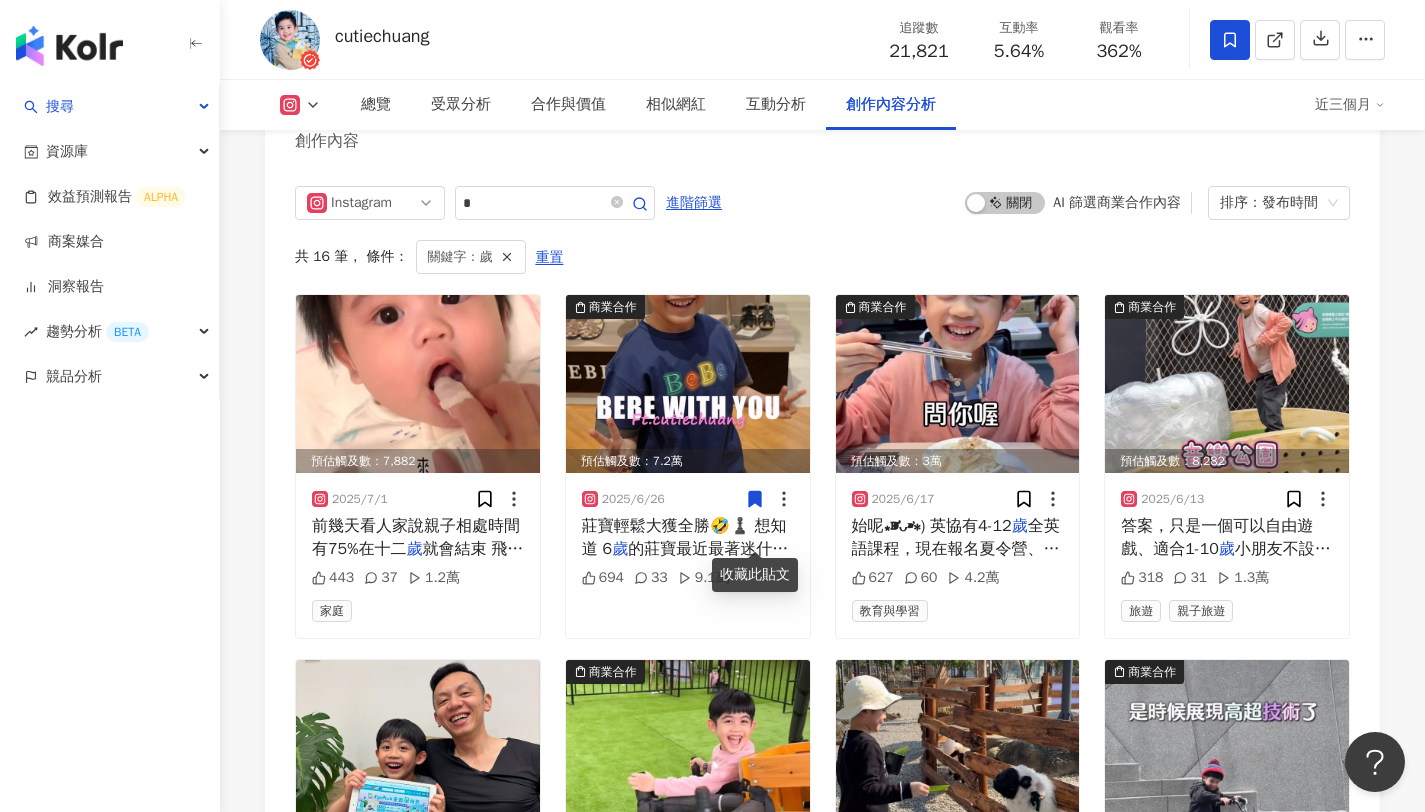 click on "創作內容" at bounding box center [822, 133] 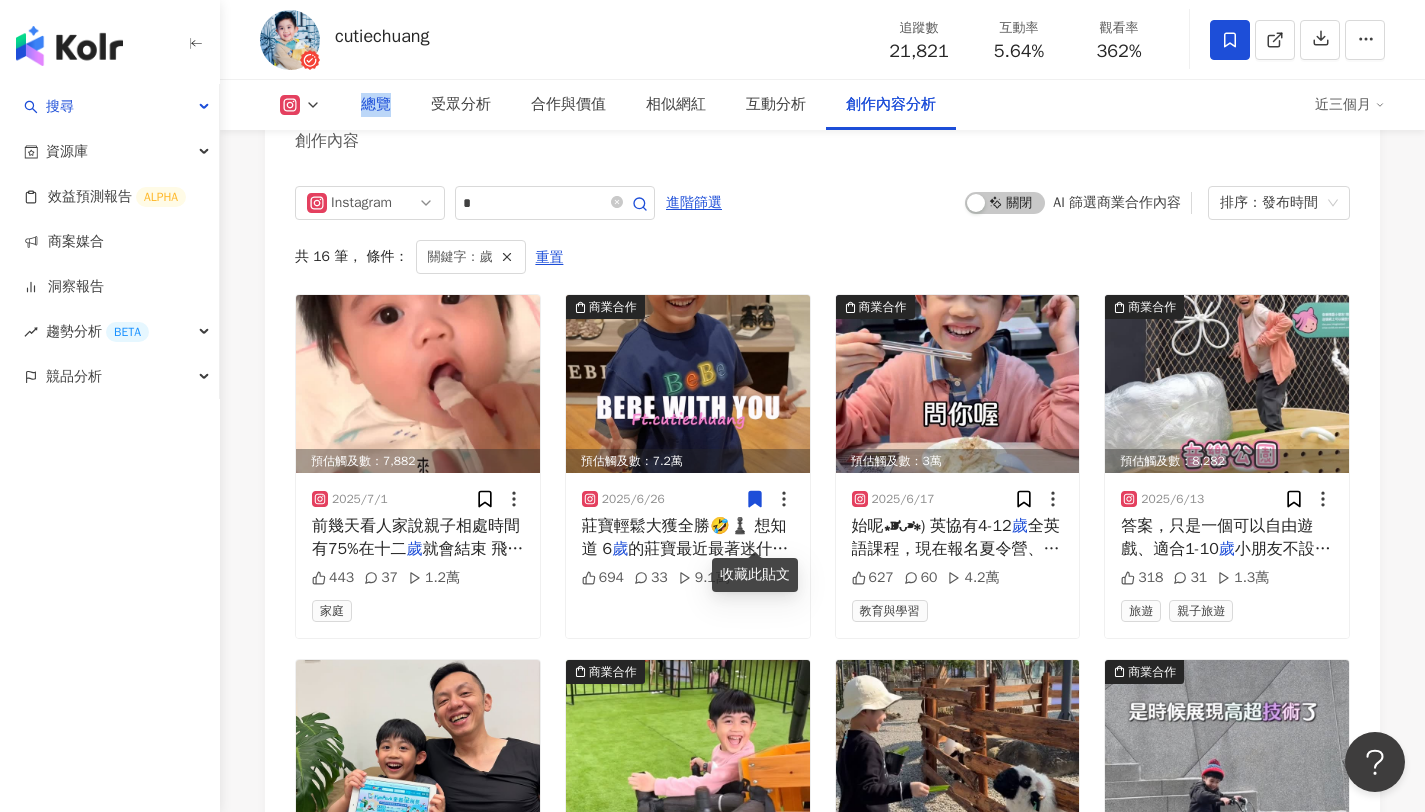 click on "總覽" at bounding box center (376, 105) 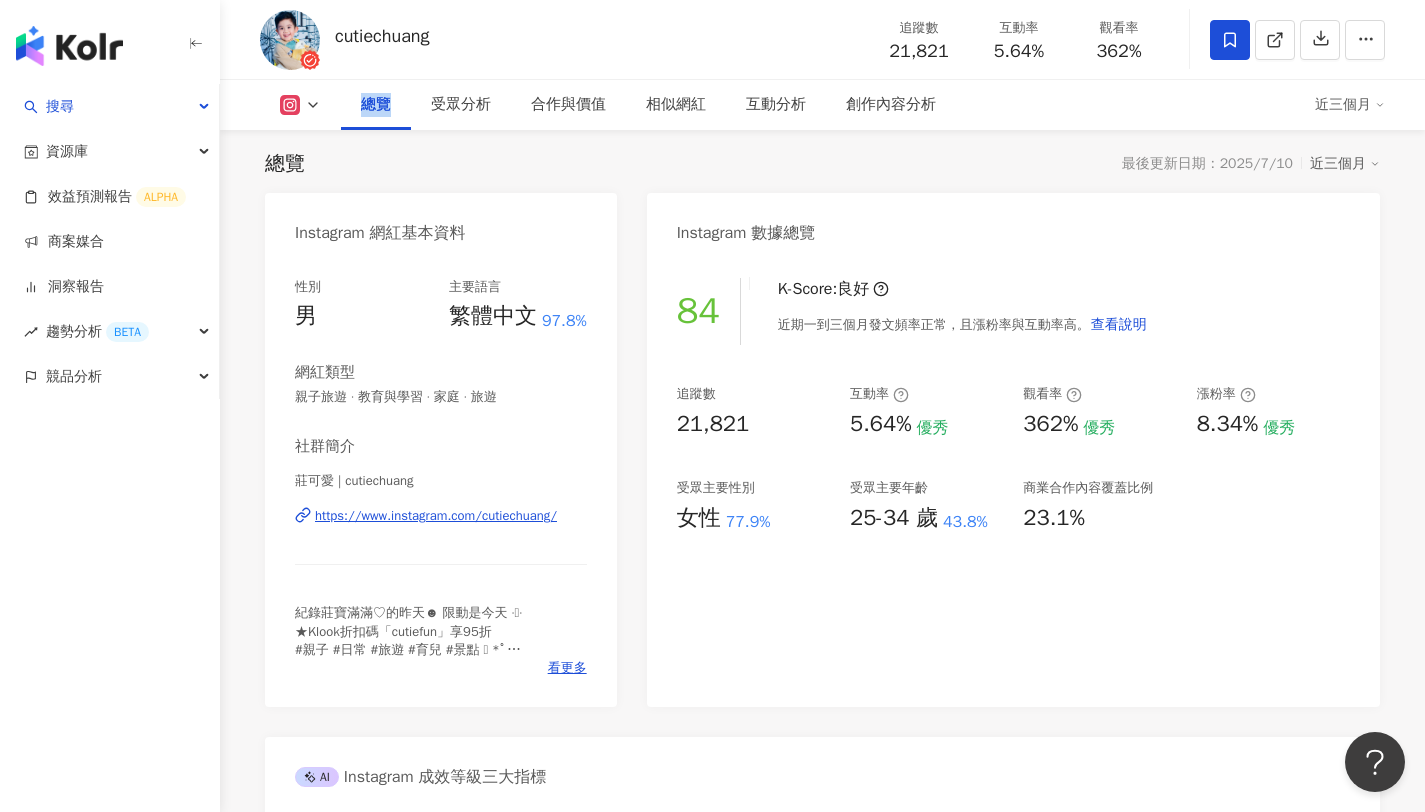 click on "https://www.instagram.com/cutiechuang/" at bounding box center [436, 516] 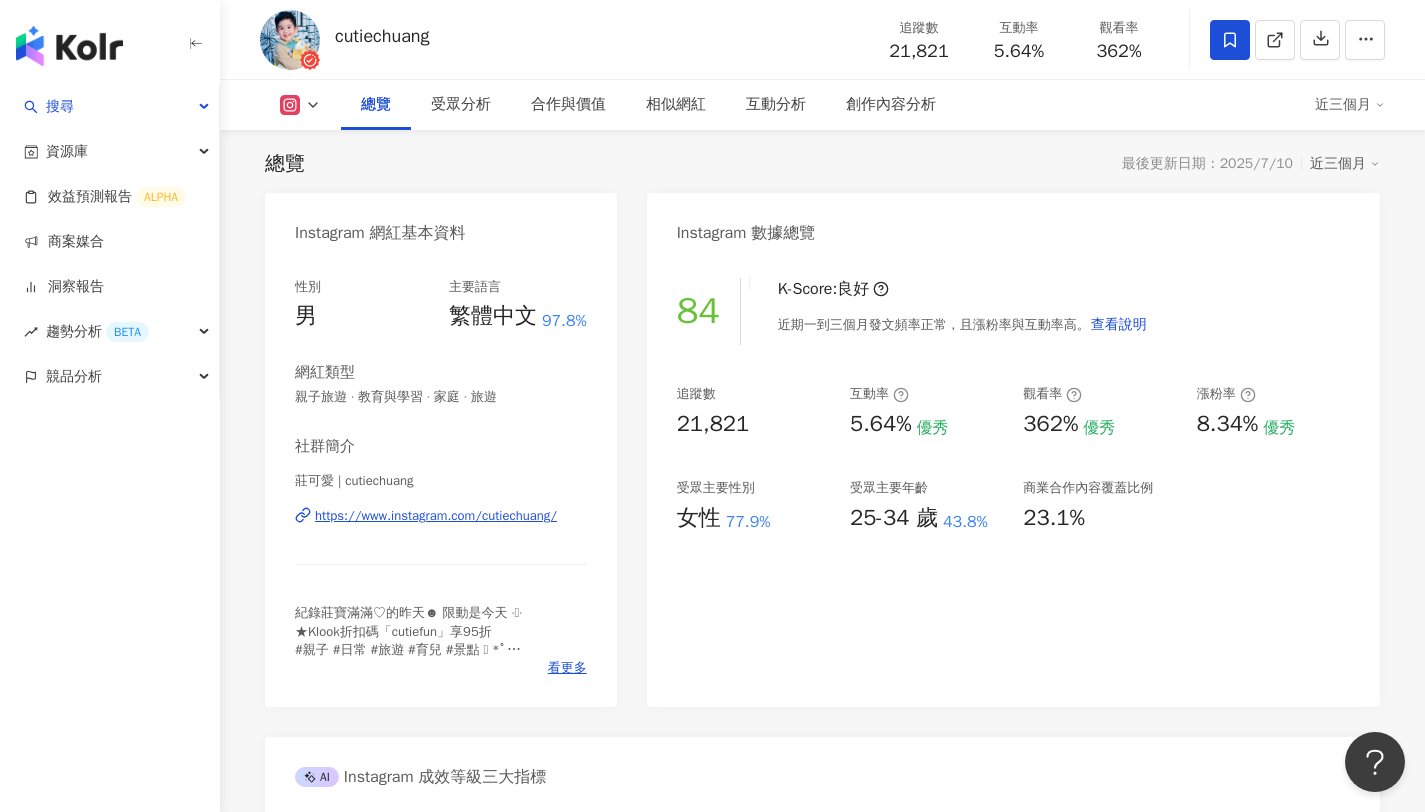 click on "21,821" at bounding box center (918, 51) 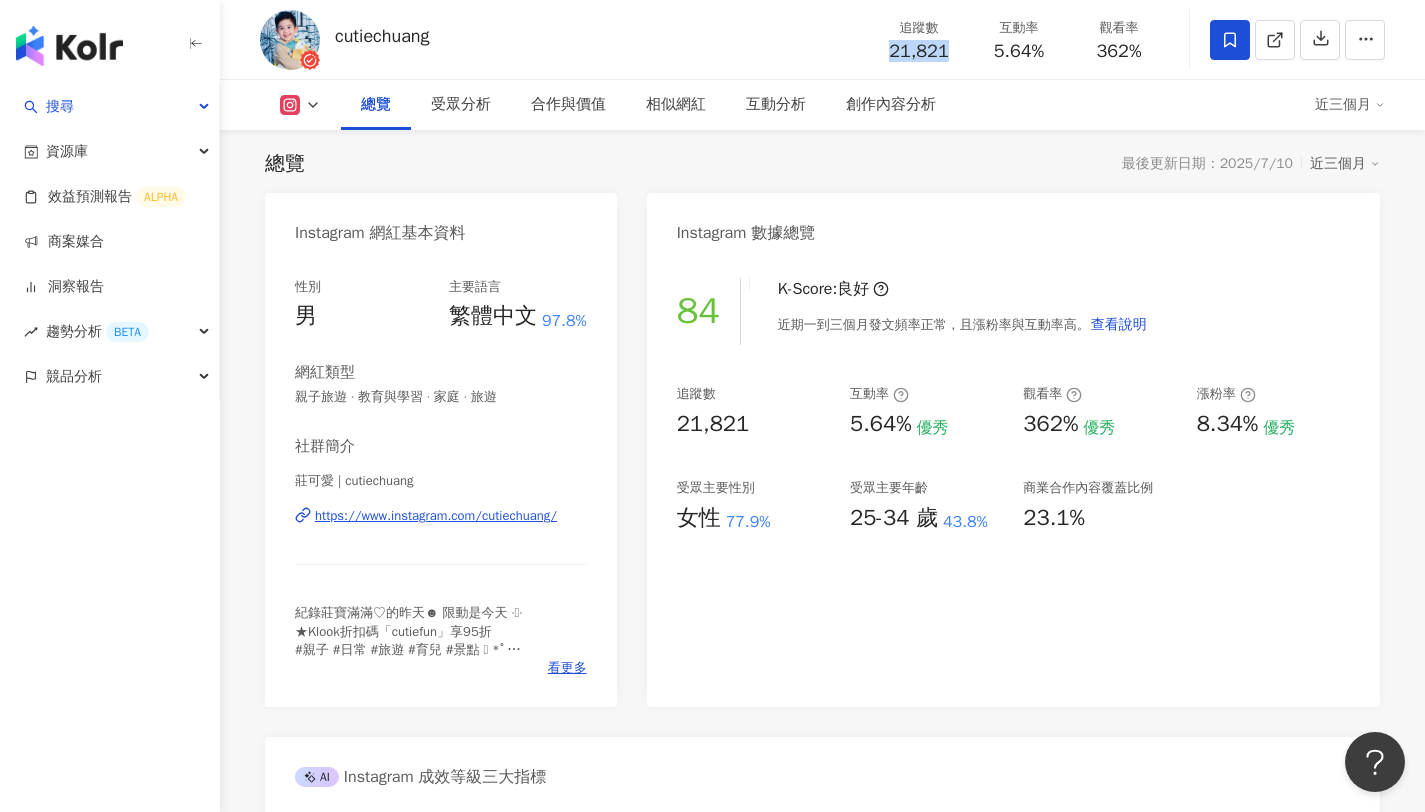 click on "21,821" at bounding box center (918, 51) 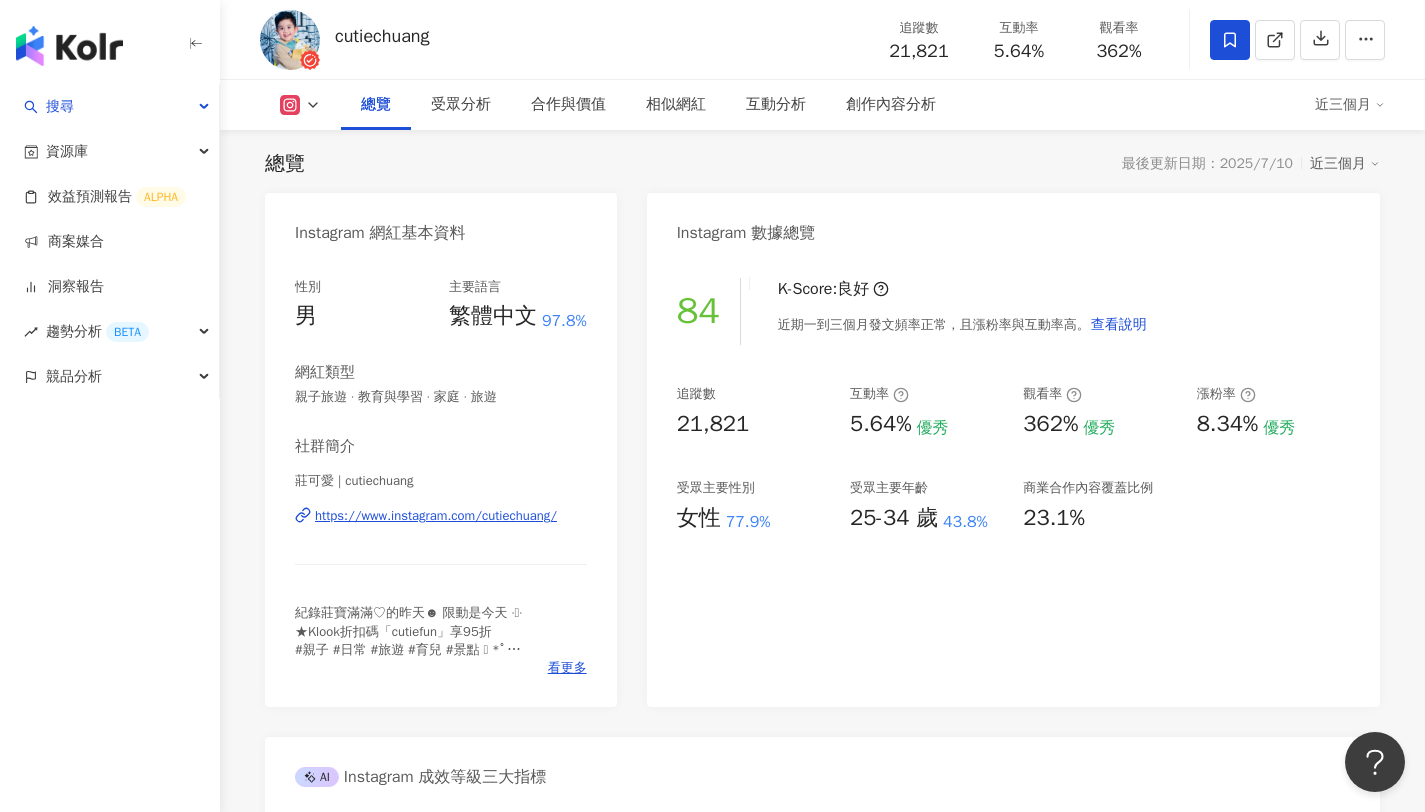 click on "5.64%" at bounding box center [1019, 52] 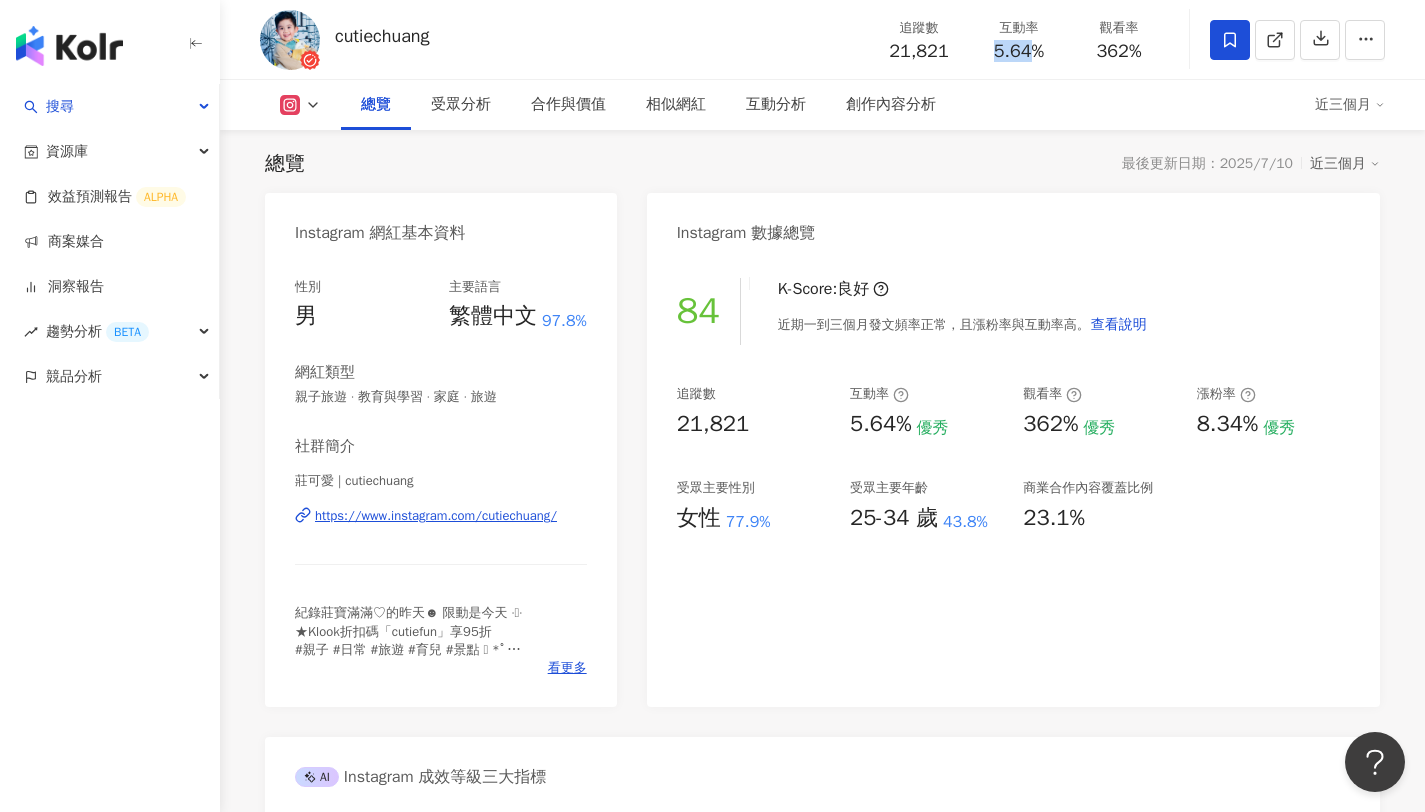 click on "5.64%" at bounding box center [1019, 52] 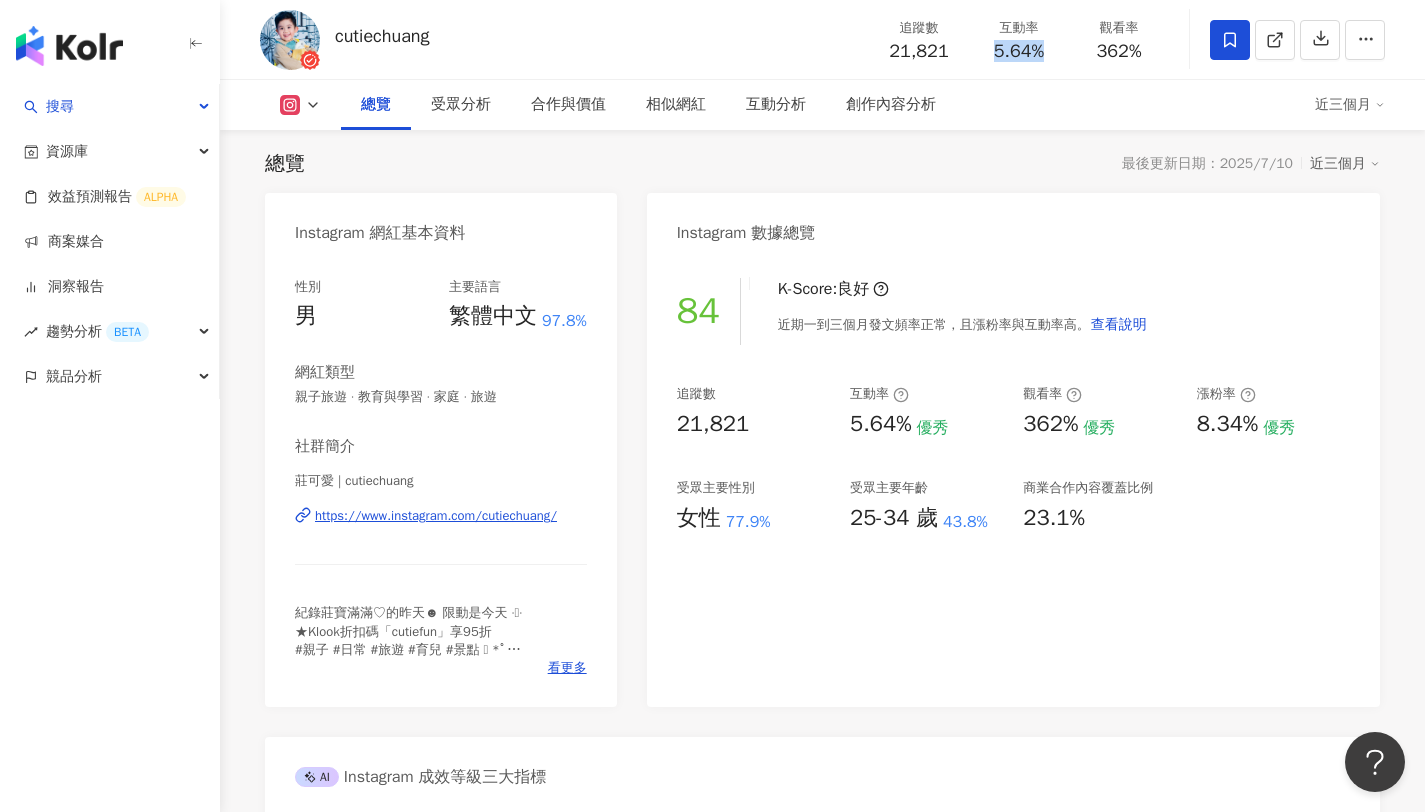 click on "5.64%" at bounding box center (1019, 52) 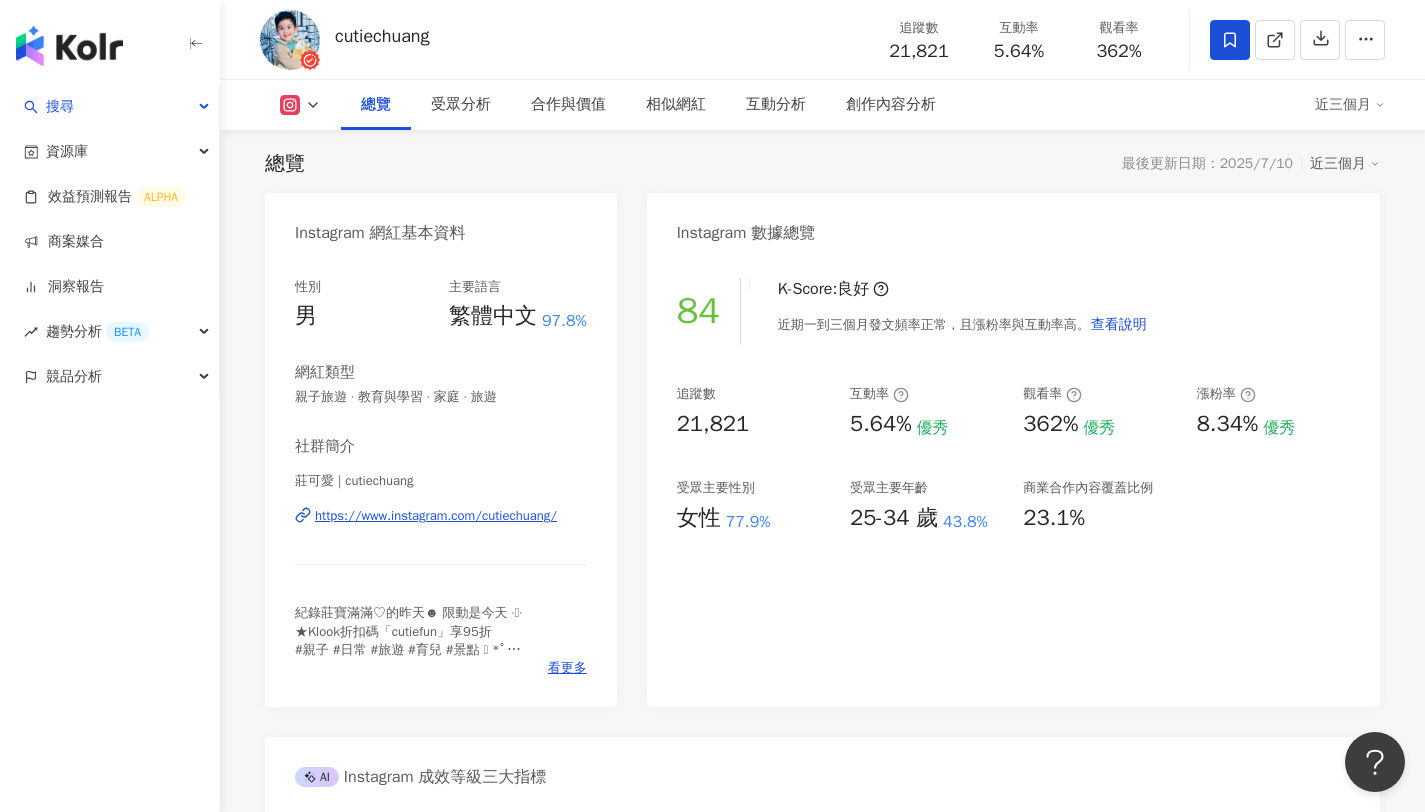 click on "362%" at bounding box center [1119, 52] 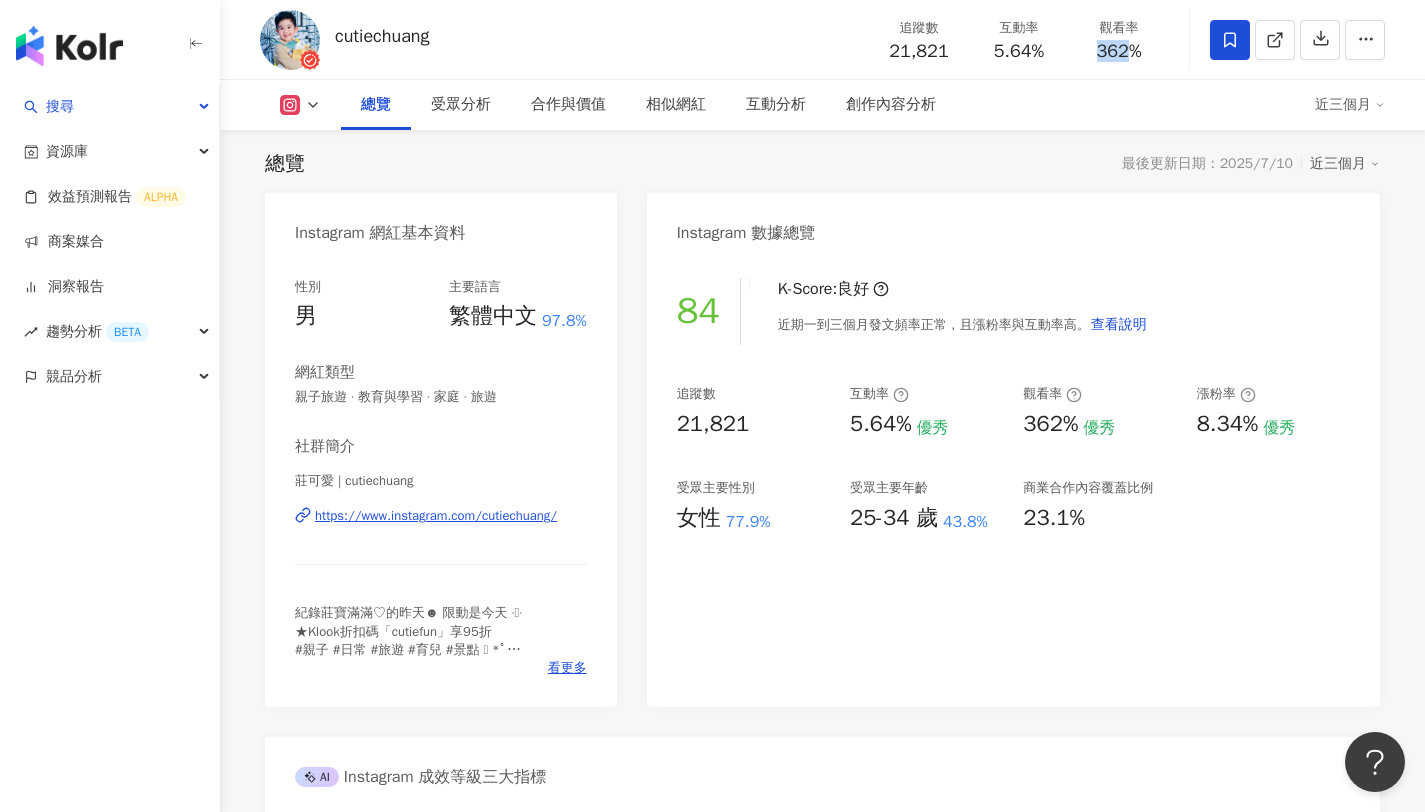 click on "362%" at bounding box center [1119, 52] 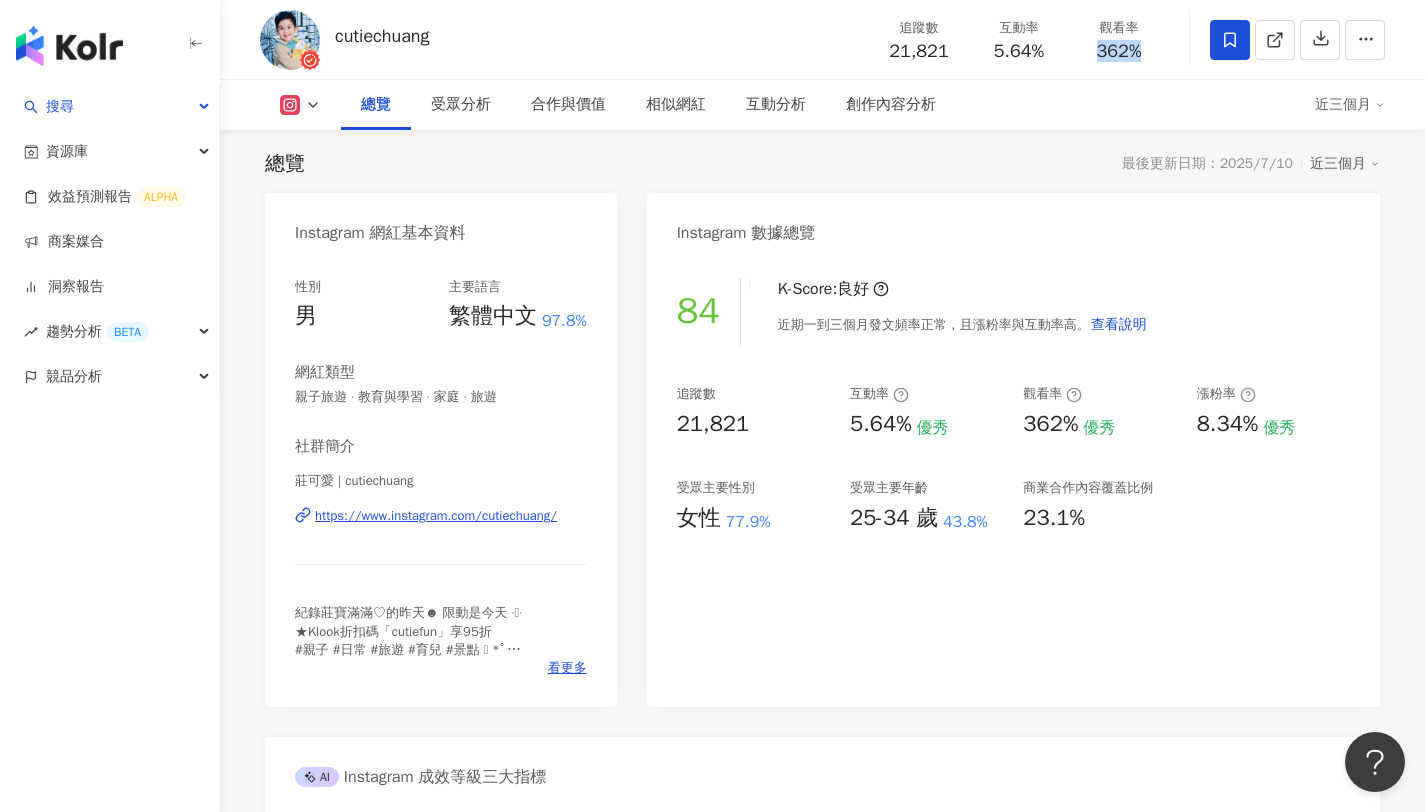 click on "362%" at bounding box center (1119, 52) 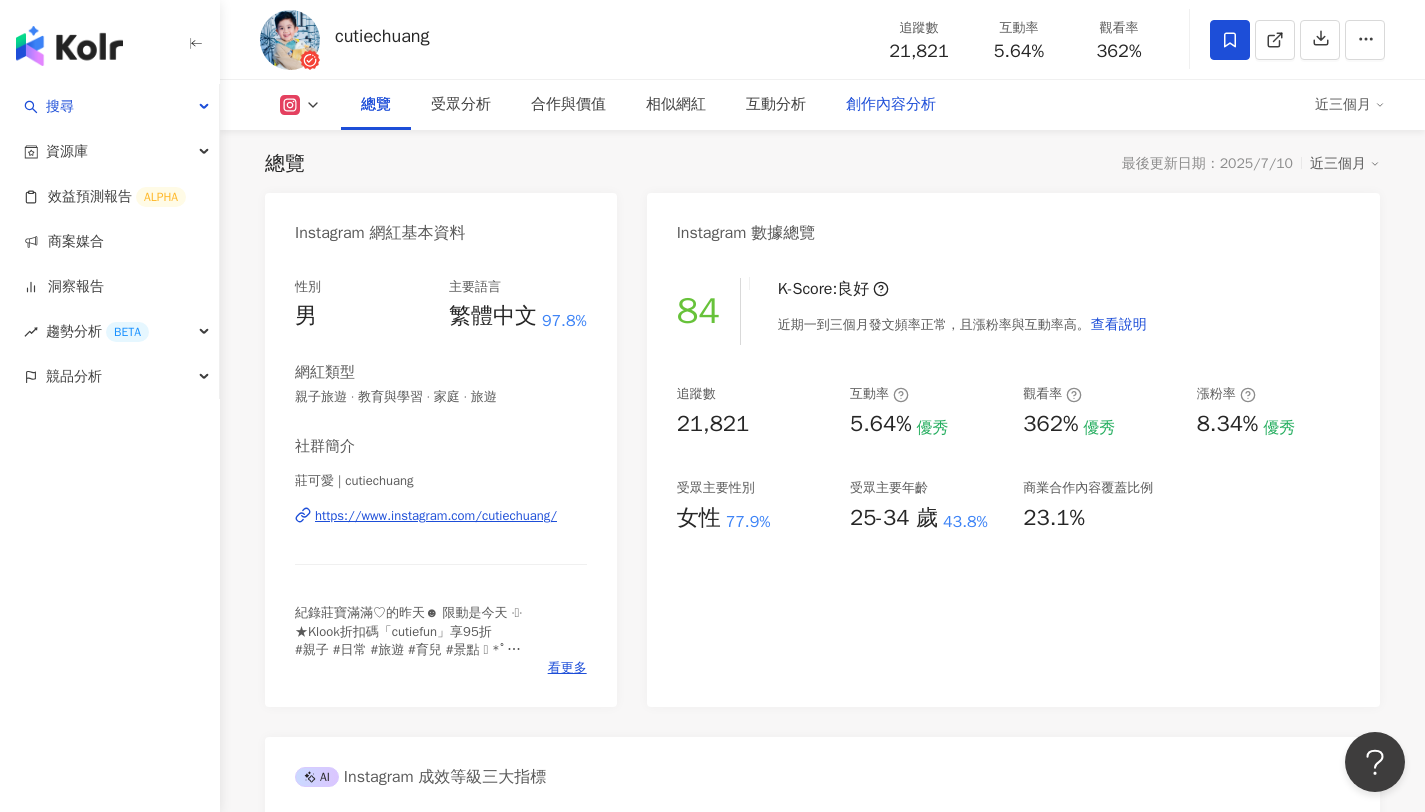 click on "創作內容分析" at bounding box center [891, 105] 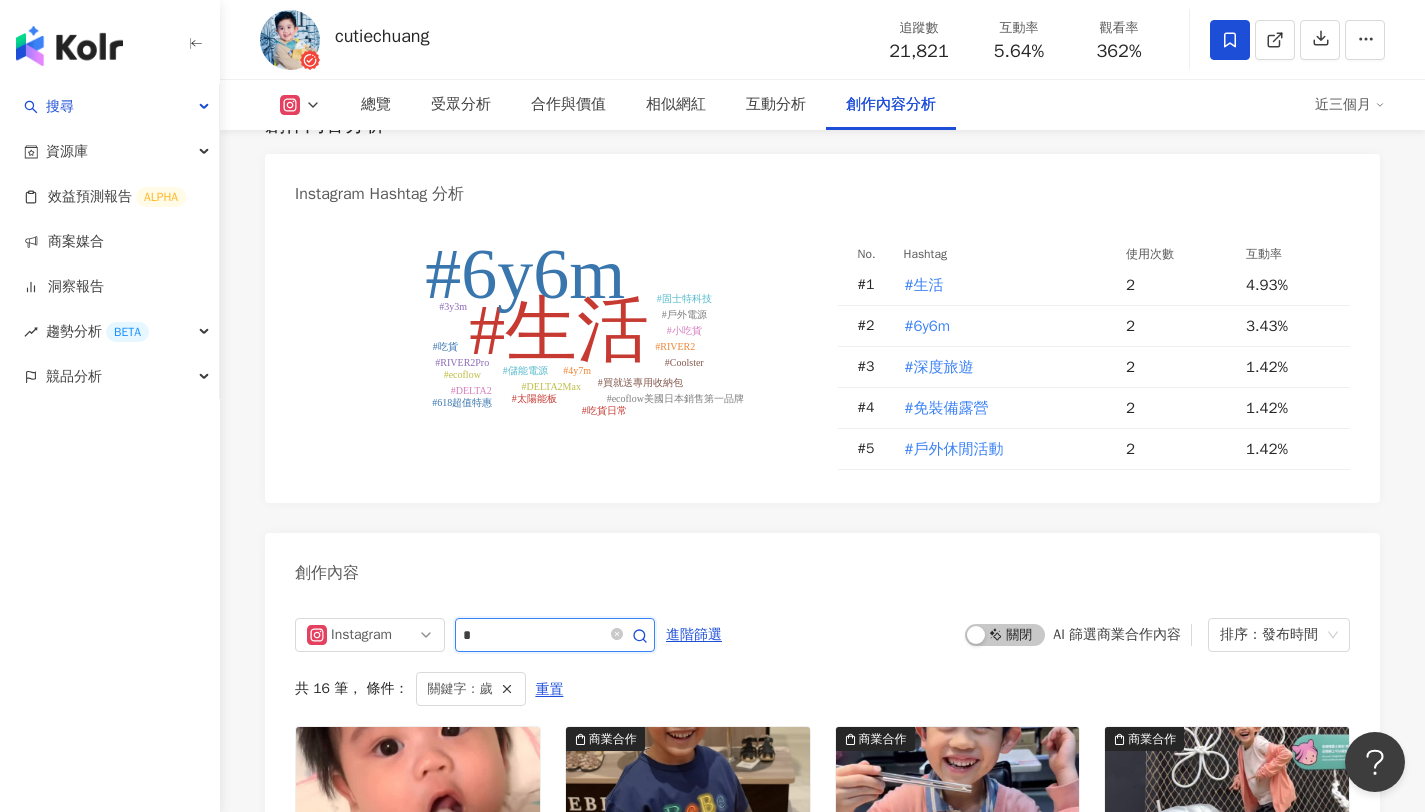 click on "*" at bounding box center (533, 635) 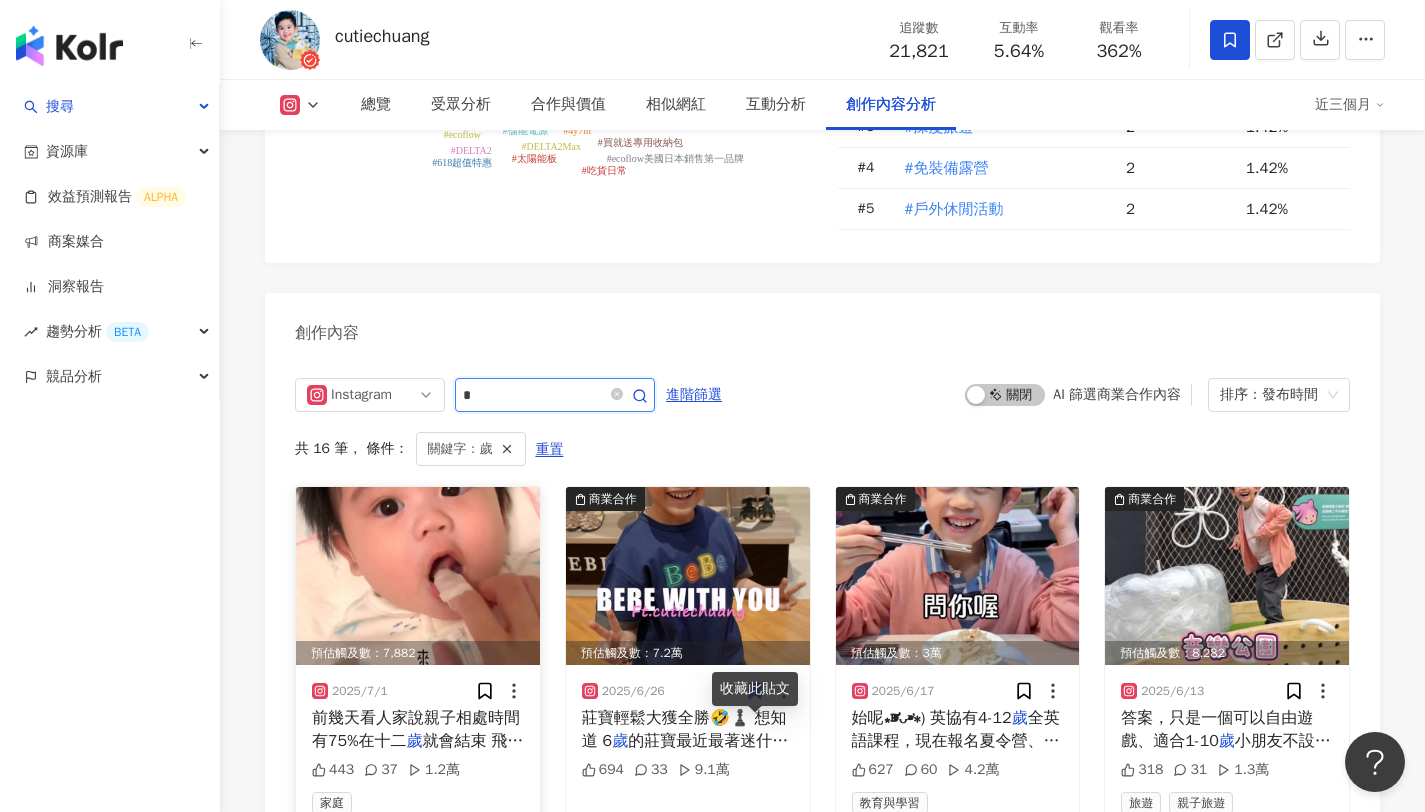 type on "*" 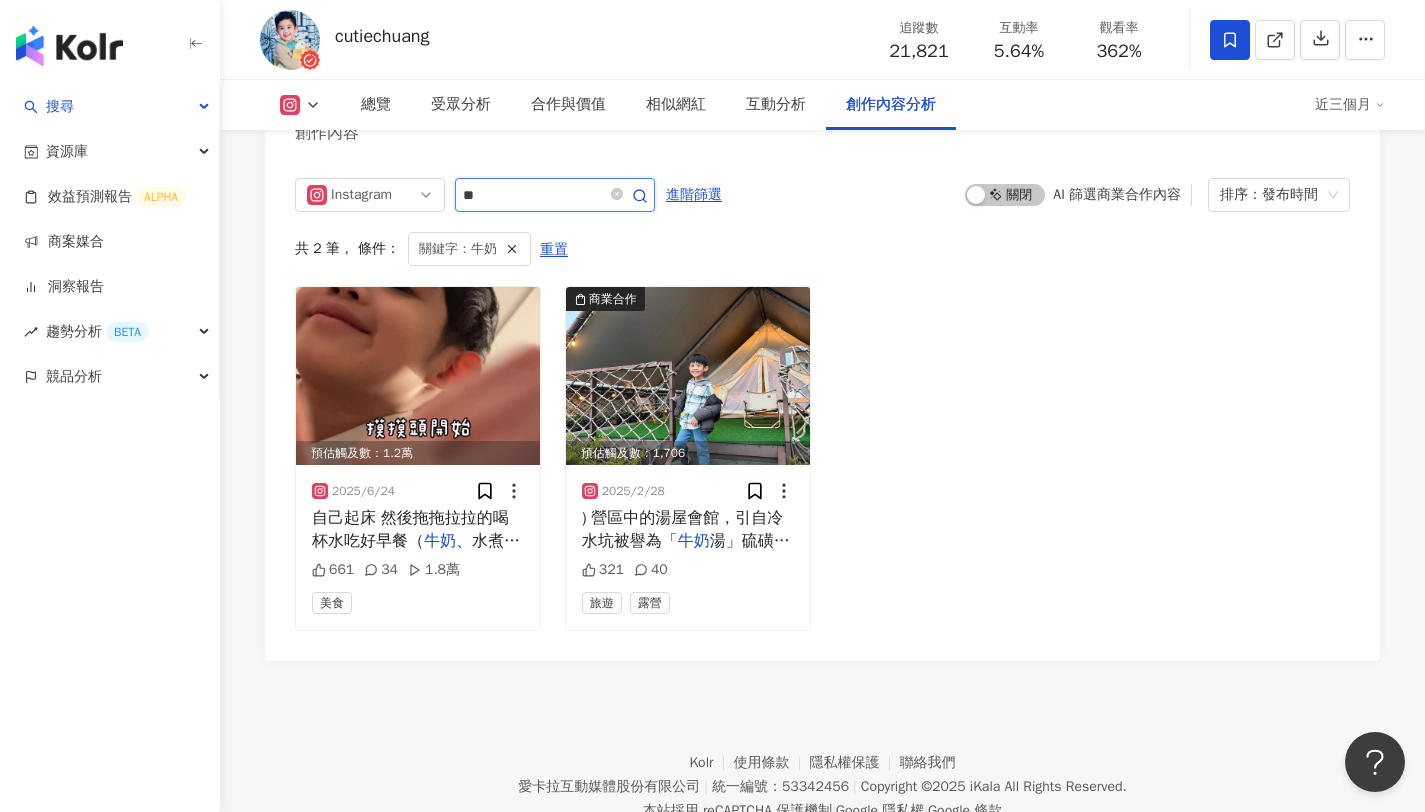 click on "**" at bounding box center (533, 195) 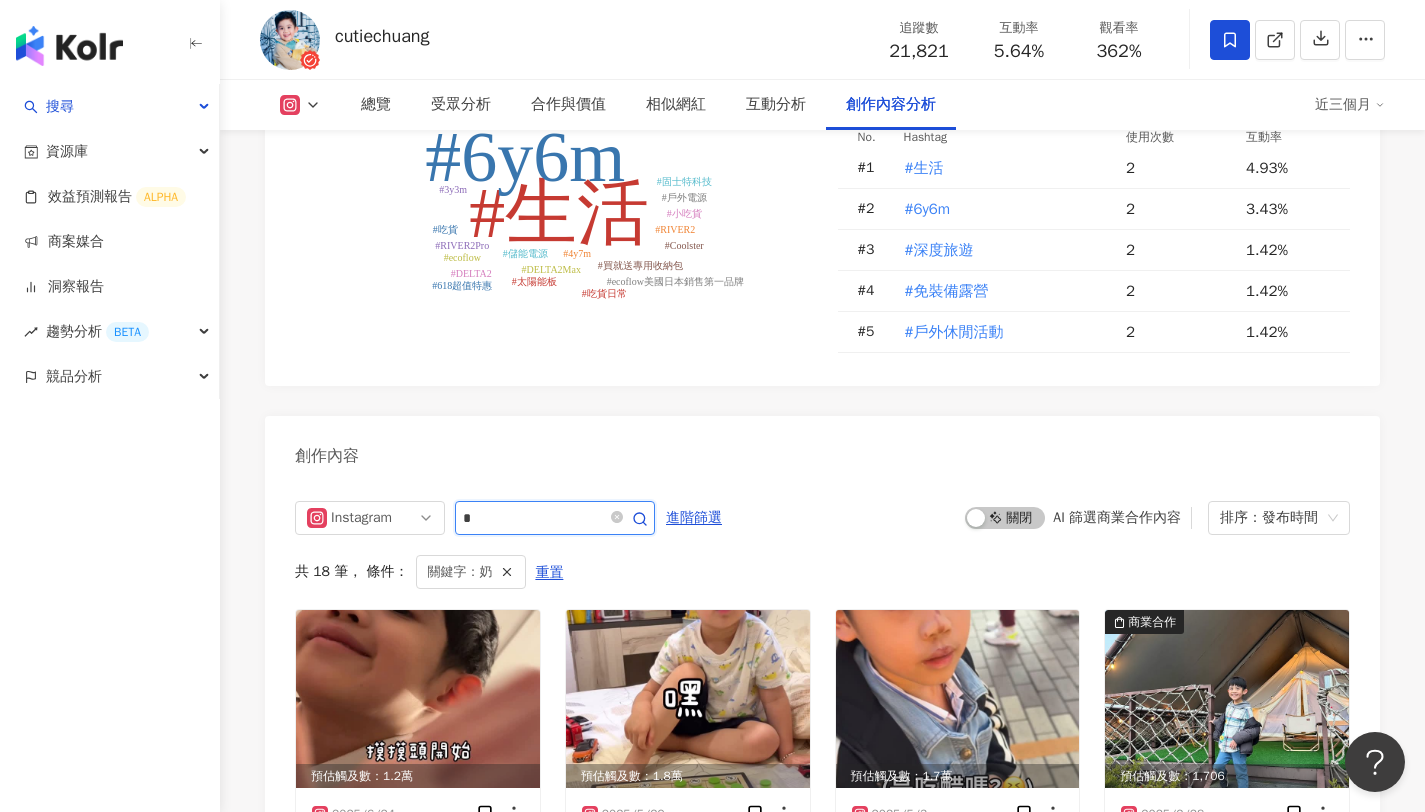 scroll, scrollTop: 5781, scrollLeft: 0, axis: vertical 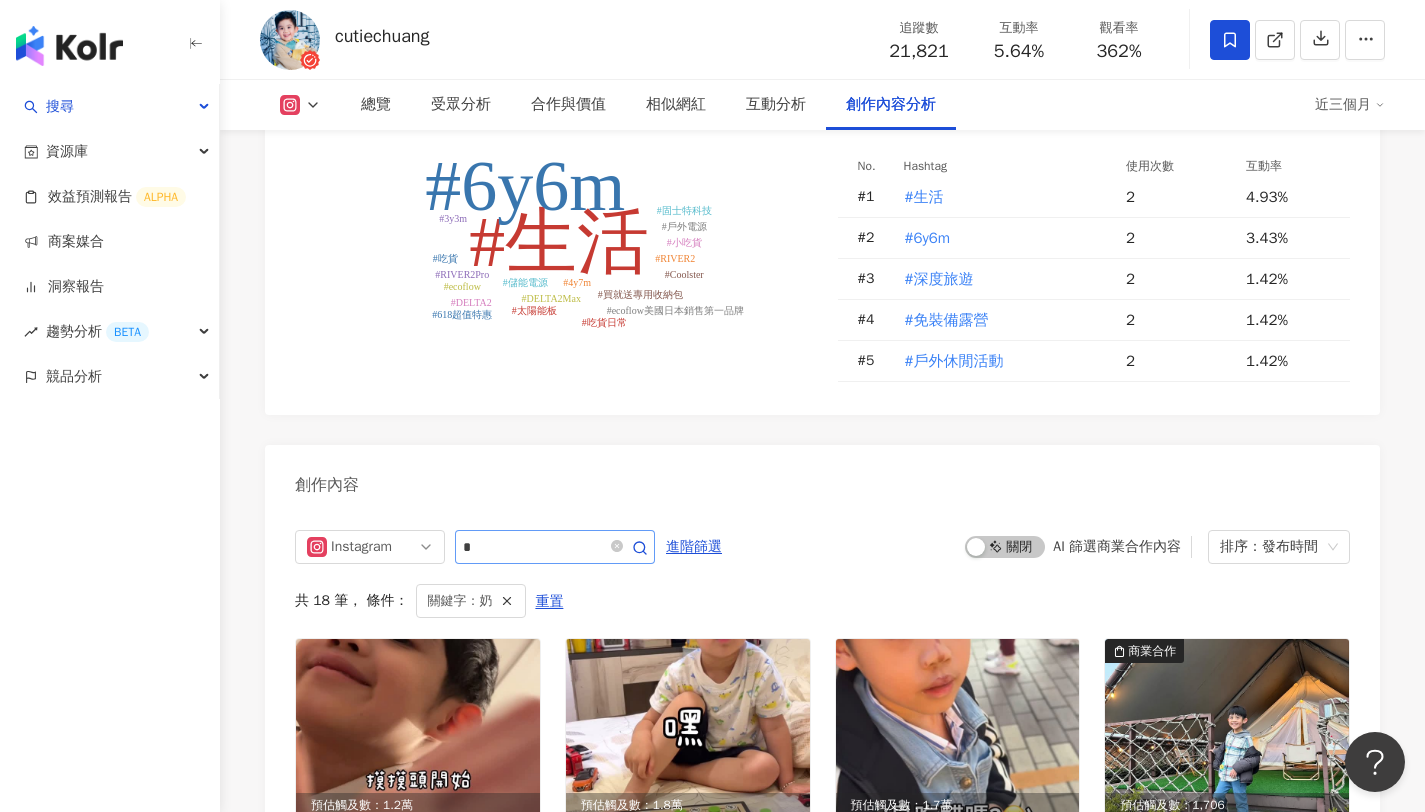 click on "Instagram * 進階篩選 啟動 關閉 AI 篩選商業合作內容 排序：發布時間 共 18 筆 ，   條件： 關鍵字：奶 重置 預估觸及數：1.2萬 2025/6/24 己起床
然後拖拖拉拉的喝杯水吃好早餐（牛 奶 、水煮蛋、地瓜）
準備好了出門前就來跟 661 34 1.8萬 美食 預估觸及數：1.8萬 2025/5/29 時候的下棋限動
肉肉臉還有生動的小表情和 奶 音
媽媽覺得超～級可愛的也獲得很多喜歡 970 48 2.6萬 家庭 親子 預估觸及數：1.7萬 2025/5/3 微 奶 微霸氣
首次露出可愛的佔有慾呢😆
在阿美橫町吃了好多草莓😋
逛街經過一間水果店
店員全部都是金髮帥哥很吸睛啊
於是有了以下對話🤣🤣 582 25 2.4萬 美食 甜點 商業合作 預估觸及數：1,706 2025/2/28
營區中的湯屋會館，引自冷水坑被譽為「牛 奶 湯」硫磺白泉
養顏美容，洗去疲憊
溫泉 321 40 旅遊 露營 預估觸及數：1.1萬 2025/1/20 POV:我的字典裡只有 奶奶 697 46 1.6萬" at bounding box center [822, 1153] 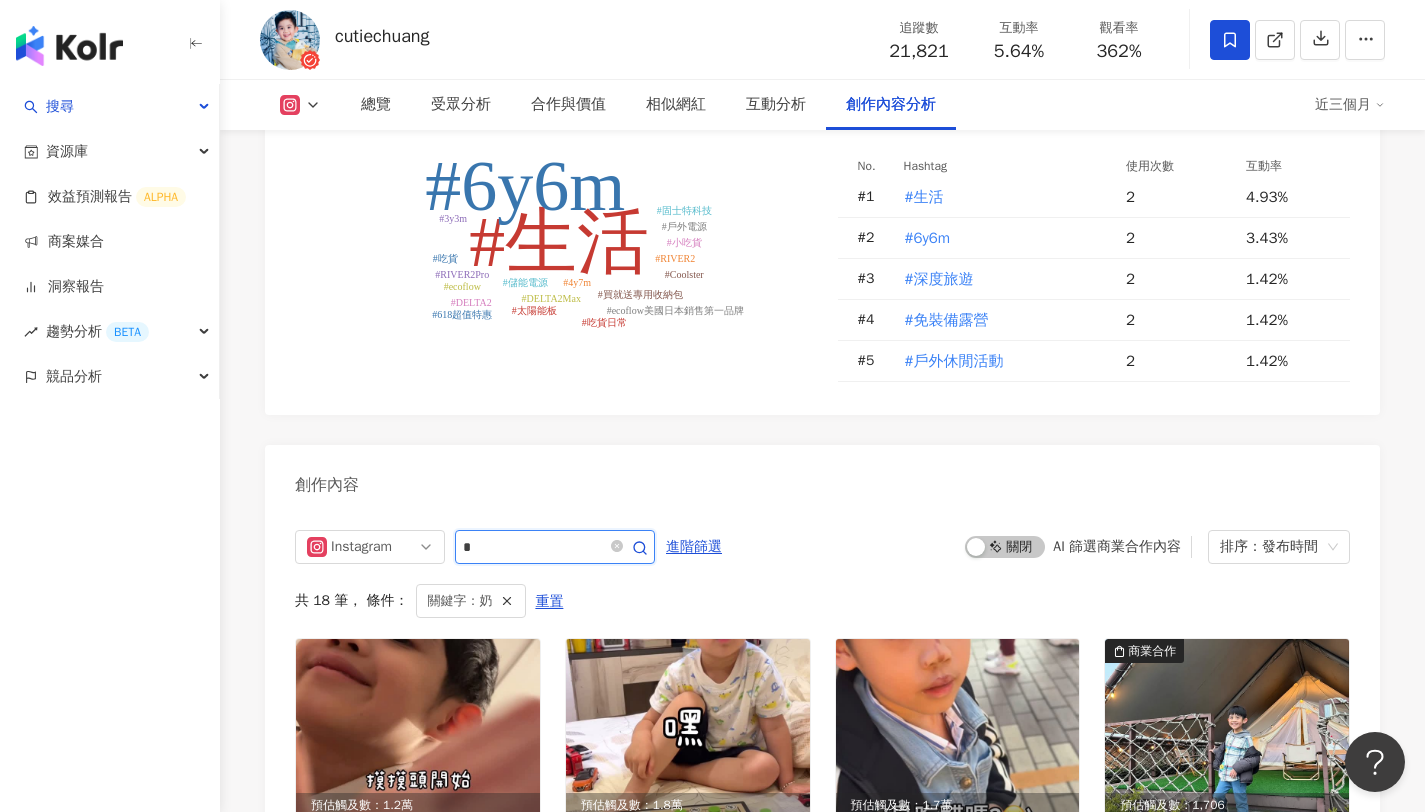 click on "*" at bounding box center [533, 547] 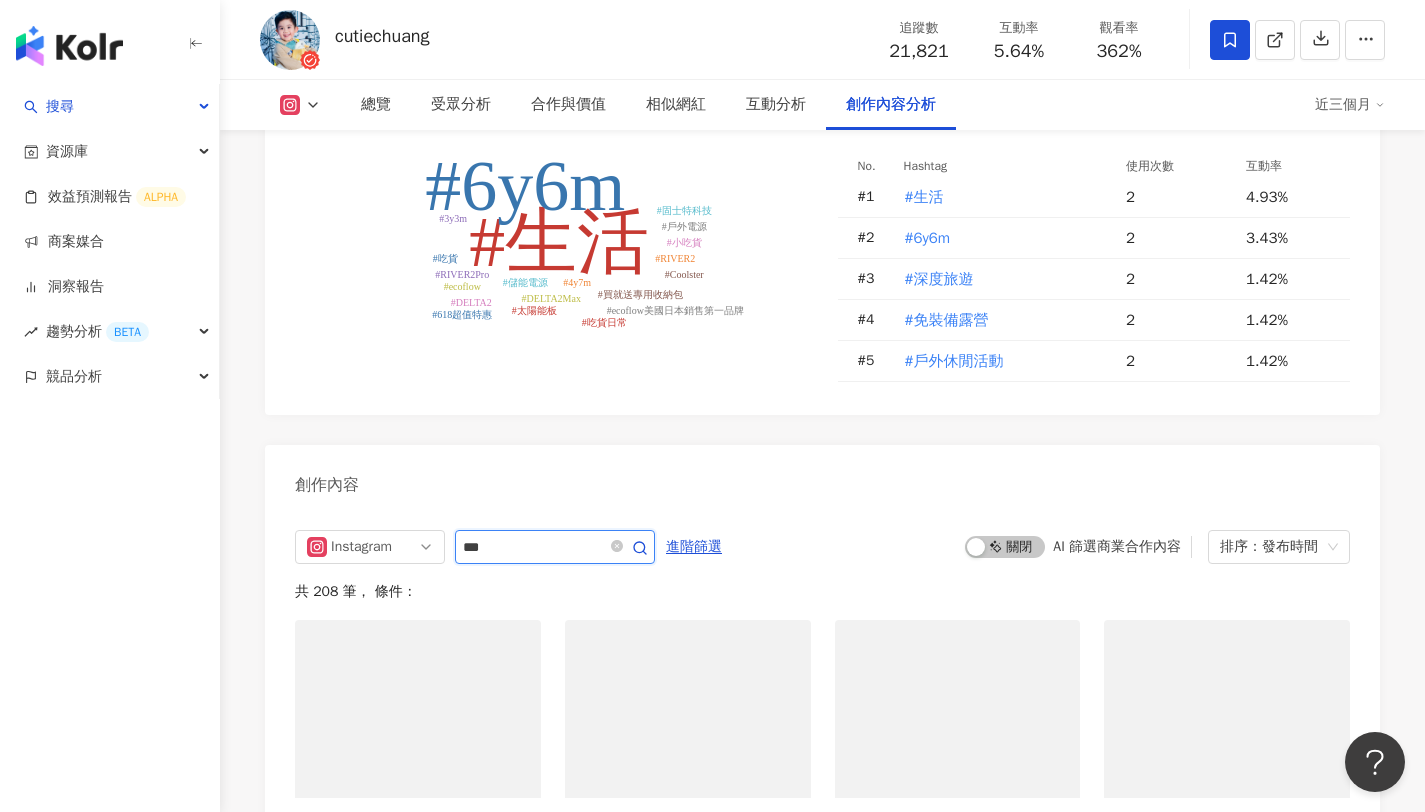 scroll, scrollTop: 6133, scrollLeft: 0, axis: vertical 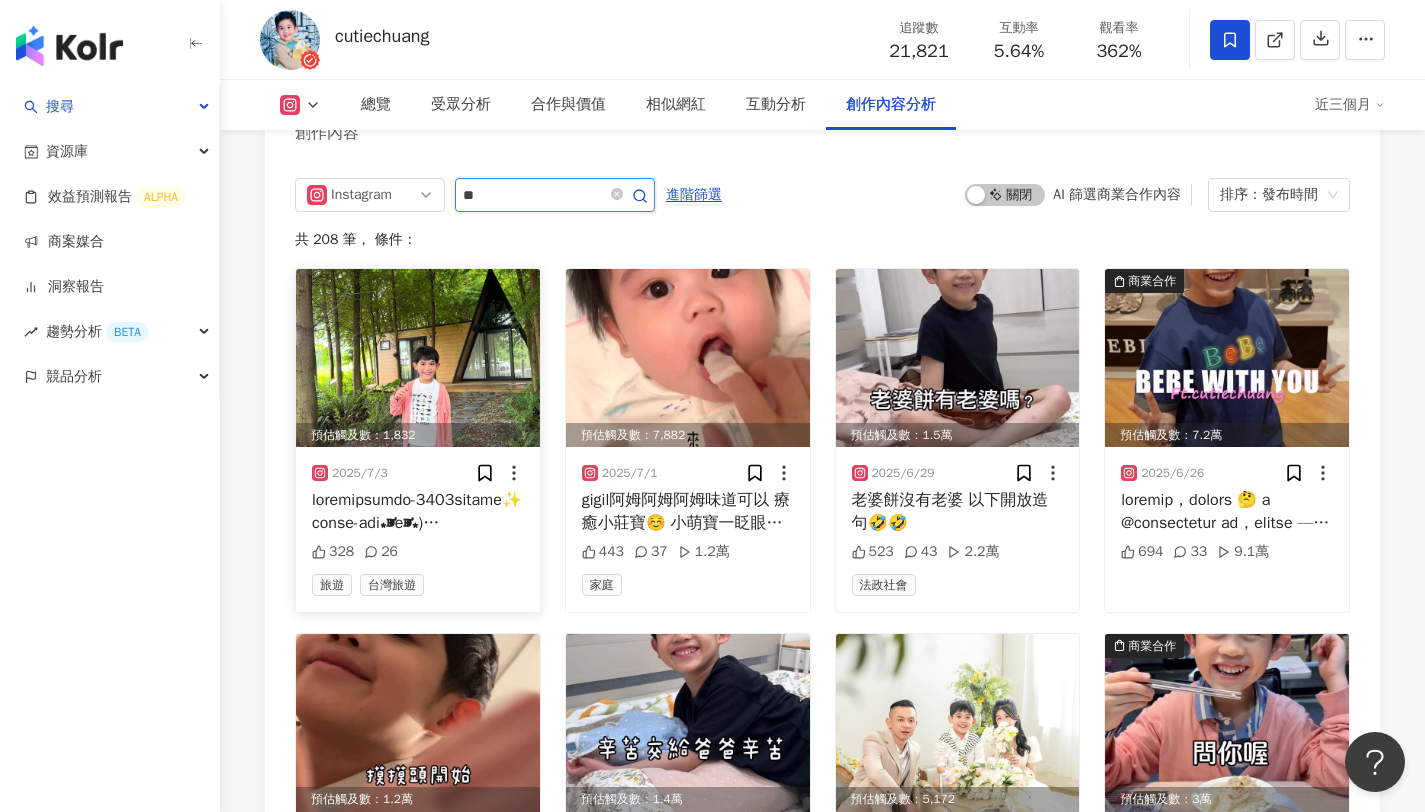 type on "**" 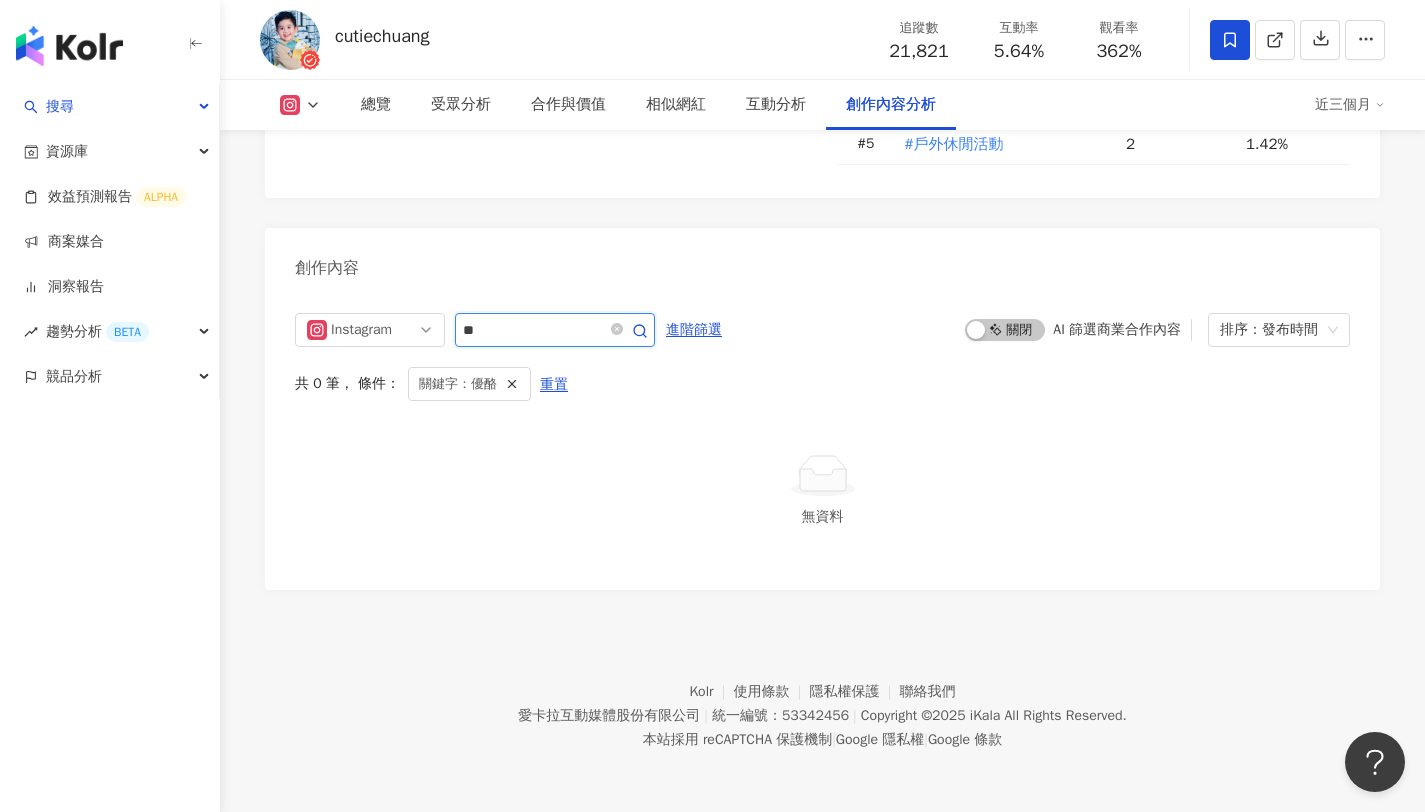 scroll, scrollTop: 6035, scrollLeft: 0, axis: vertical 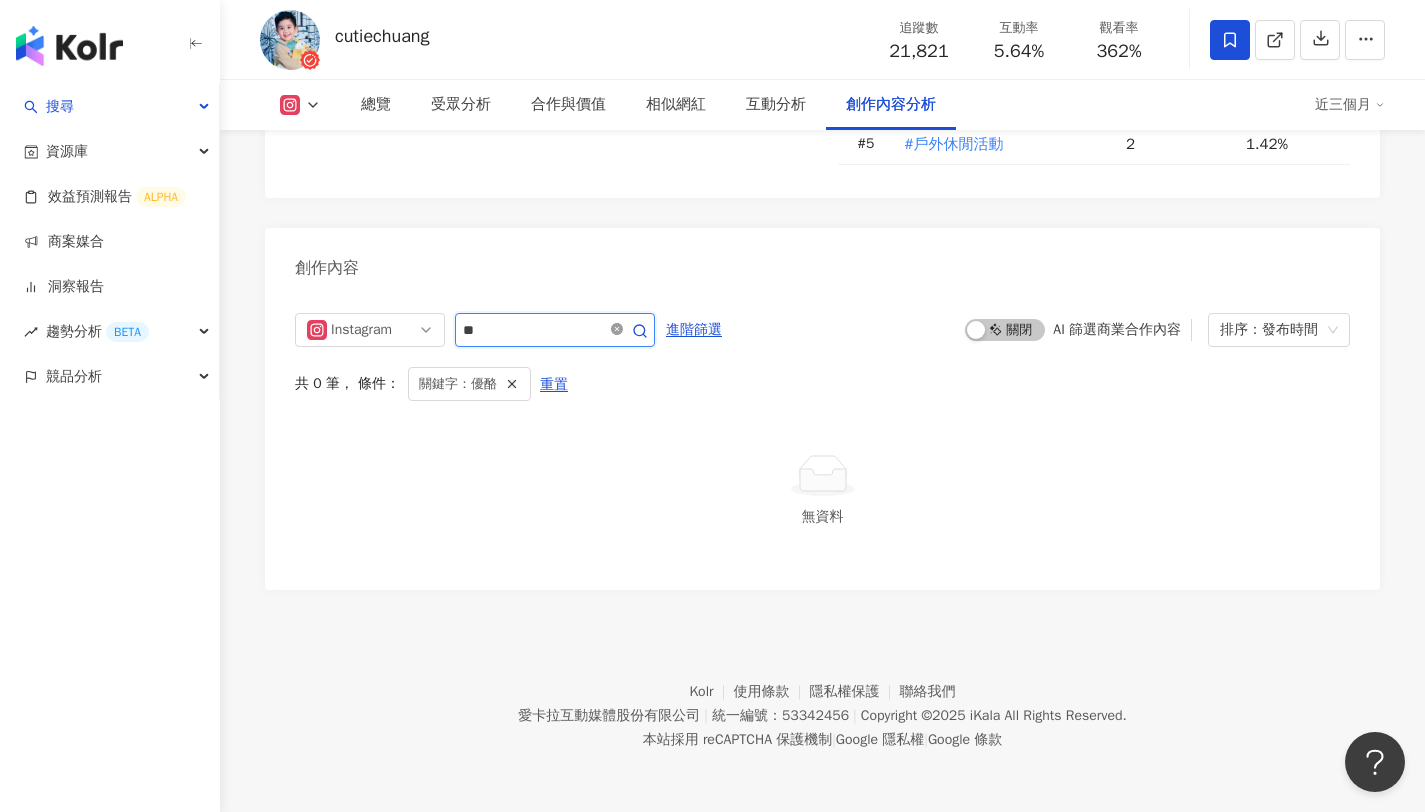 click 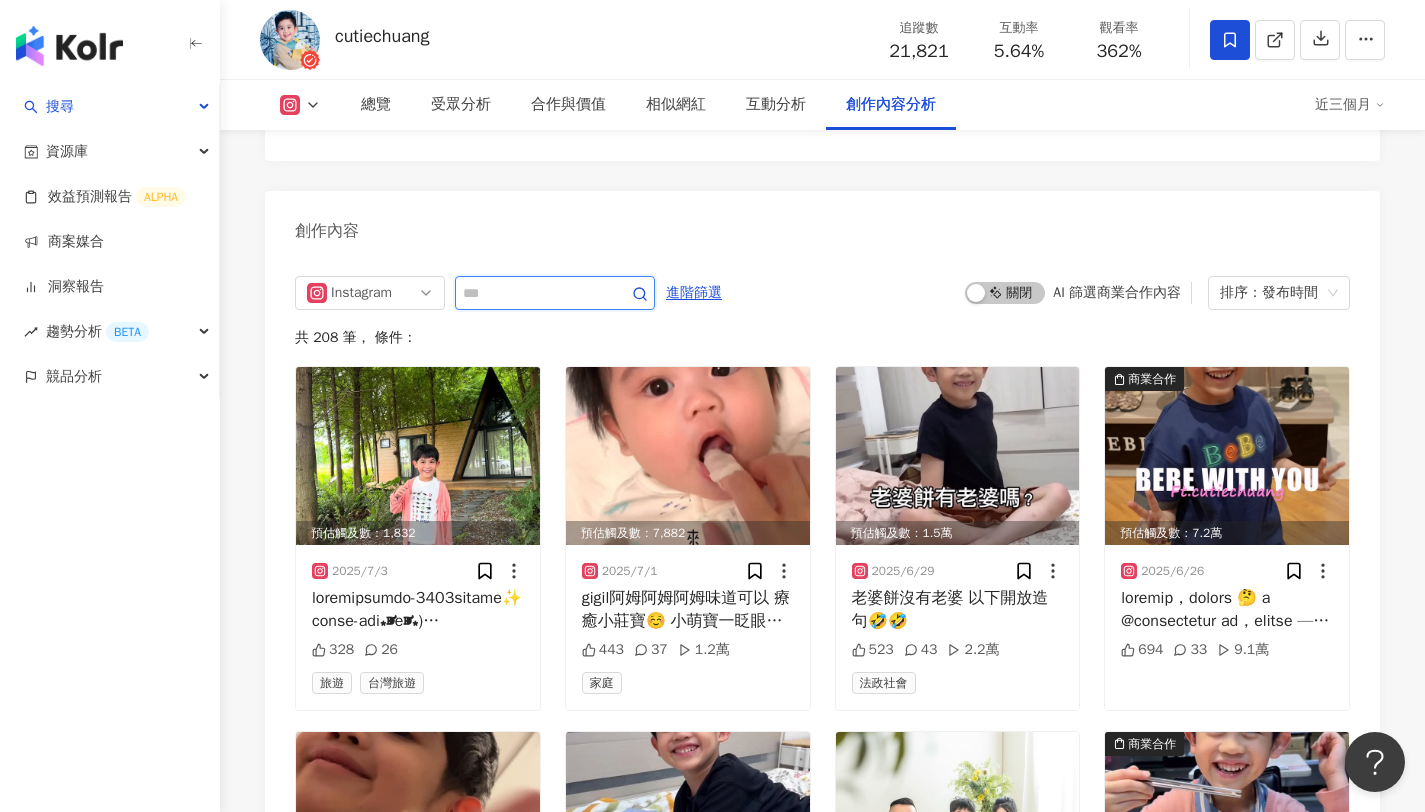 scroll, scrollTop: 6133, scrollLeft: 0, axis: vertical 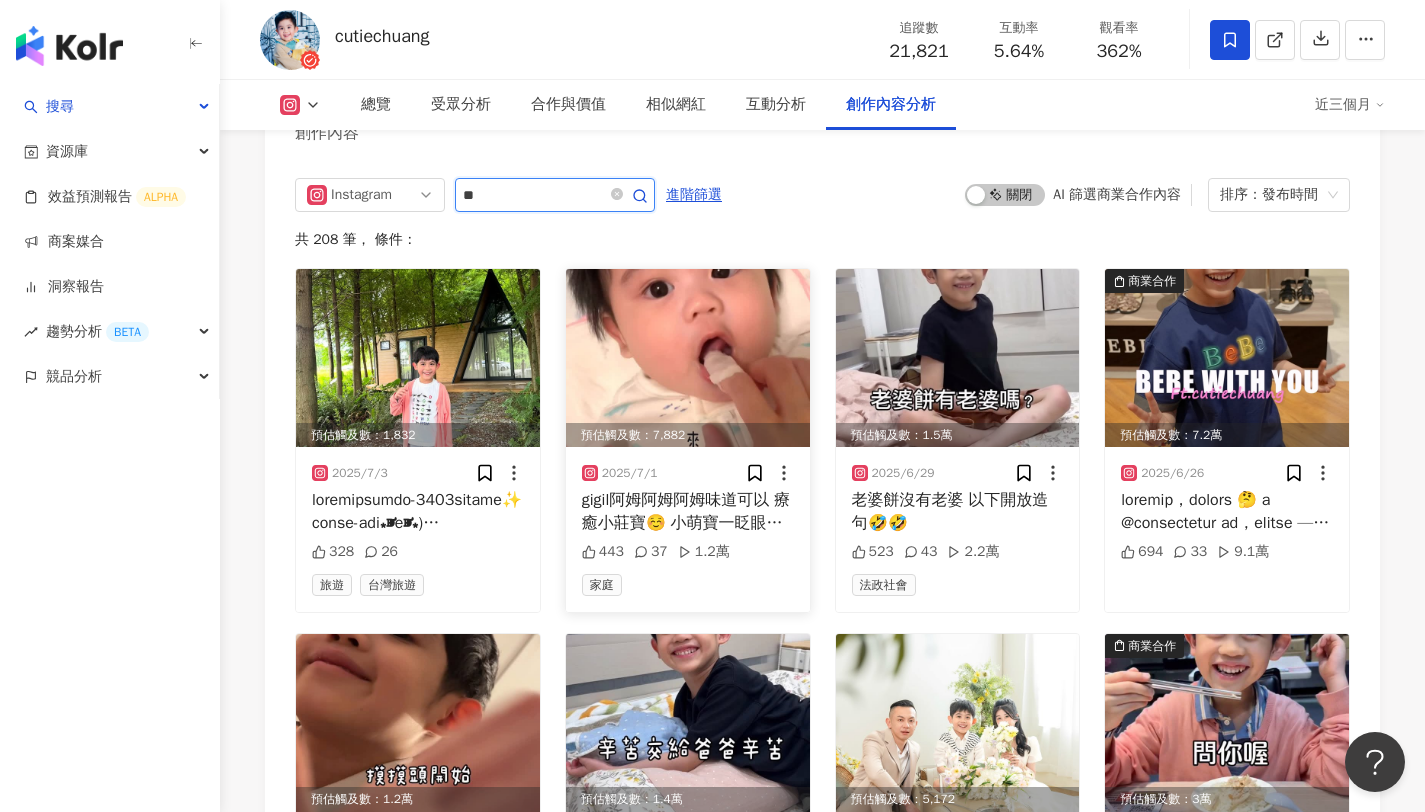 type on "**" 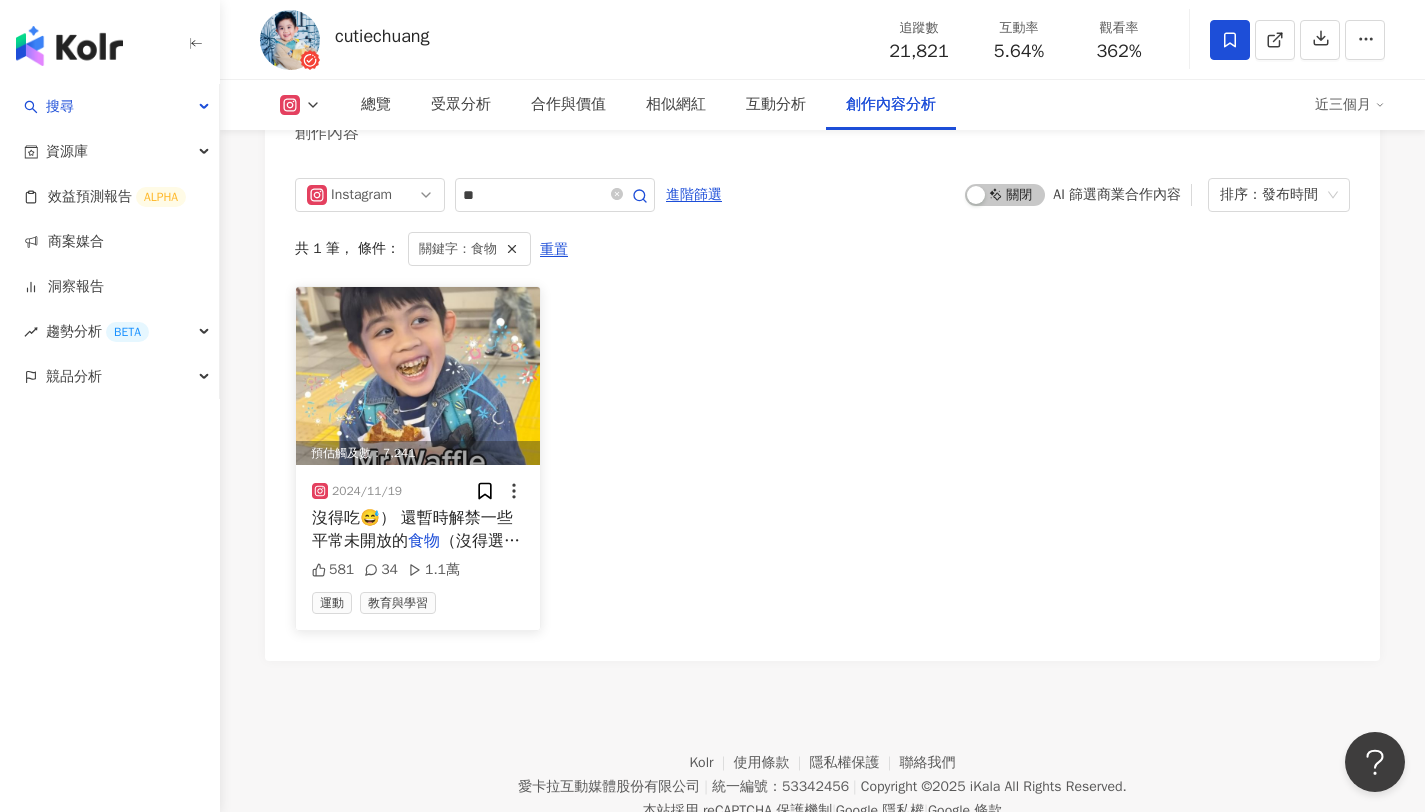 click at bounding box center [418, 376] 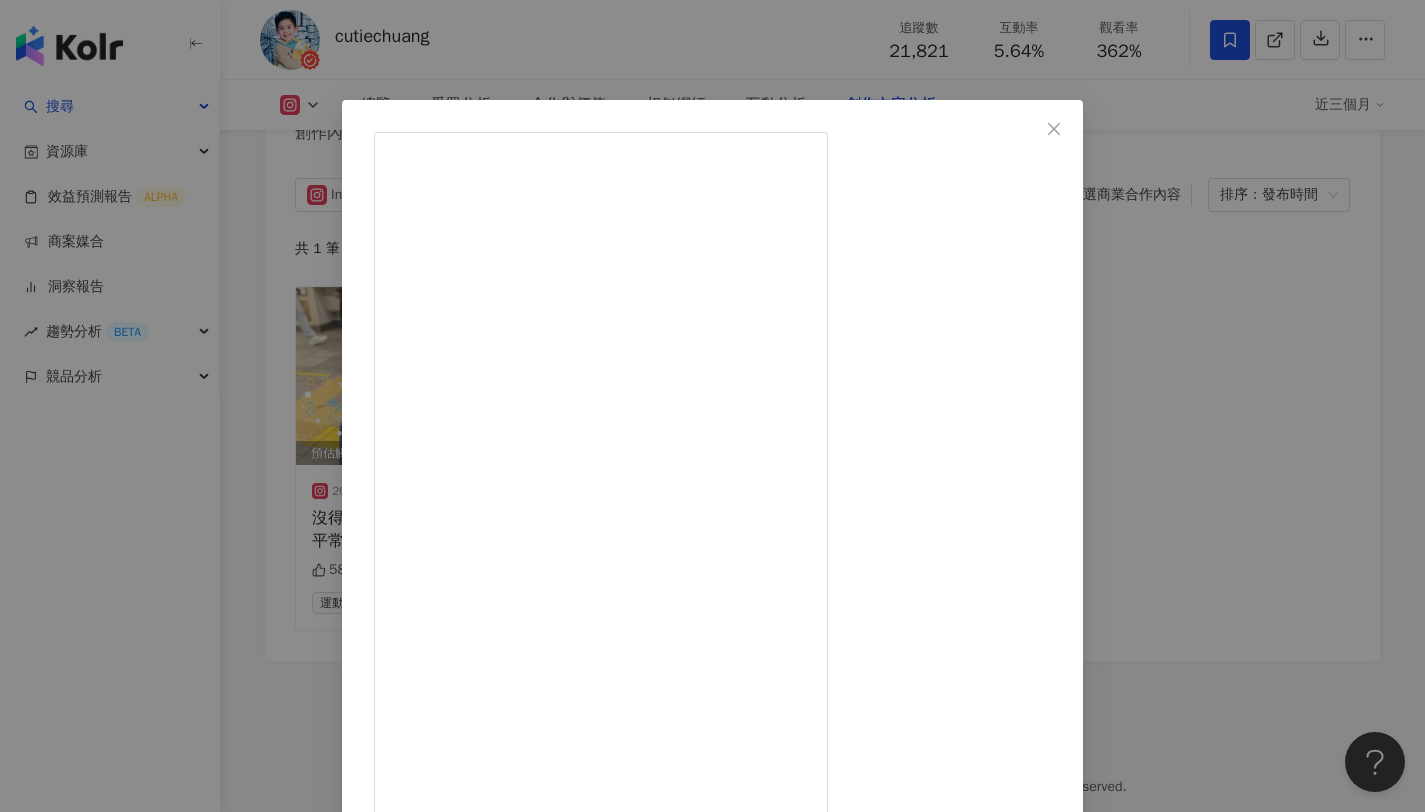 click on "莊可愛 2024/11/19 只有滿意而已🤤
不用吃蔬菜（沒得吃😅）
還暫時解禁一些平常未開放的食物（沒得選😅）
莊小豬每天爽爽食
記錄下一小部分🐷
然後Mr.Waffle真的超級香,感覺設很多點都在車站附近(我們就經過幾家了）評價也很不錯!有經過要買試試啊😆 581 34 1.1萬 查看原始貼文" at bounding box center [712, 406] 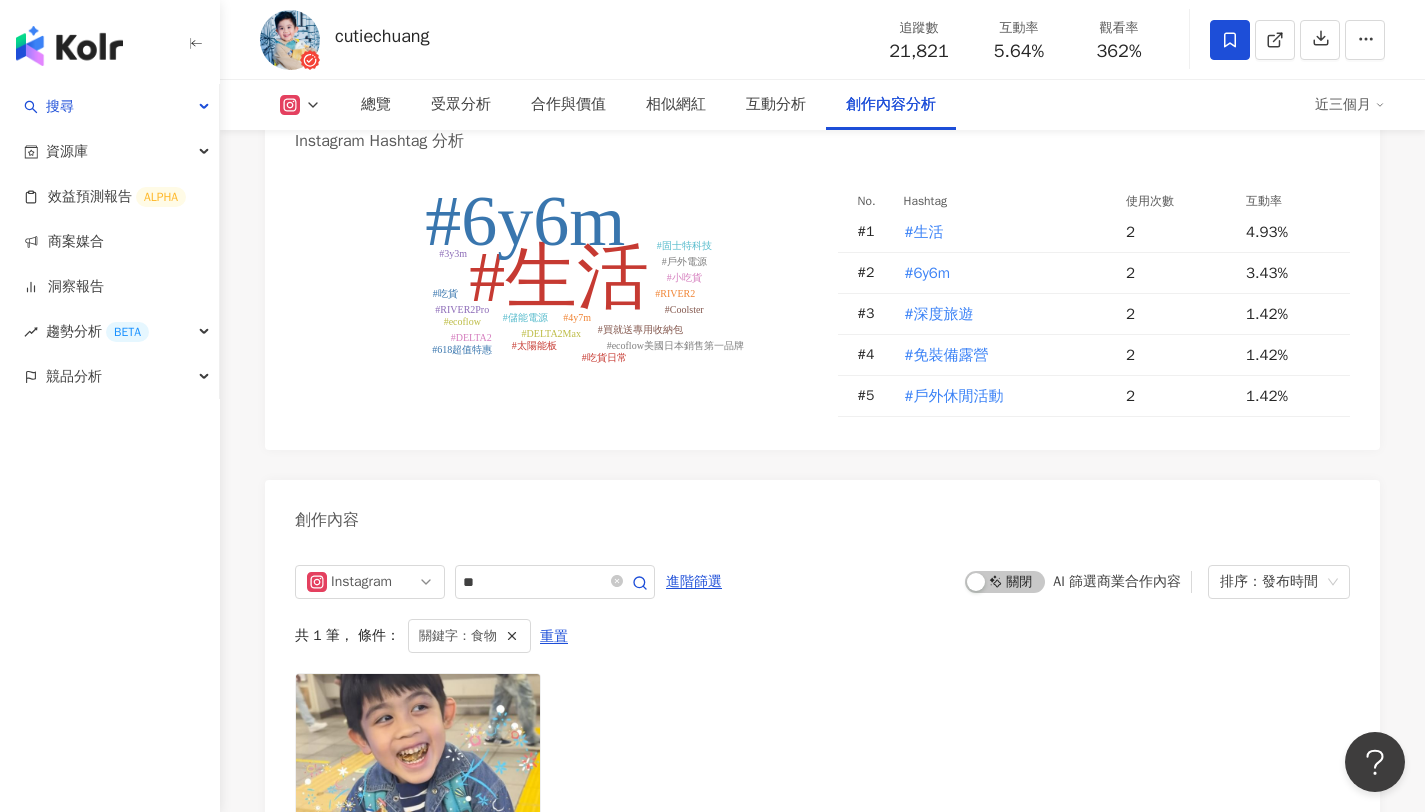 scroll, scrollTop: 0, scrollLeft: 0, axis: both 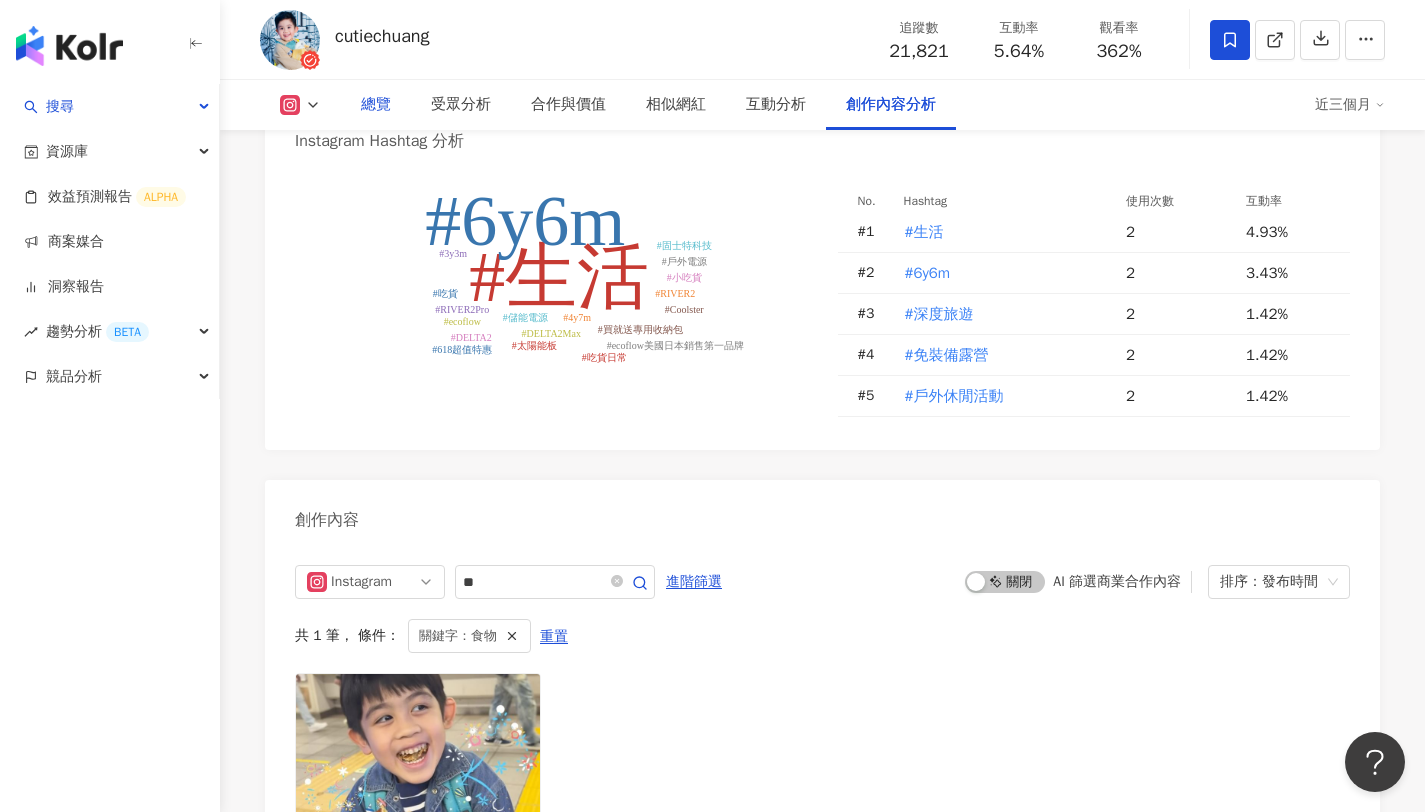 click on "總覽" at bounding box center (376, 105) 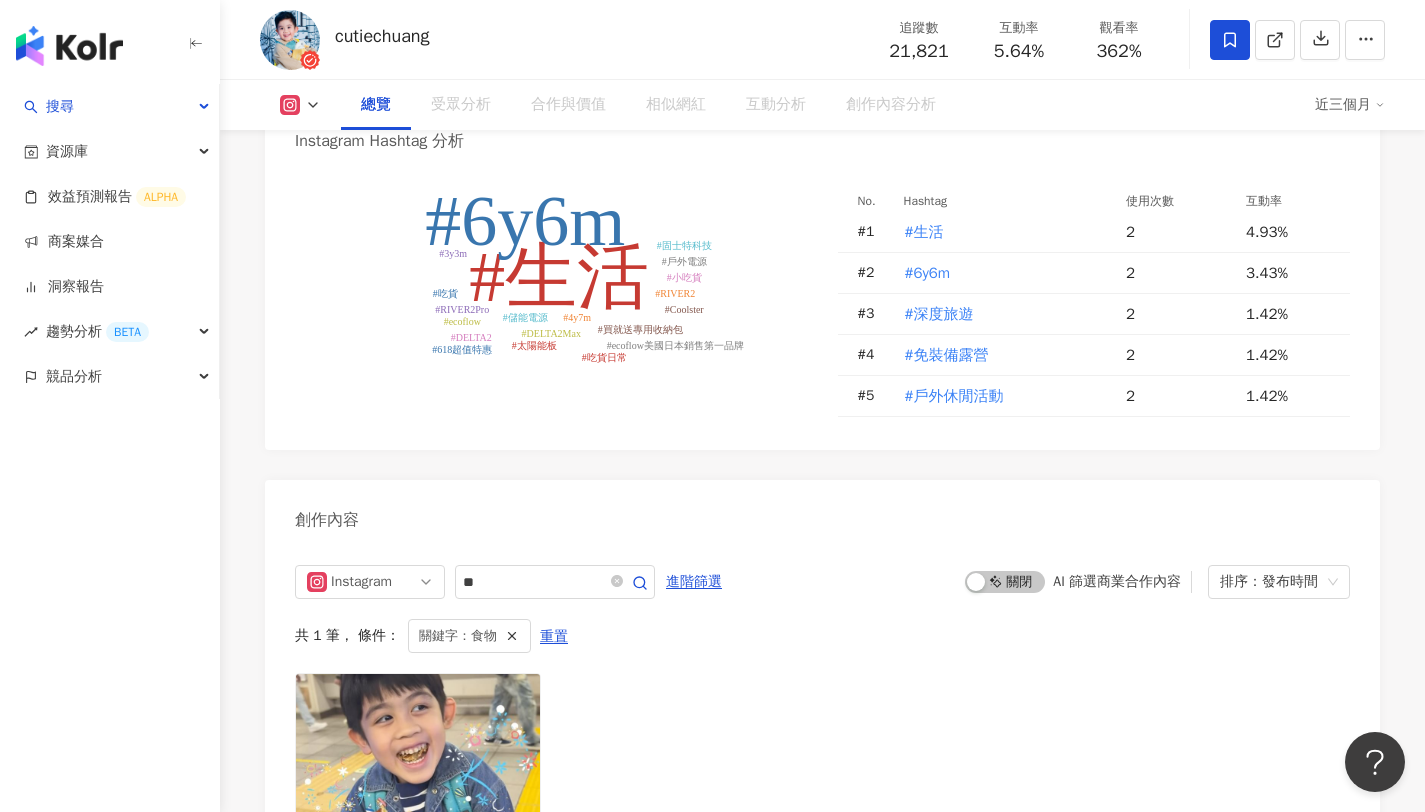 scroll, scrollTop: 123, scrollLeft: 0, axis: vertical 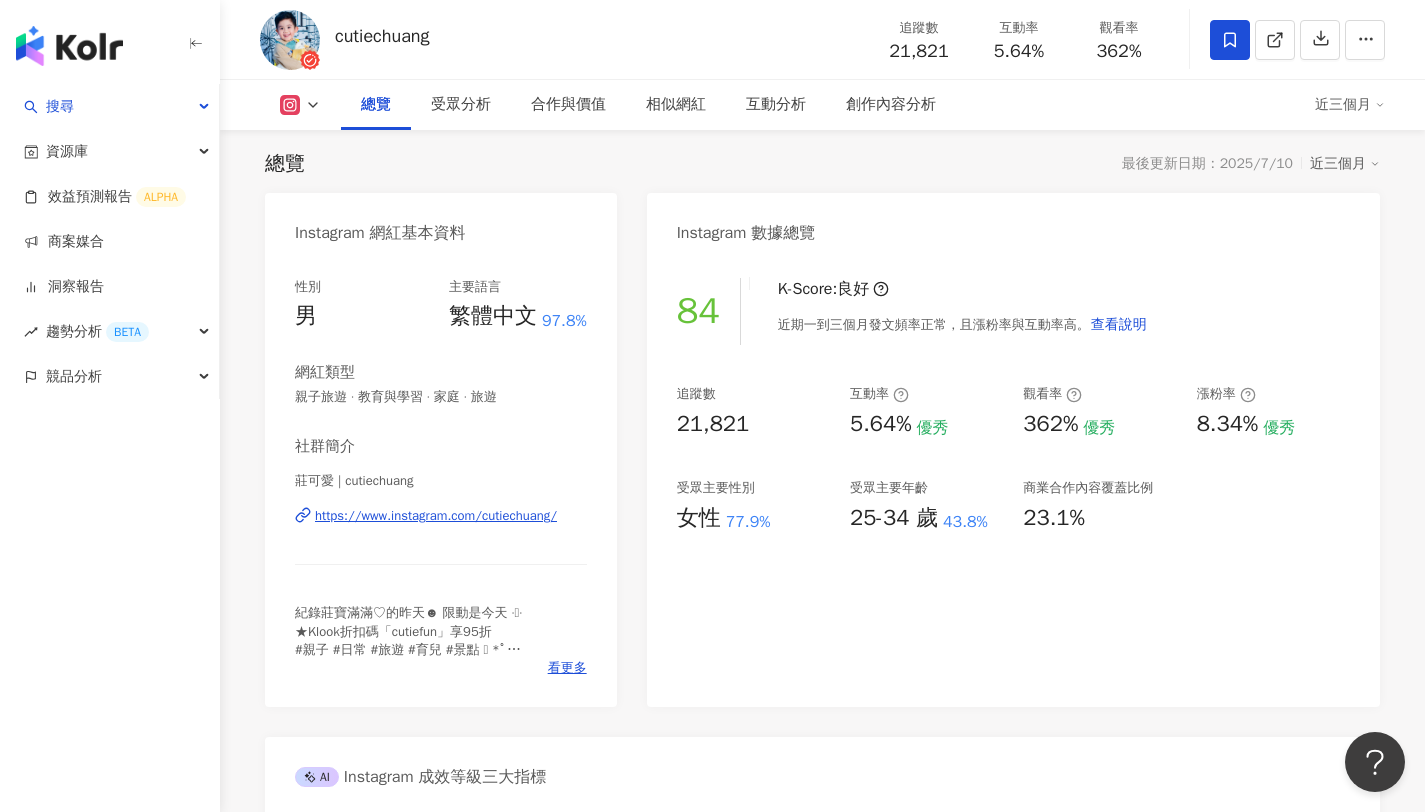 click on "親子旅遊 · 教育與學習 · 家庭 · 旅遊" at bounding box center (441, 397) 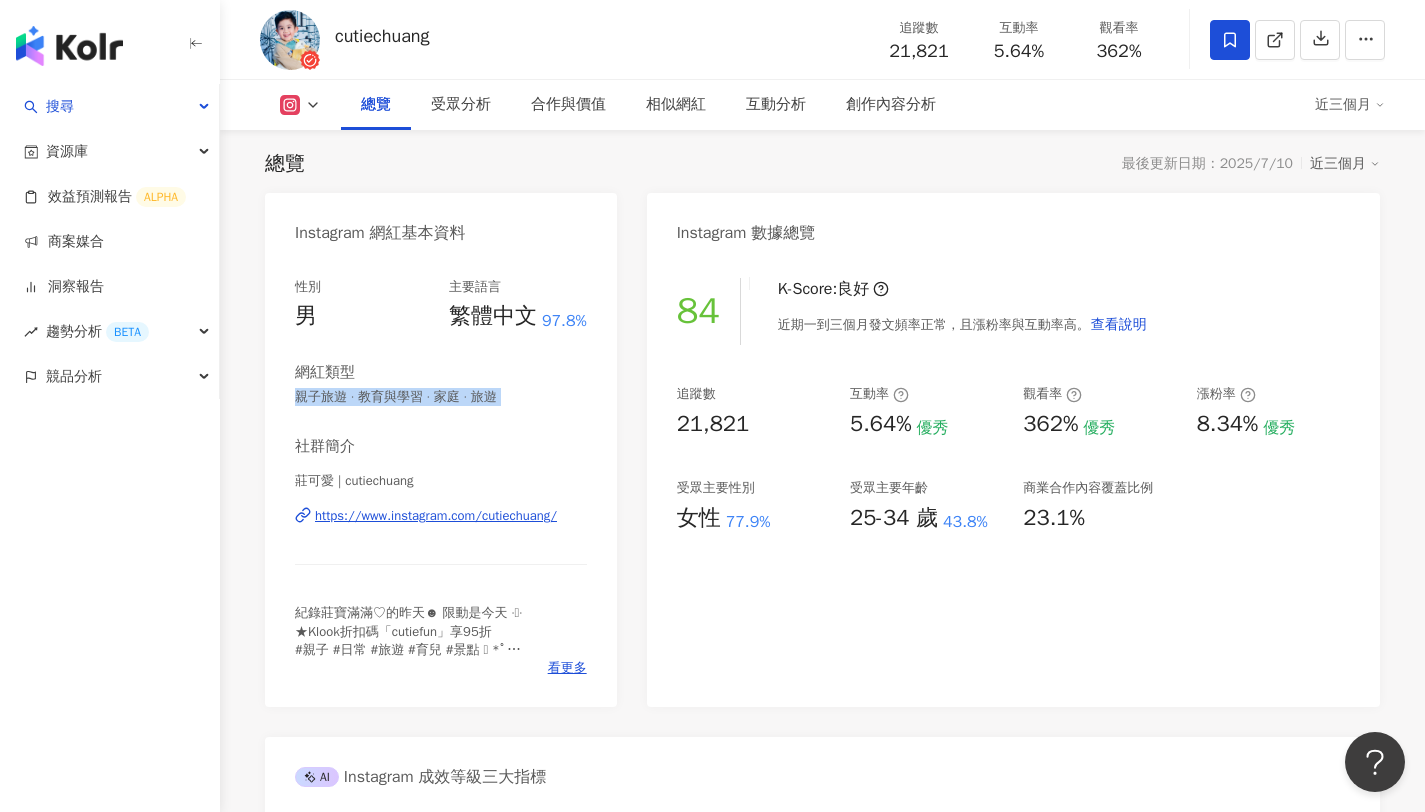 click on "親子旅遊 · 教育與學習 · 家庭 · 旅遊" at bounding box center [441, 397] 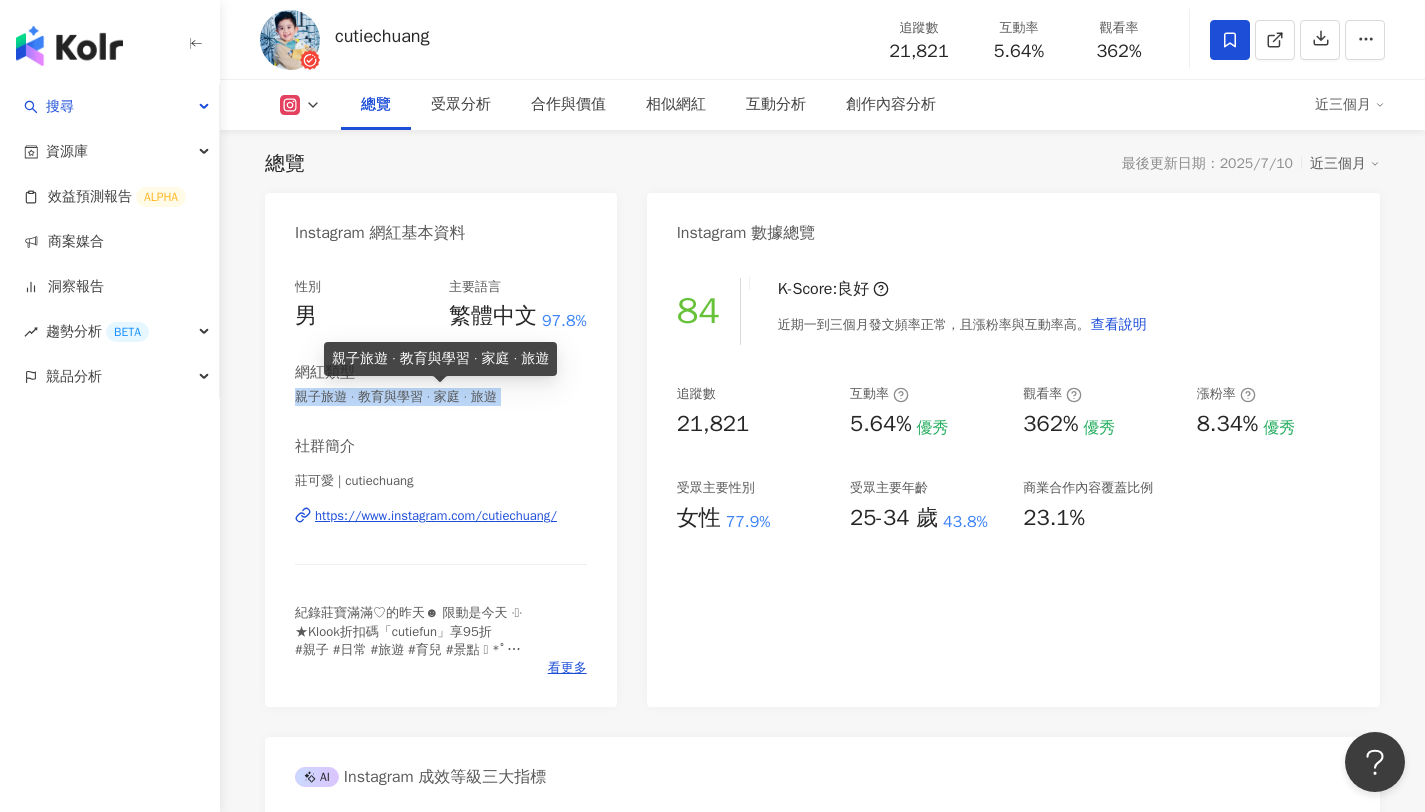 copy on "親子旅遊 · 教育與學習 · 家庭 · 旅遊" 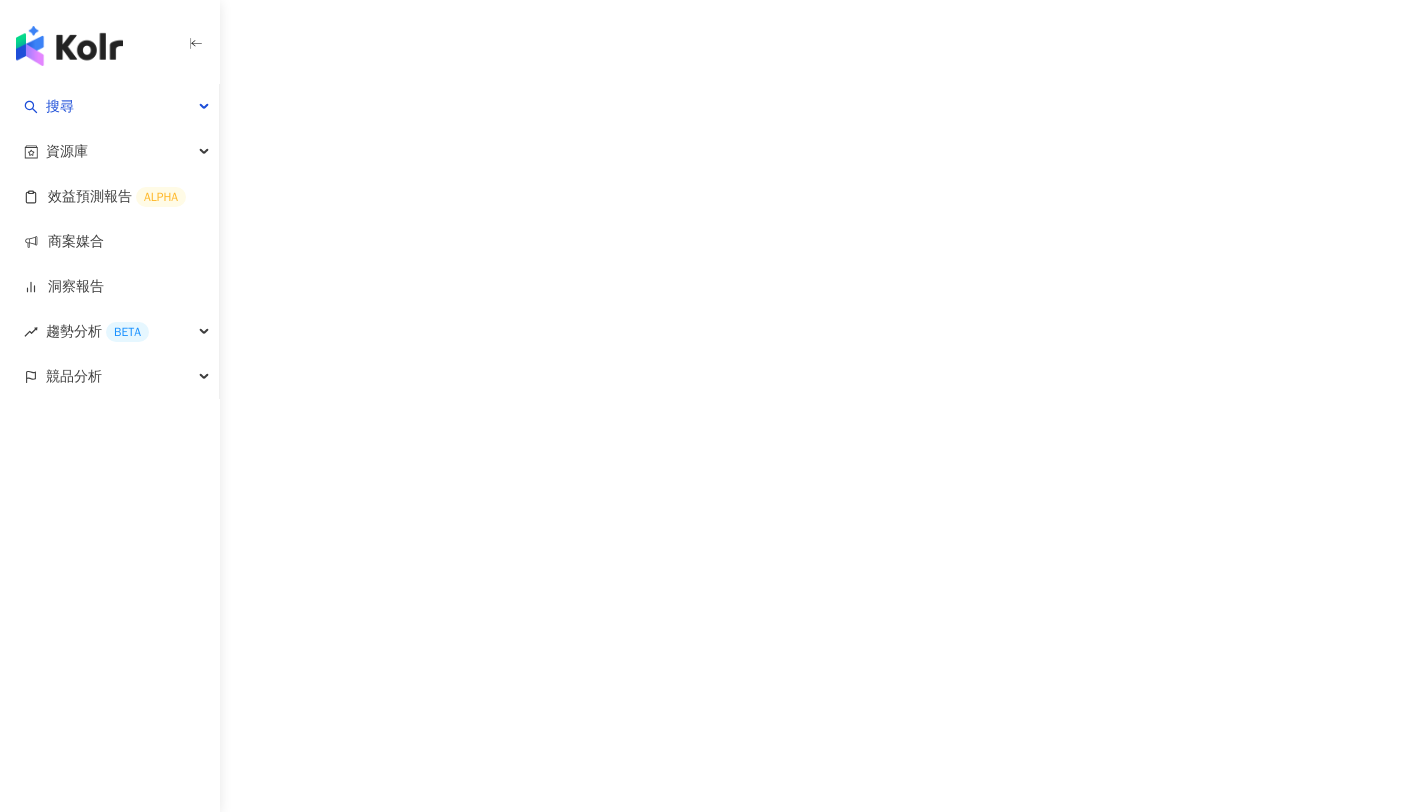 scroll, scrollTop: 0, scrollLeft: 0, axis: both 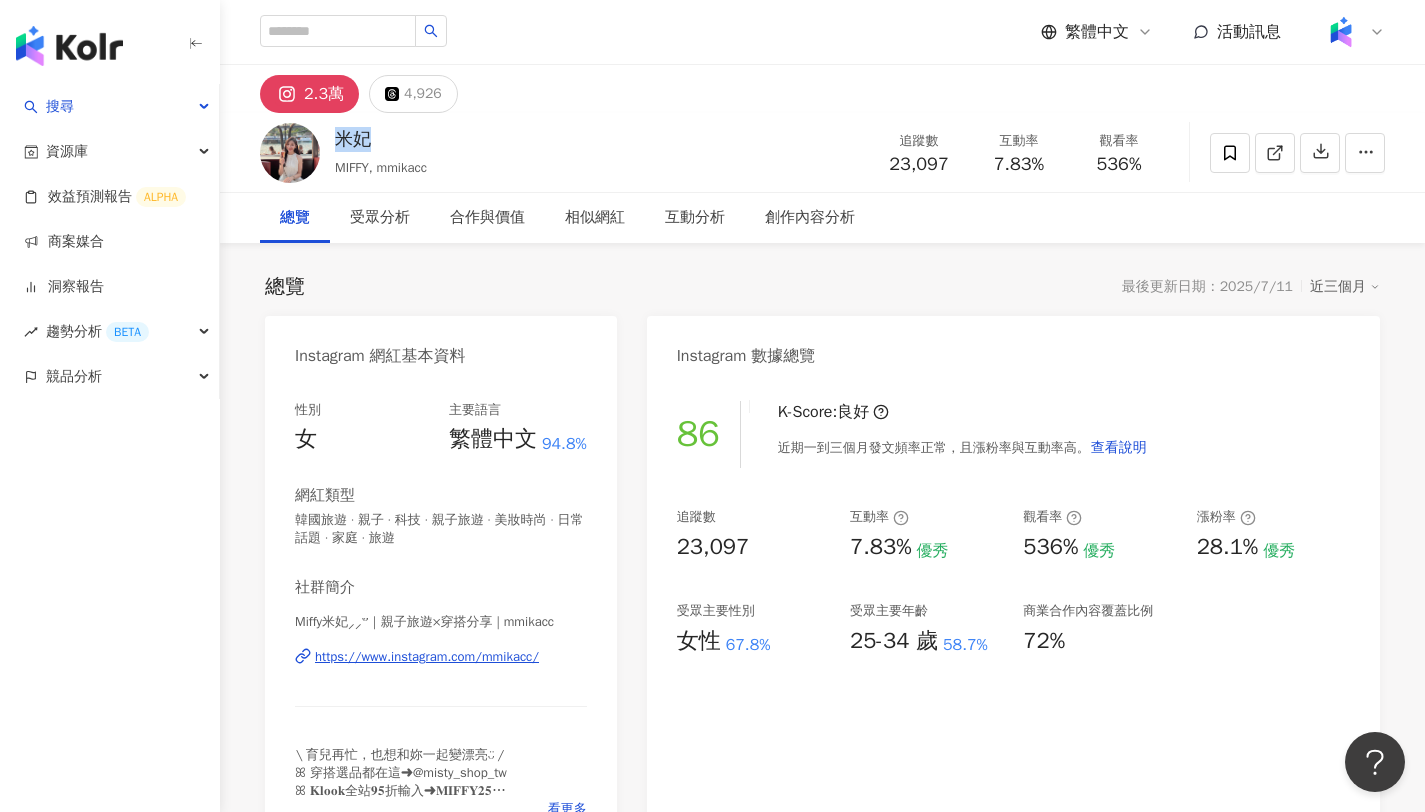 drag, startPoint x: 337, startPoint y: 137, endPoint x: 391, endPoint y: 136, distance: 54.00926 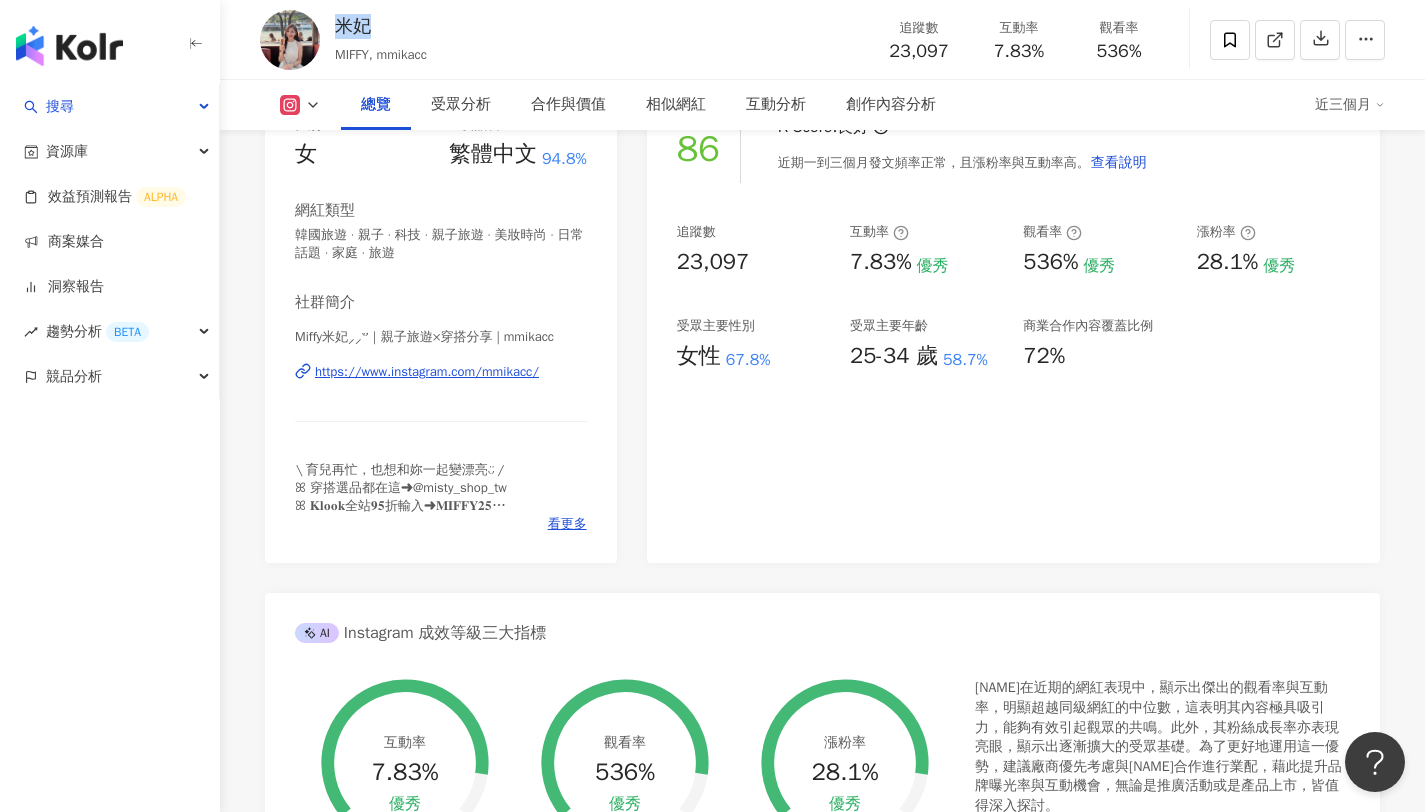 scroll, scrollTop: 0, scrollLeft: 0, axis: both 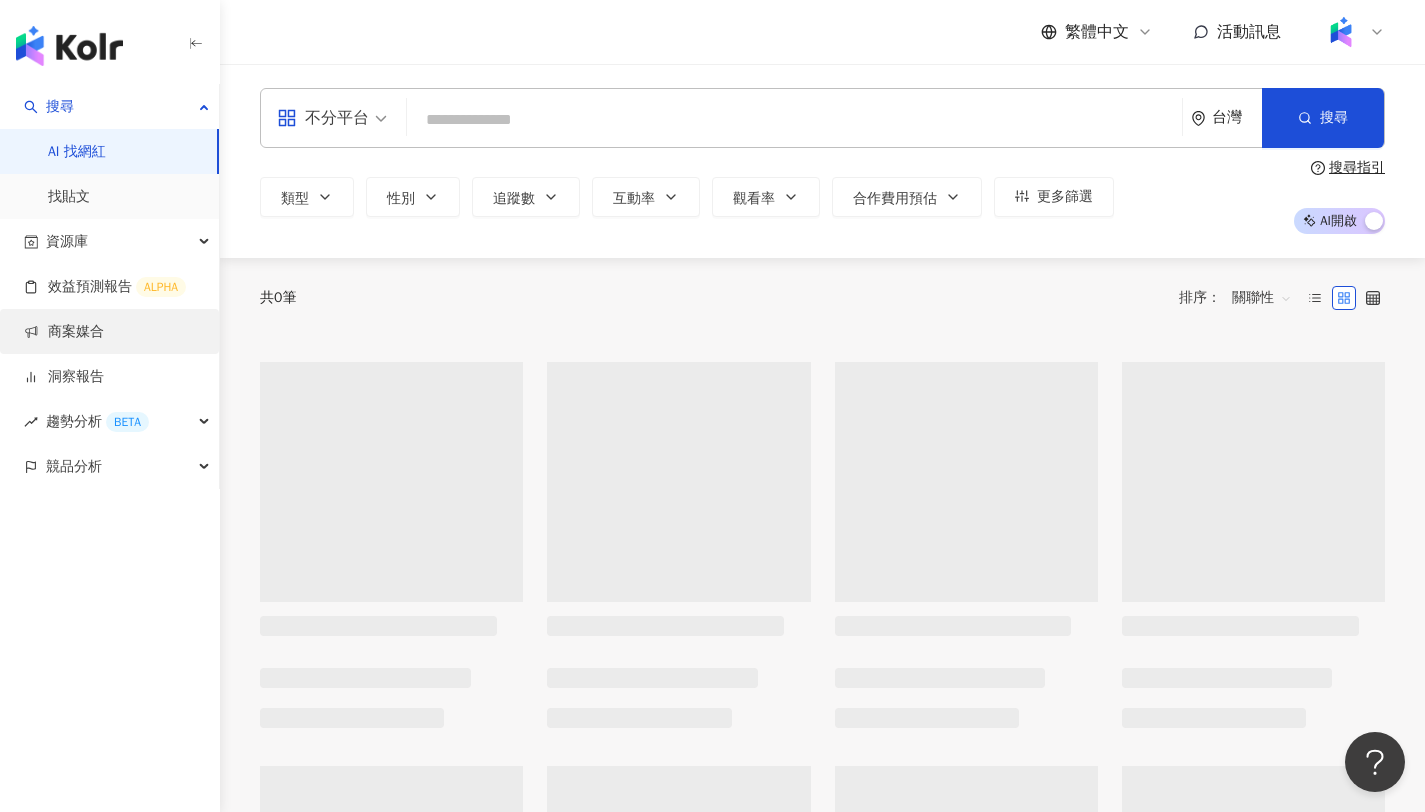 click on "商案媒合" at bounding box center [64, 332] 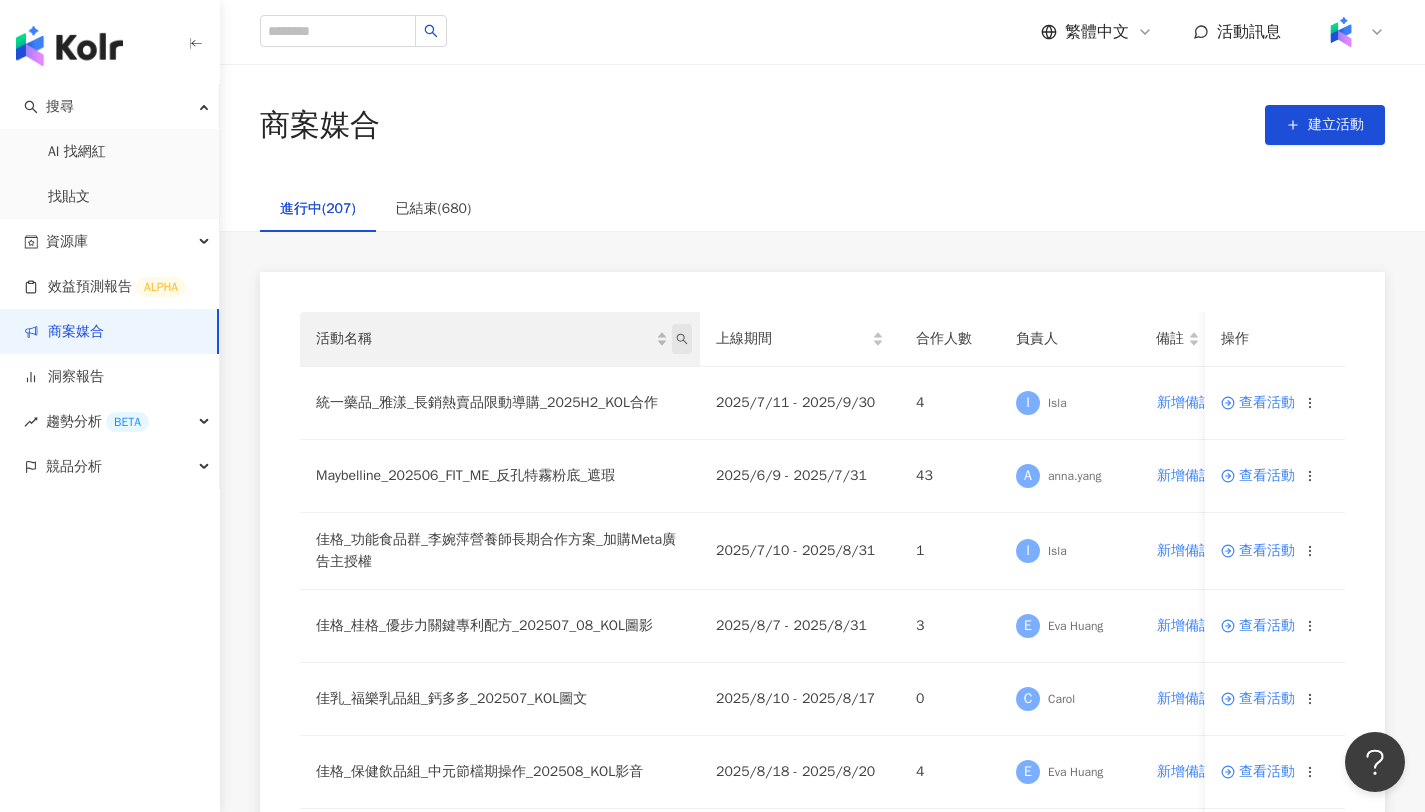 click at bounding box center [682, 339] 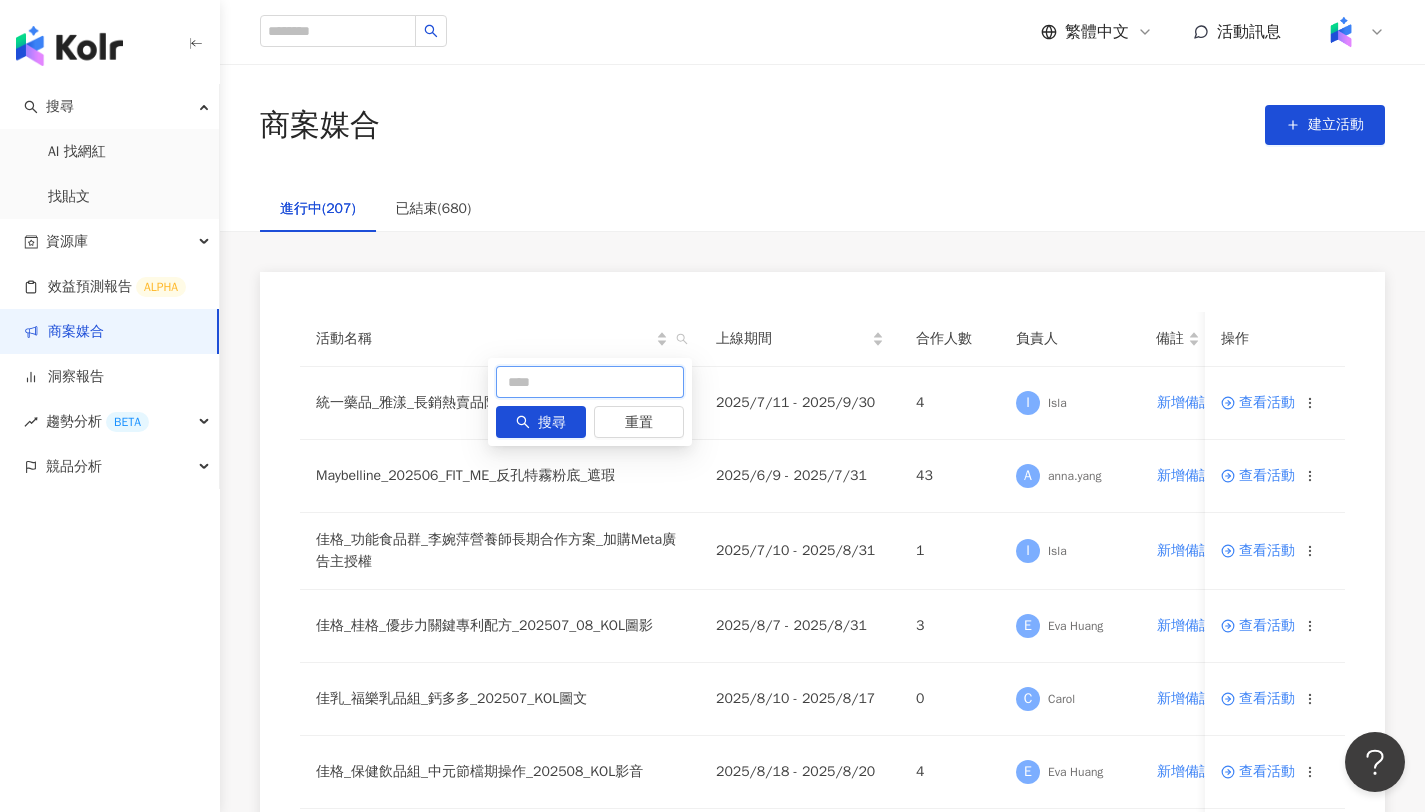 click at bounding box center [590, 382] 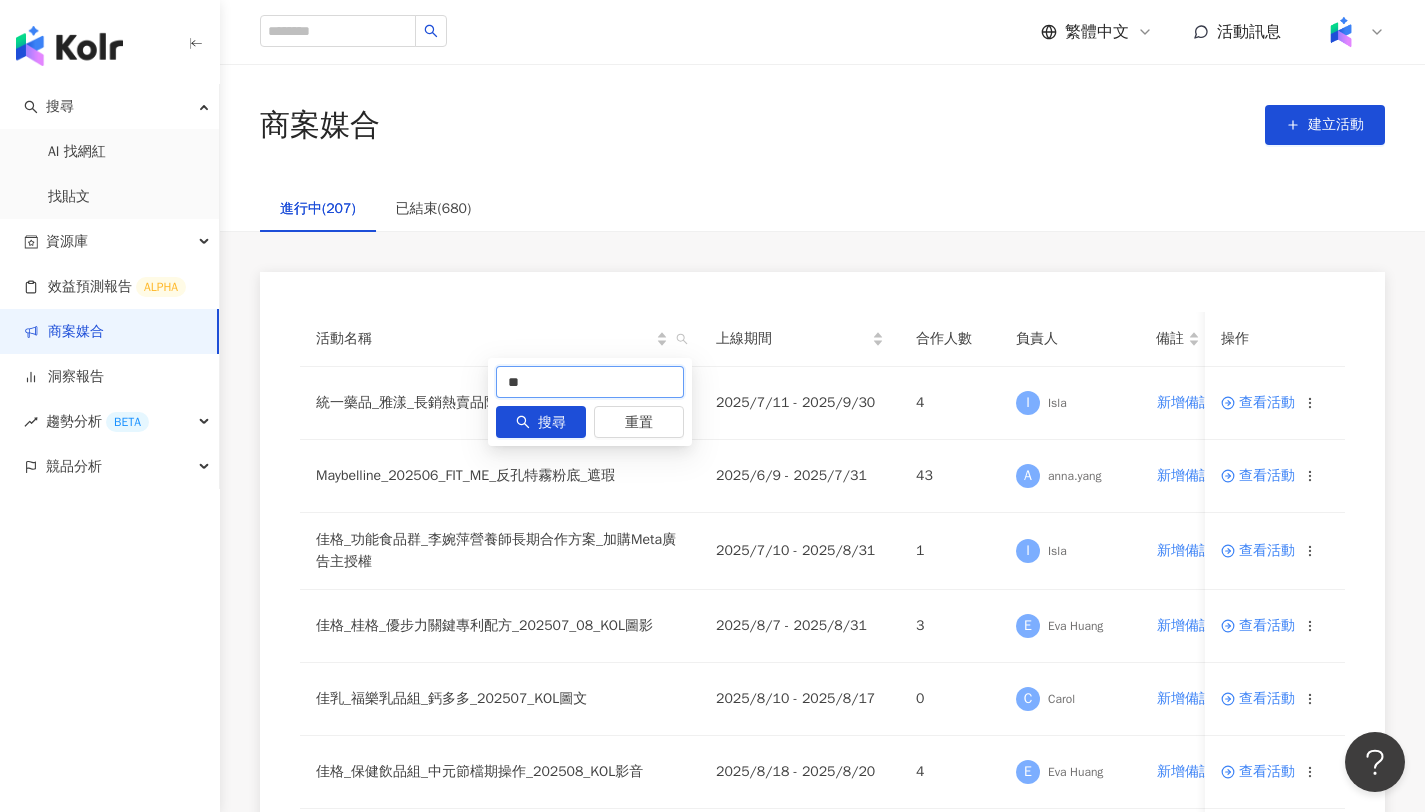 type on "*" 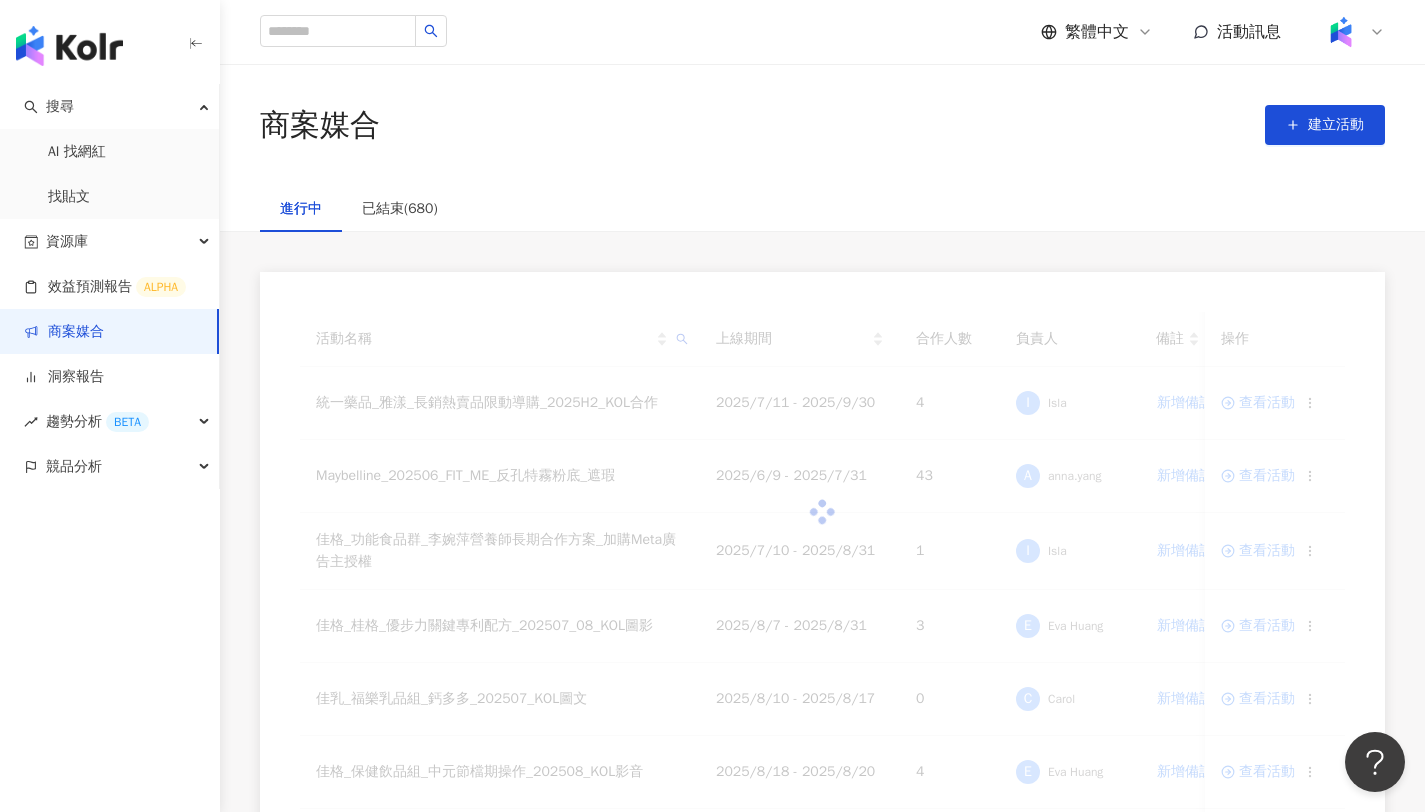 type on "**" 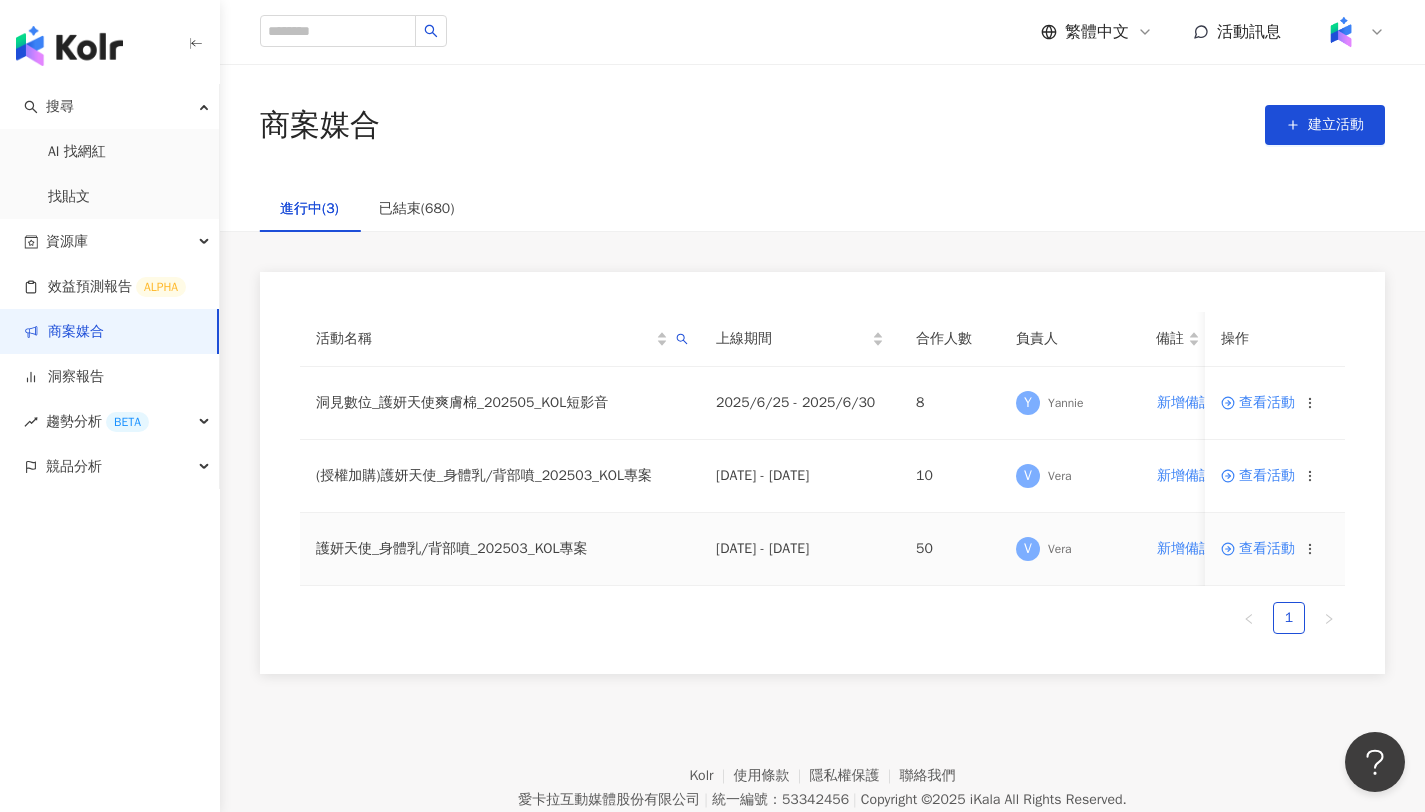 click on "查看活動" at bounding box center (1258, 549) 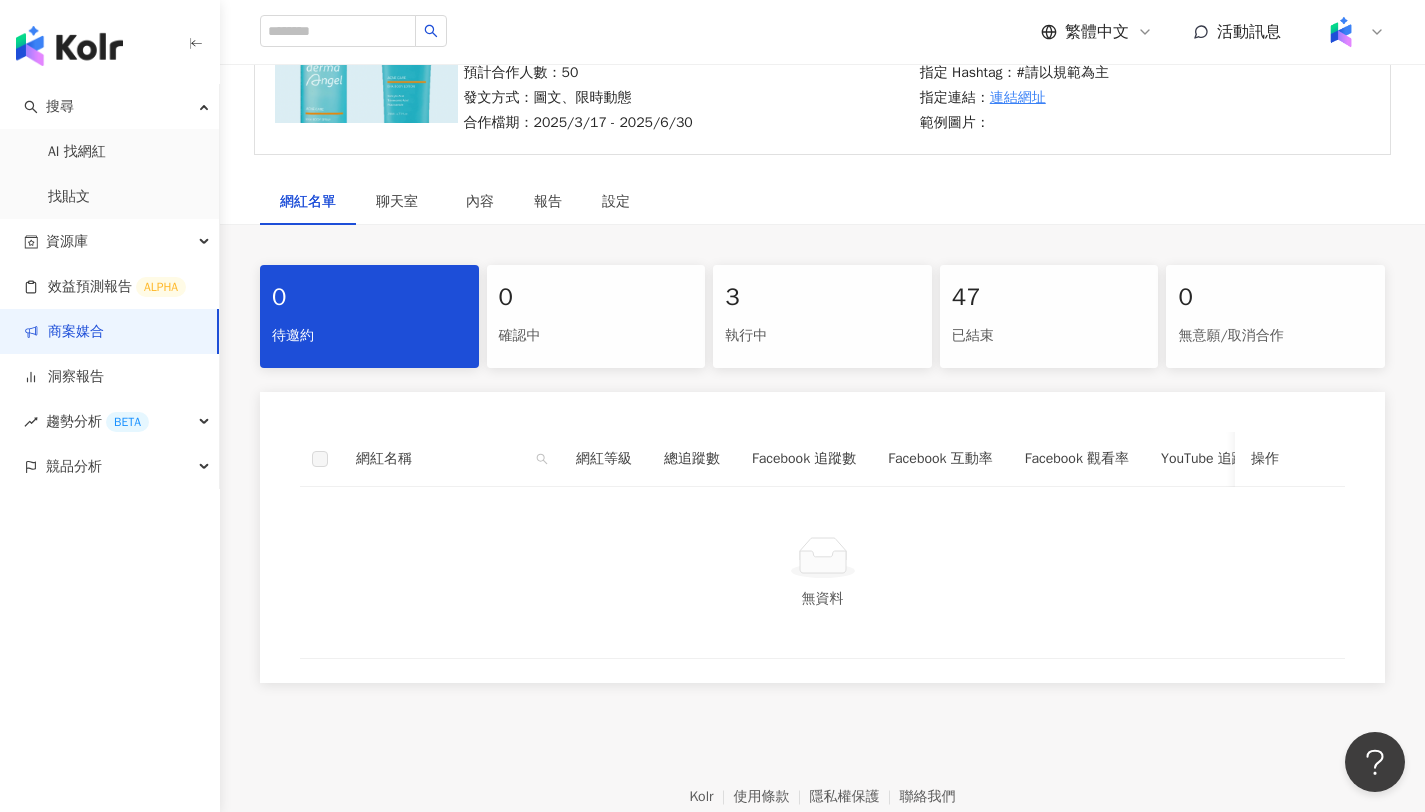 scroll, scrollTop: 247, scrollLeft: 0, axis: vertical 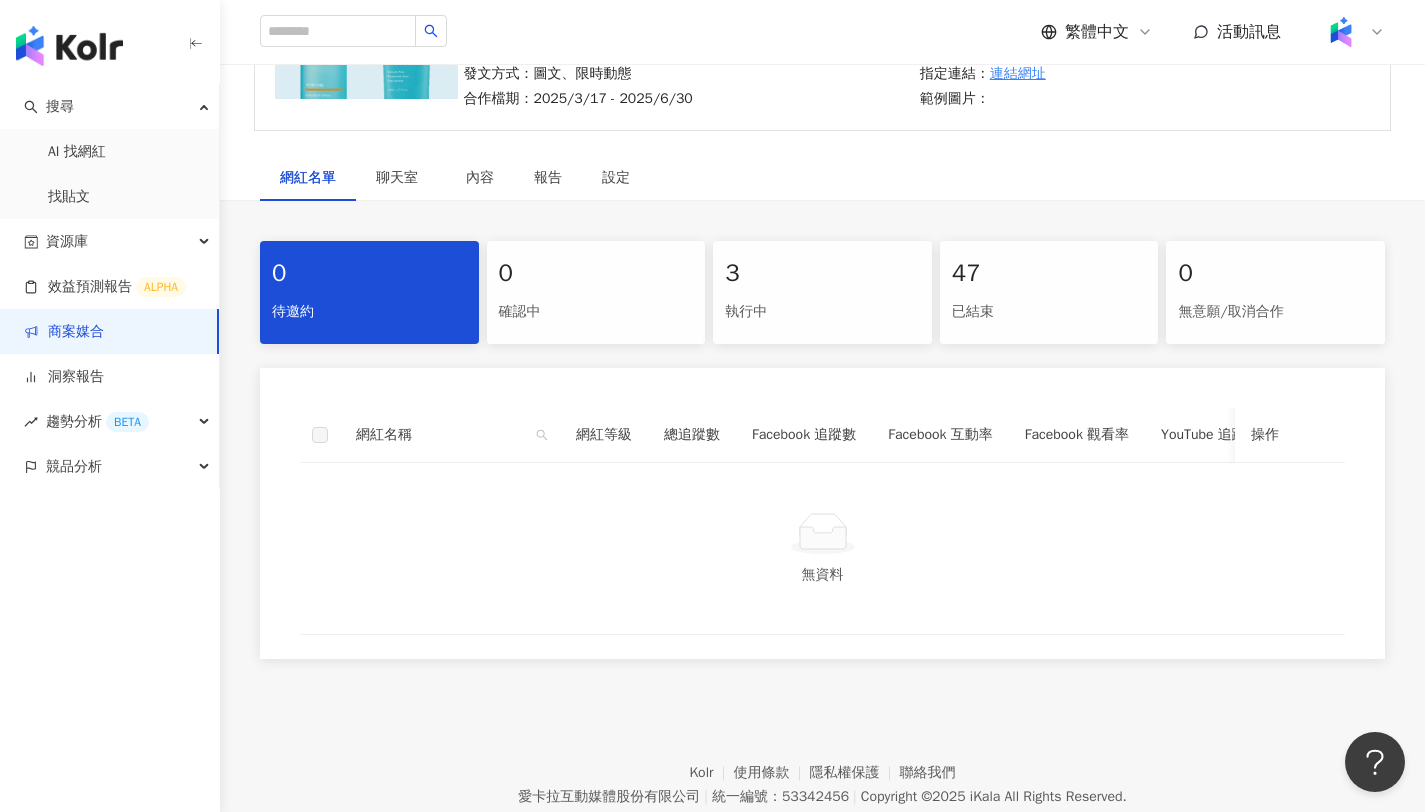 click on "3" at bounding box center [822, 274] 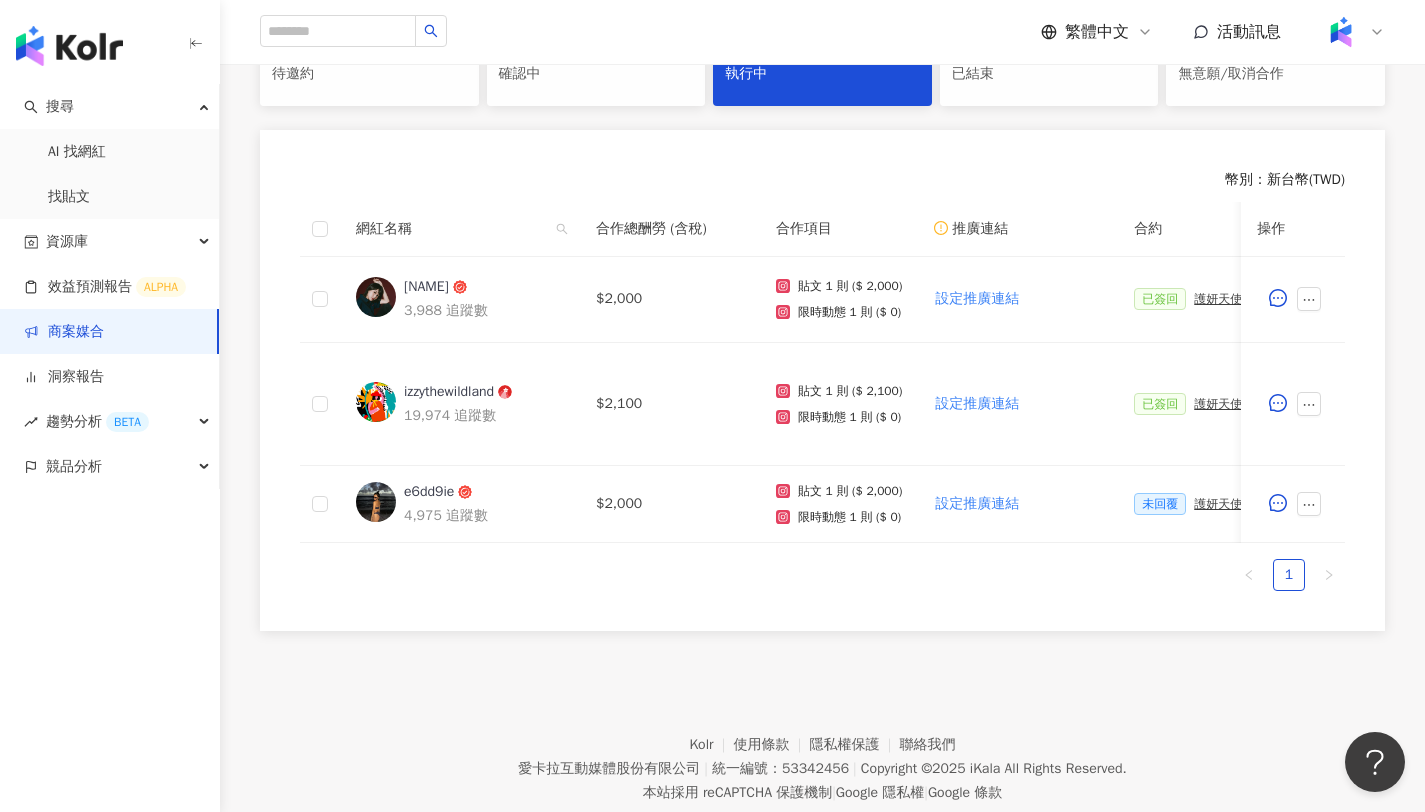 scroll, scrollTop: 503, scrollLeft: 0, axis: vertical 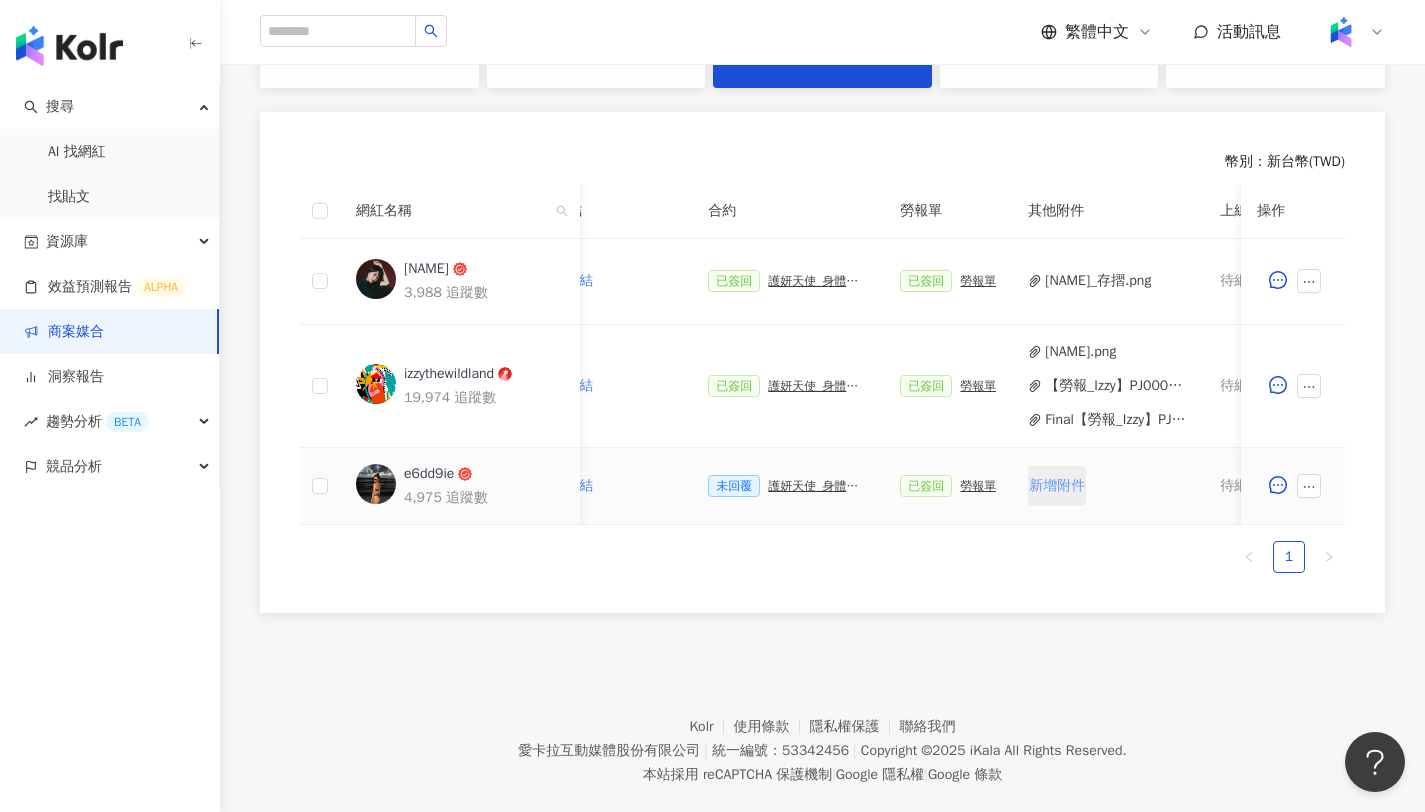 click on "新增附件" at bounding box center [1057, 486] 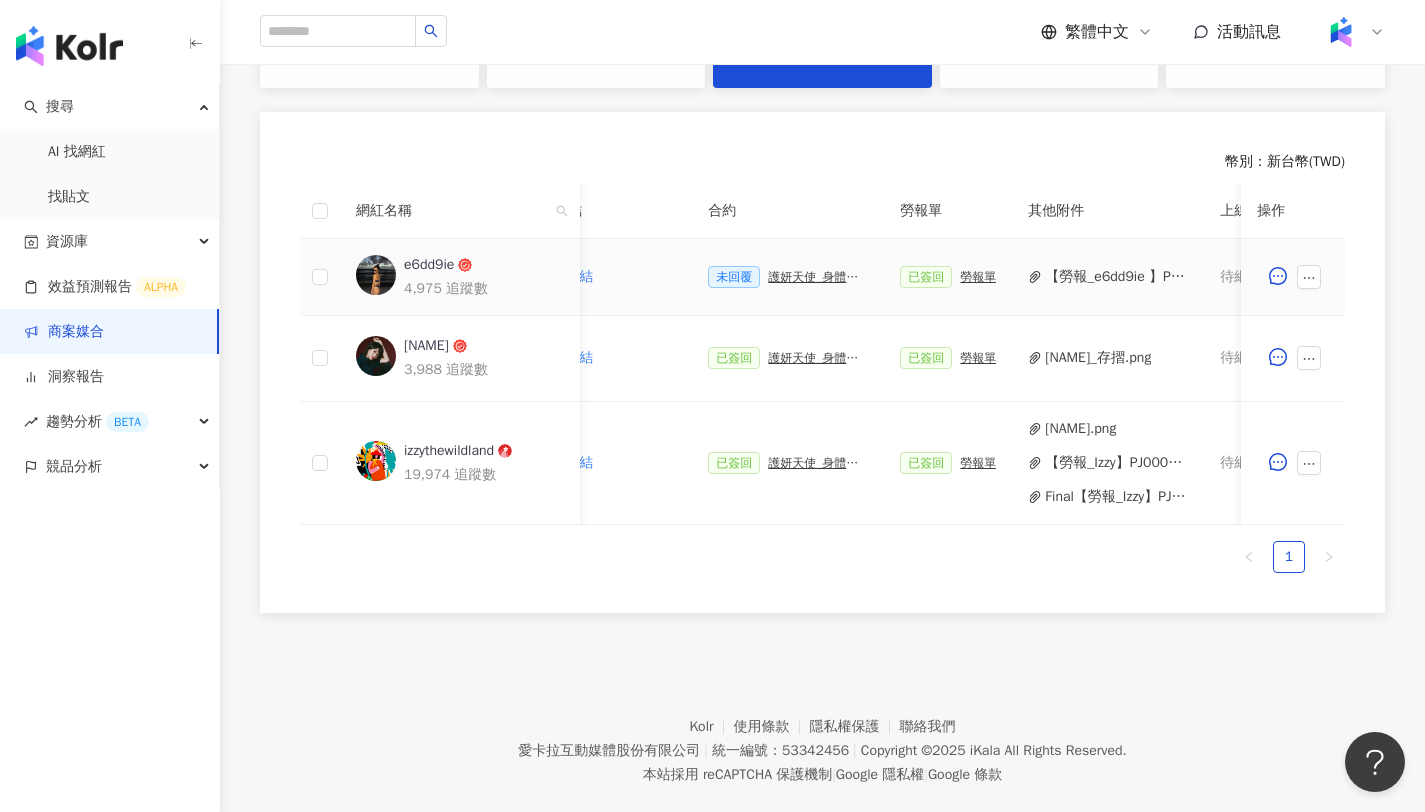 click on "勞報單" at bounding box center (978, 277) 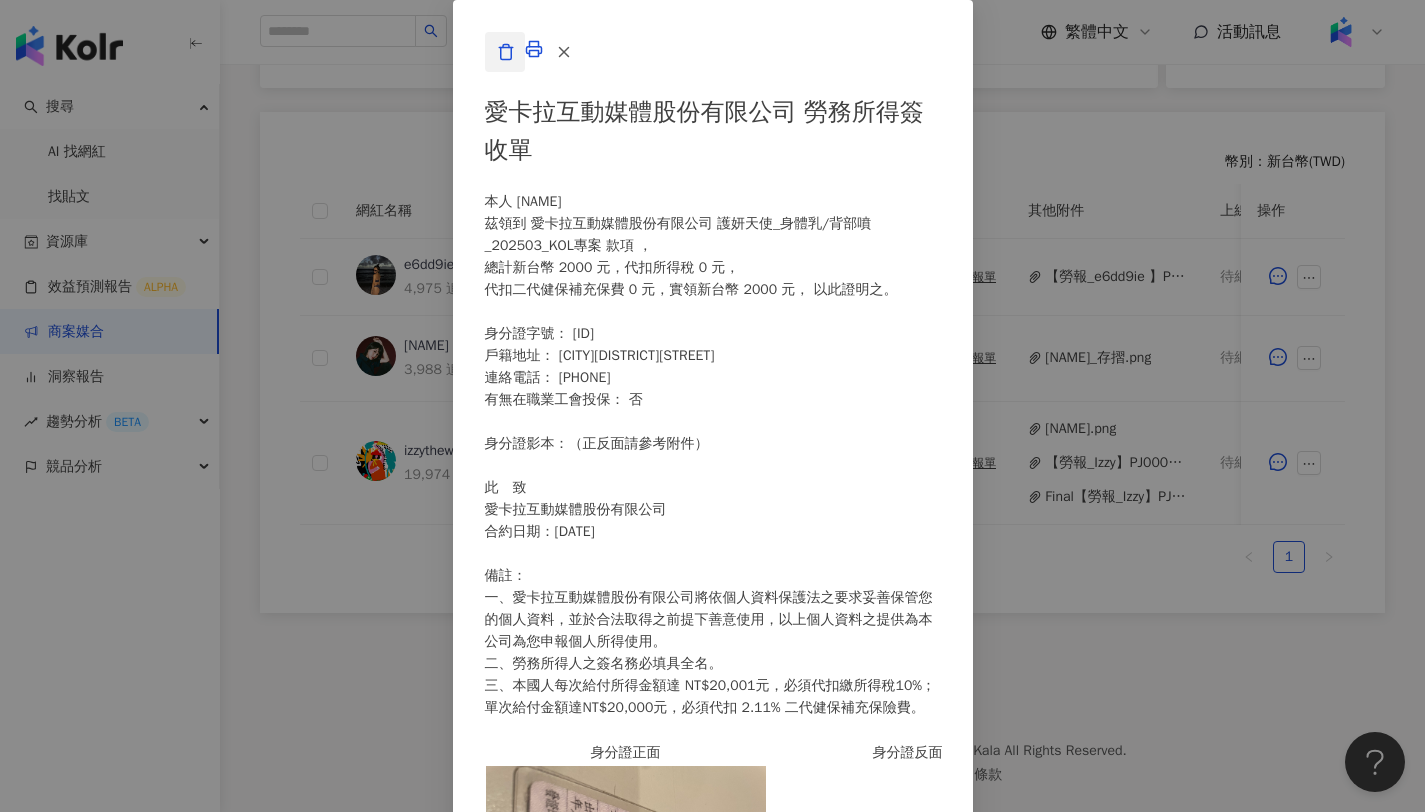click at bounding box center (505, 52) 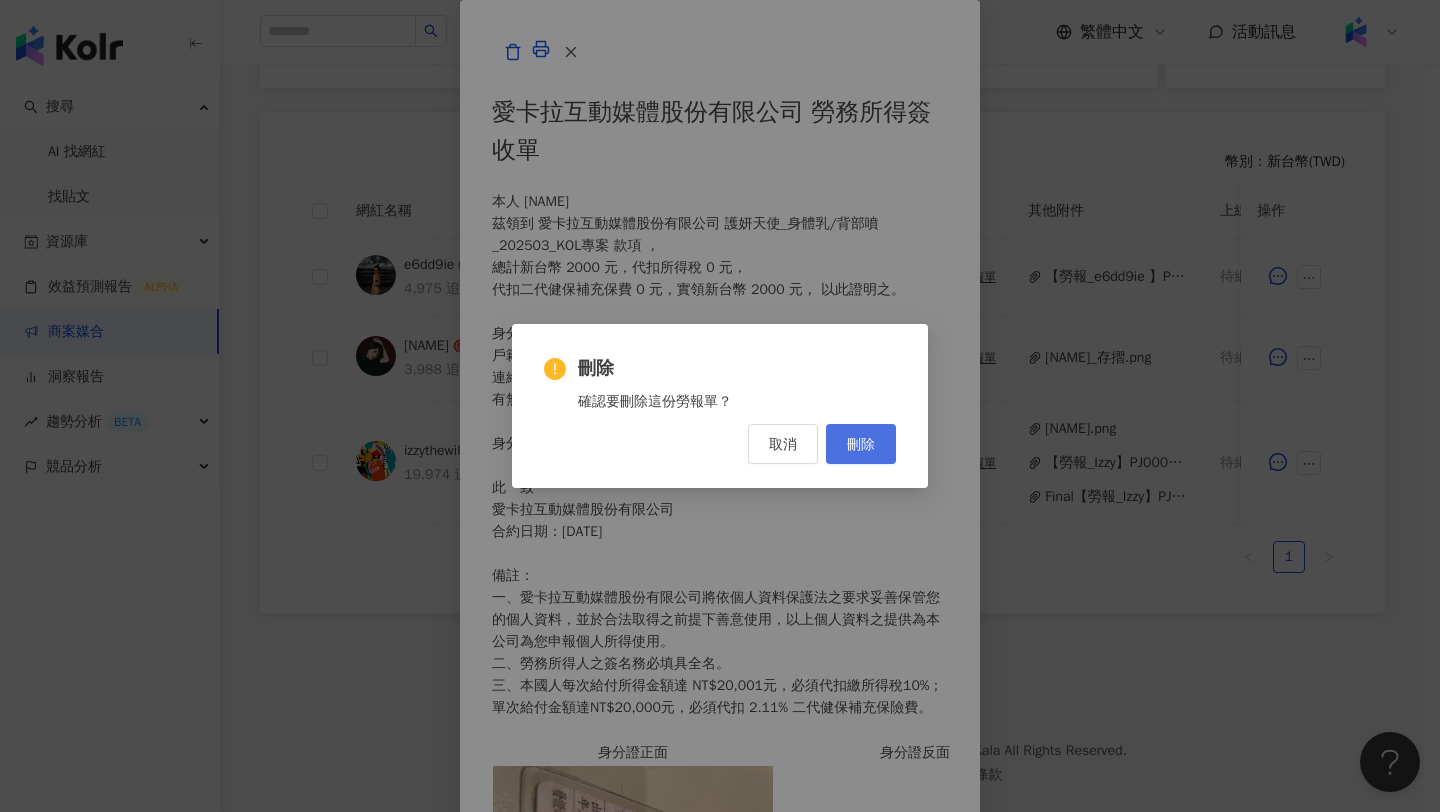 click on "刪除" at bounding box center (861, 444) 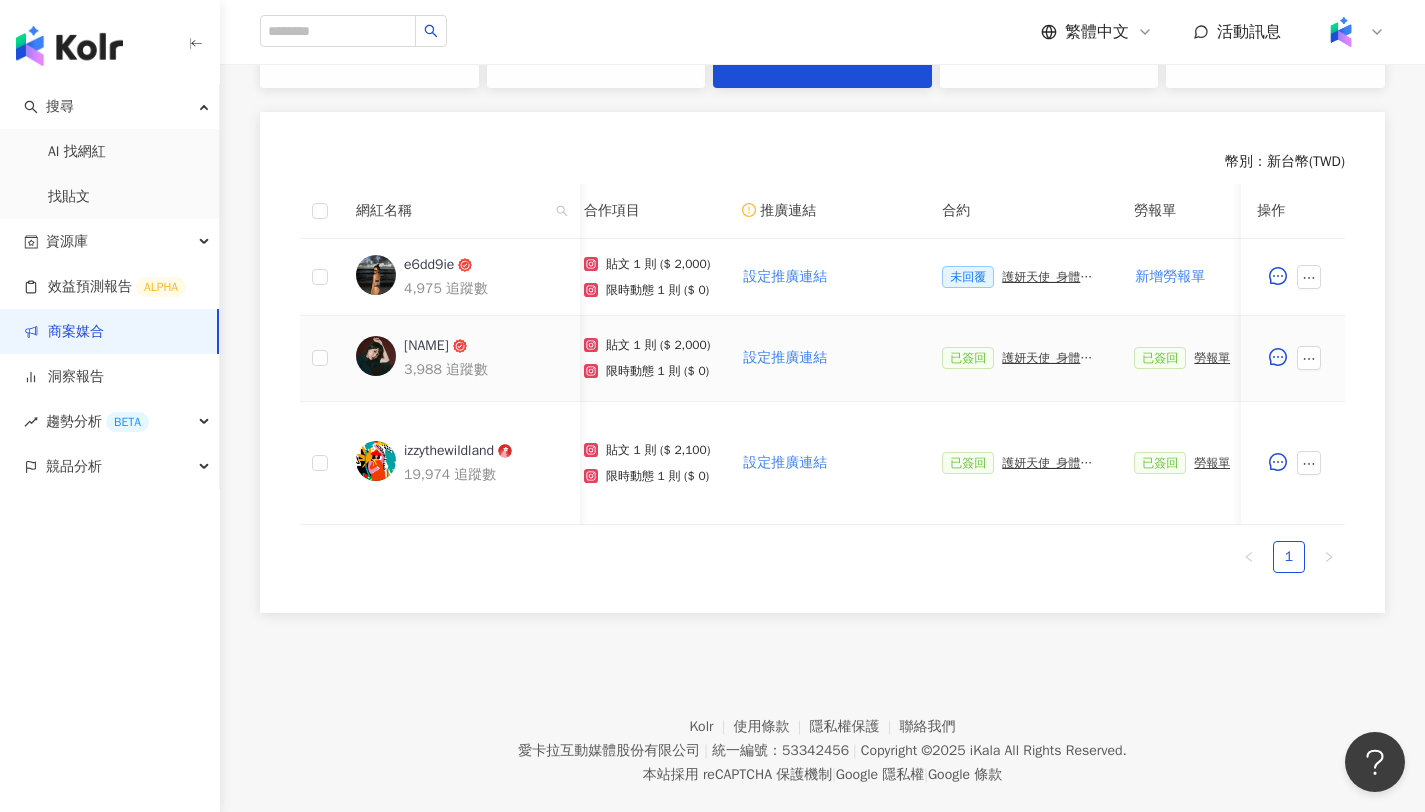 scroll, scrollTop: 0, scrollLeft: 117, axis: horizontal 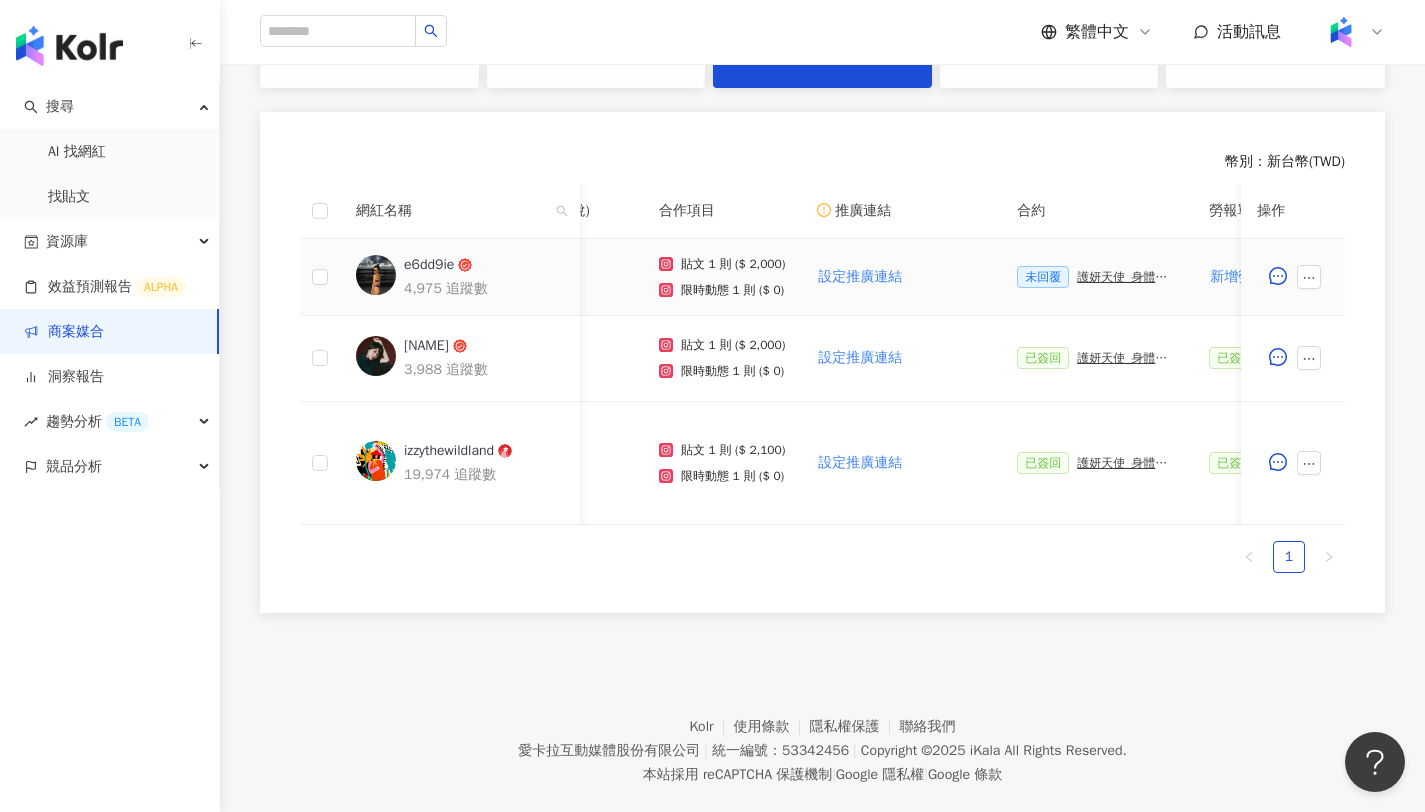 click on "護妍天使_身體乳/背部噴_202503_KOL專案" at bounding box center [1127, 277] 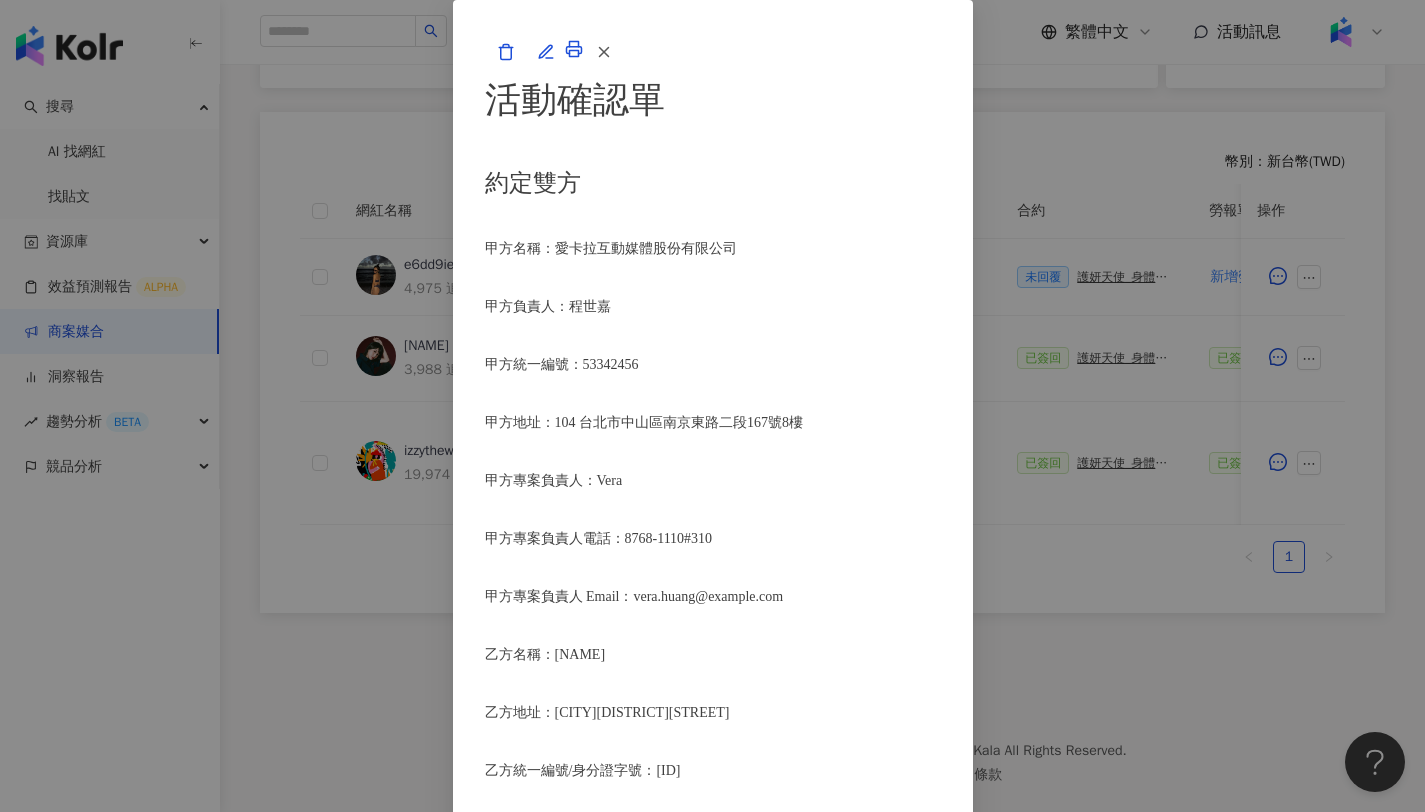 scroll, scrollTop: 2639, scrollLeft: 0, axis: vertical 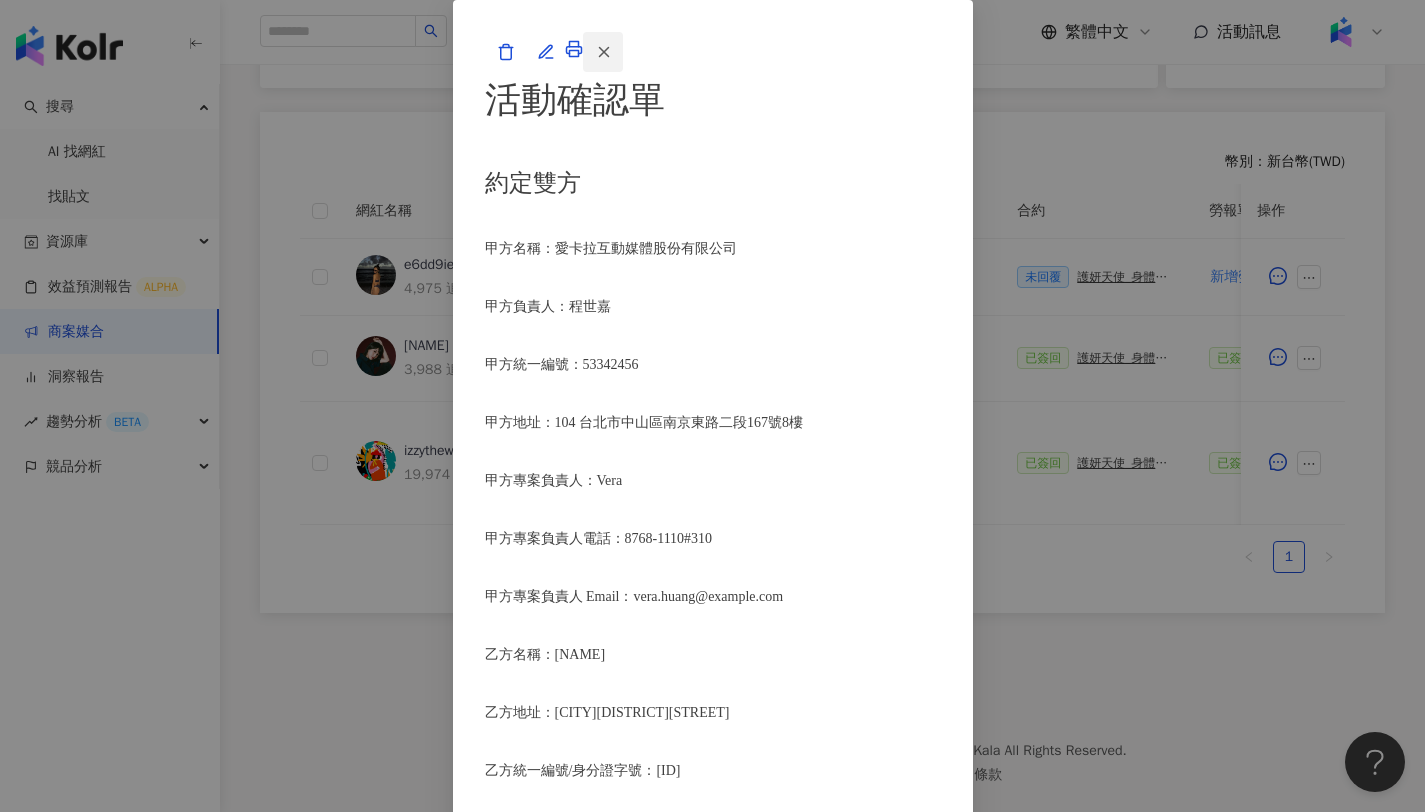 click 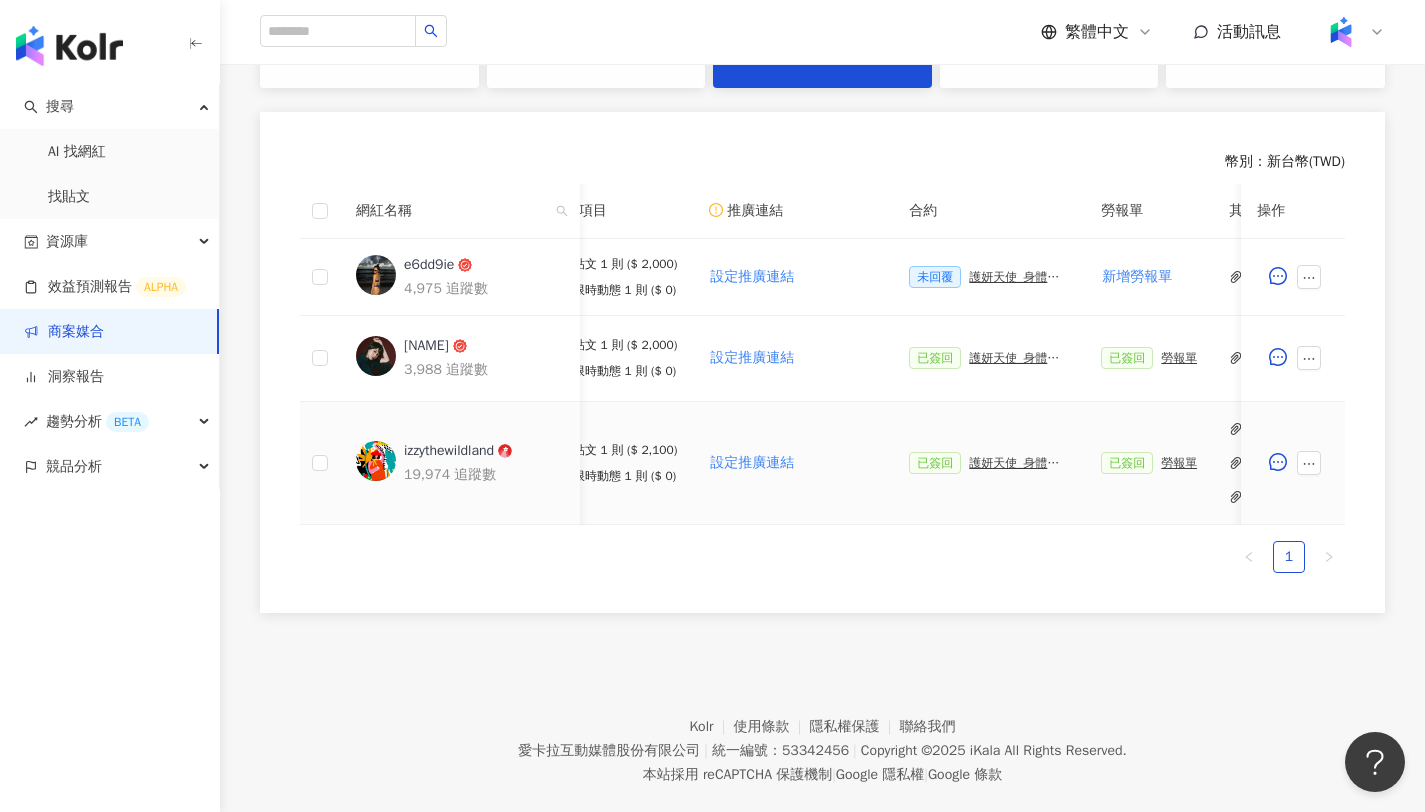 scroll, scrollTop: 0, scrollLeft: 270, axis: horizontal 